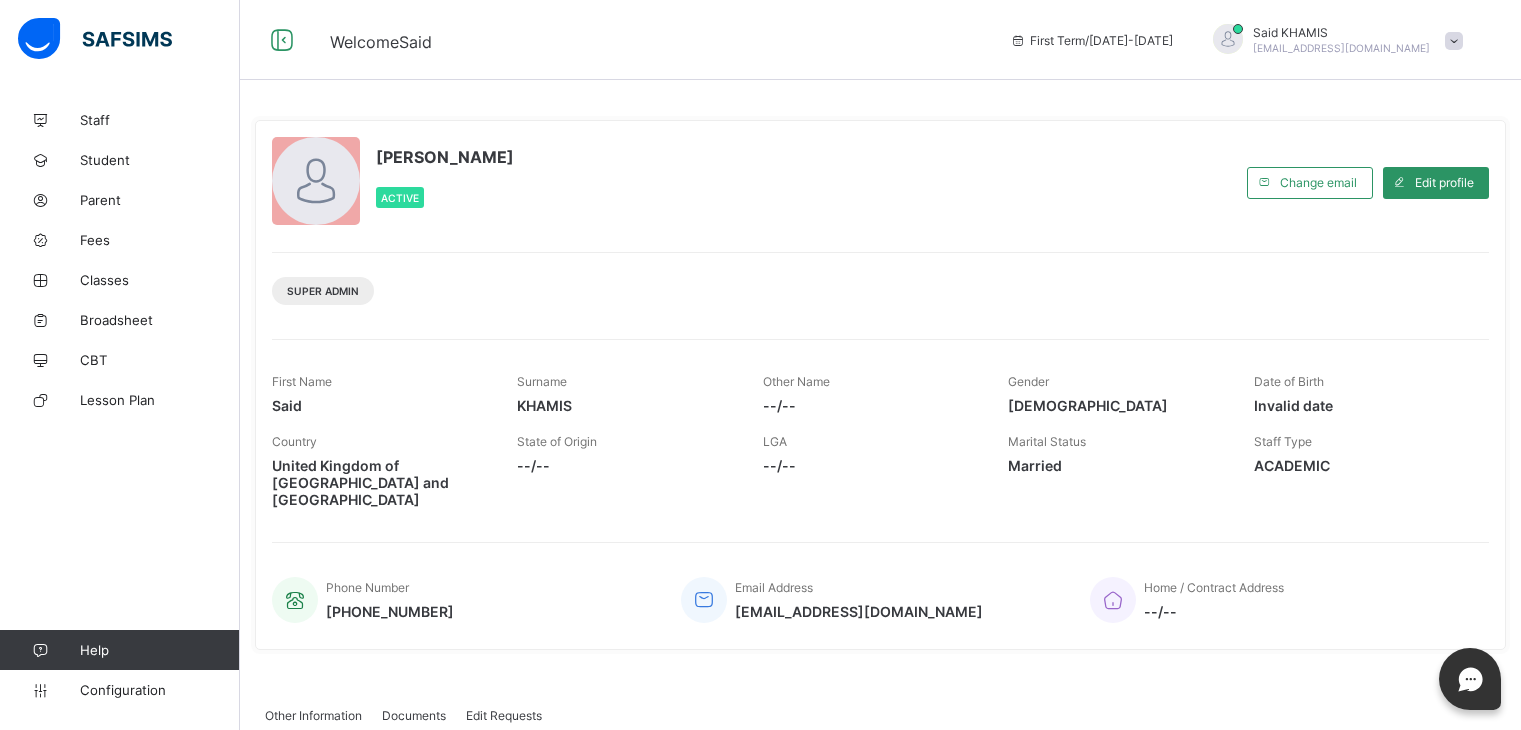 scroll, scrollTop: 0, scrollLeft: 0, axis: both 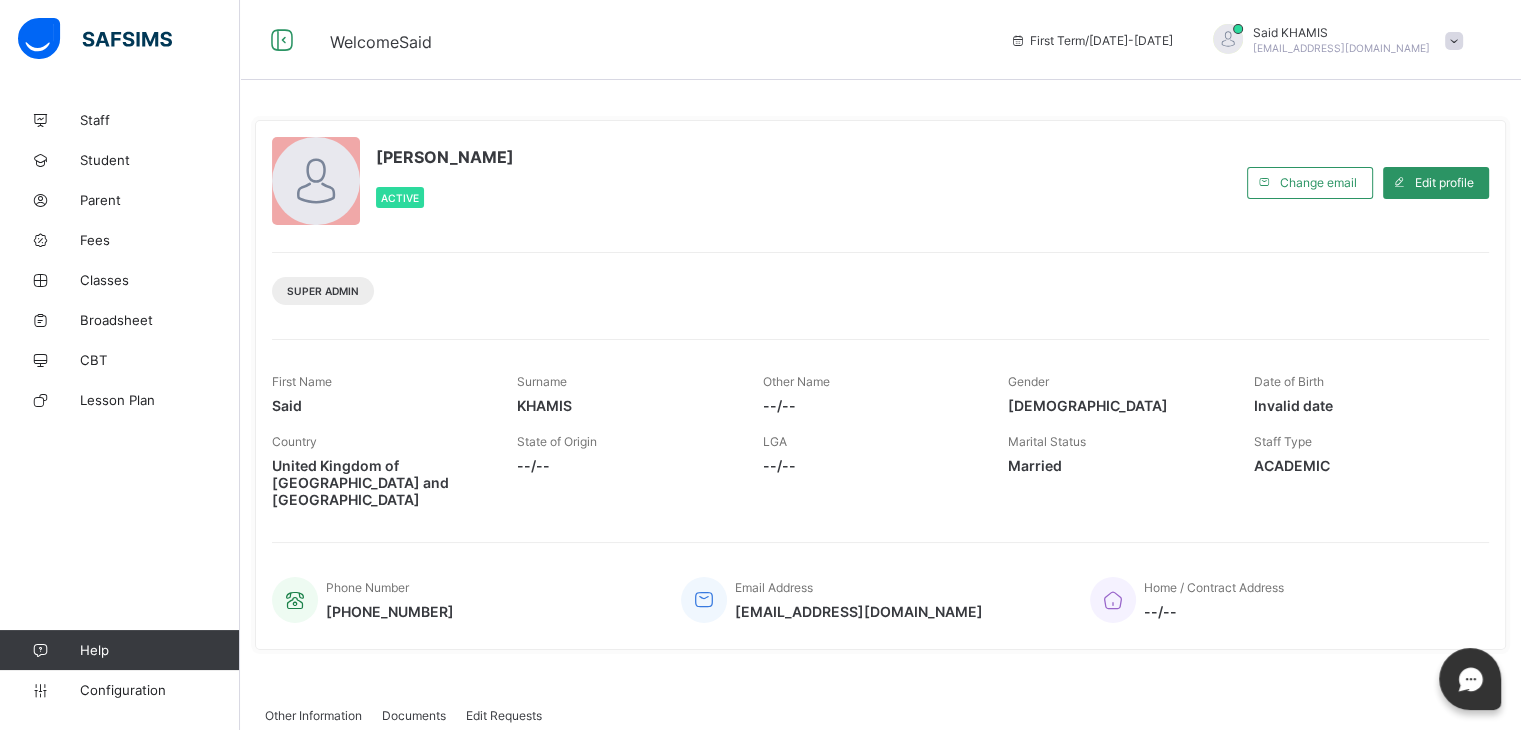 click on "Super Admin" at bounding box center (880, 283) 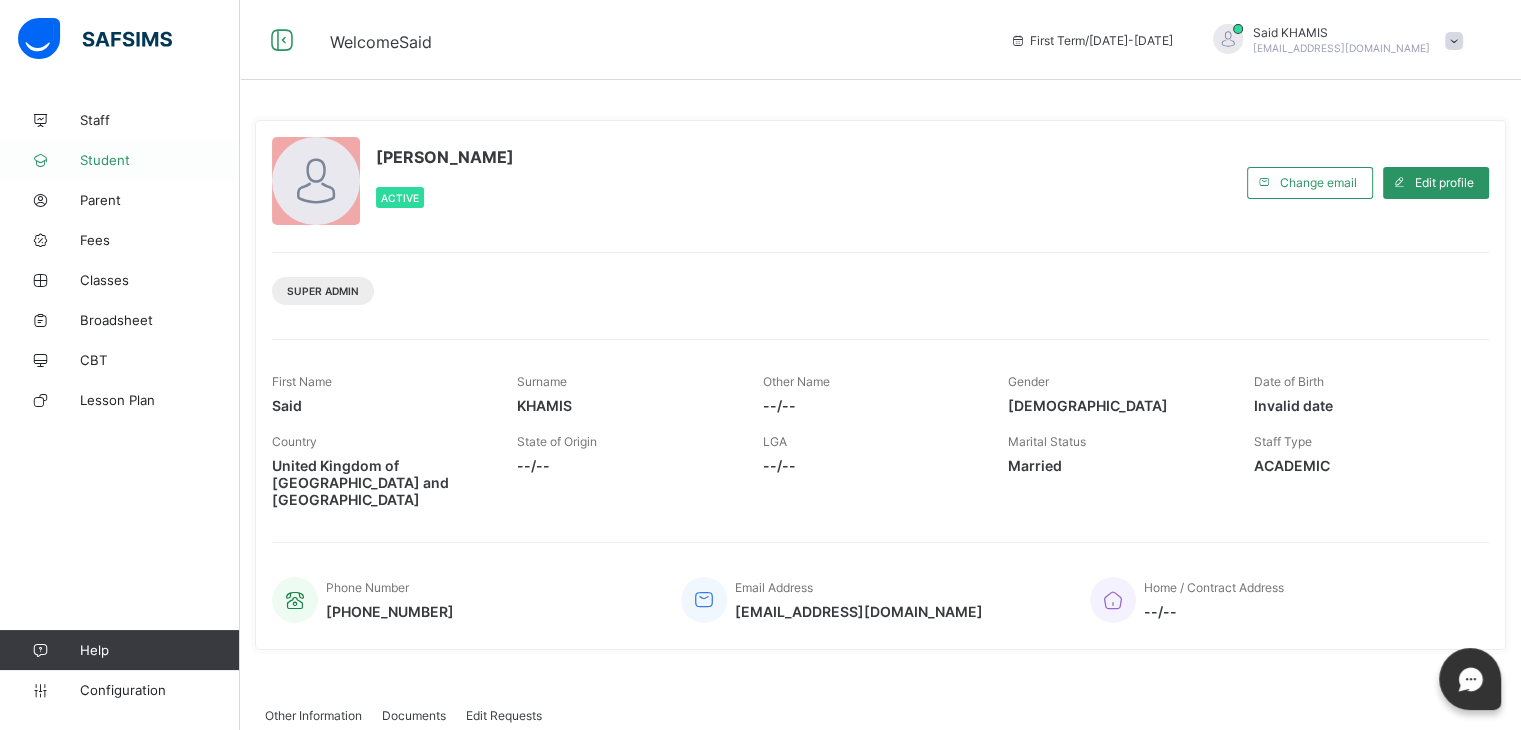 click on "Student" at bounding box center (160, 160) 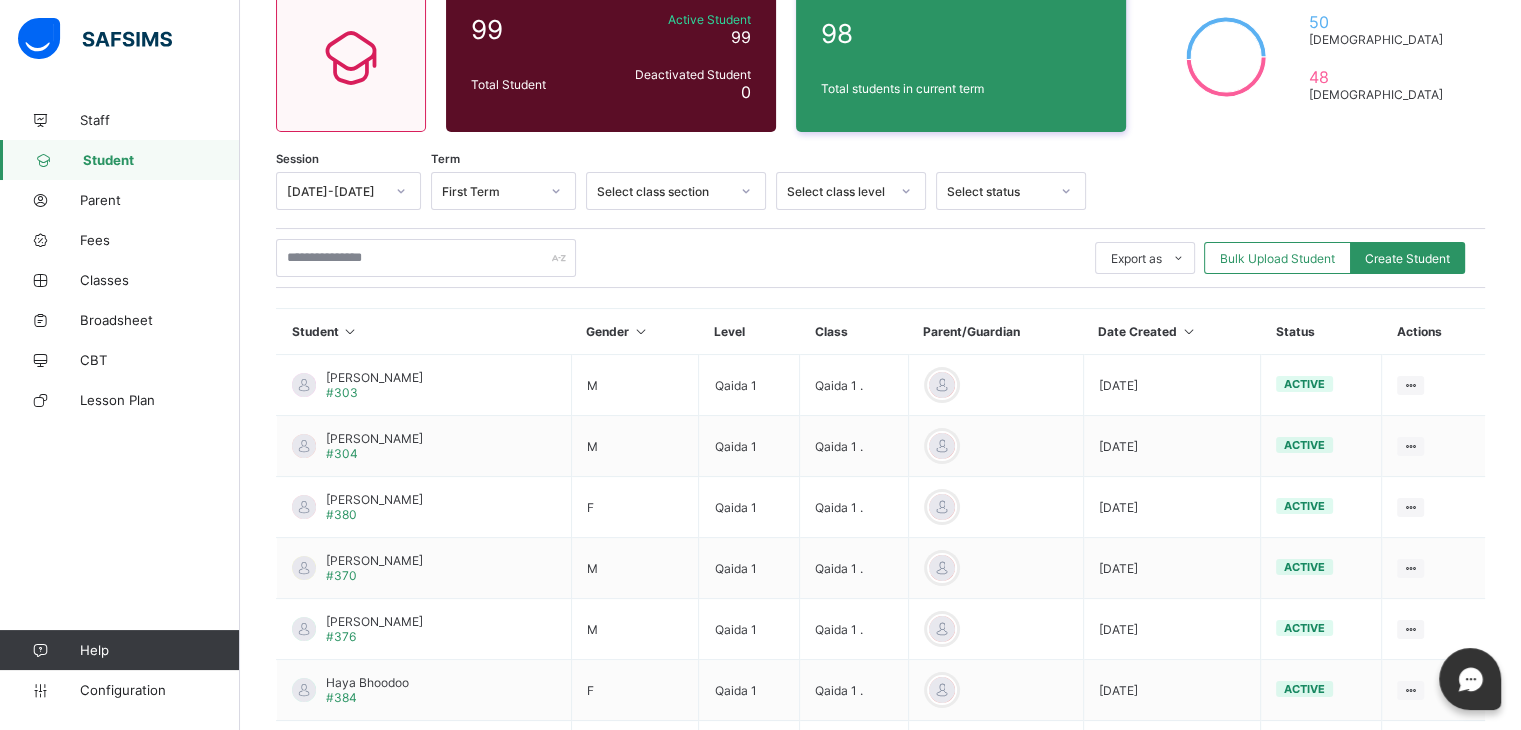 scroll, scrollTop: 0, scrollLeft: 0, axis: both 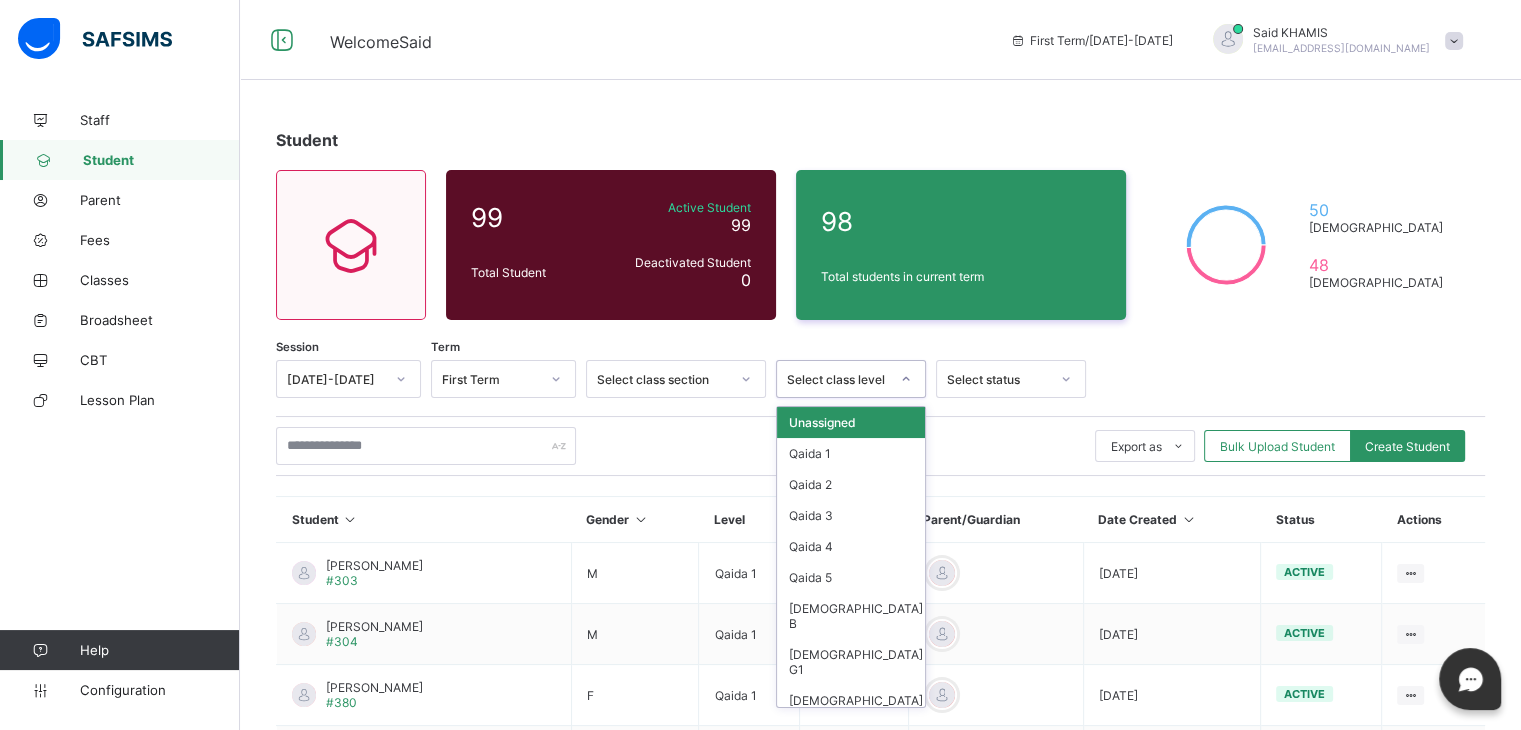 click 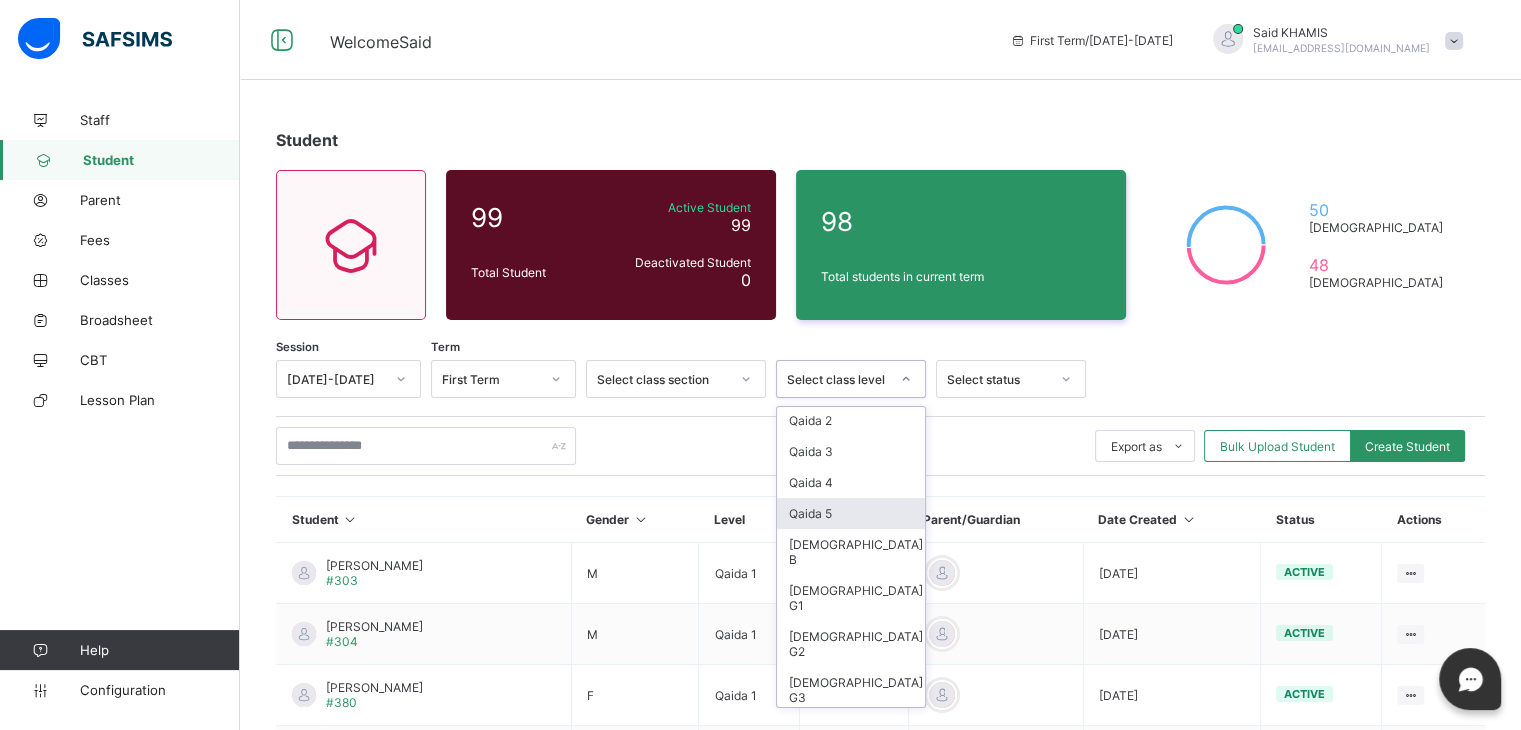scroll, scrollTop: 74, scrollLeft: 0, axis: vertical 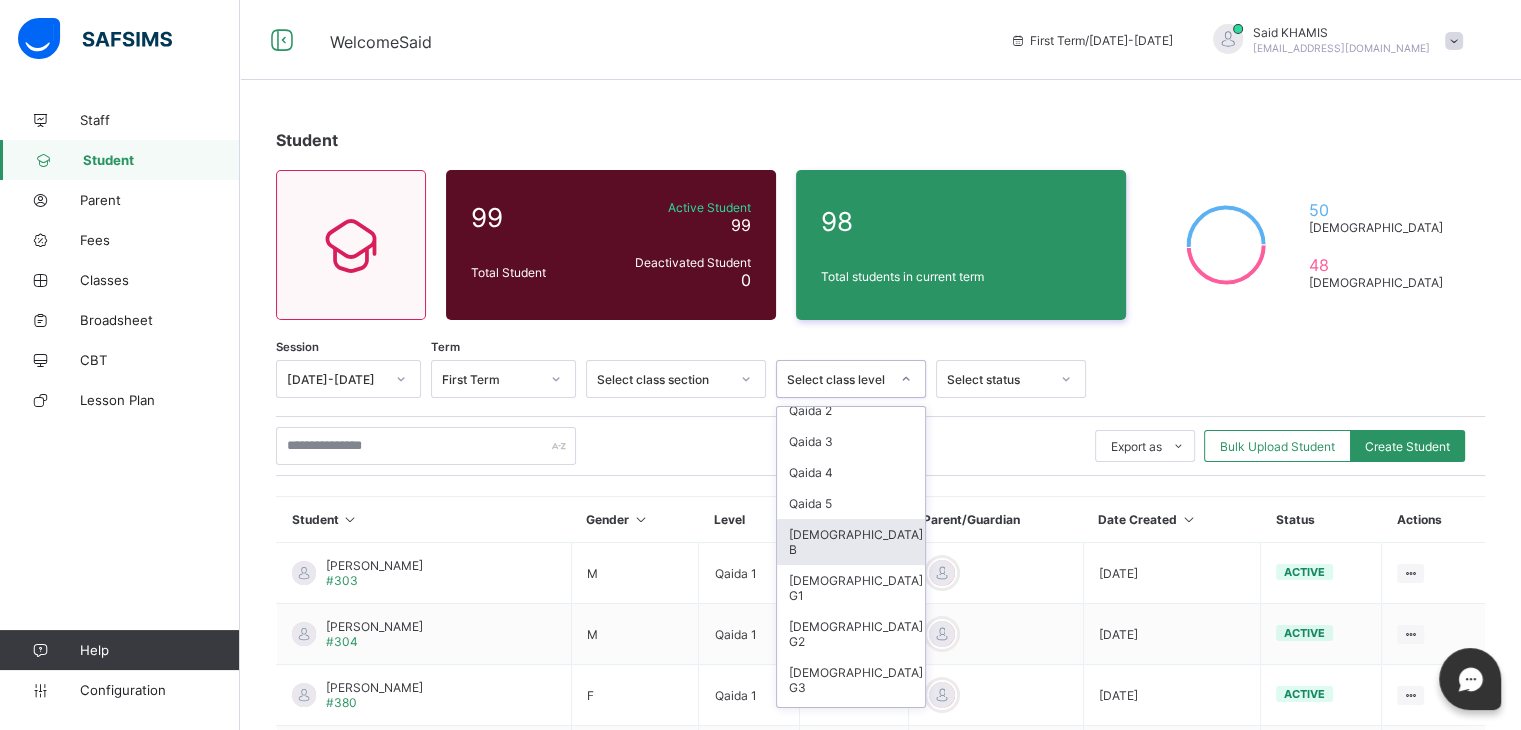 click on "[DEMOGRAPHIC_DATA] B" at bounding box center (851, 542) 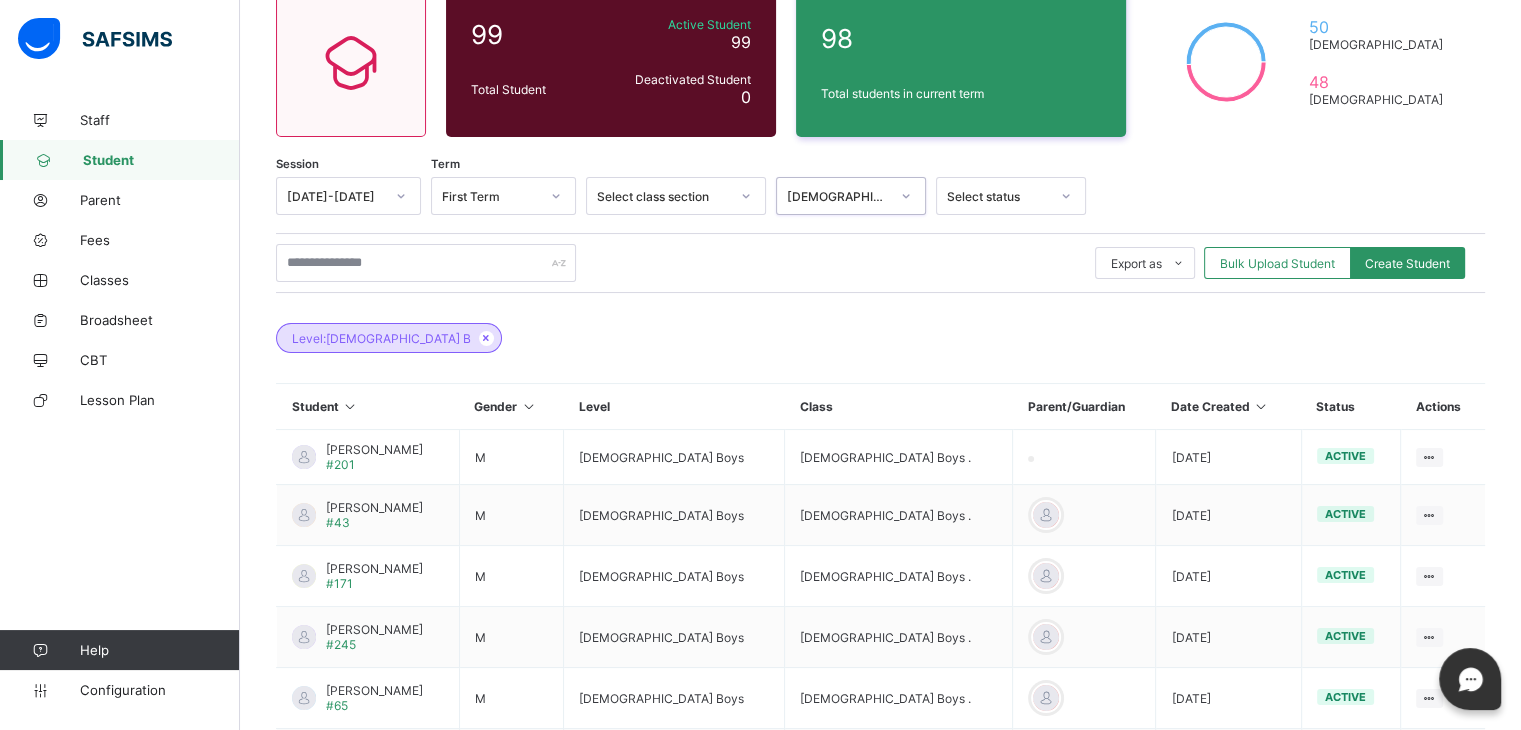 scroll, scrollTop: 0, scrollLeft: 0, axis: both 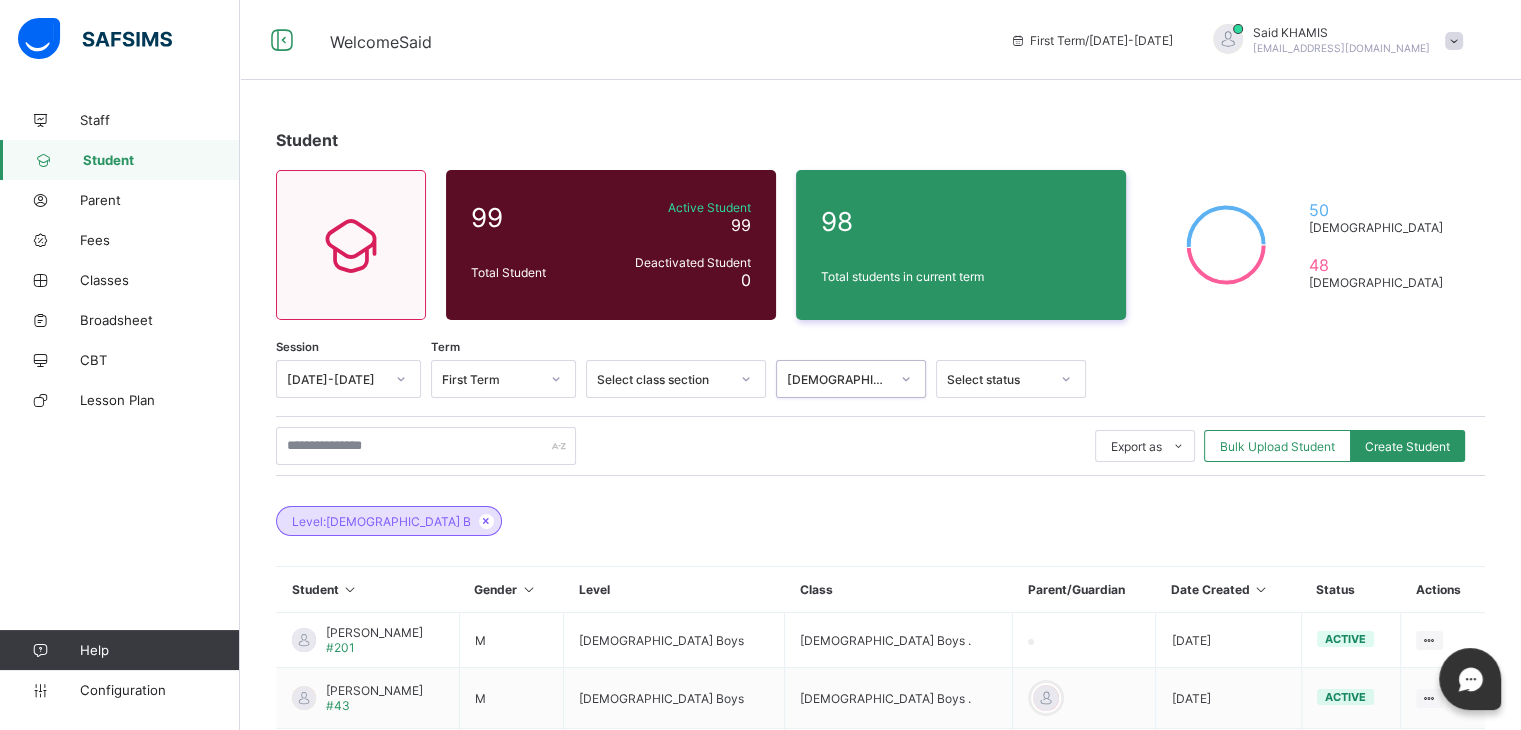 click on "Student" at bounding box center (120, 160) 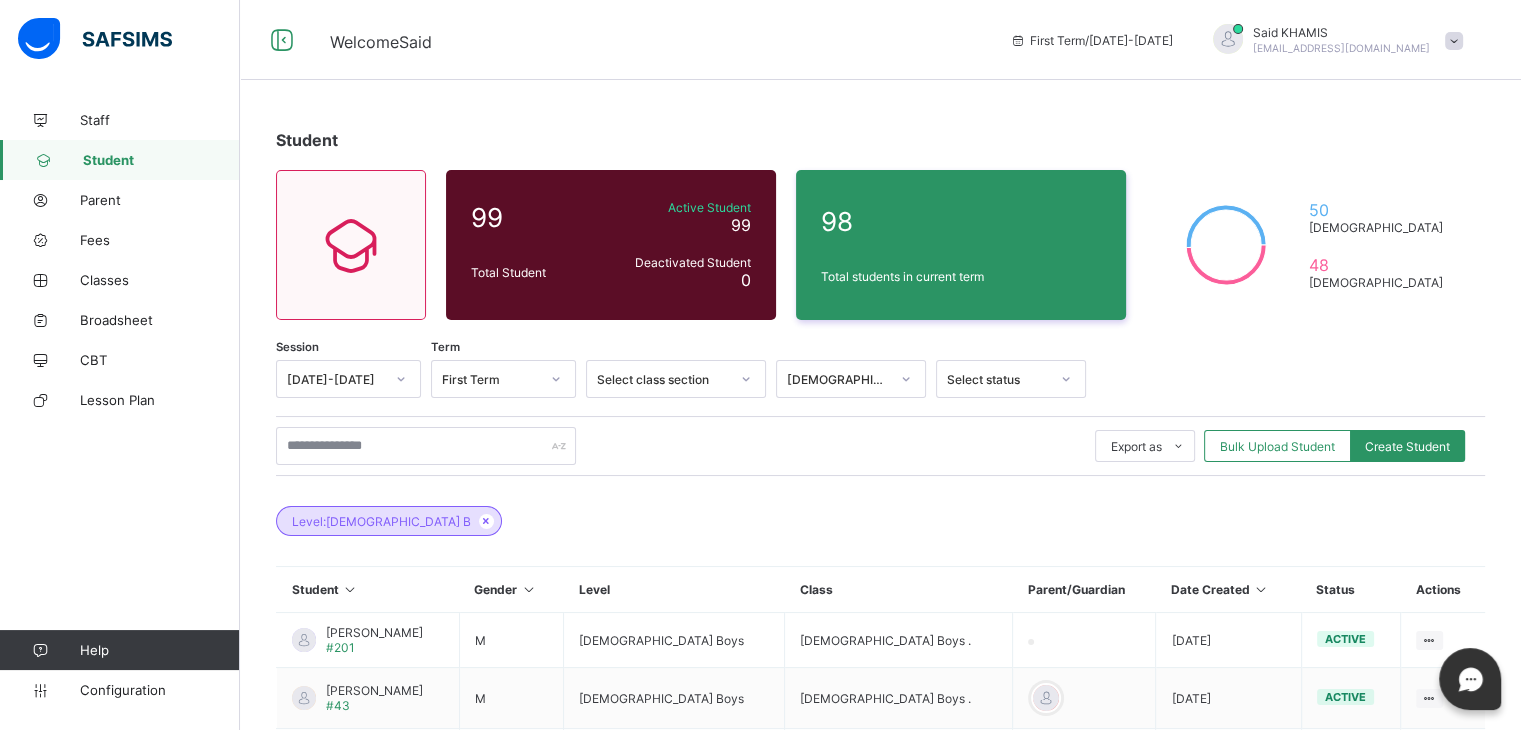 click on "Student" at bounding box center [120, 160] 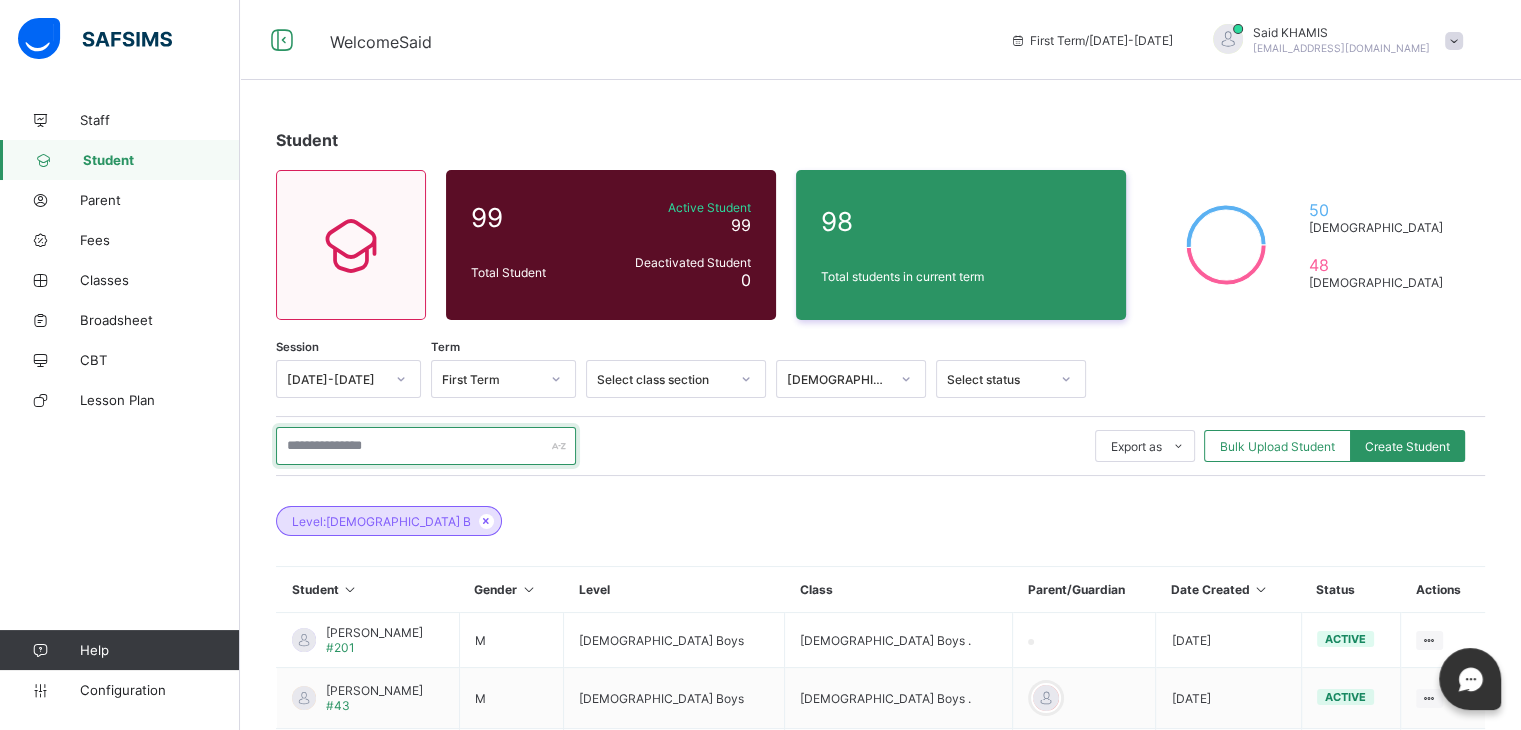 click at bounding box center [426, 446] 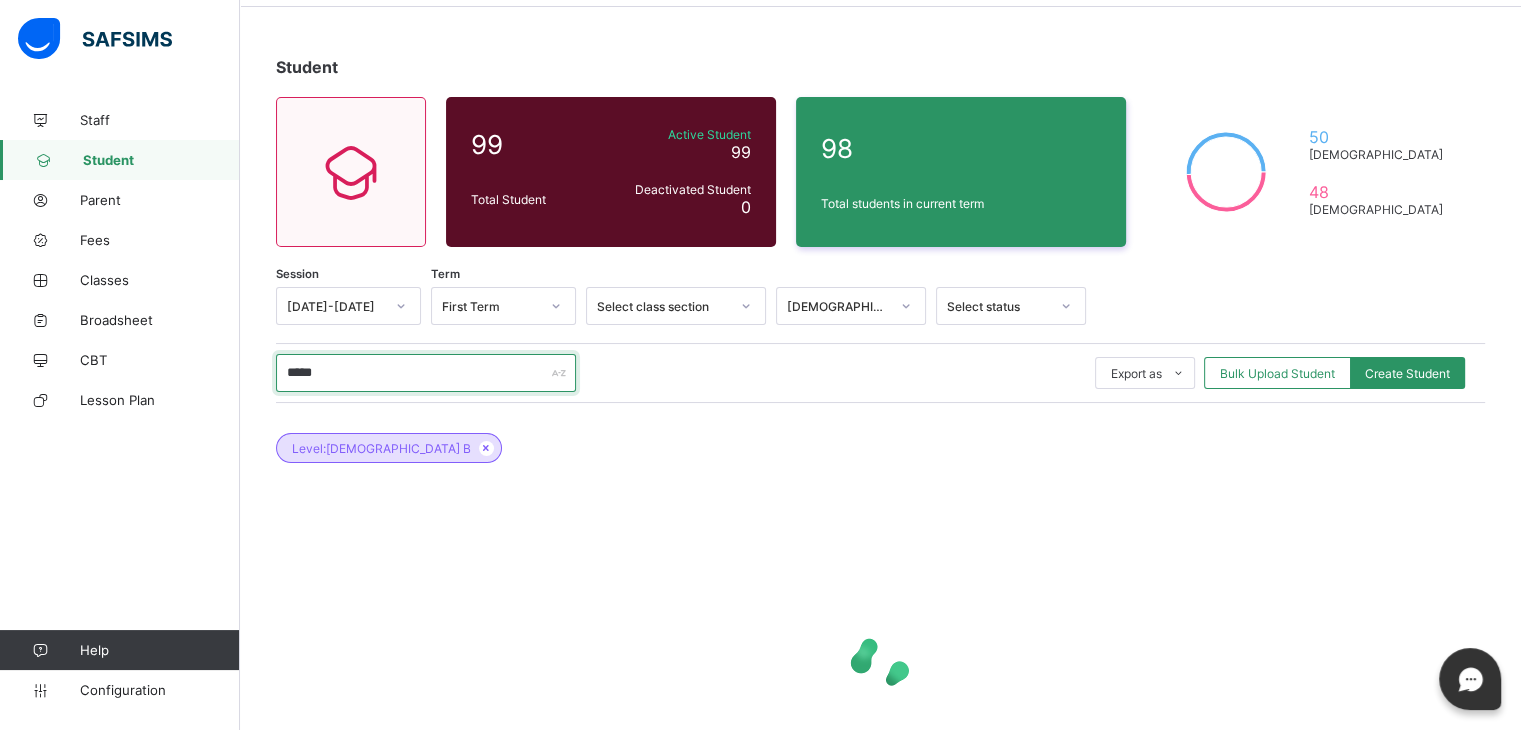 scroll, scrollTop: 72, scrollLeft: 0, axis: vertical 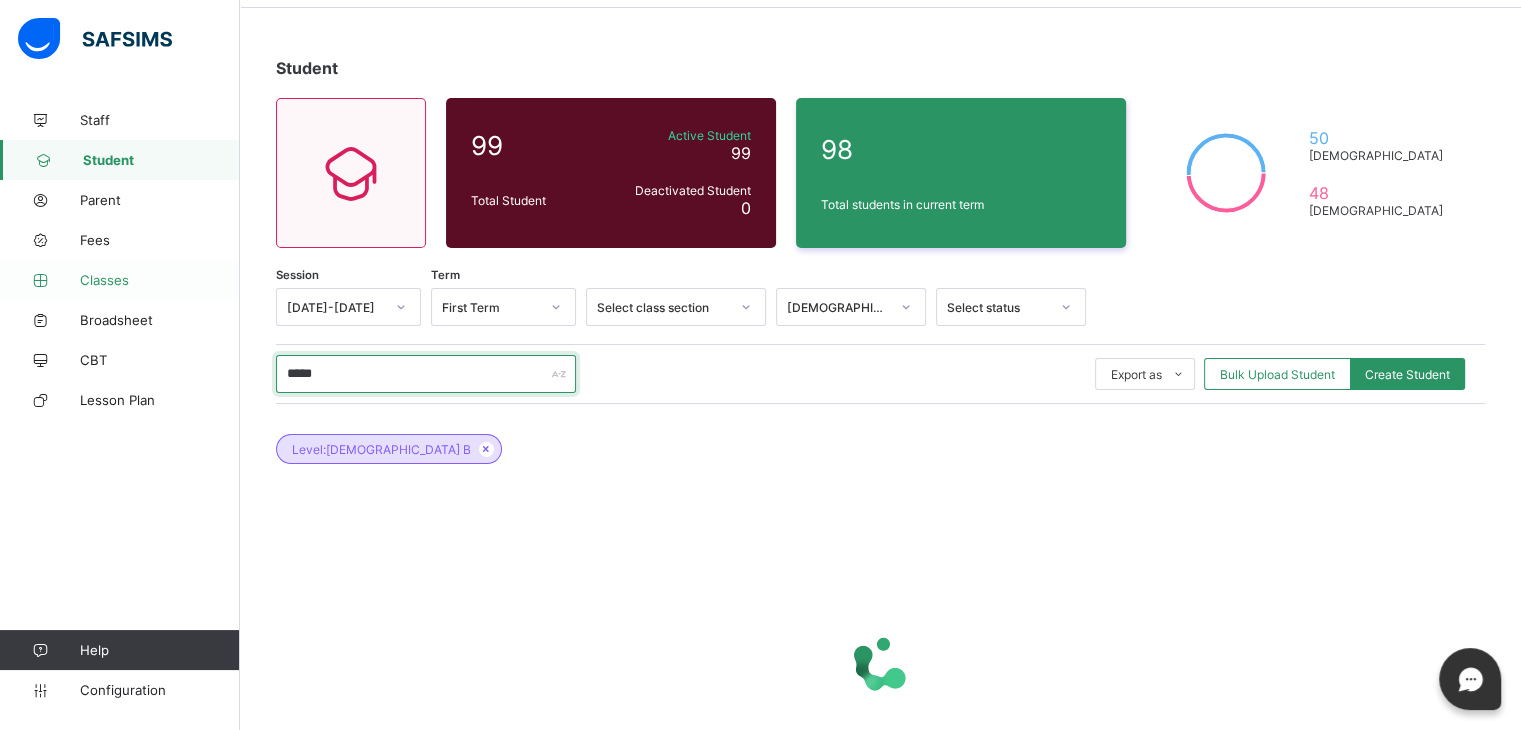 type on "*****" 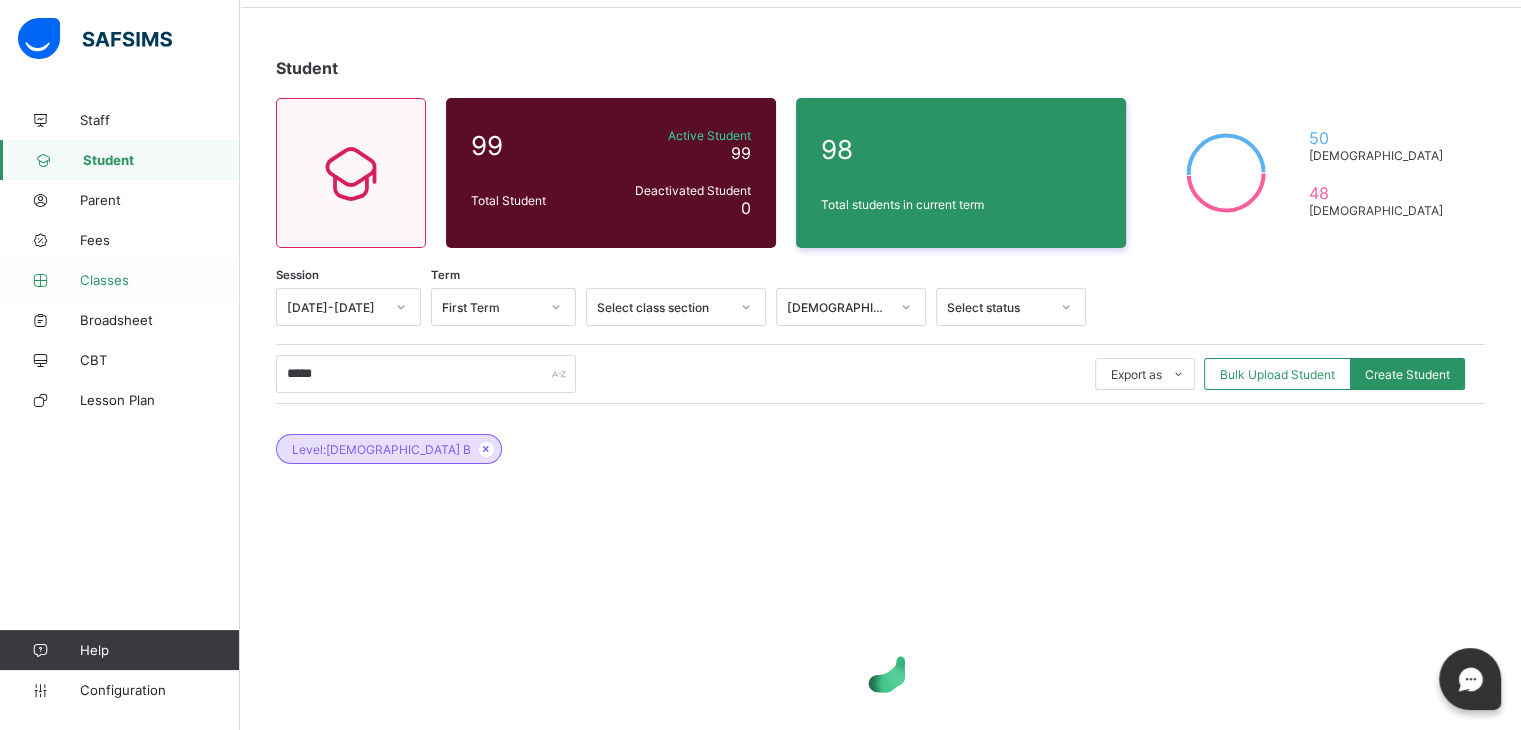 click on "Classes" at bounding box center (160, 280) 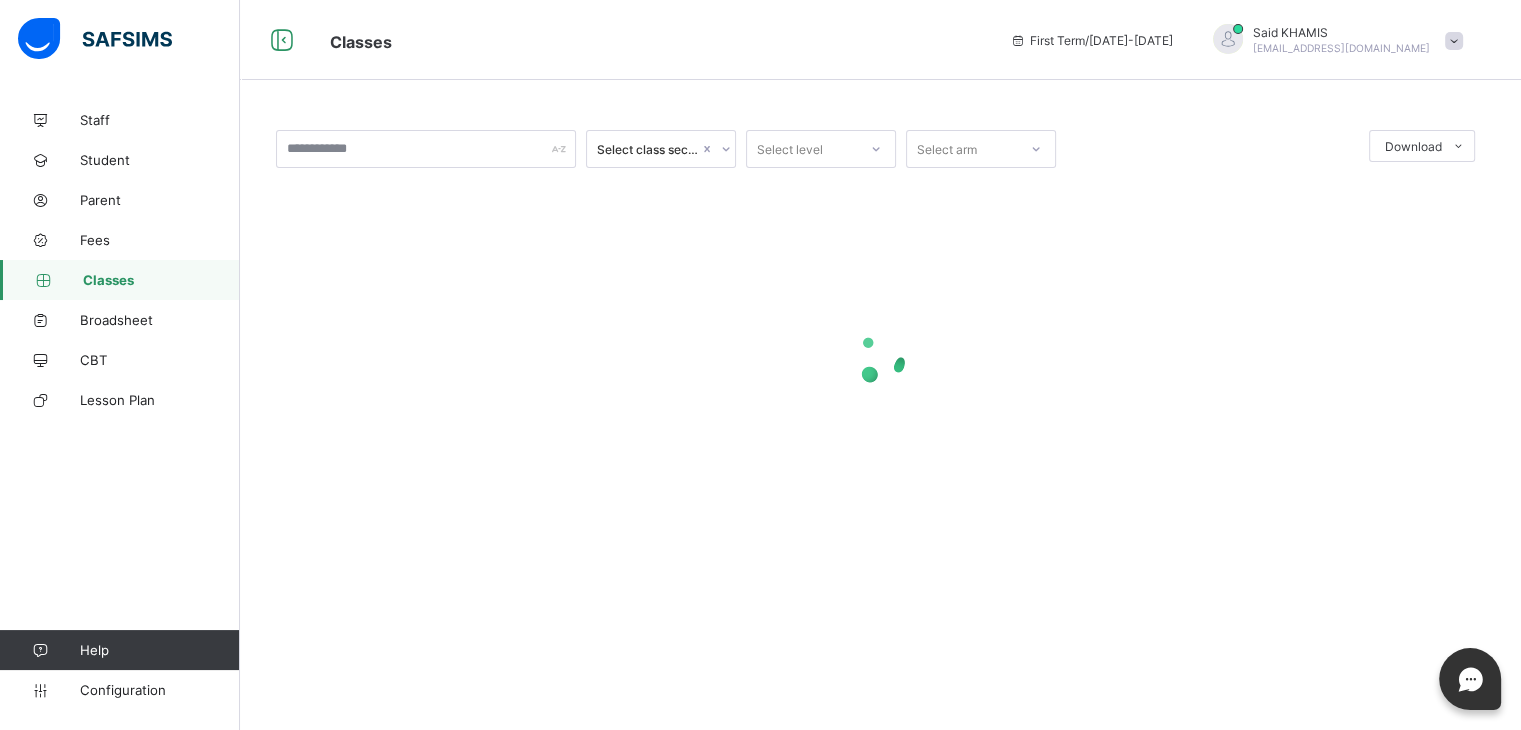 scroll, scrollTop: 0, scrollLeft: 0, axis: both 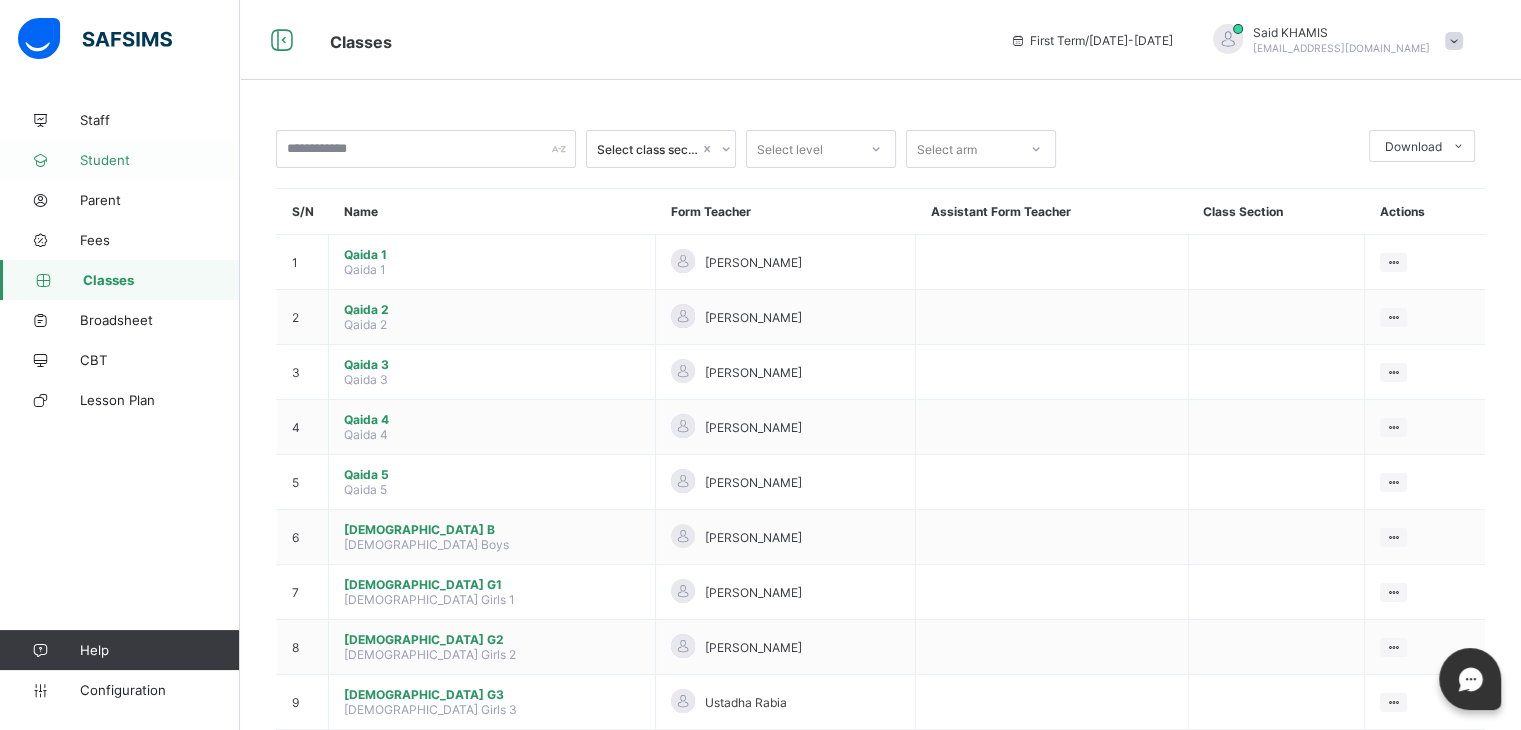 click on "Student" at bounding box center [160, 160] 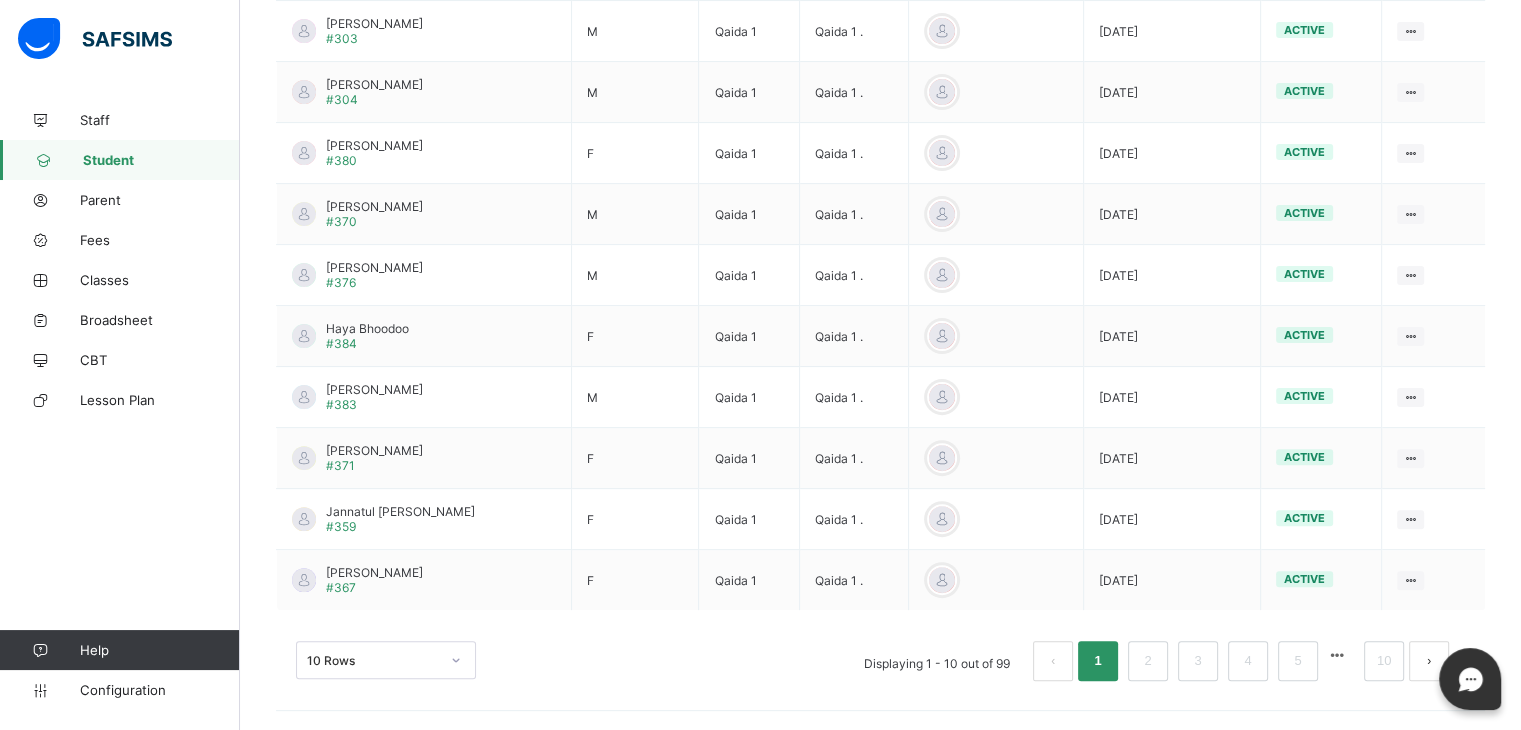 scroll, scrollTop: 0, scrollLeft: 0, axis: both 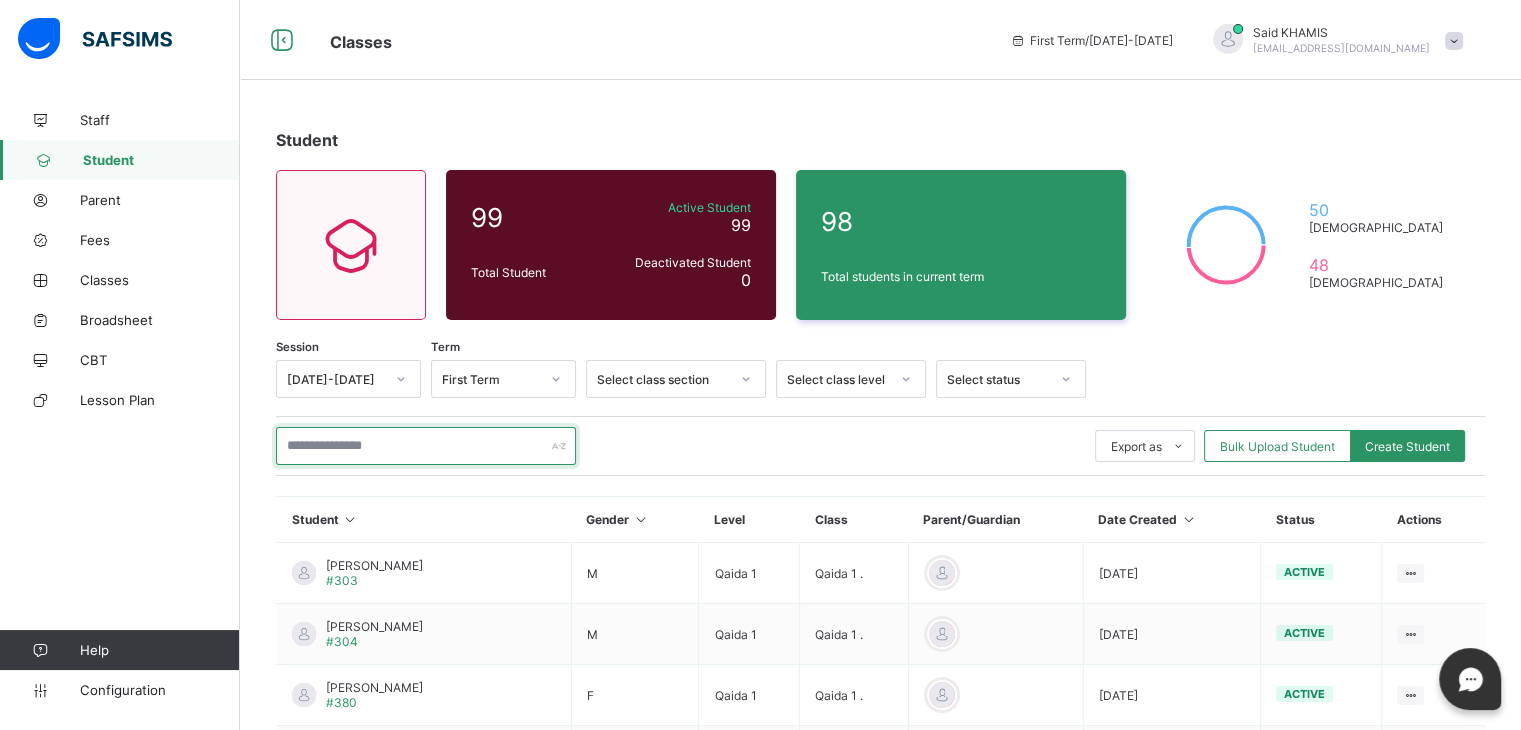 click at bounding box center [426, 446] 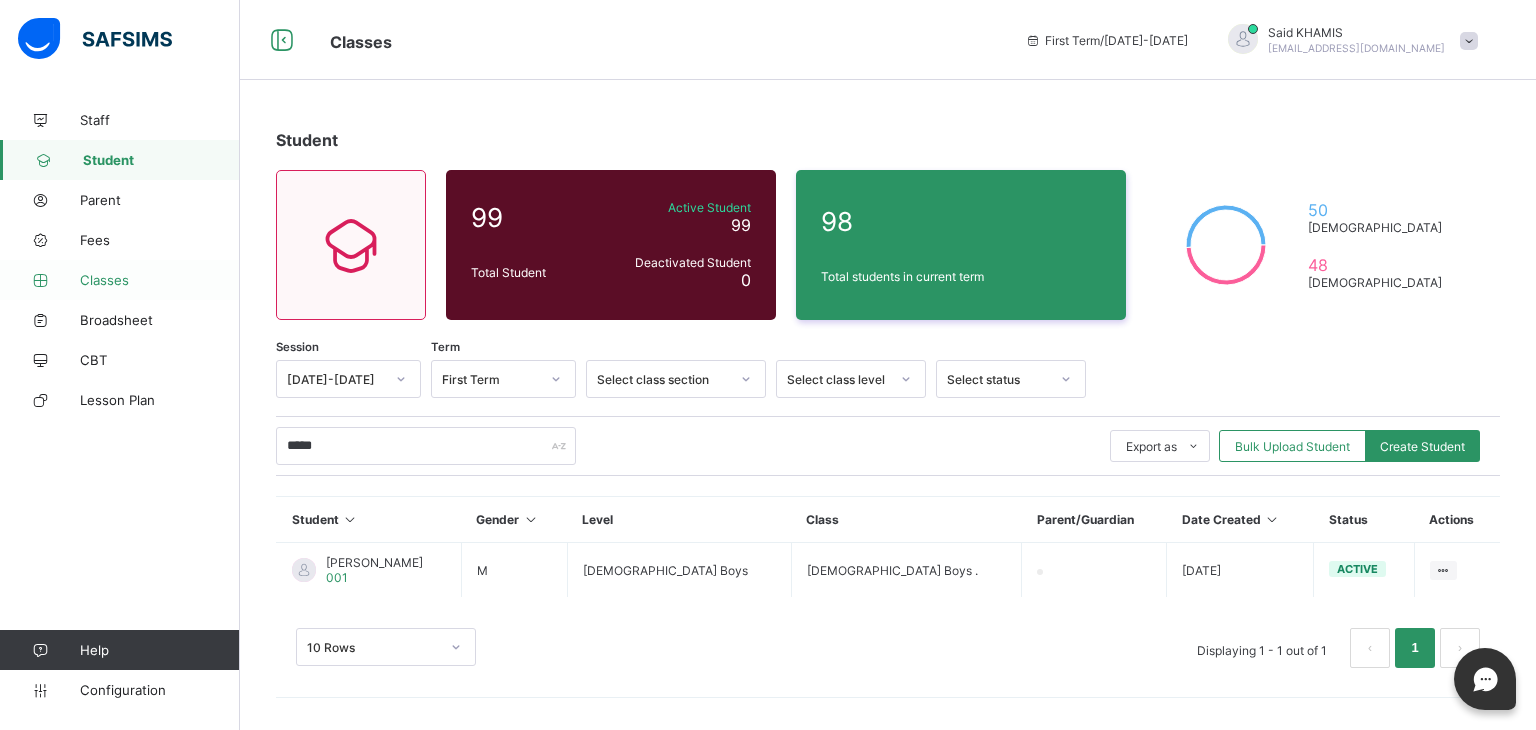 click on "Classes" at bounding box center [160, 280] 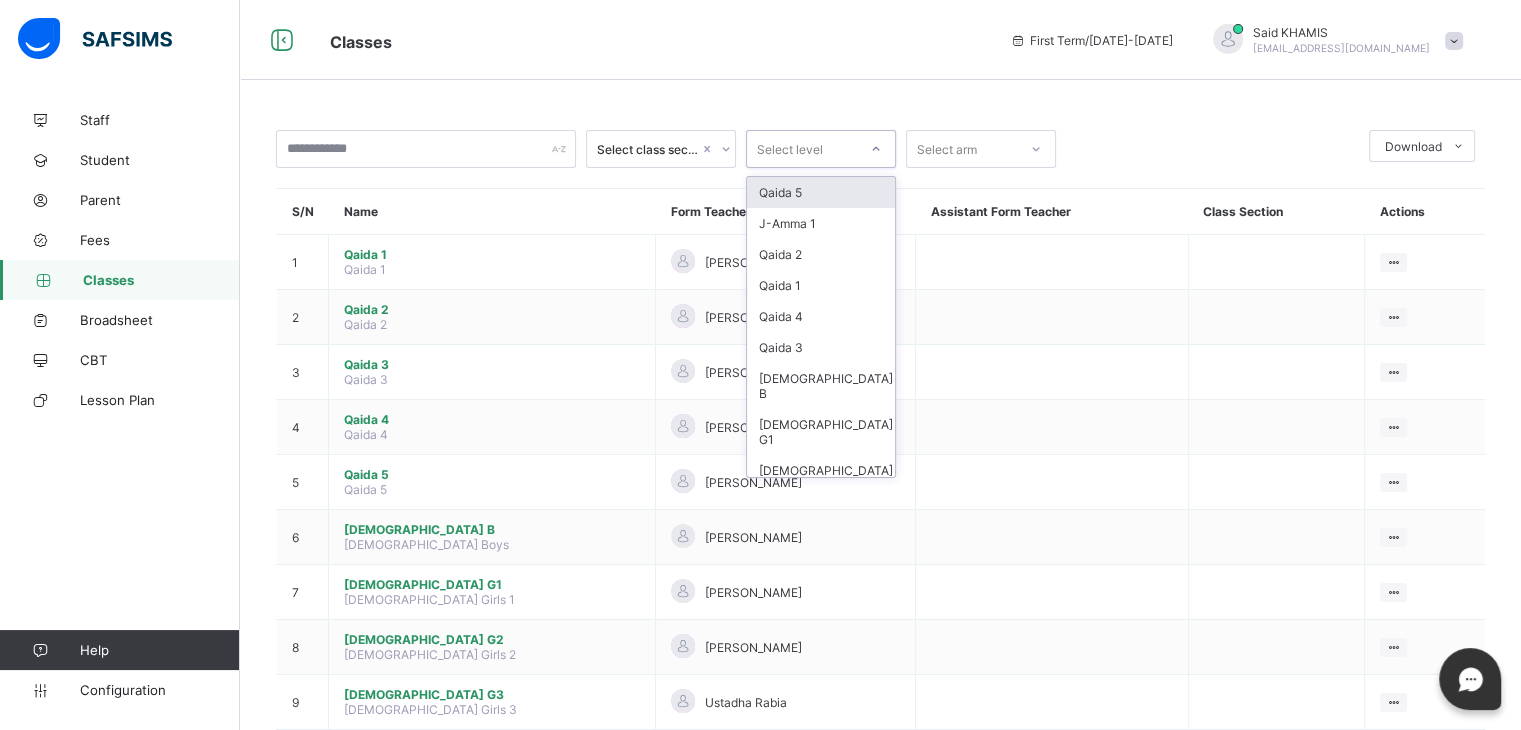 click 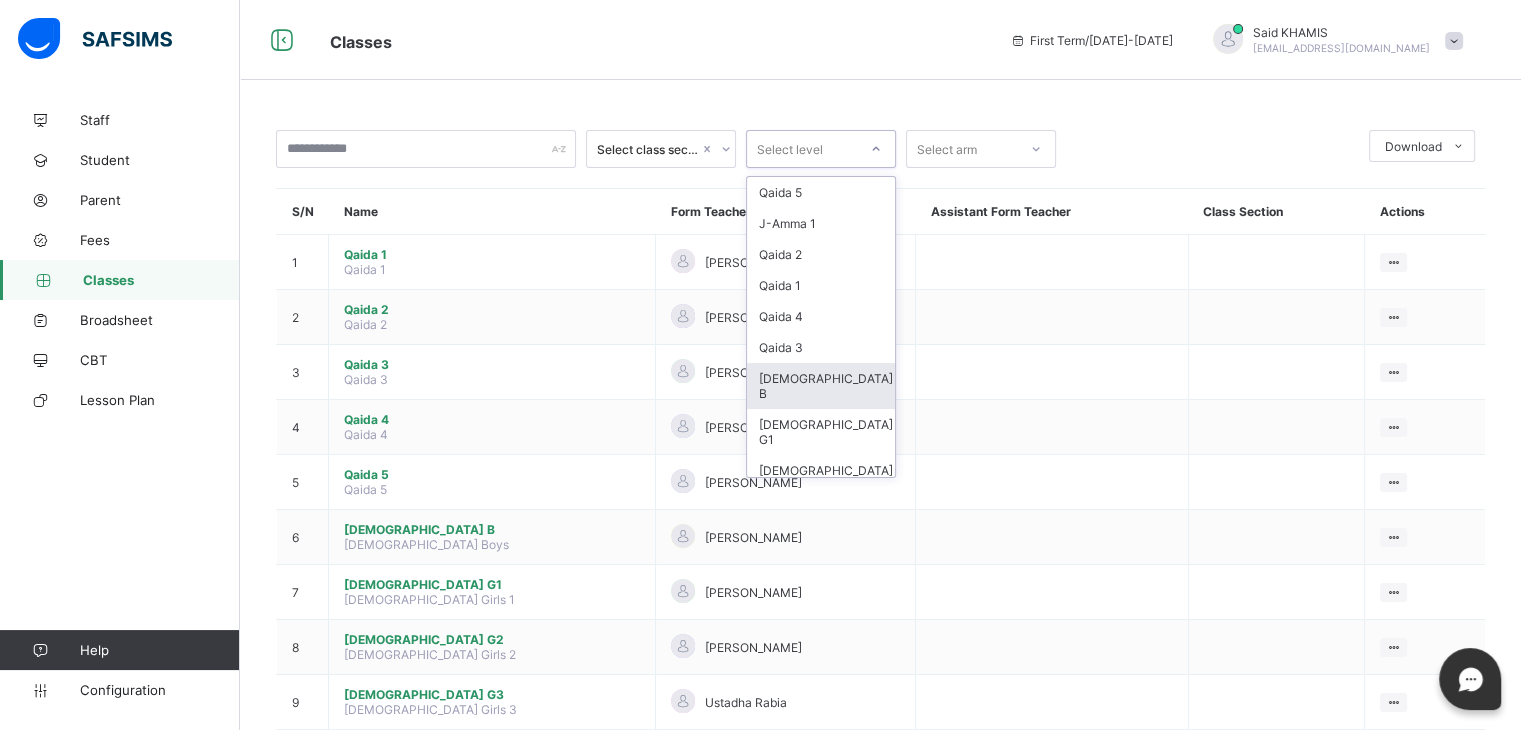 click on "[DEMOGRAPHIC_DATA] B" at bounding box center [821, 386] 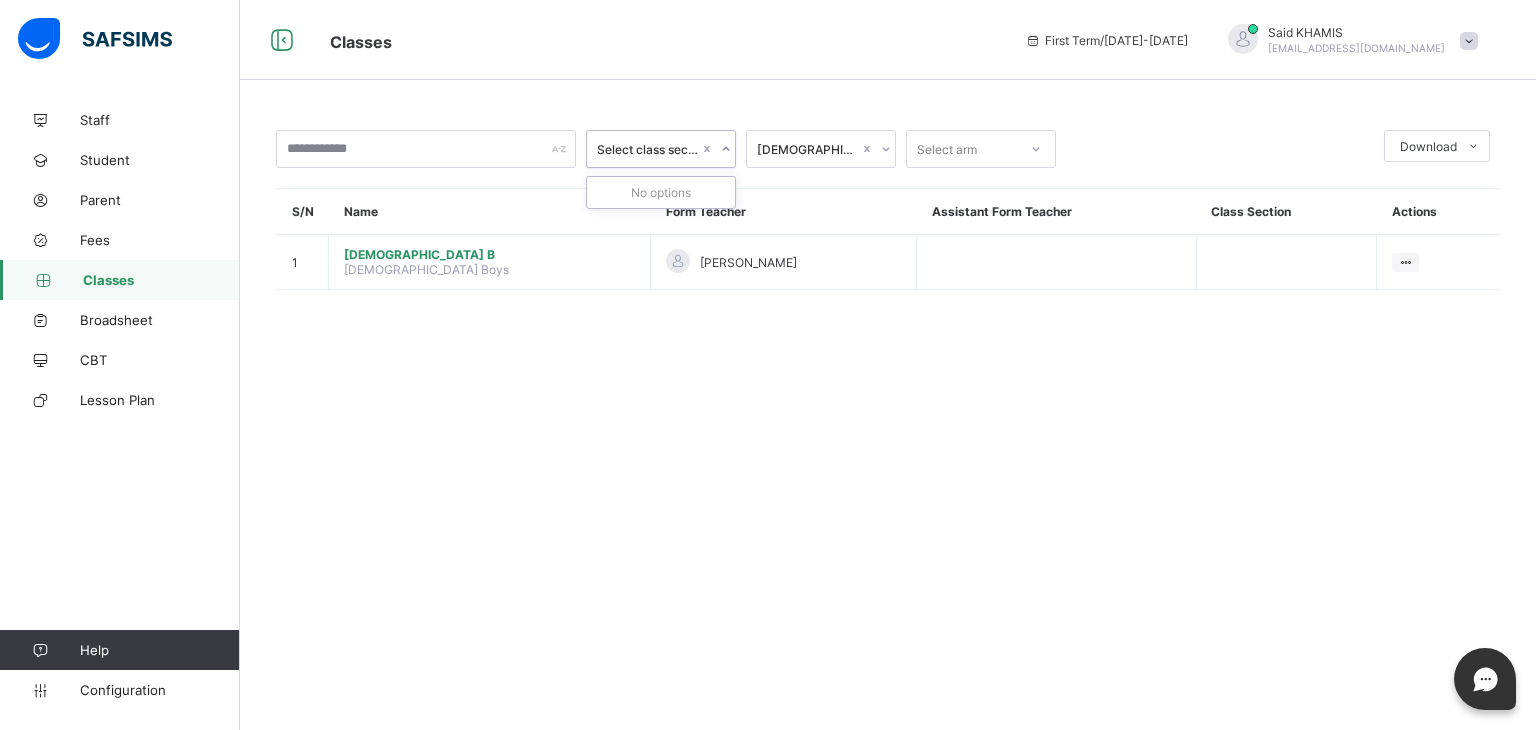 click 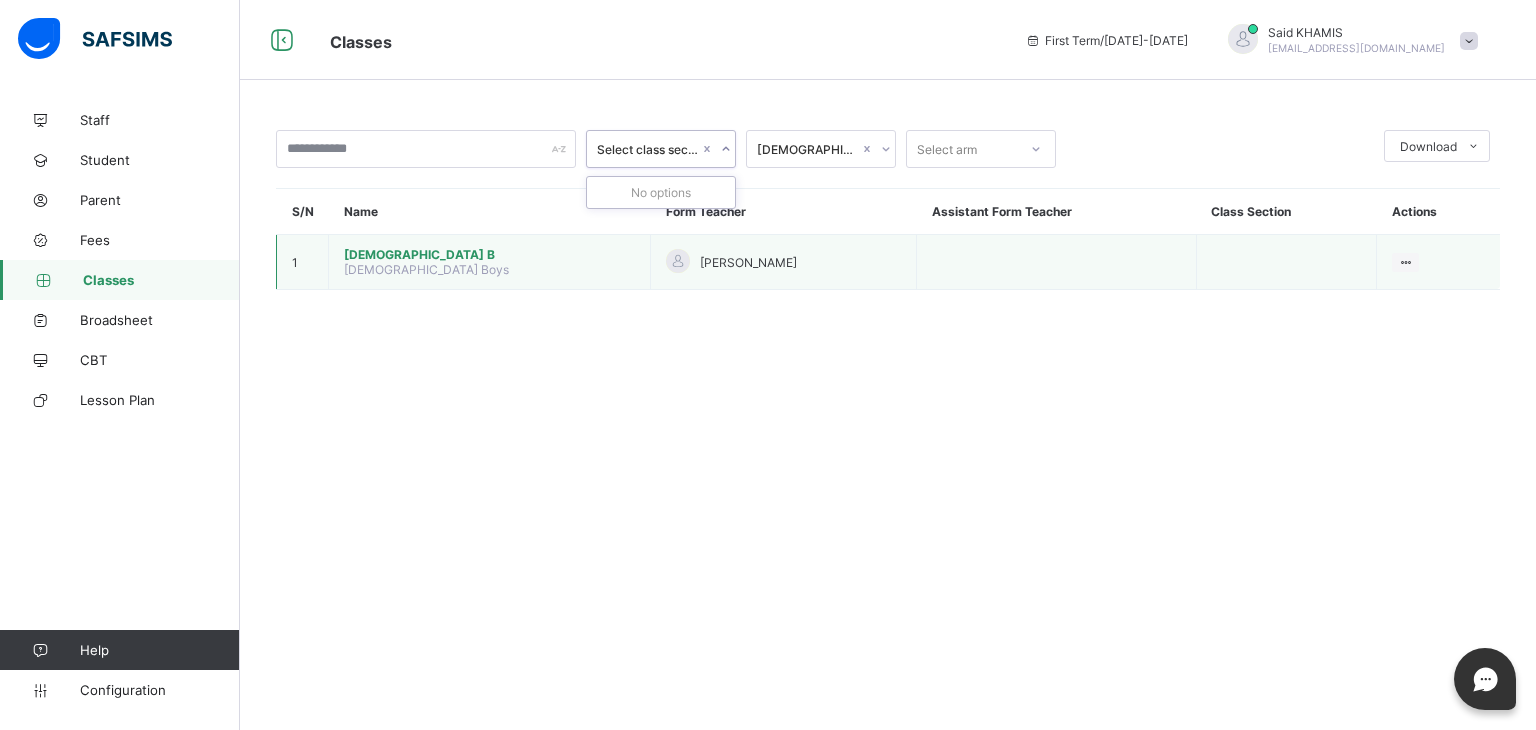 click on "[DEMOGRAPHIC_DATA] Boys" at bounding box center [426, 269] 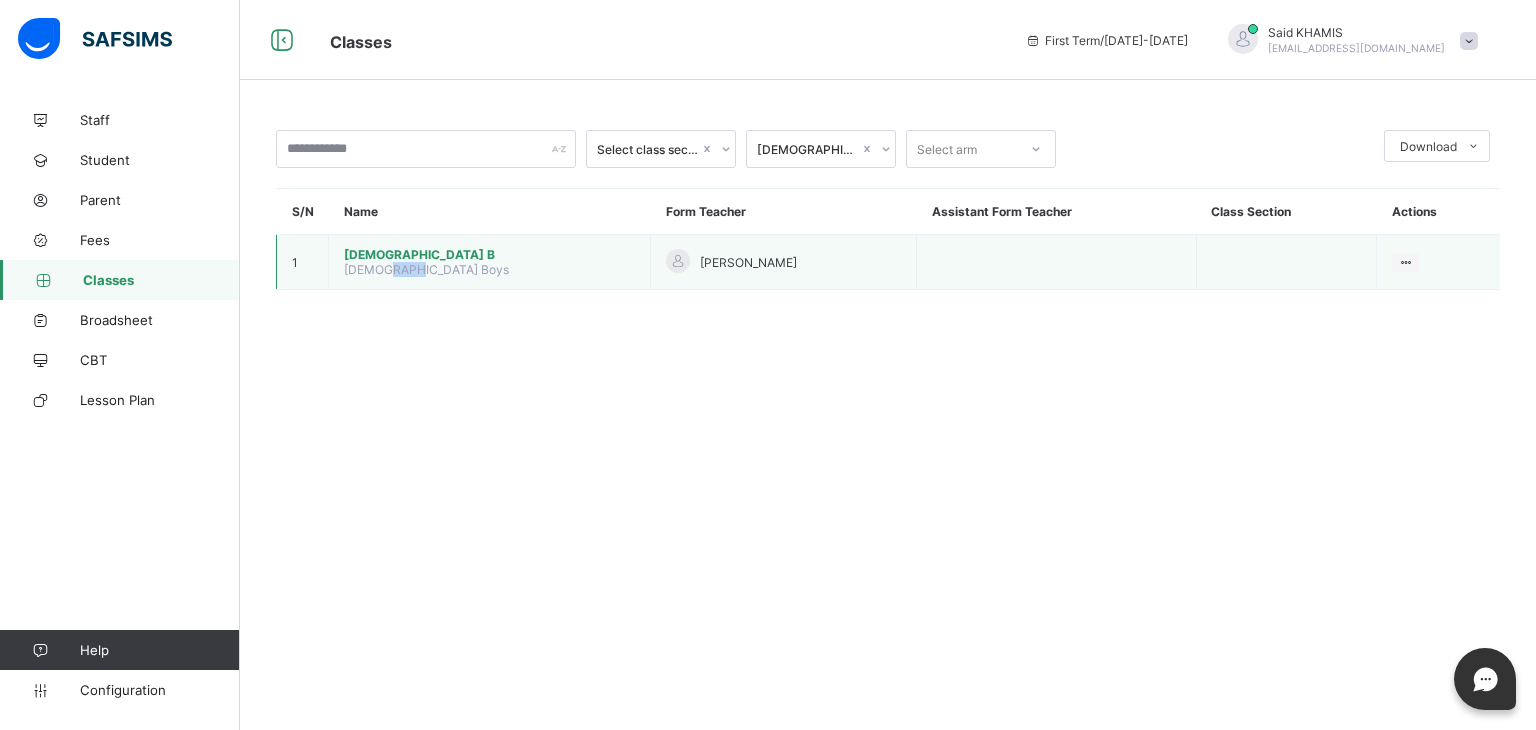 click on "[DEMOGRAPHIC_DATA] Boys" at bounding box center (426, 269) 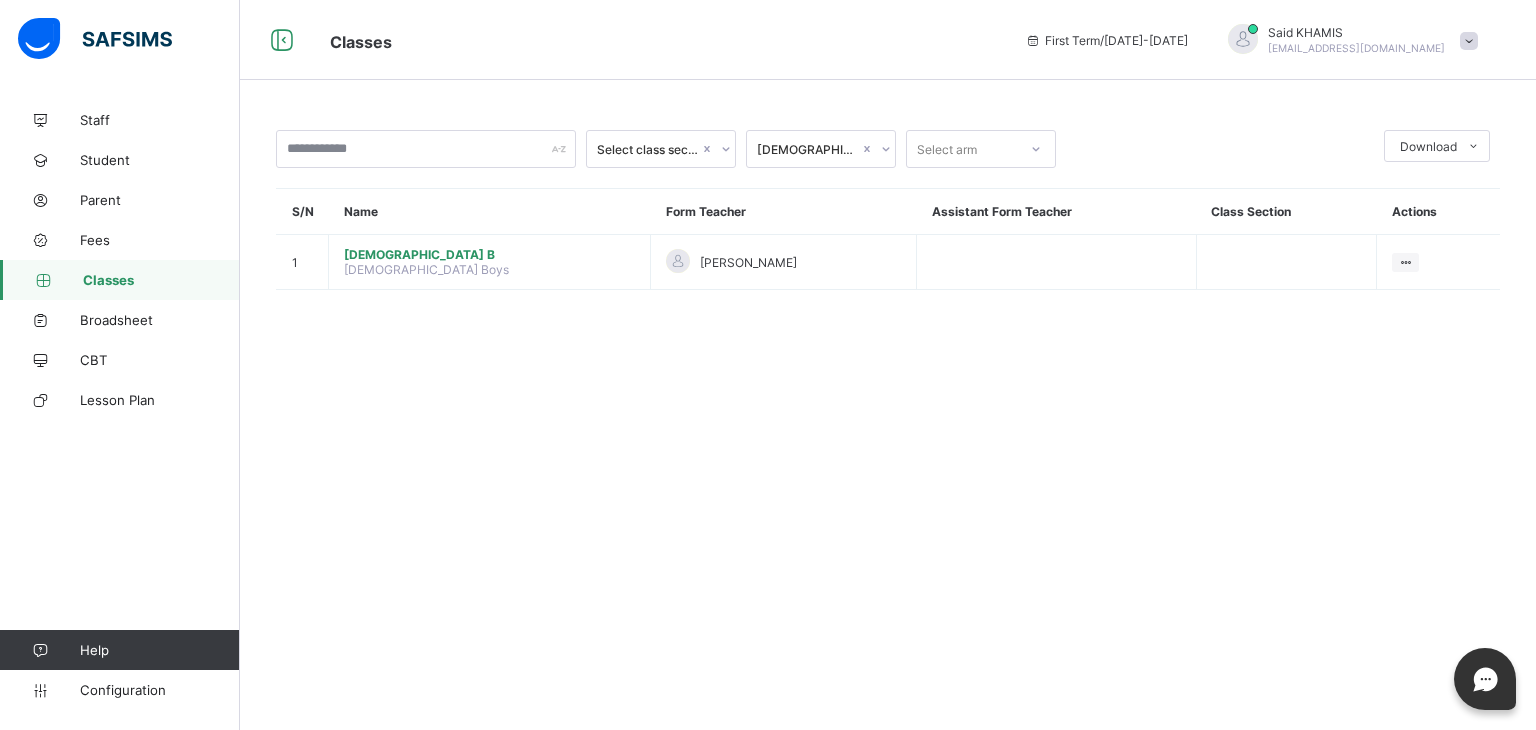 click on "Select class section Quran B Select arm Download Pdf Report Excel Report S/N Name Form Teacher Assistant Form Teacher Class Section Actions 1 Quran B     Quran Boys Liakim Ladipo  View Class Assign form Teacher × Form Teacher Select Form Teacher Ustadha Sahra  Select Assistant Form Teacher Cancel Save Madrassatu Alsalaam Rivergate Centre
Minter Rd, Barking IG11 0FJ , Phone:   List of Classes 11th Jul 2025, 8:15:25 pm Total no. of classes:  11 Term:  First Term Session:  2025-2026 S/N Class name Class Arms Form Teacher Supervisor Subject Teachers 1 Qaida 1 Qaida 1 . Ustadha Sahra  No supervisor No class teachers 2 Qaida 2 Qaida 2 . Ustadha Shahad  No supervisor No class teachers 3 Qaida 3 Qaida 3 . Ustadha Sumayyah  No supervisor No class teachers 4 Qaida 4 Qaida 4 . Ustadha Sumaiya  No supervisor No class teachers 5 Qaida 5 Qaida 5 . Ustadha Amira  No supervisor No class teachers 6 Quran B Quran Boys . Liakim Ladipo  No supervisor No class teachers 7 Quran G1 Quran Girls 1 . Ustadha Maaha  No supervisor 8 ." at bounding box center (888, 365) 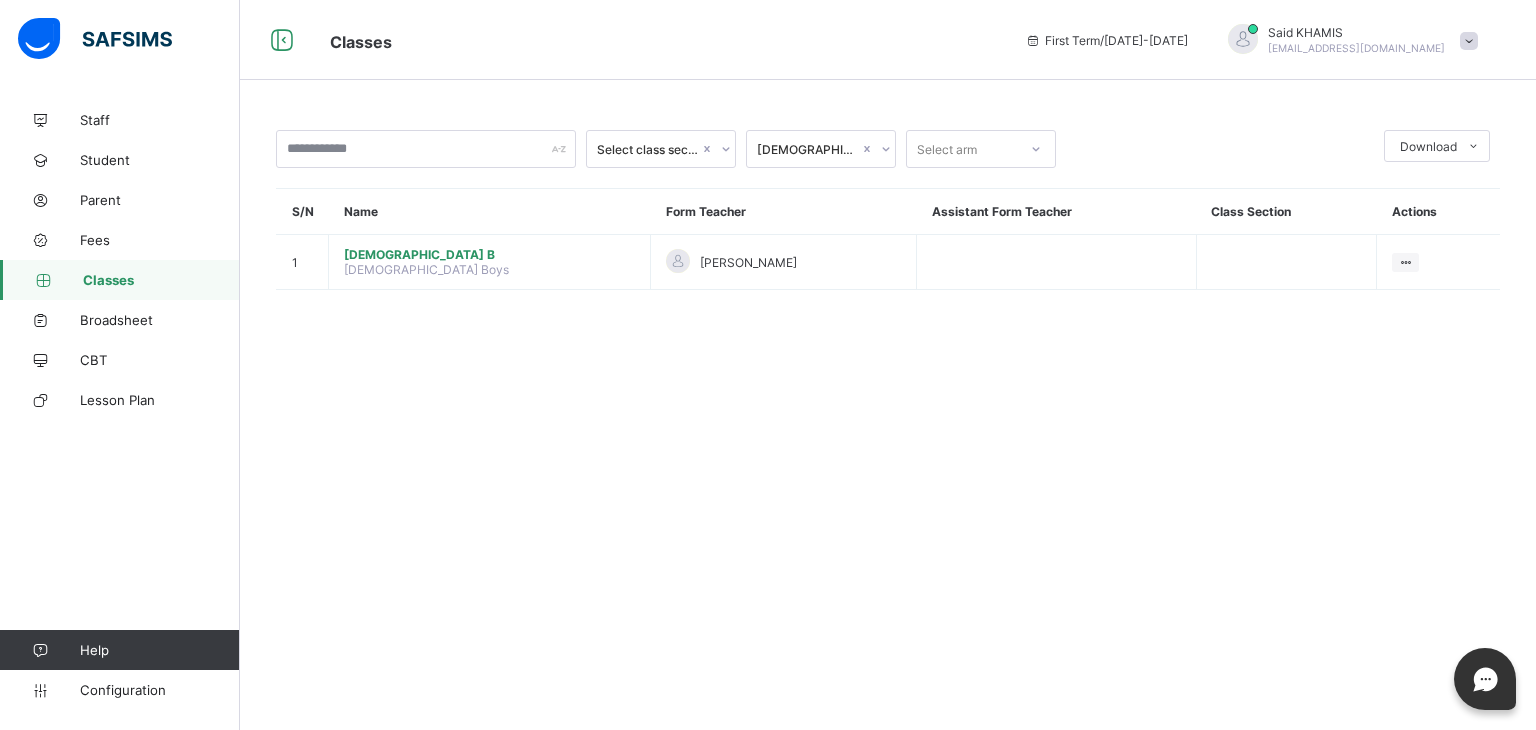 click on "Classes" at bounding box center (161, 280) 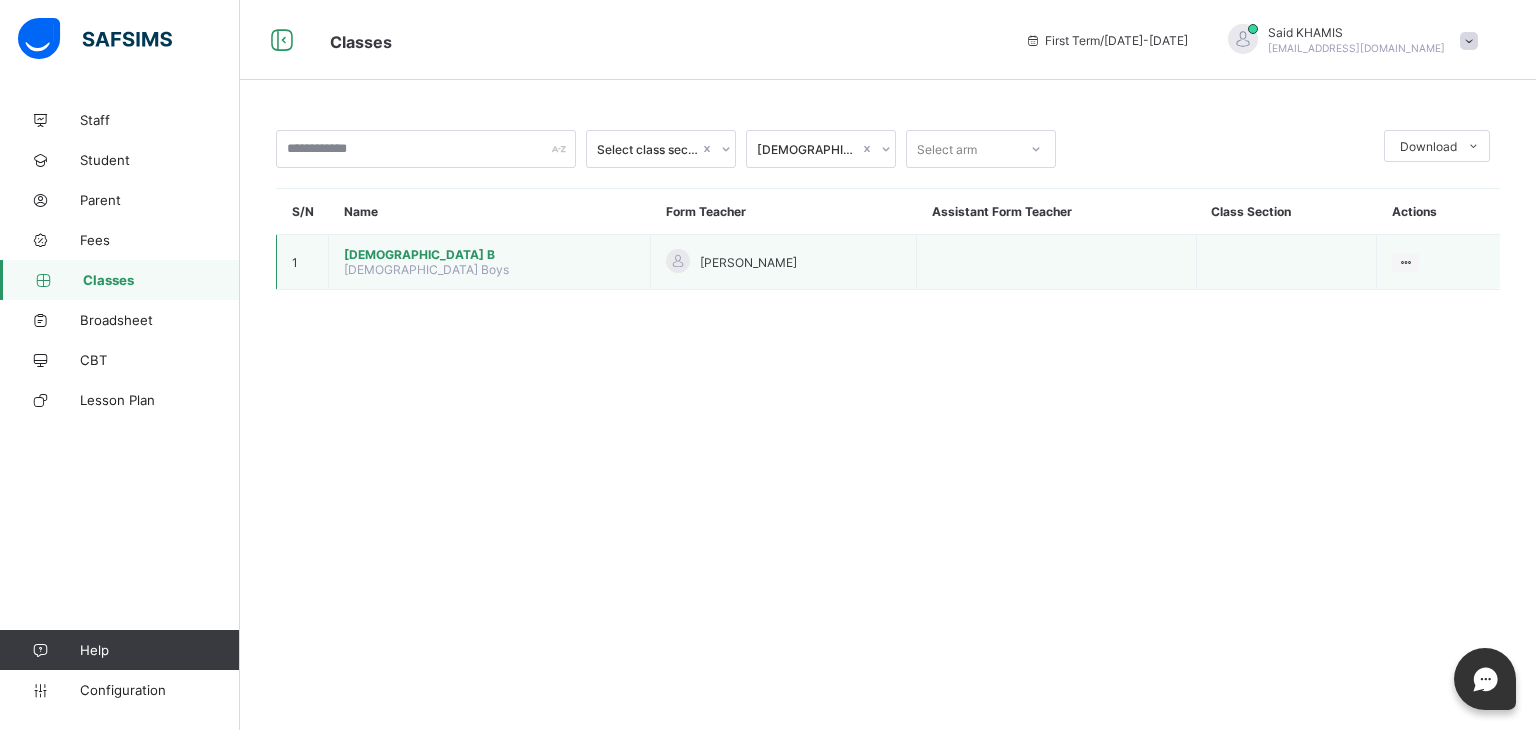 click on "[DEMOGRAPHIC_DATA] B" at bounding box center (489, 254) 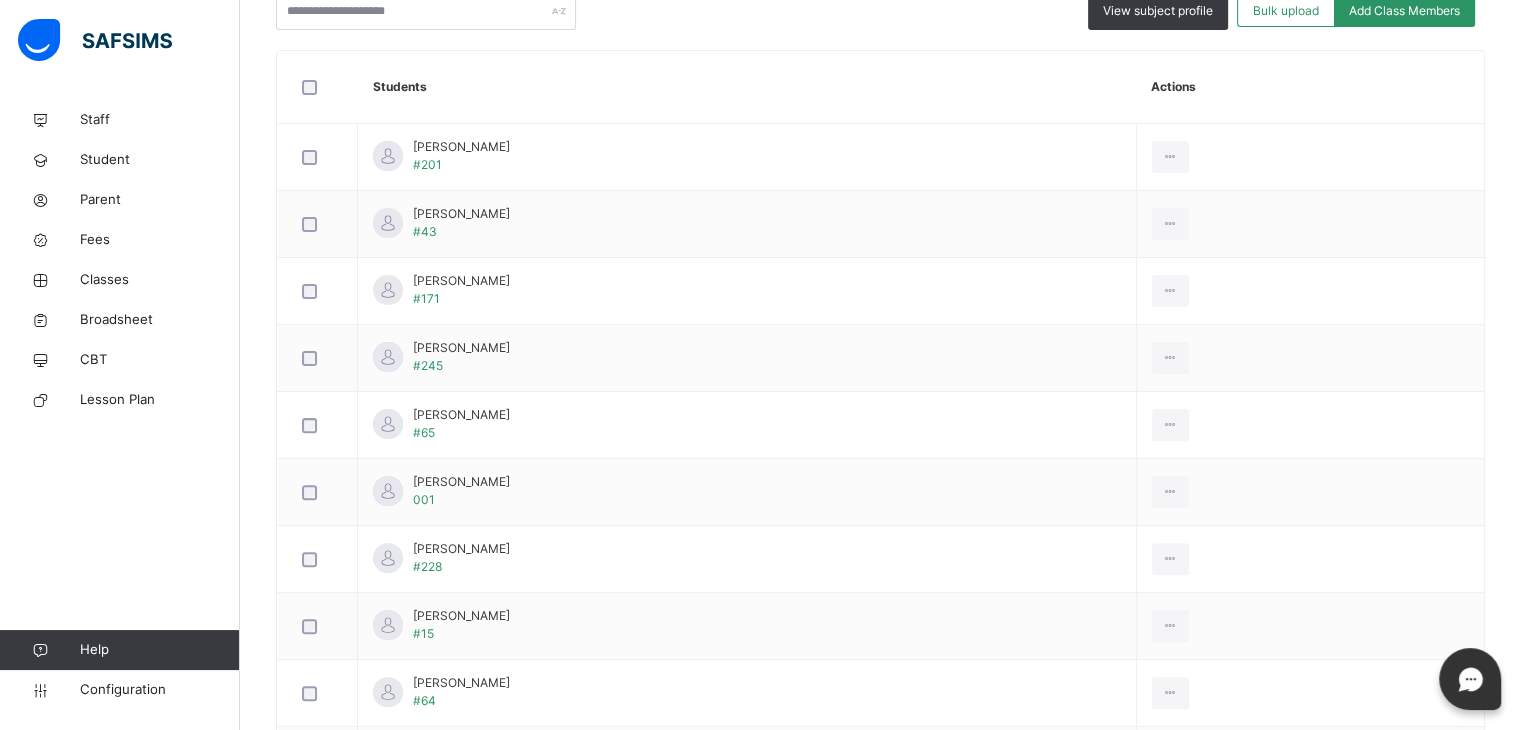 scroll, scrollTop: 550, scrollLeft: 0, axis: vertical 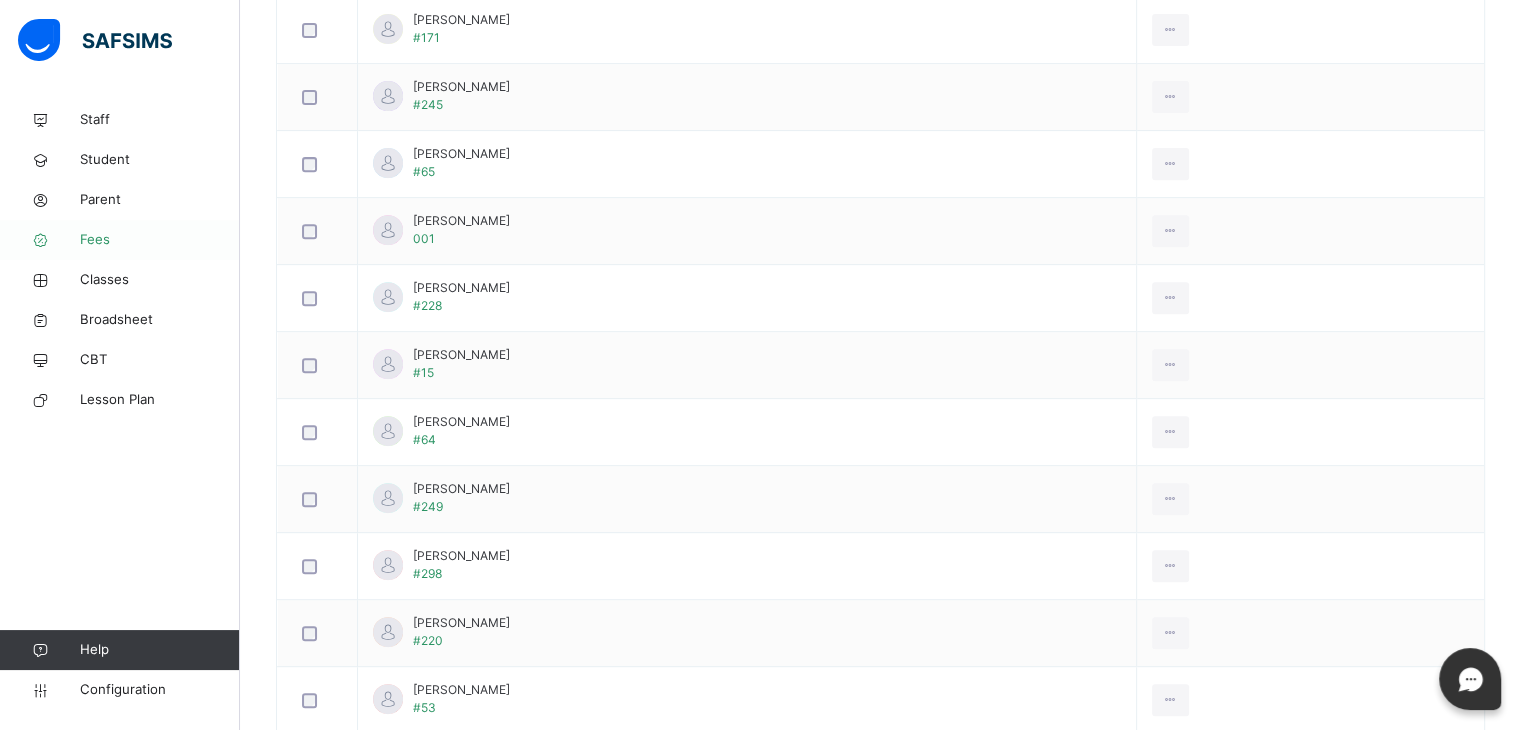 click on "Fees" at bounding box center [160, 240] 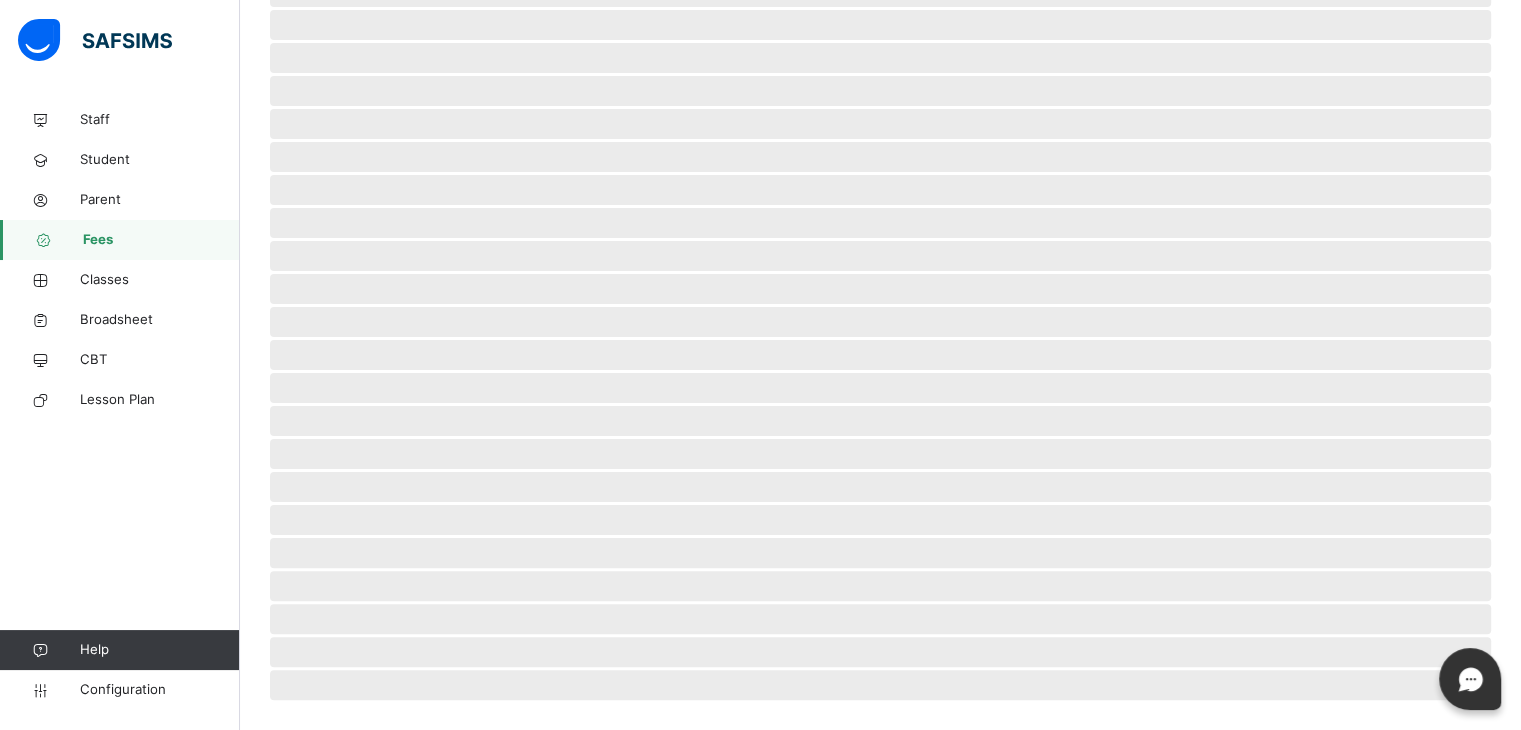 scroll, scrollTop: 372, scrollLeft: 0, axis: vertical 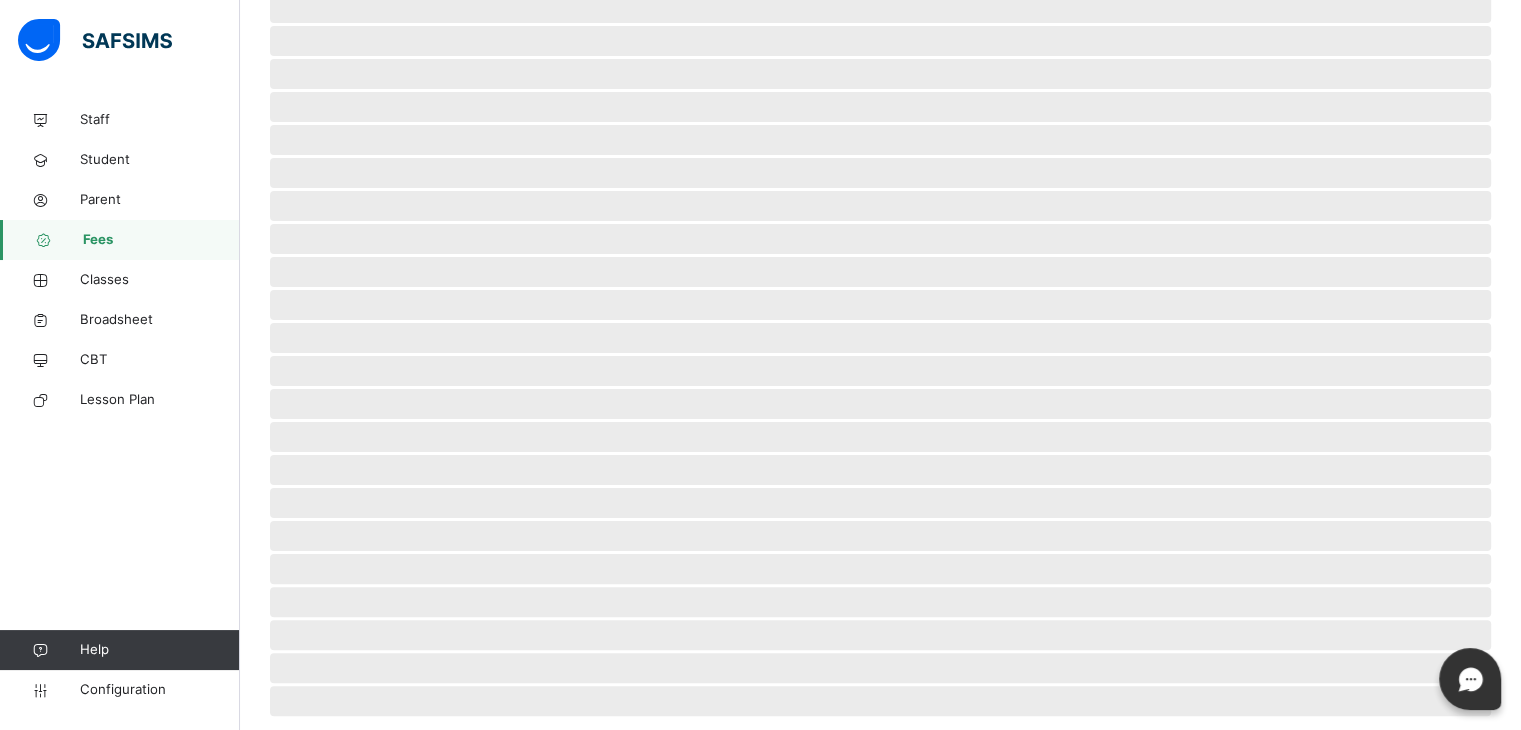 select on "****" 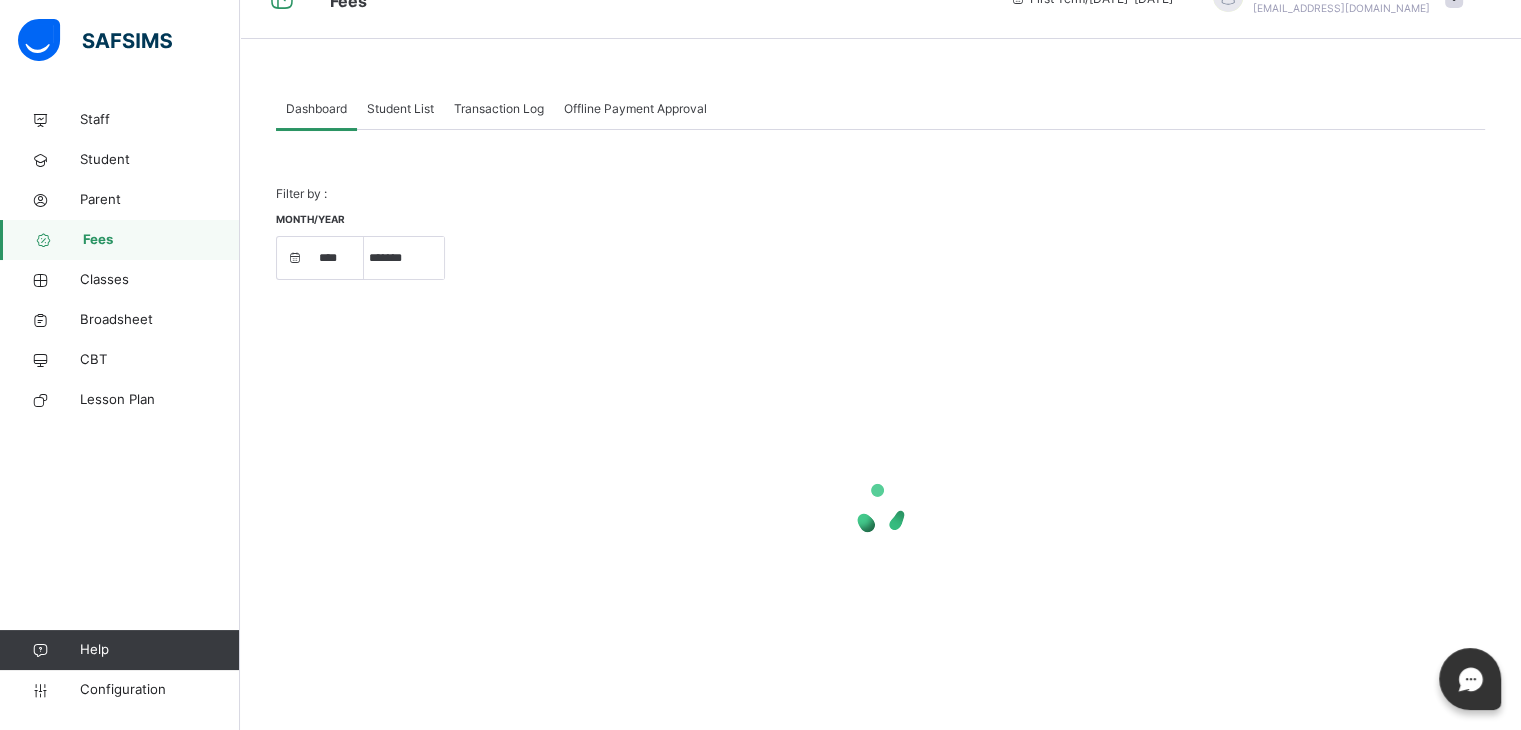 scroll, scrollTop: 0, scrollLeft: 0, axis: both 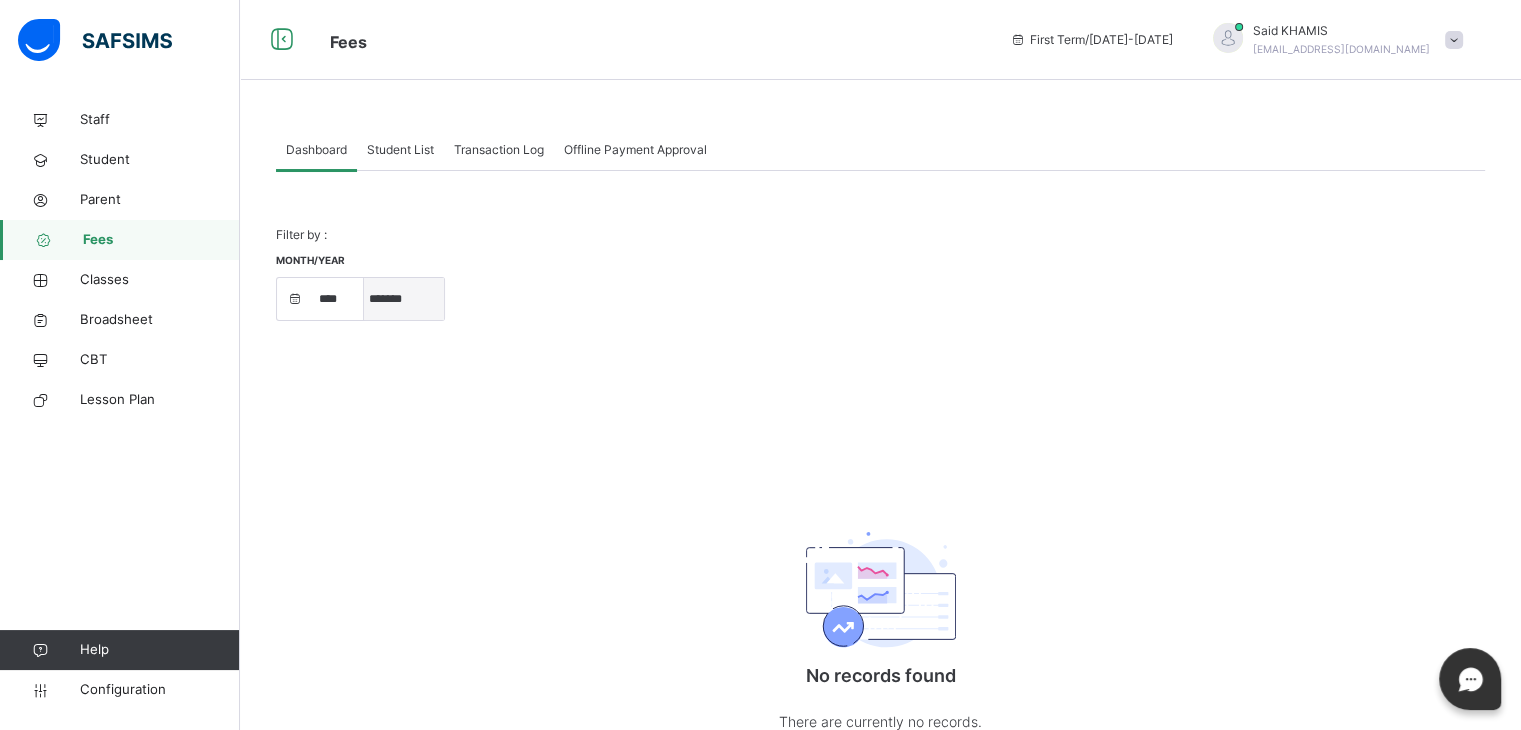 click on "***** ******* ******** ***** ***** *** **** **** ****** ********* ******* ******** ********" at bounding box center (404, 299) 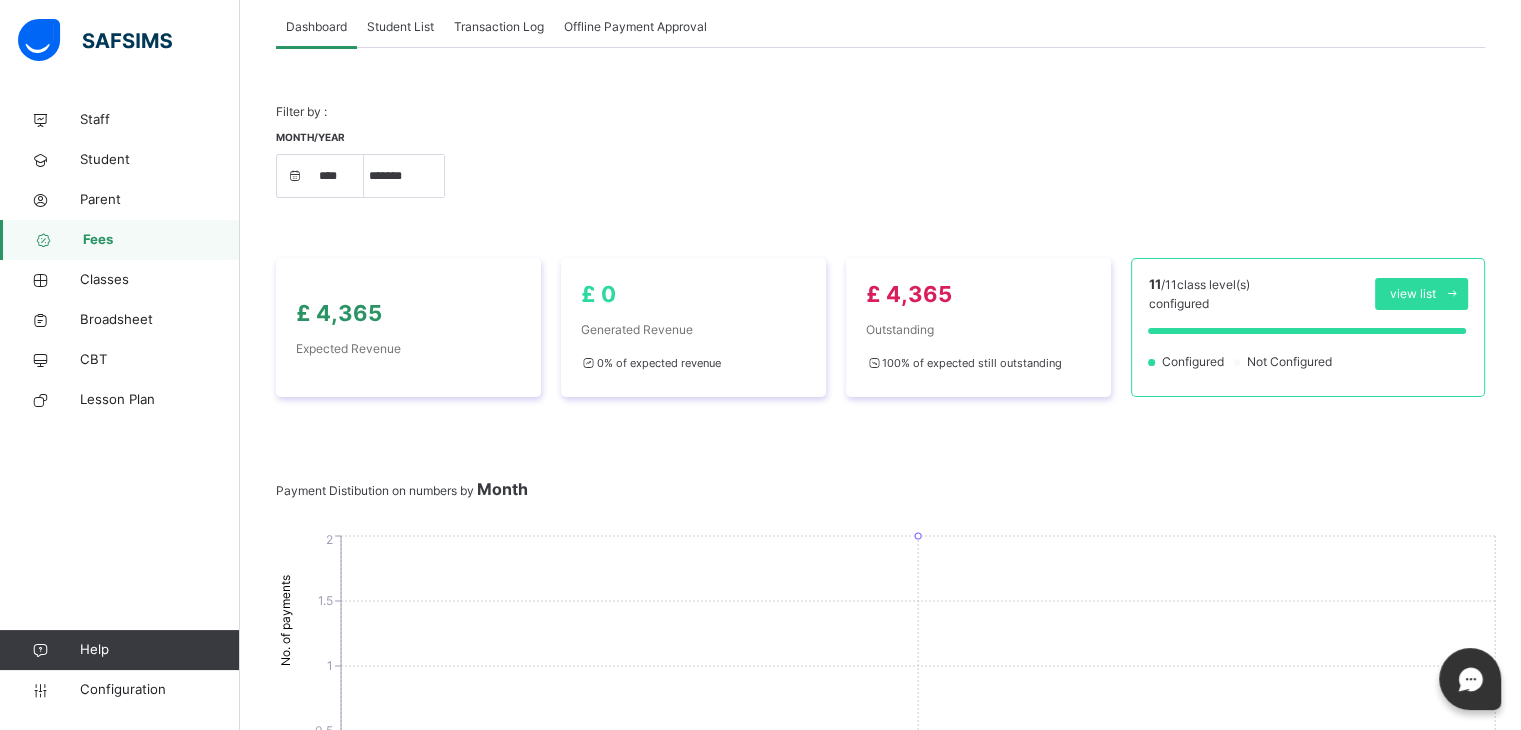 scroll, scrollTop: 0, scrollLeft: 0, axis: both 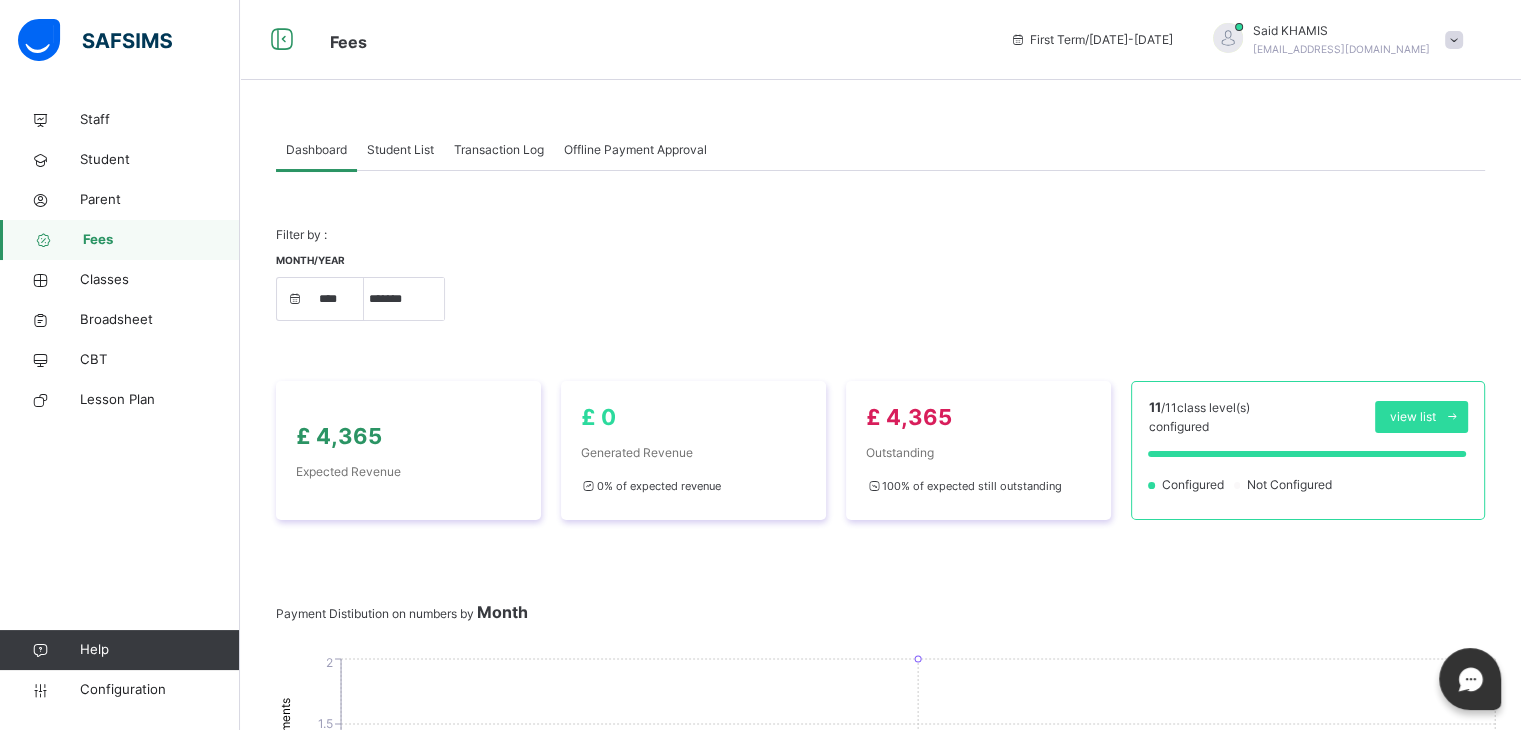 click on "Student List" at bounding box center (400, 150) 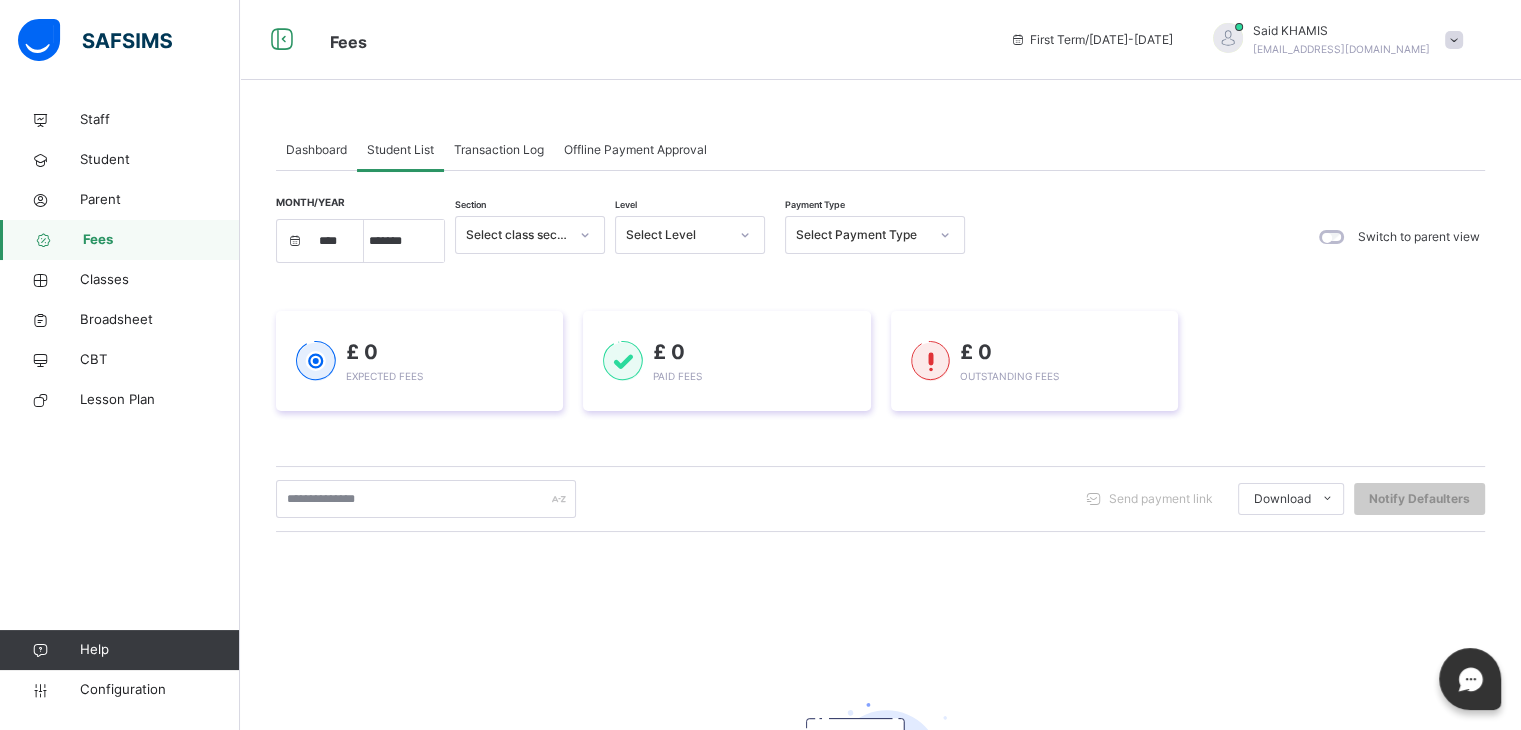 click at bounding box center (745, 235) 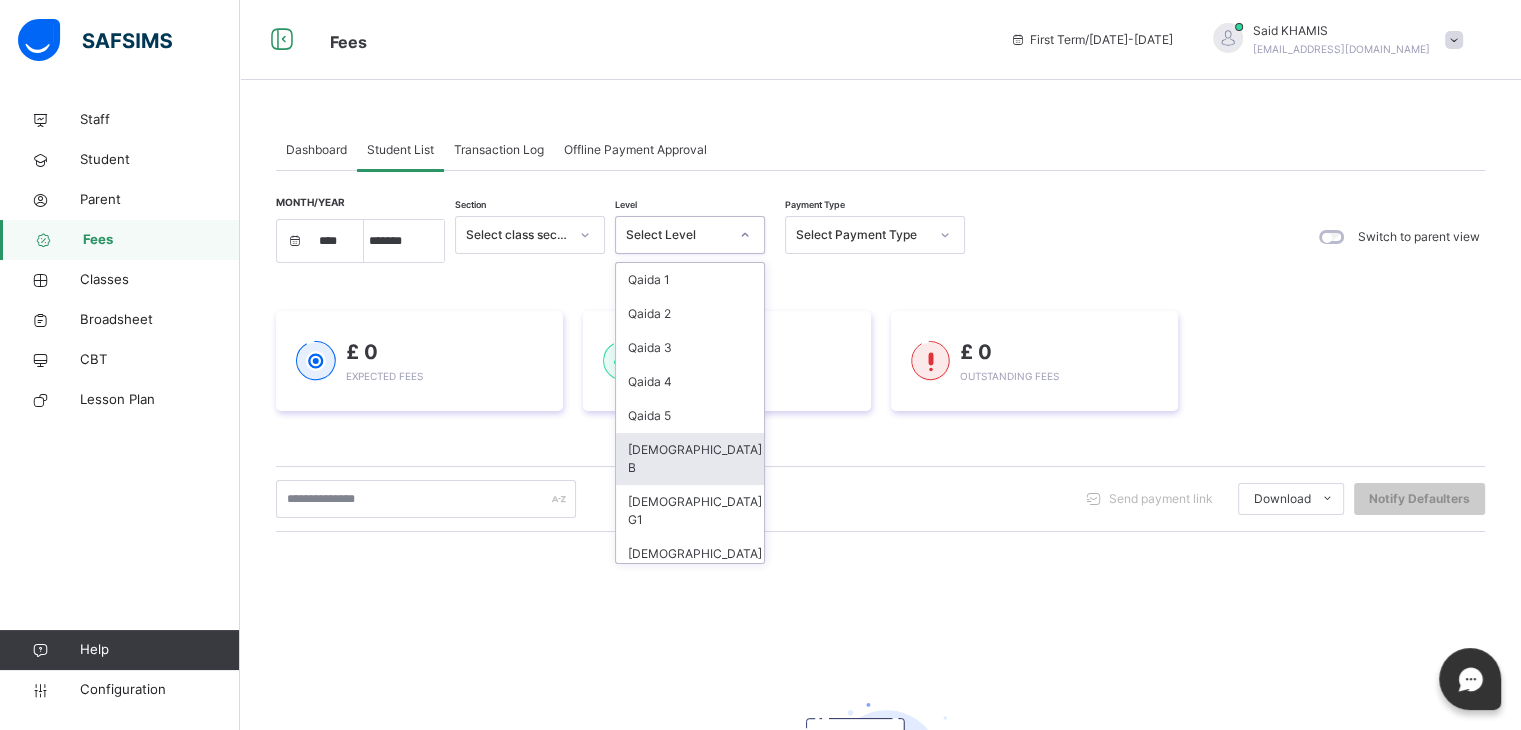 click on "[DEMOGRAPHIC_DATA] B" at bounding box center (690, 459) 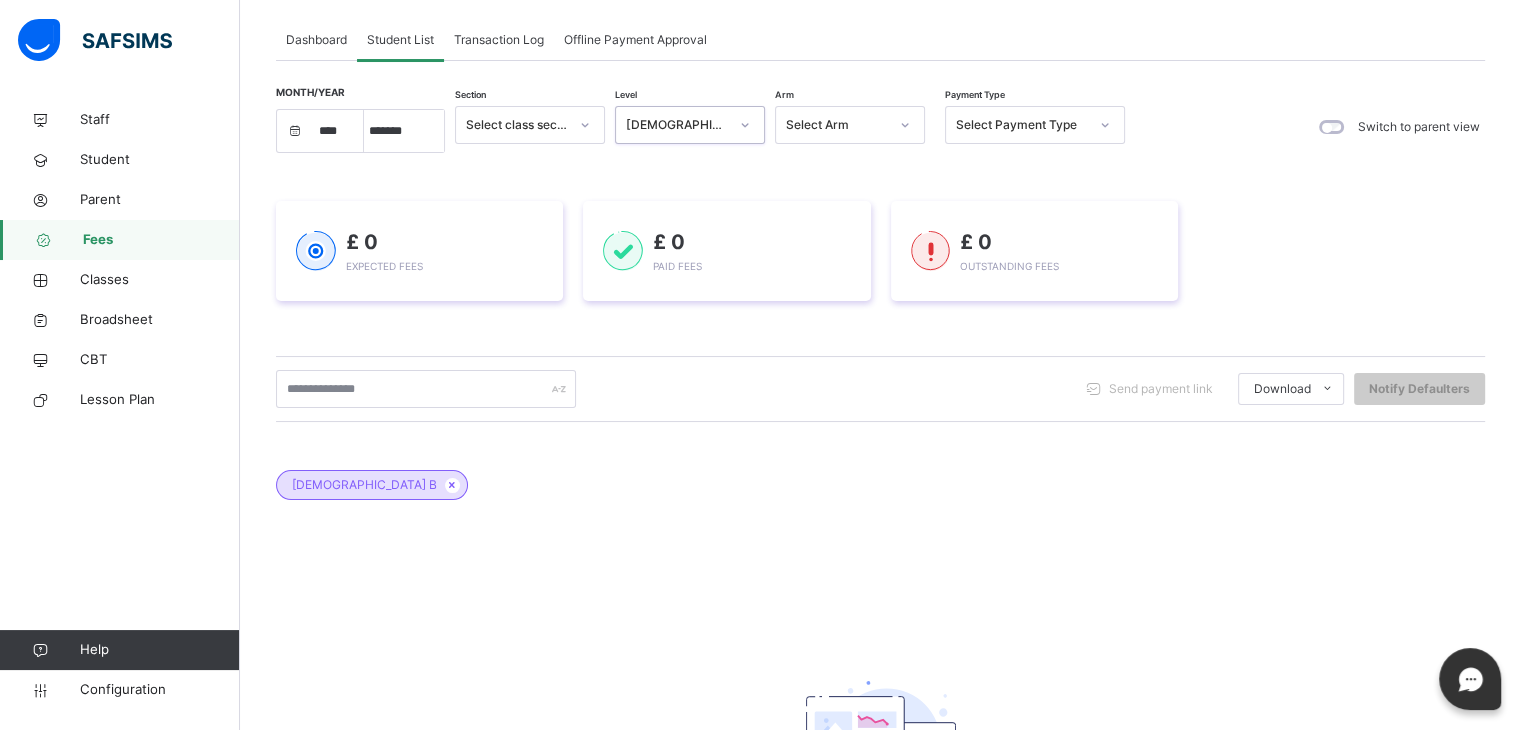scroll, scrollTop: 108, scrollLeft: 0, axis: vertical 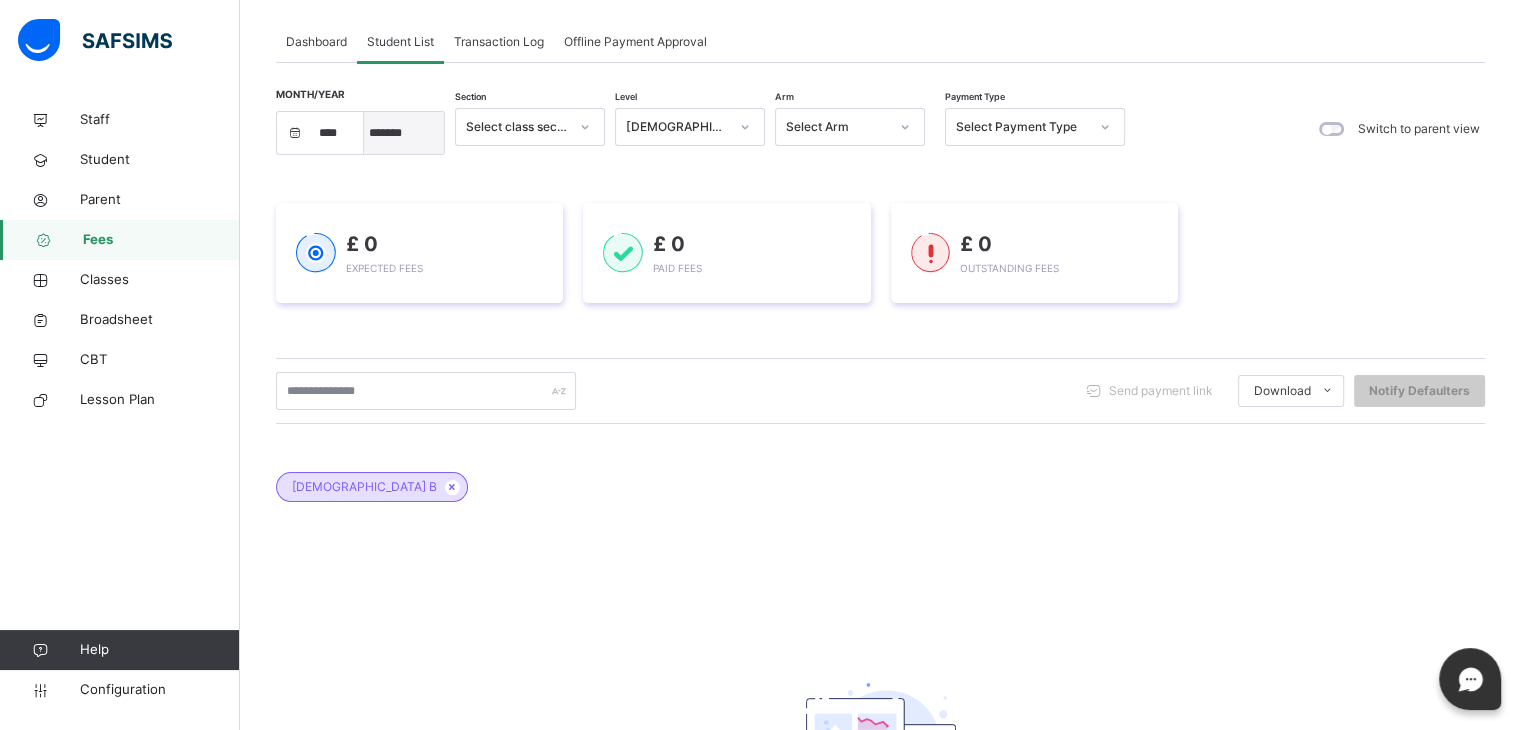 click on "***** ******* ******** ***** ***** *** **** **** ****** ********* ******* ******** ********" at bounding box center [404, 133] 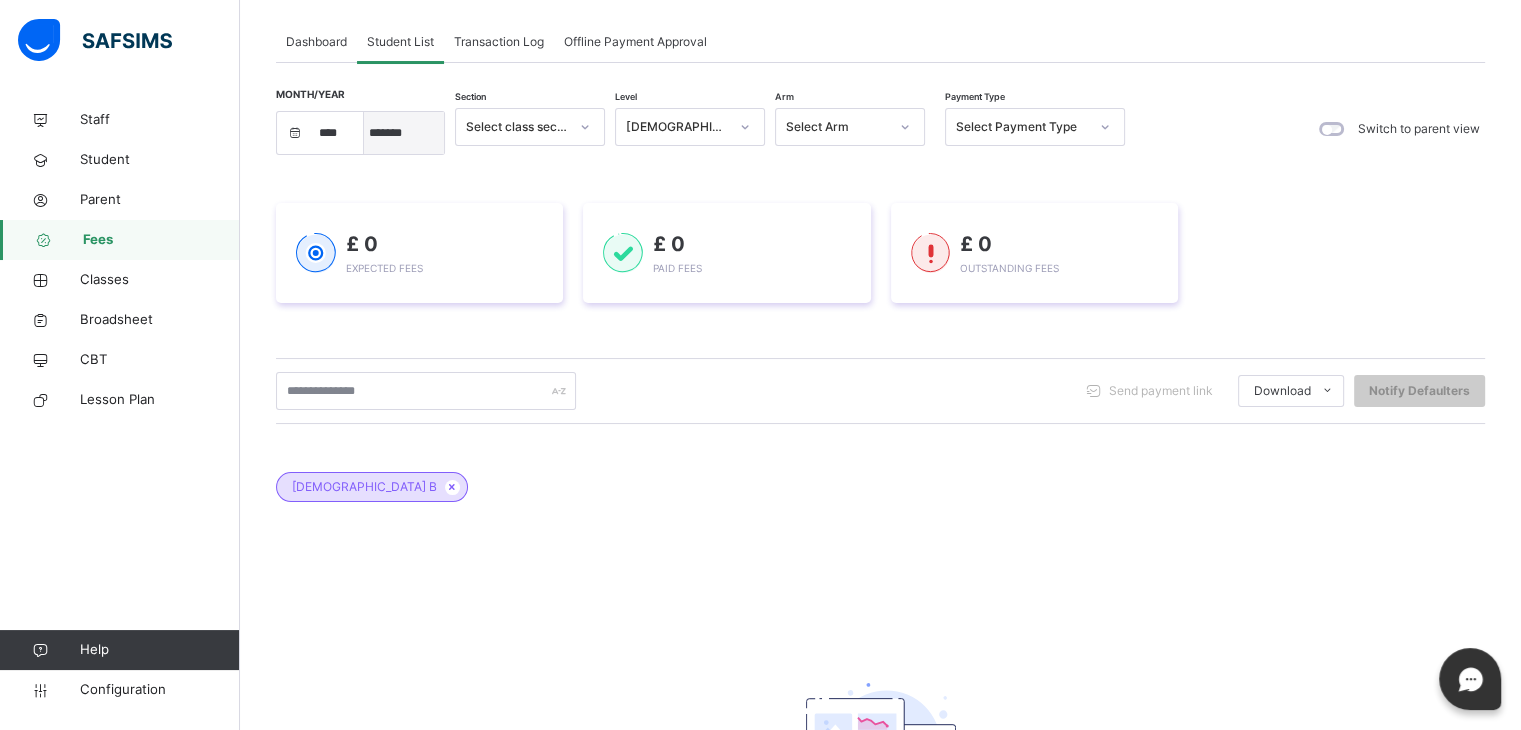 select on "*" 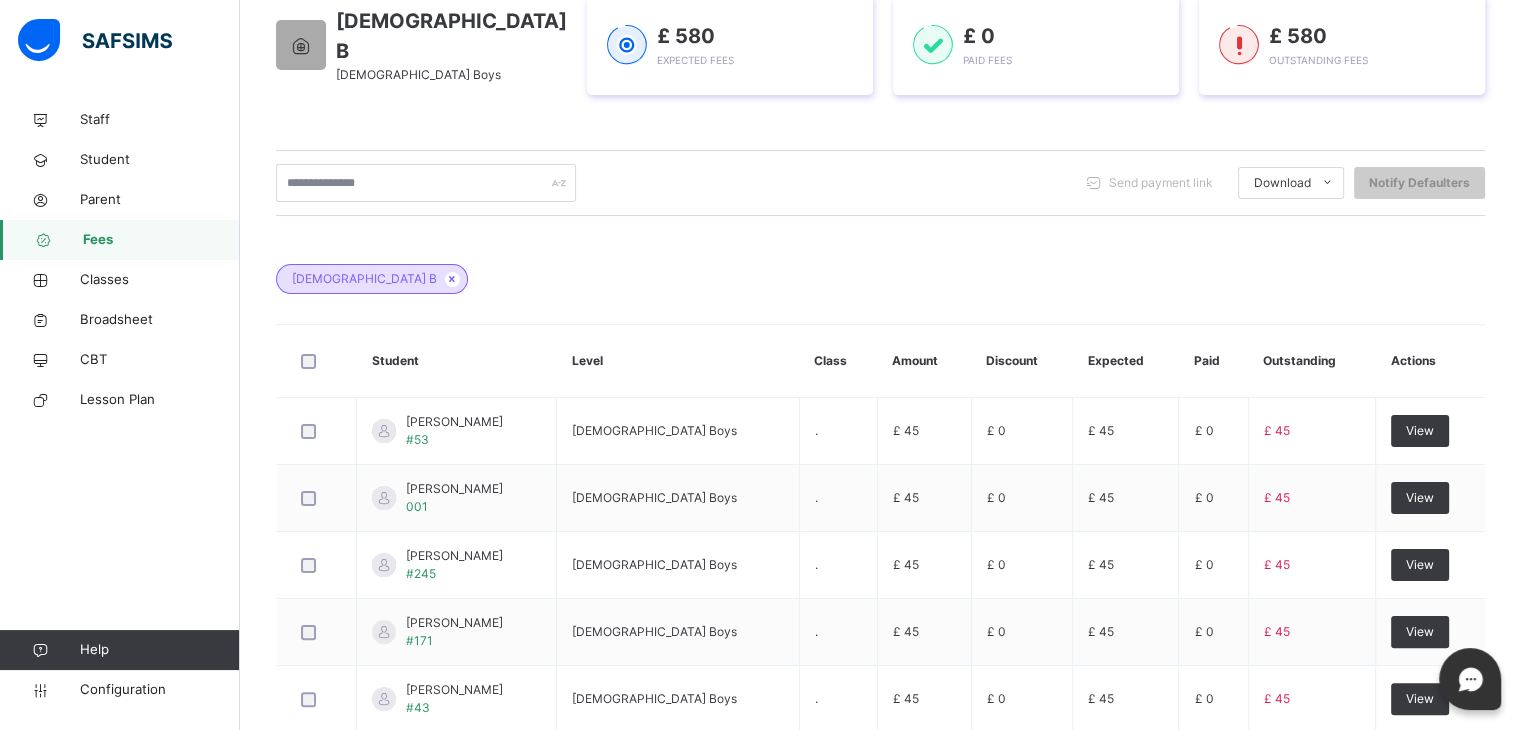 scroll, scrollTop: 332, scrollLeft: 0, axis: vertical 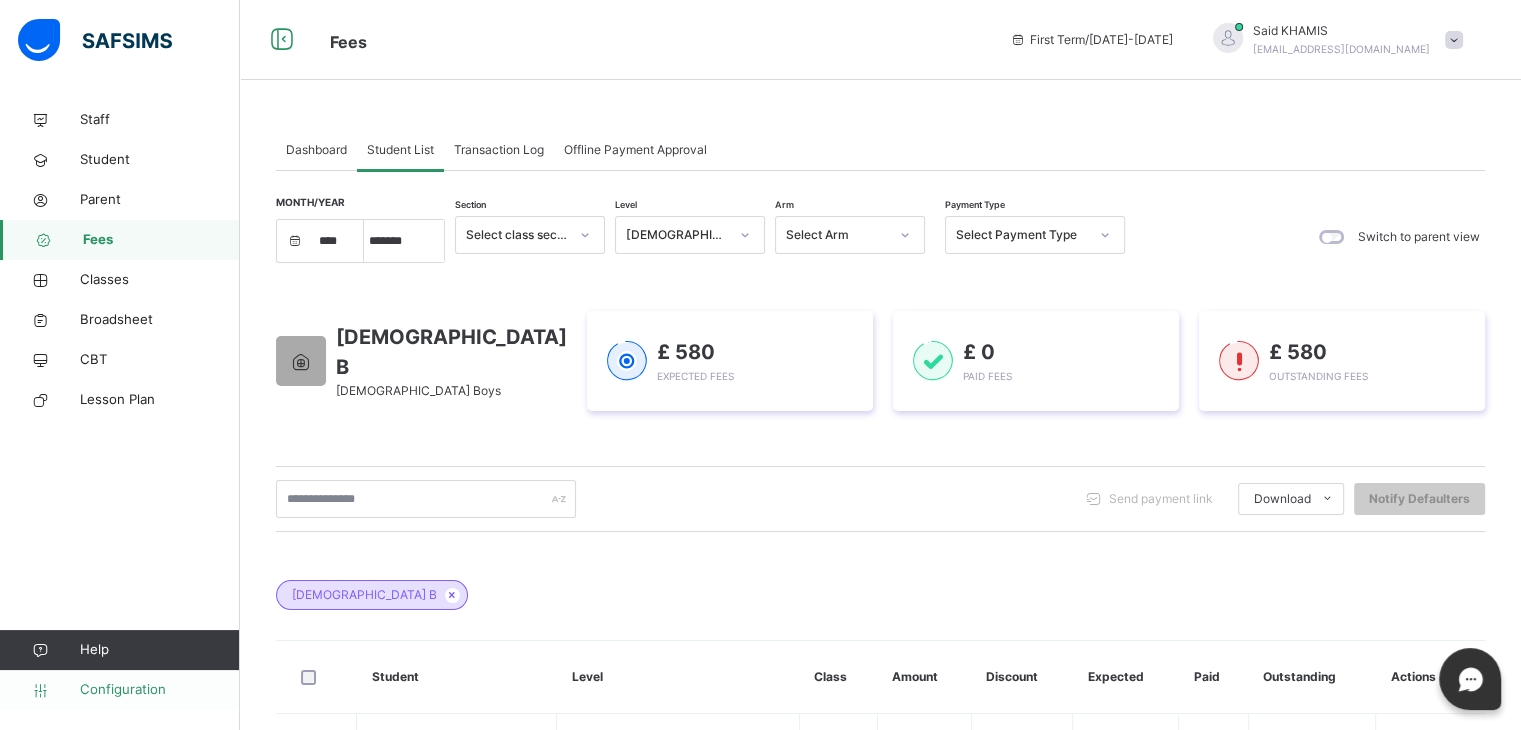 click on "Configuration" at bounding box center [159, 690] 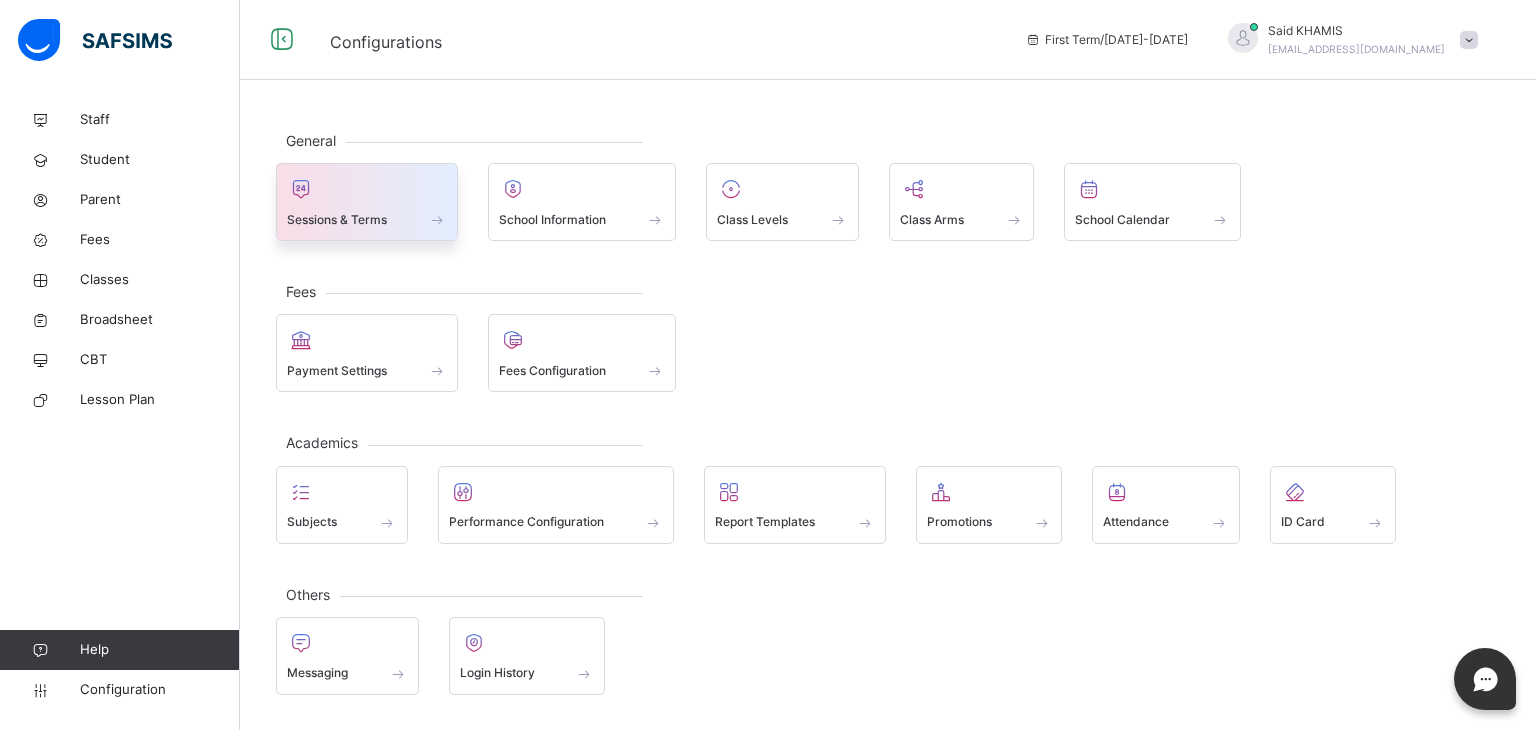 click at bounding box center [367, 189] 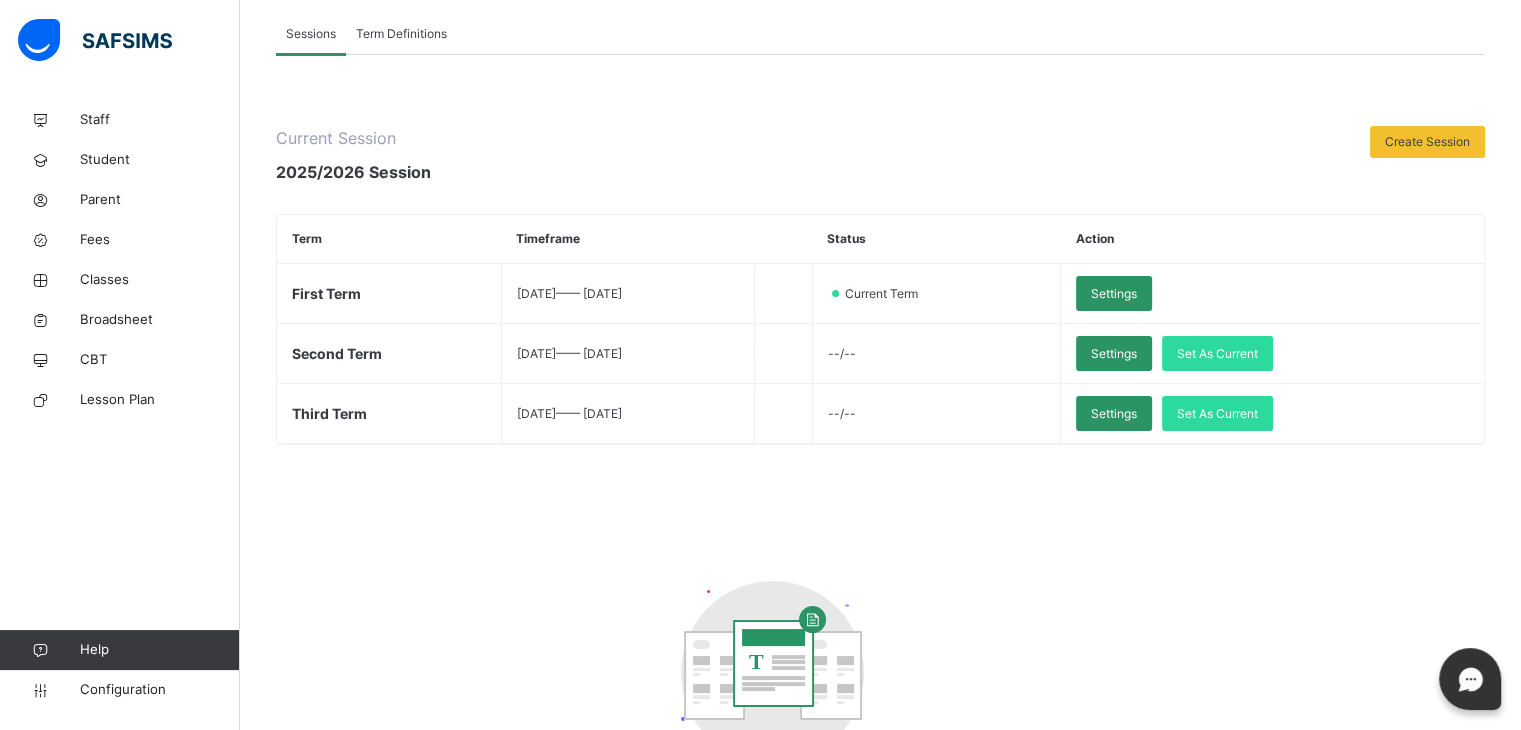 scroll, scrollTop: 162, scrollLeft: 0, axis: vertical 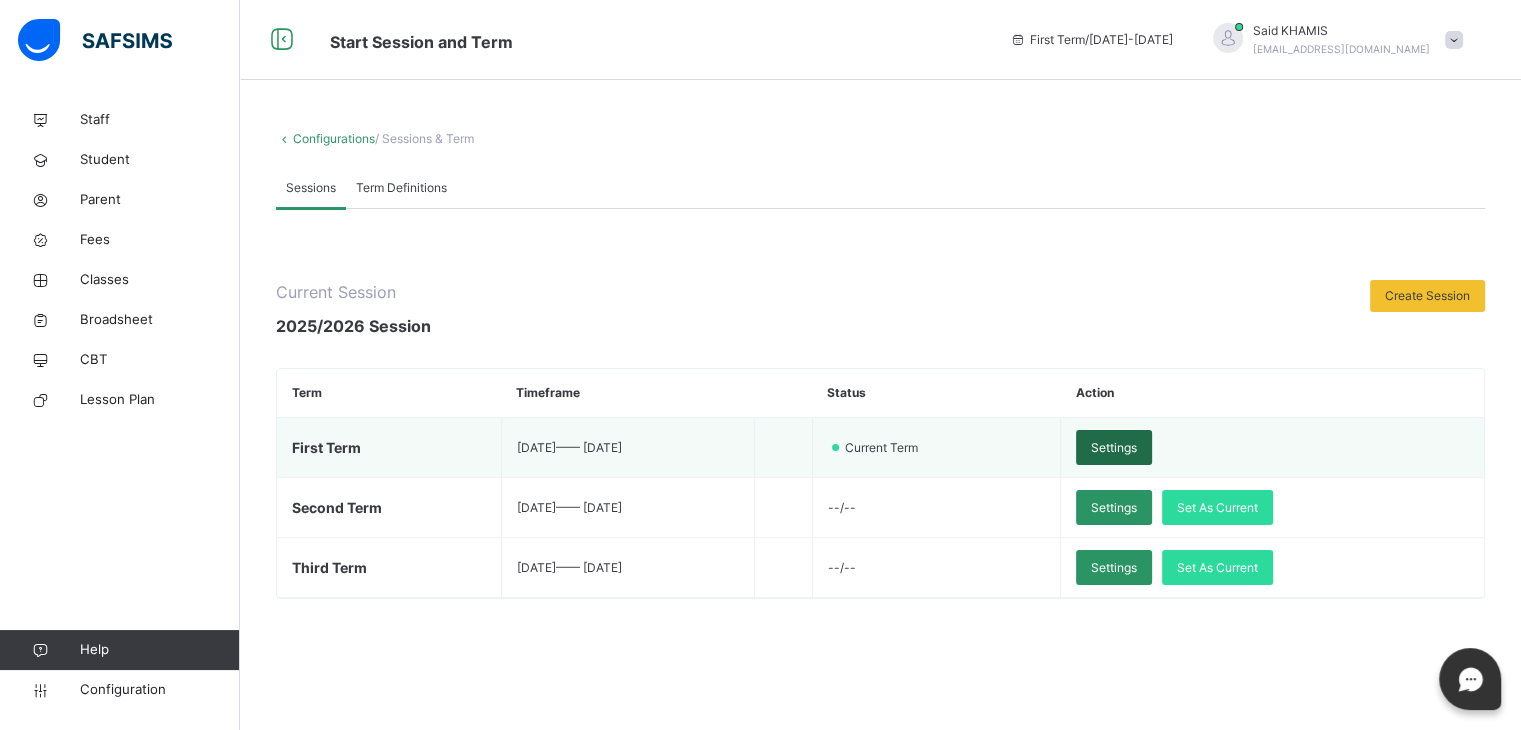 click on "Settings" at bounding box center [1114, 448] 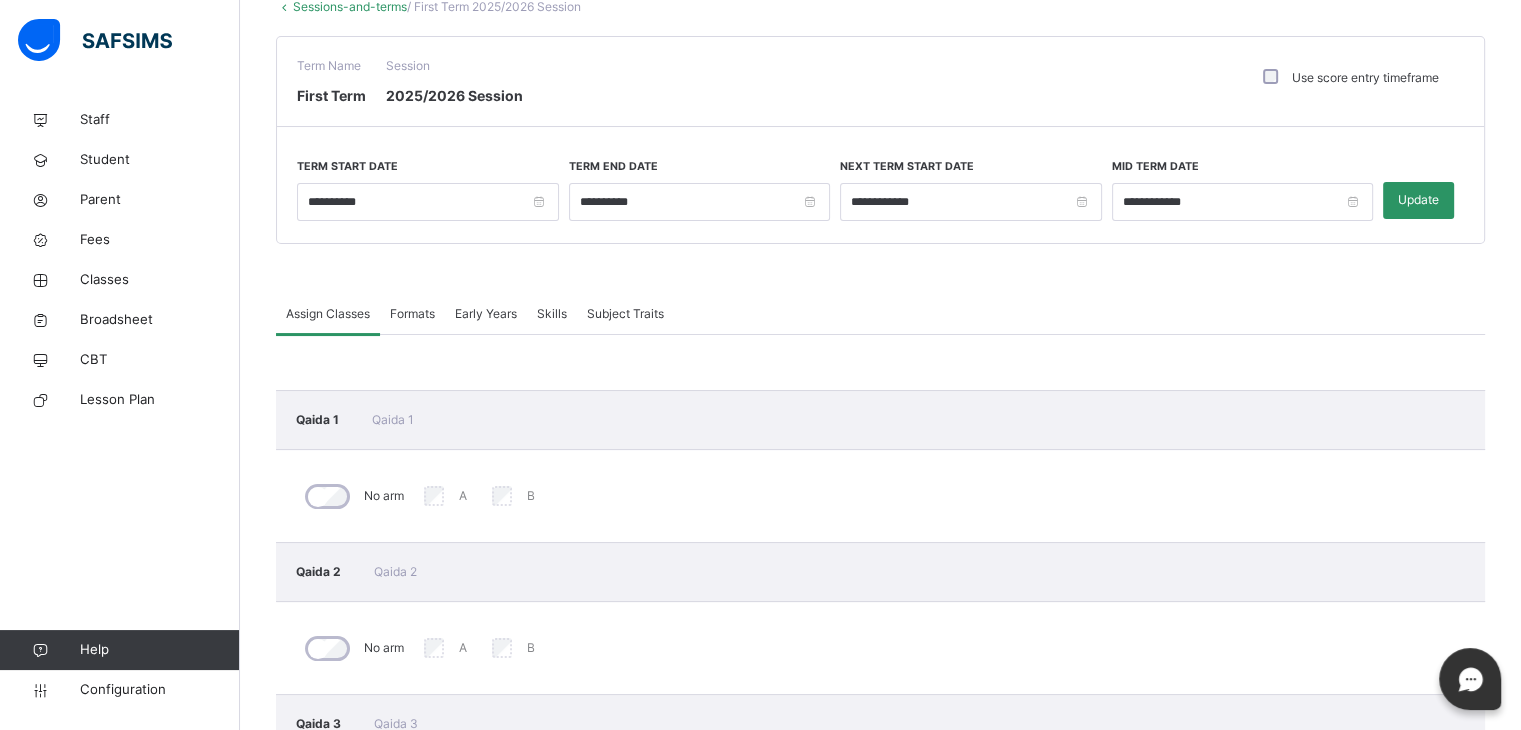 scroll, scrollTop: 127, scrollLeft: 0, axis: vertical 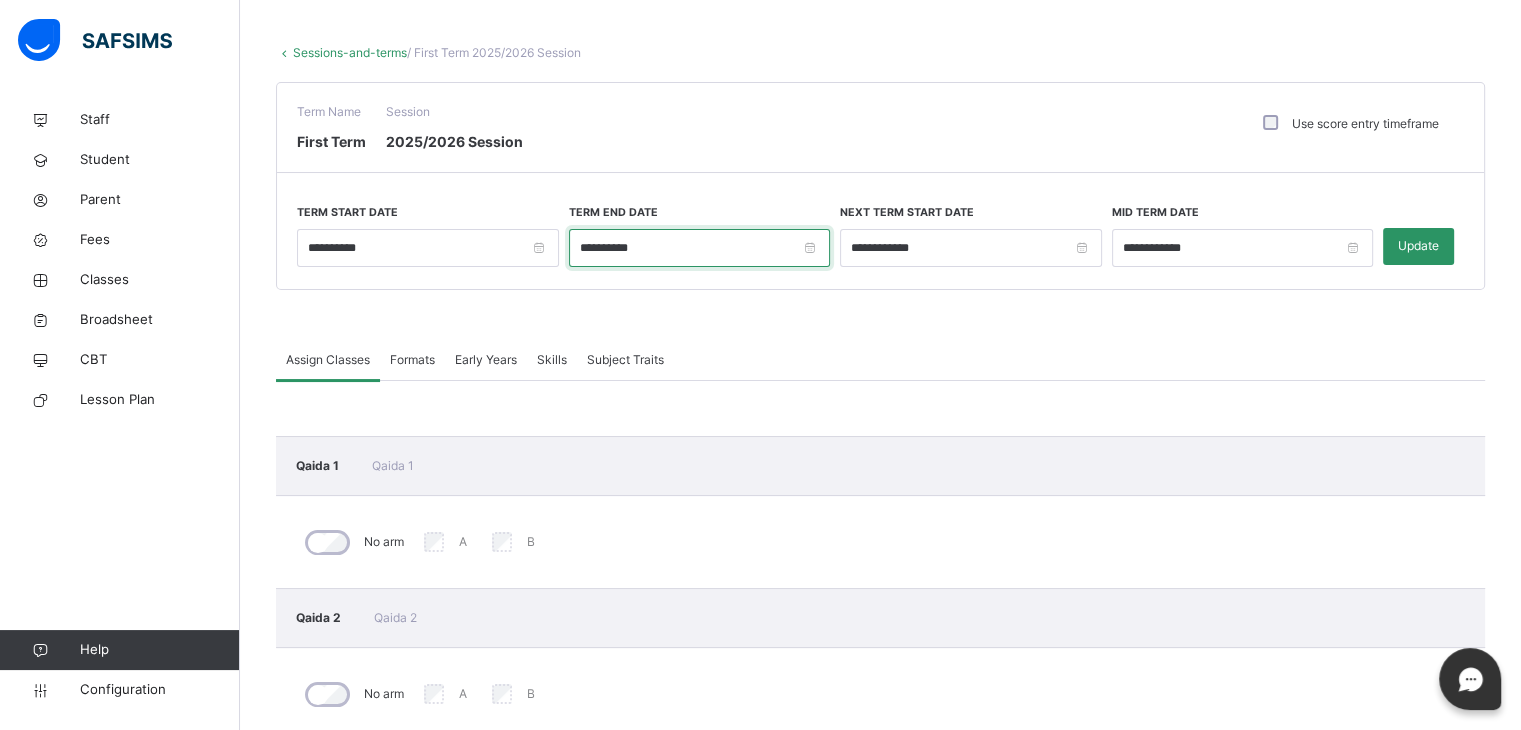 click on "**********" at bounding box center (700, 248) 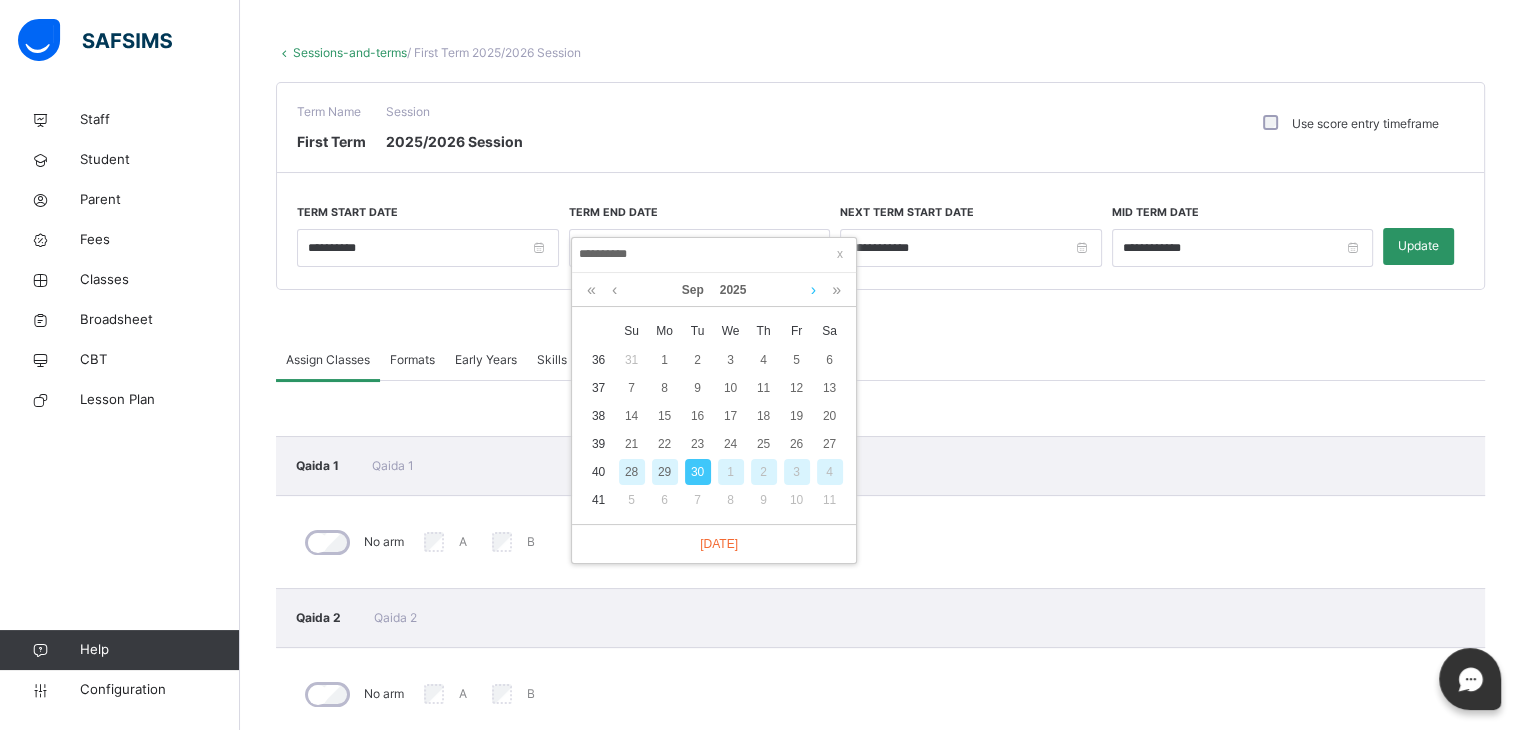 click at bounding box center [813, 290] 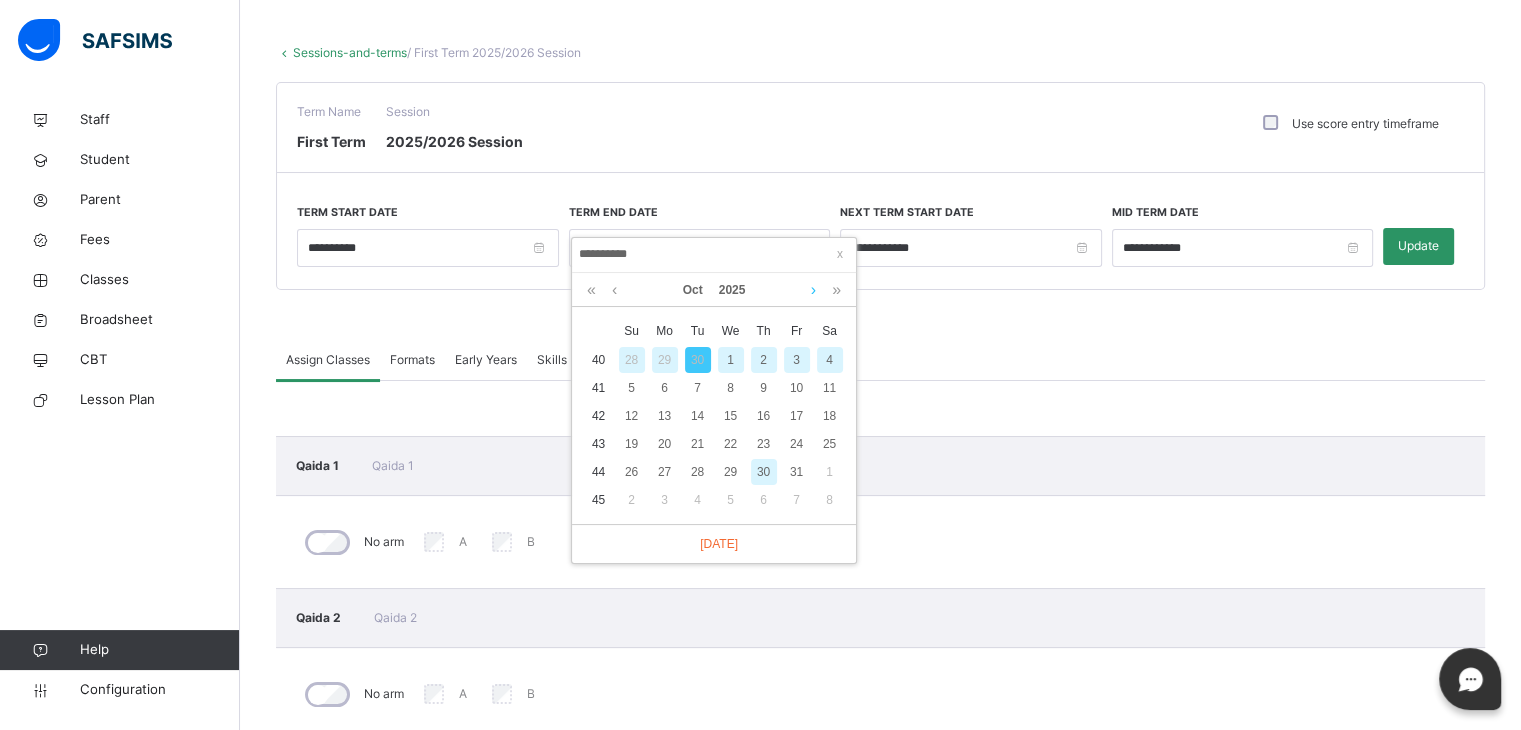 click at bounding box center (813, 290) 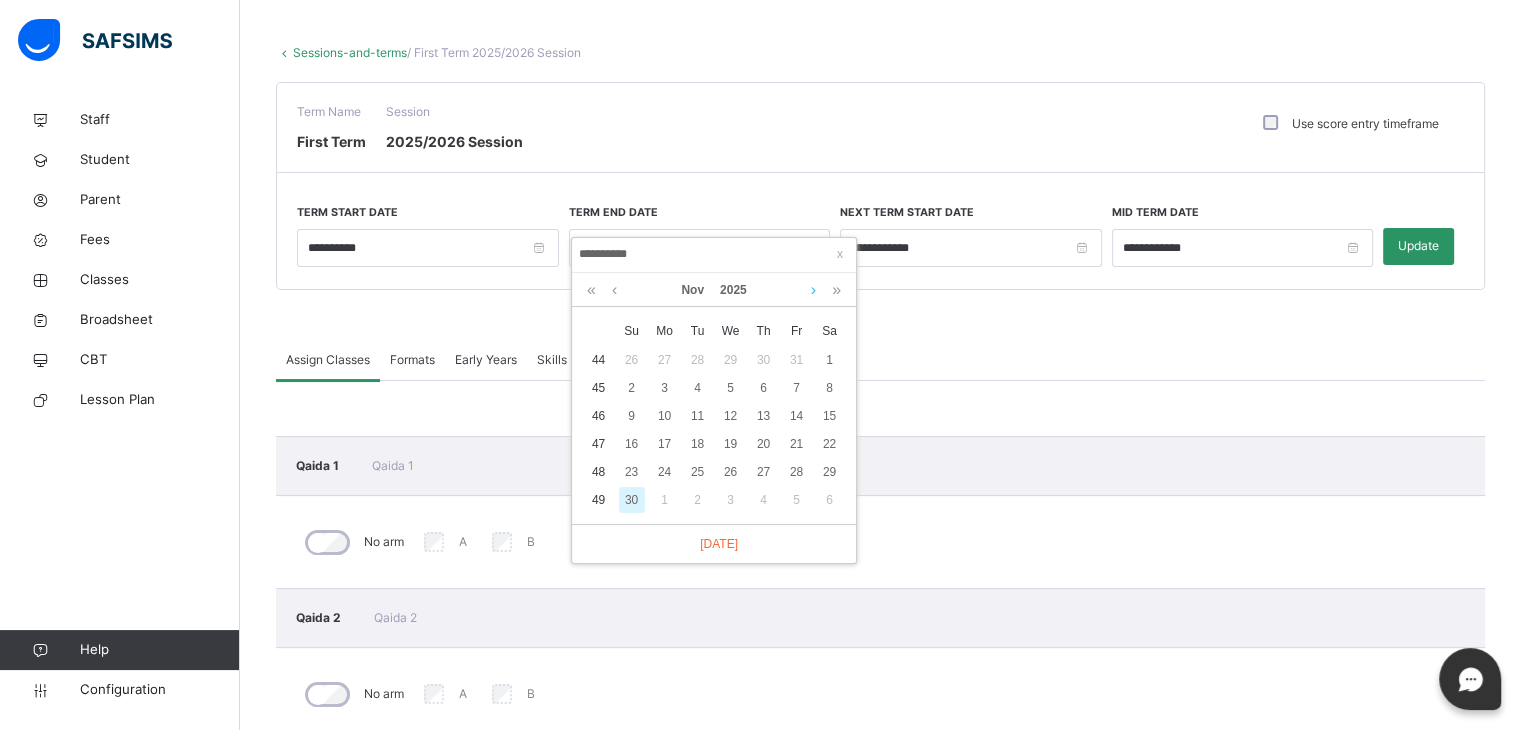 click at bounding box center [813, 290] 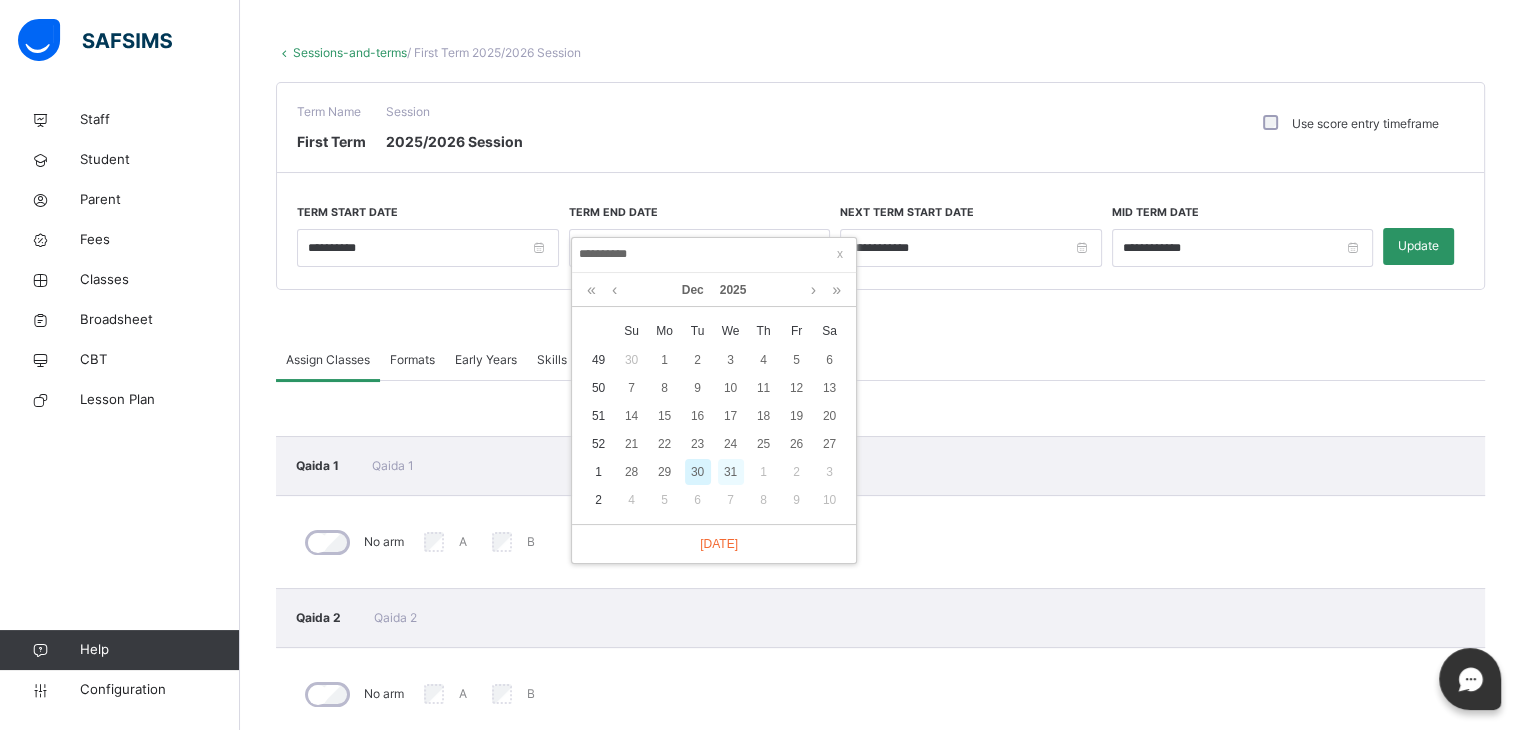 click on "31" at bounding box center (731, 472) 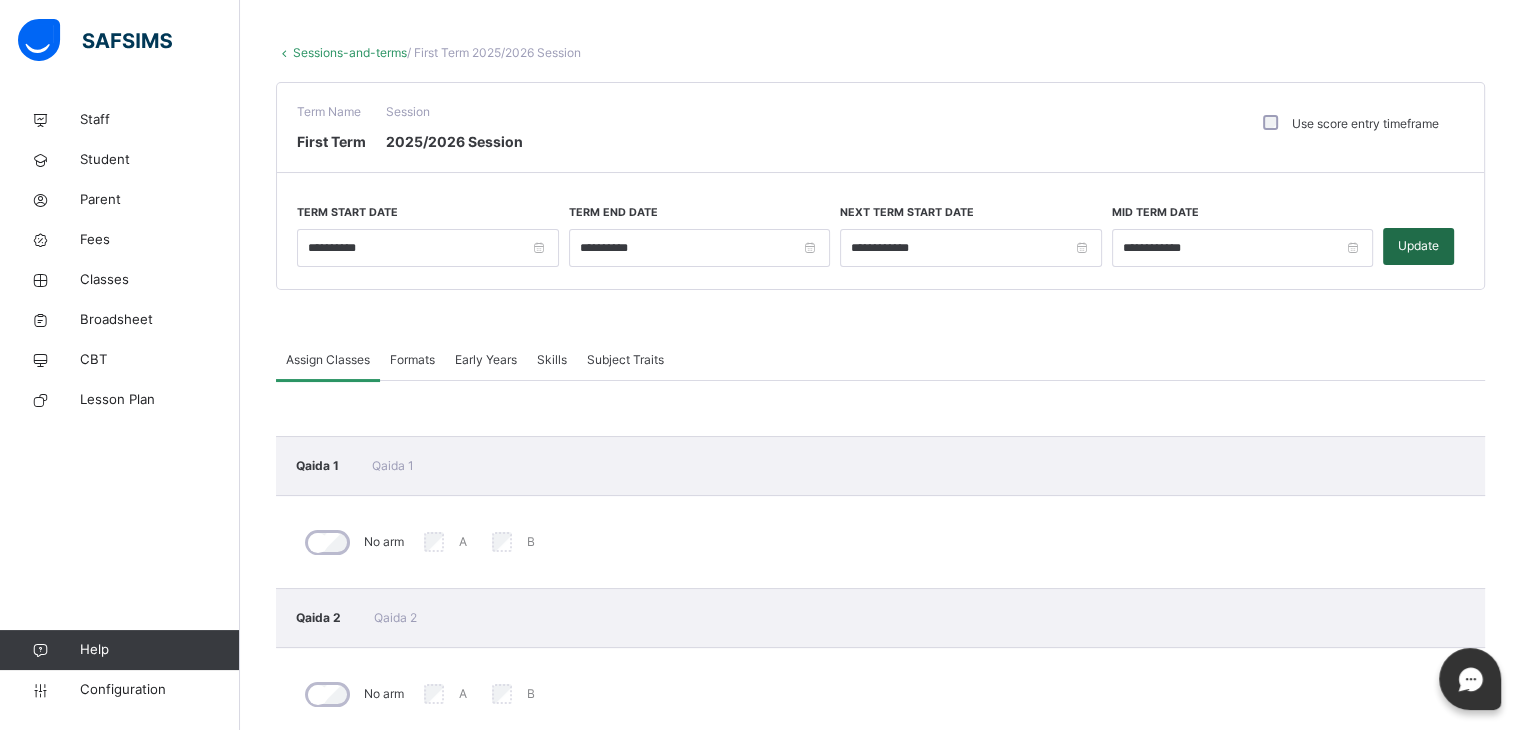 click on "Update" at bounding box center (1418, 246) 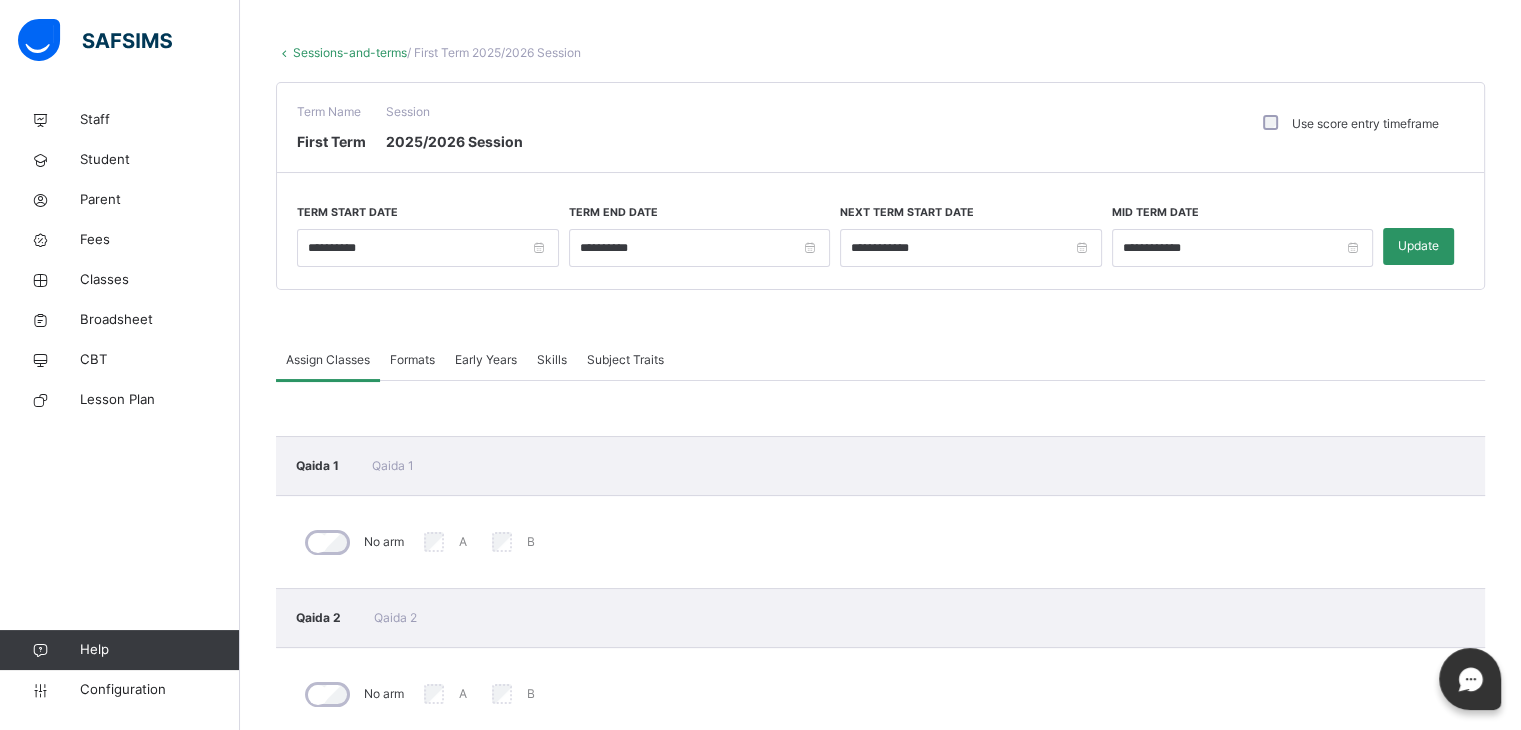 click on "Sessions-and-terms" at bounding box center [350, 52] 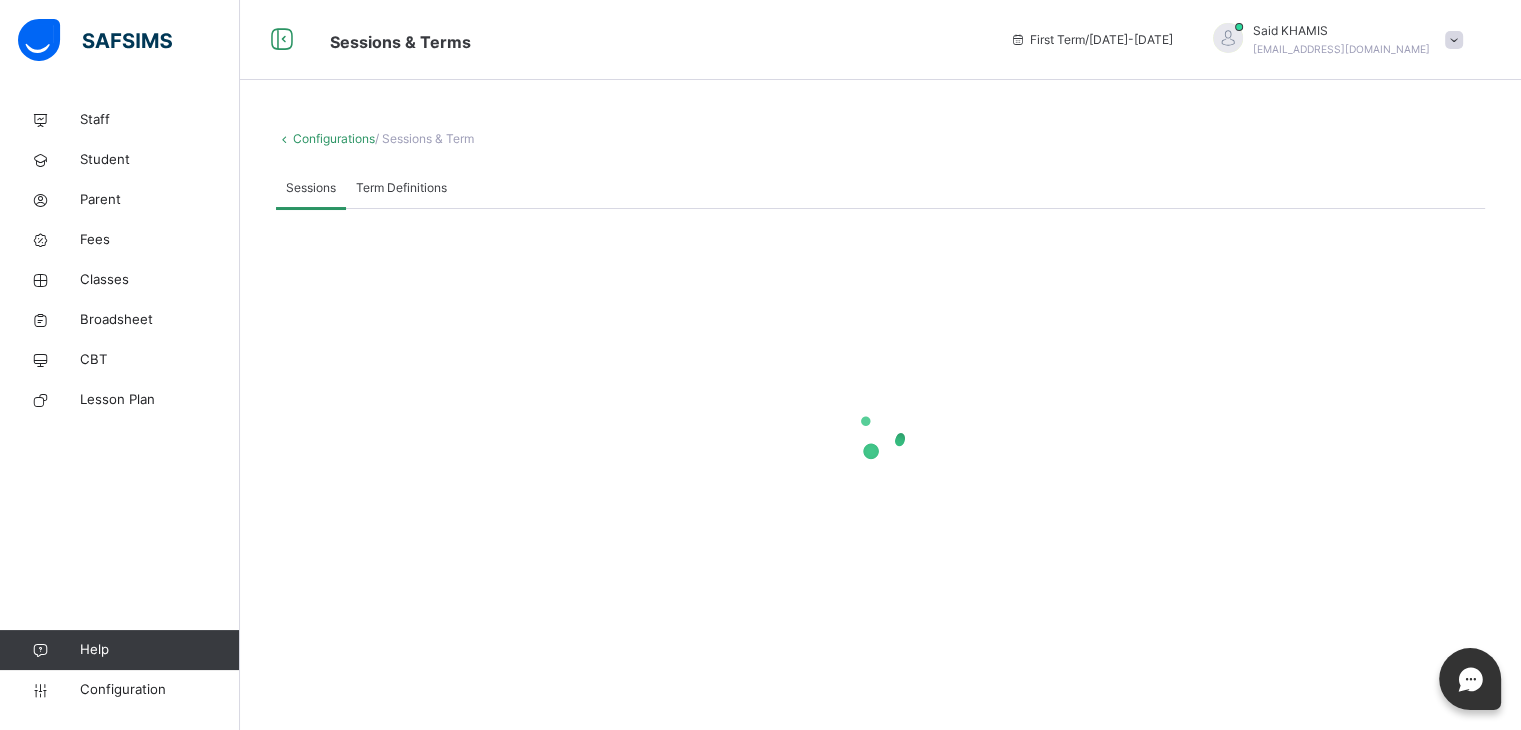 scroll, scrollTop: 0, scrollLeft: 0, axis: both 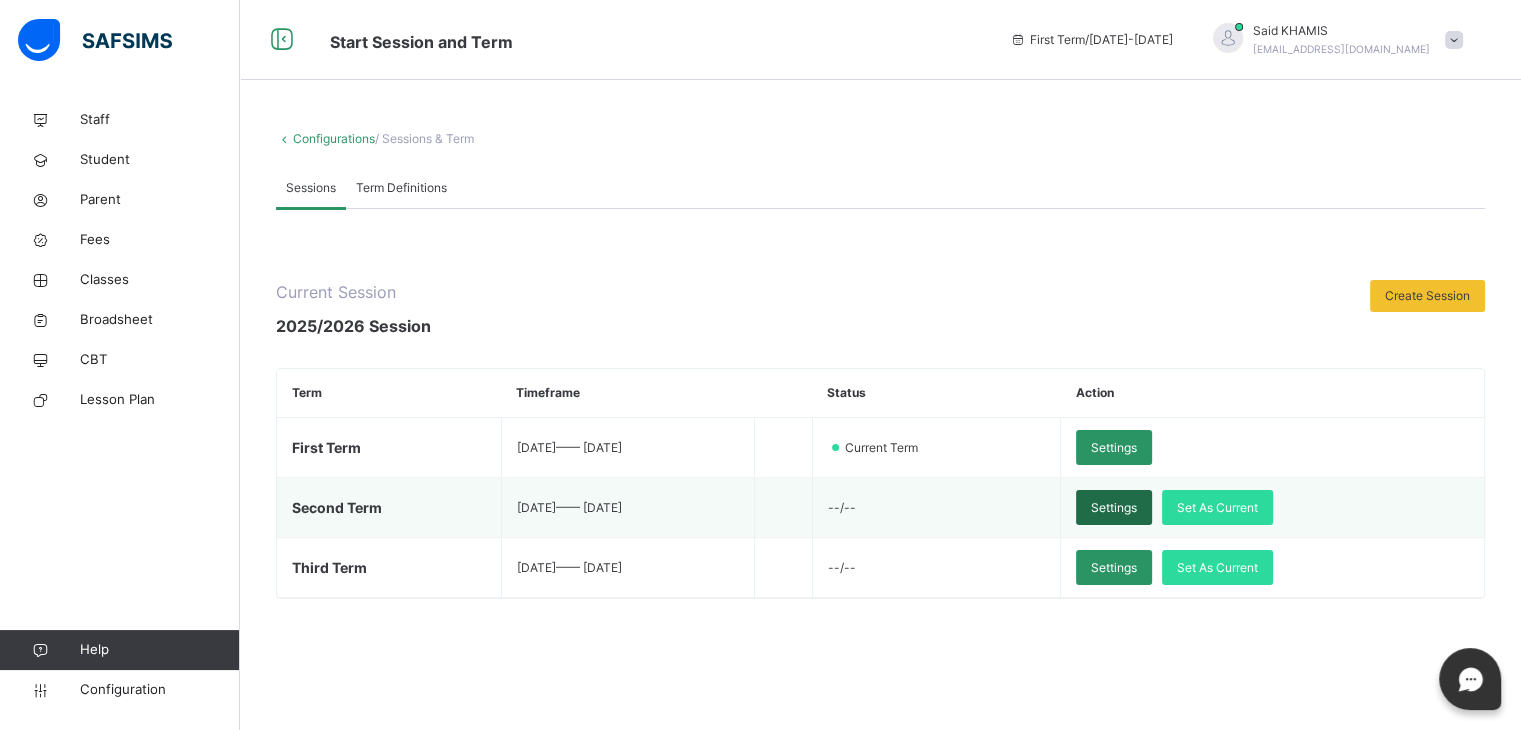 click on "Settings" at bounding box center (1114, 508) 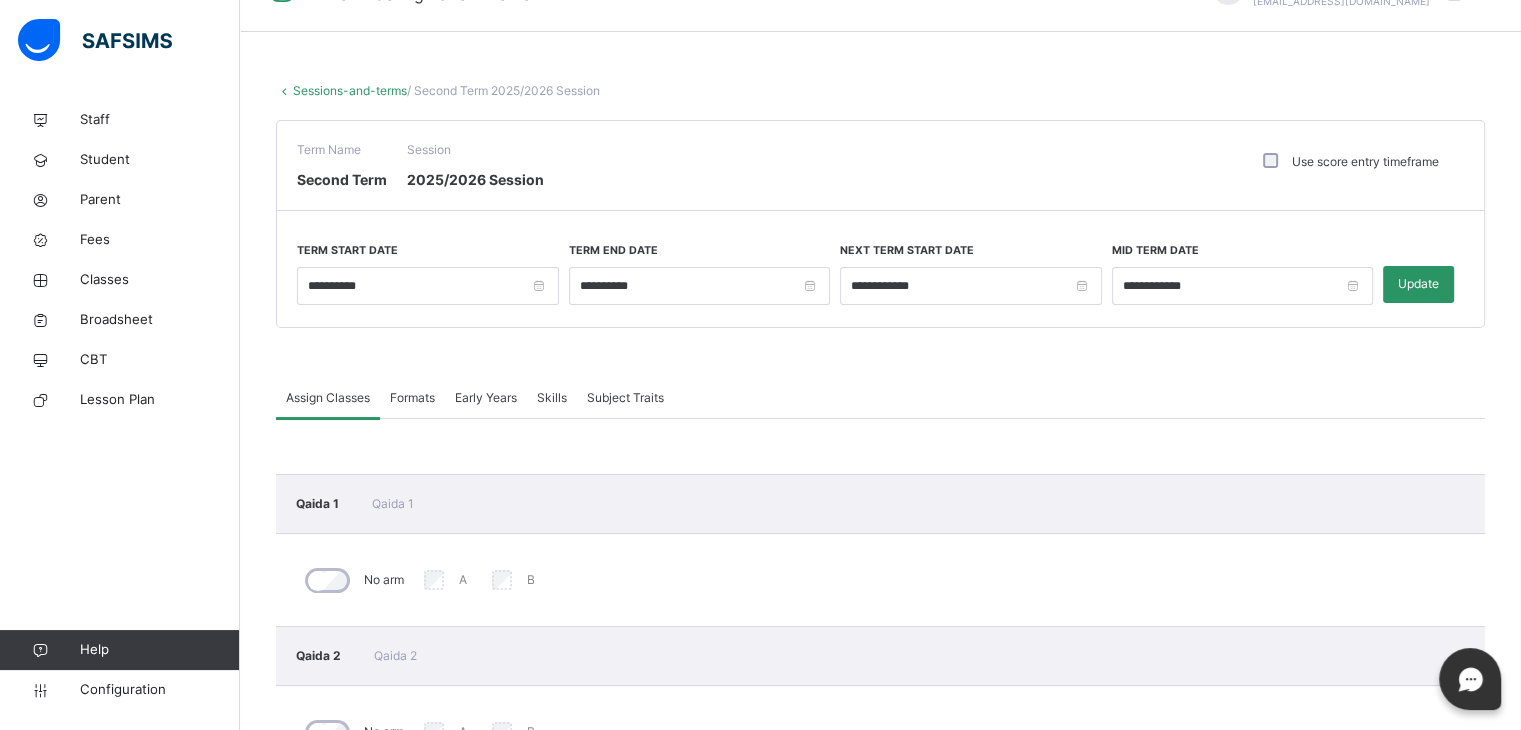 scroll, scrollTop: 43, scrollLeft: 0, axis: vertical 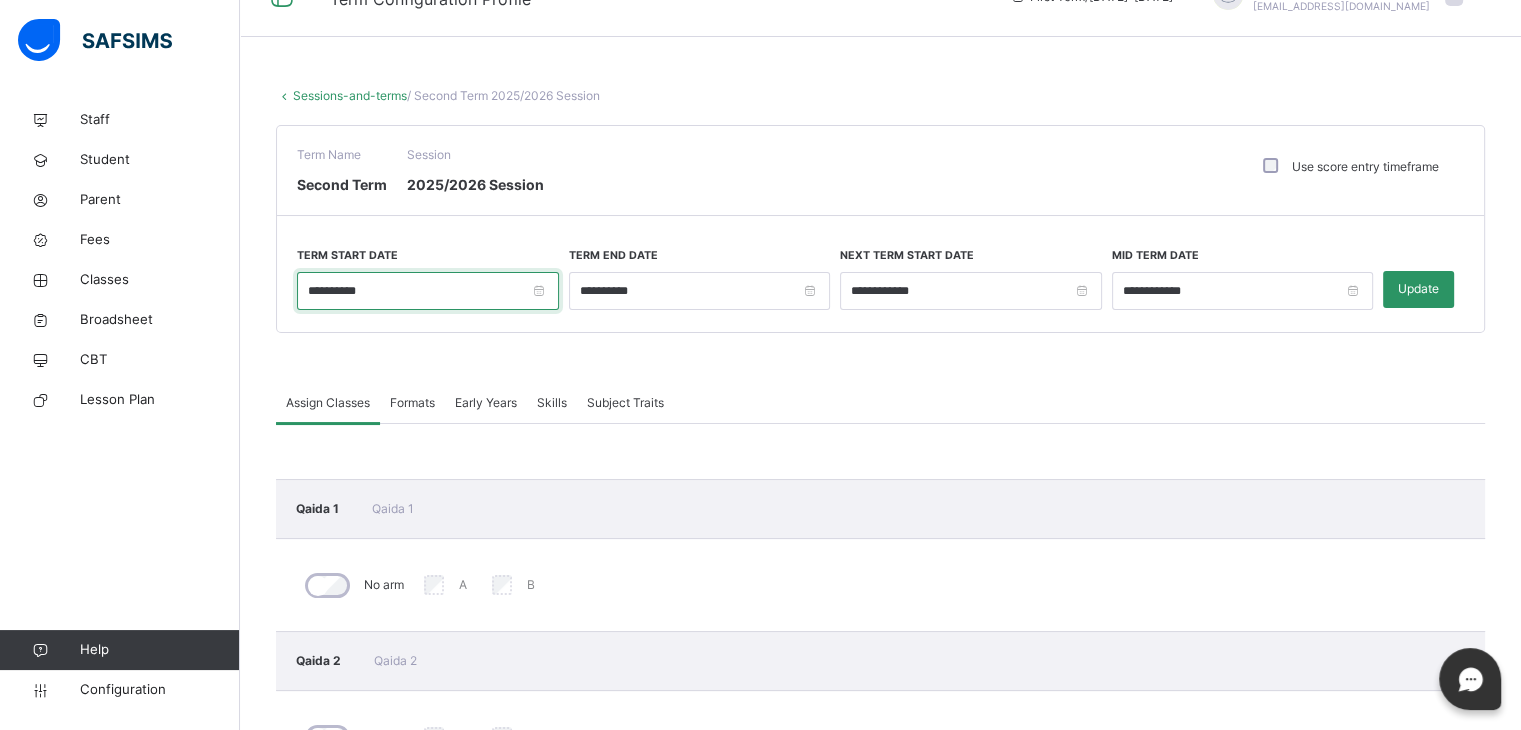 click on "**********" at bounding box center [428, 291] 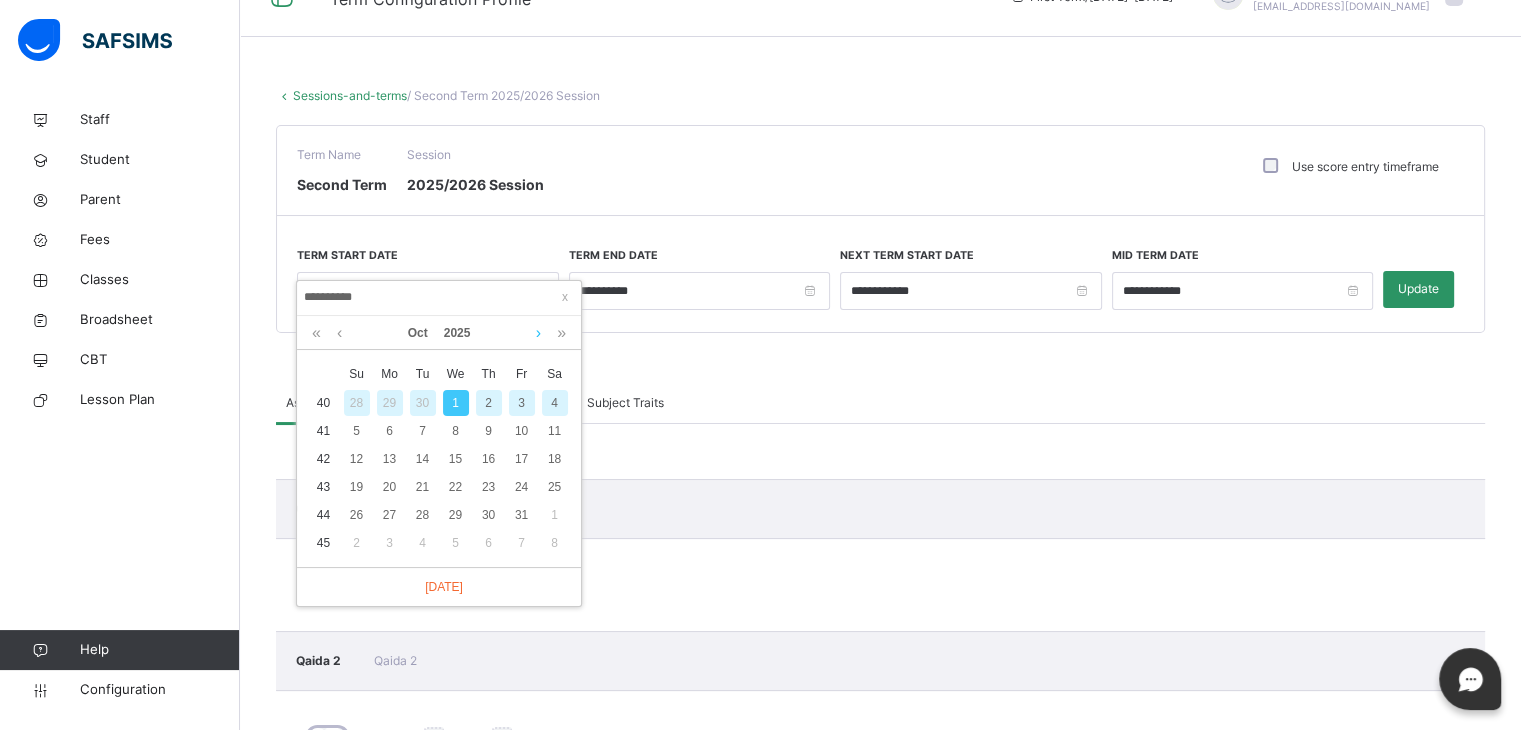 click at bounding box center (538, 333) 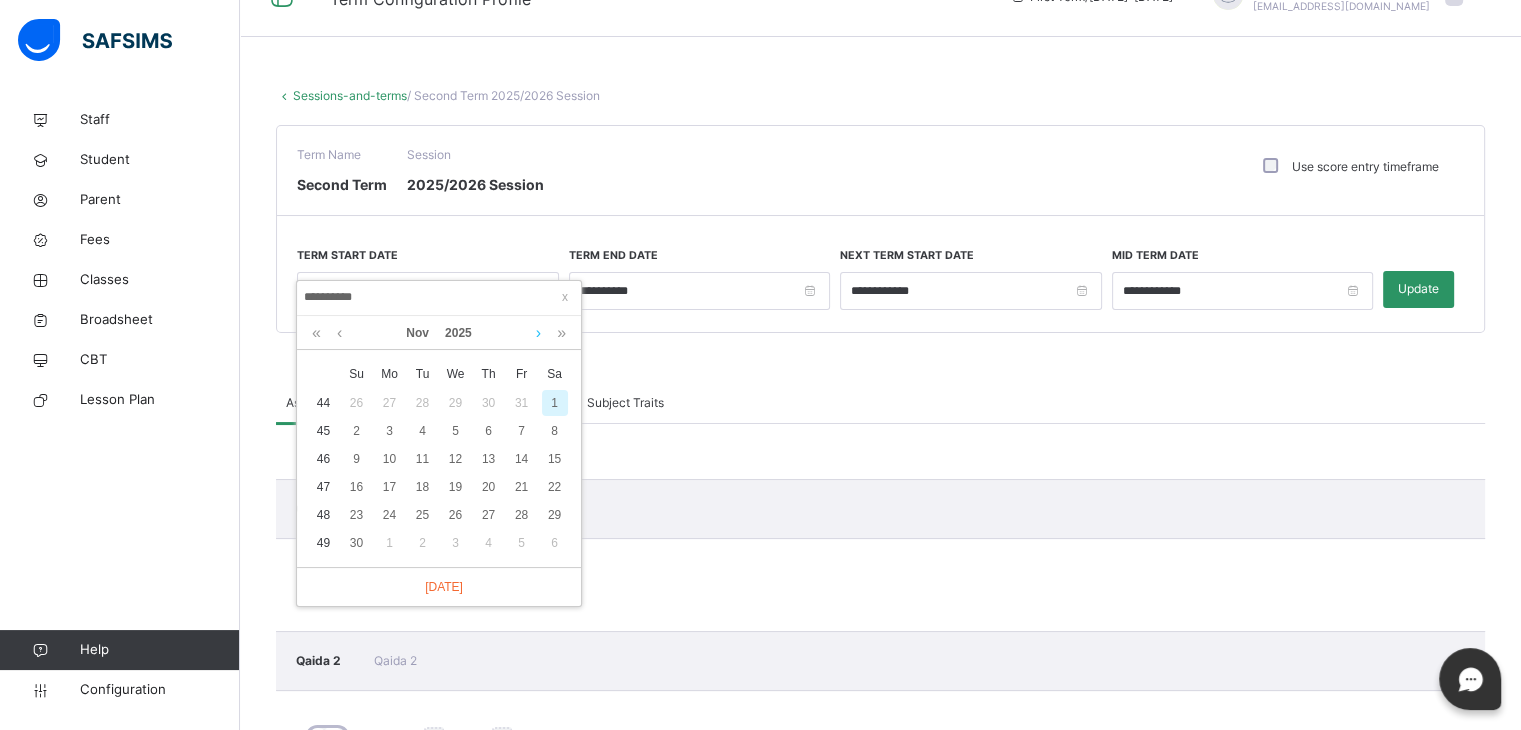 click at bounding box center [538, 333] 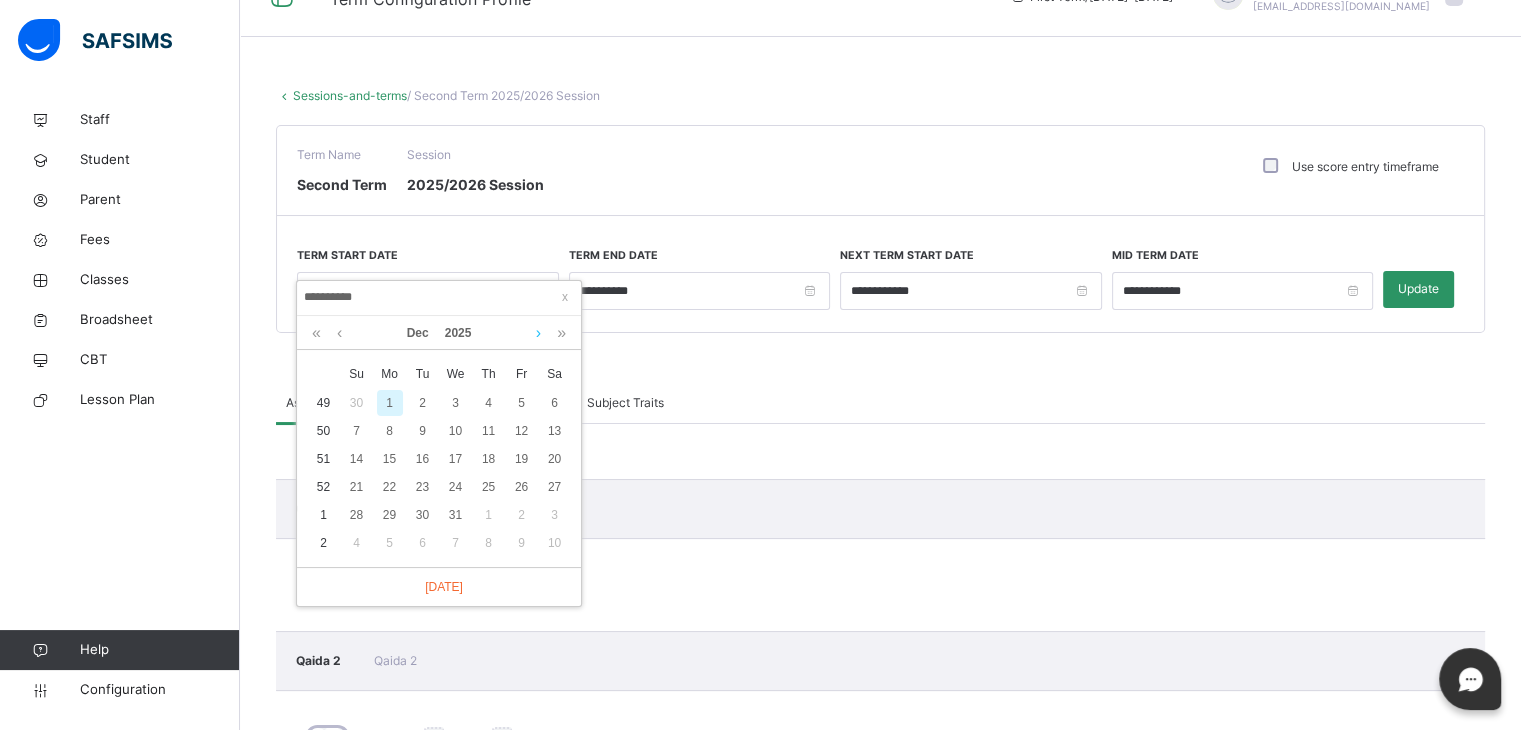 click at bounding box center [538, 333] 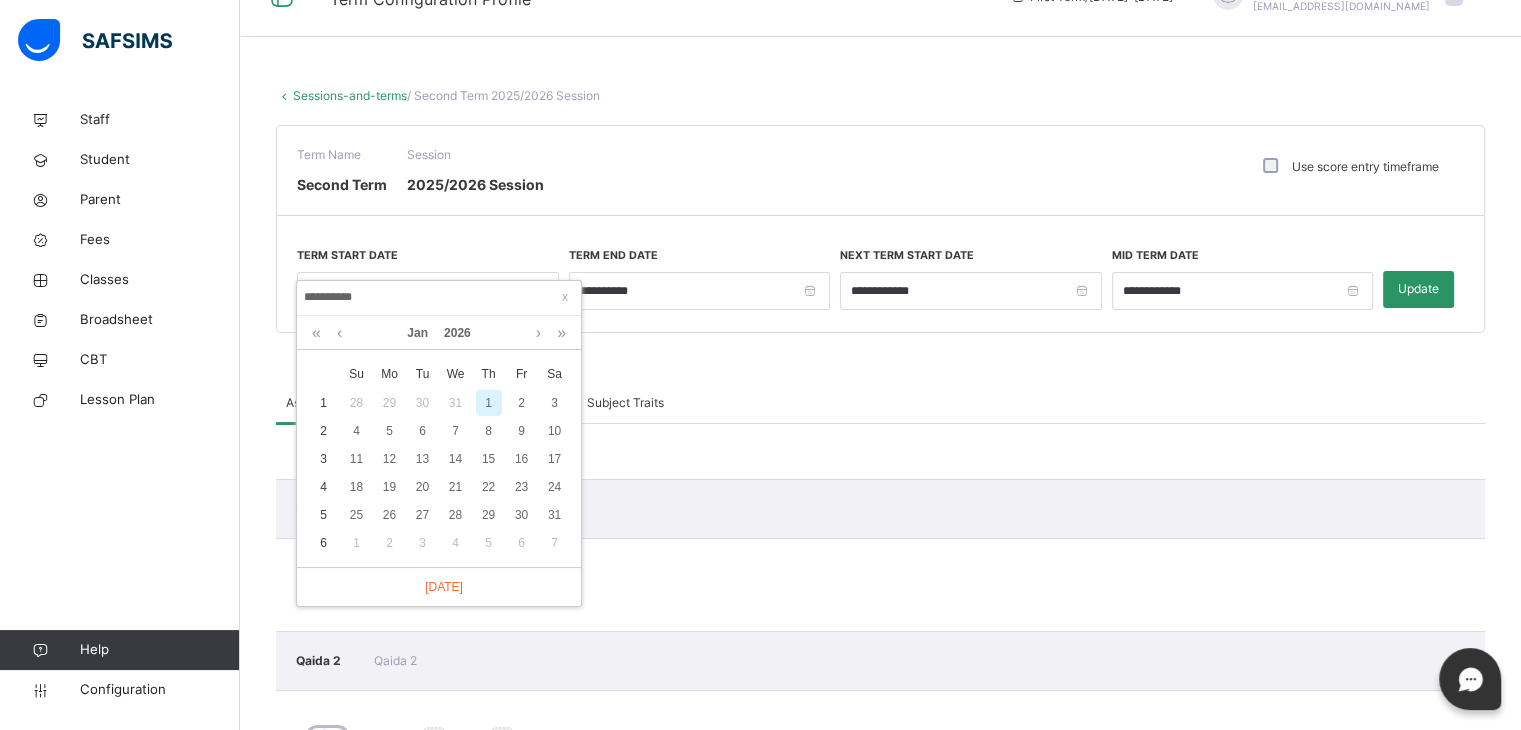 click on "1" at bounding box center (489, 403) 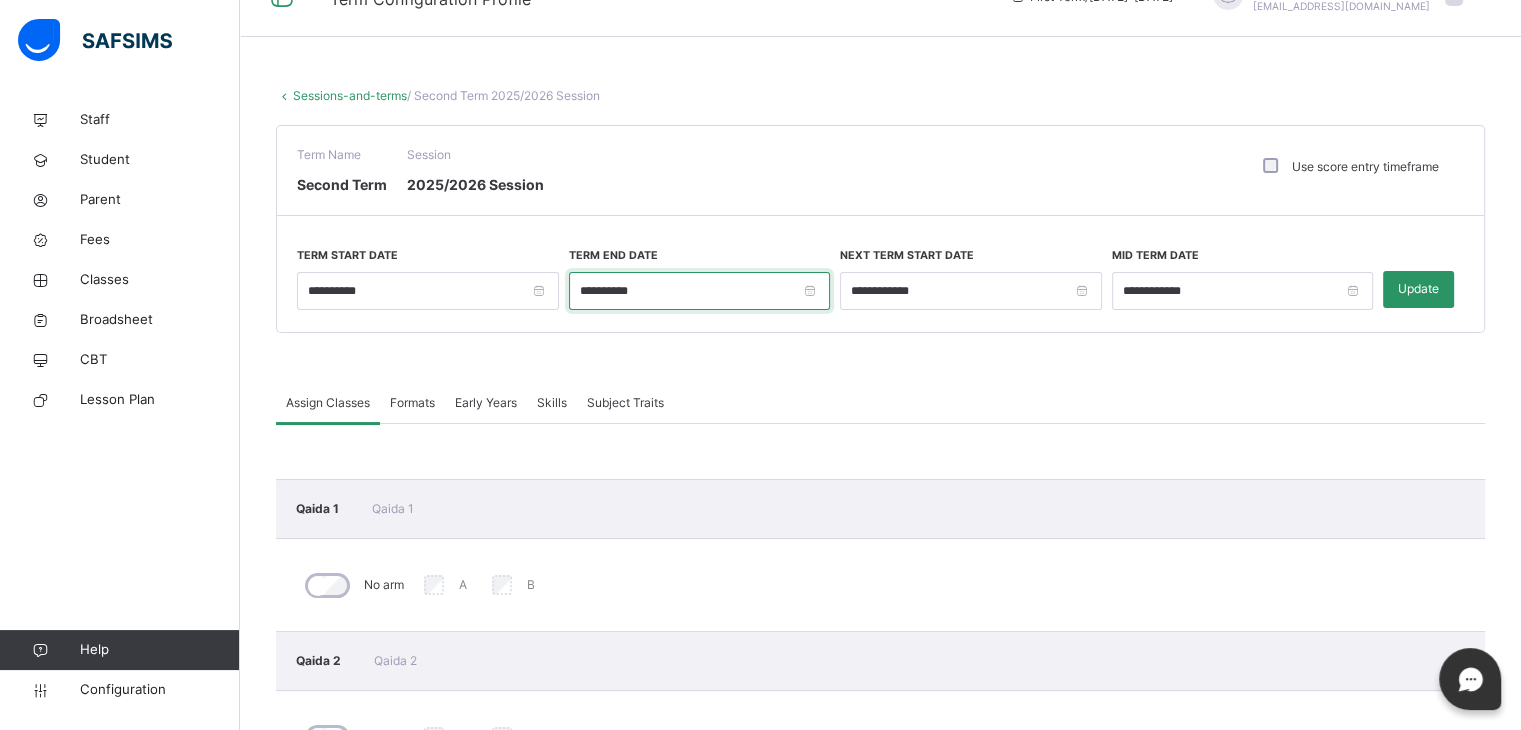 click on "**********" at bounding box center (700, 291) 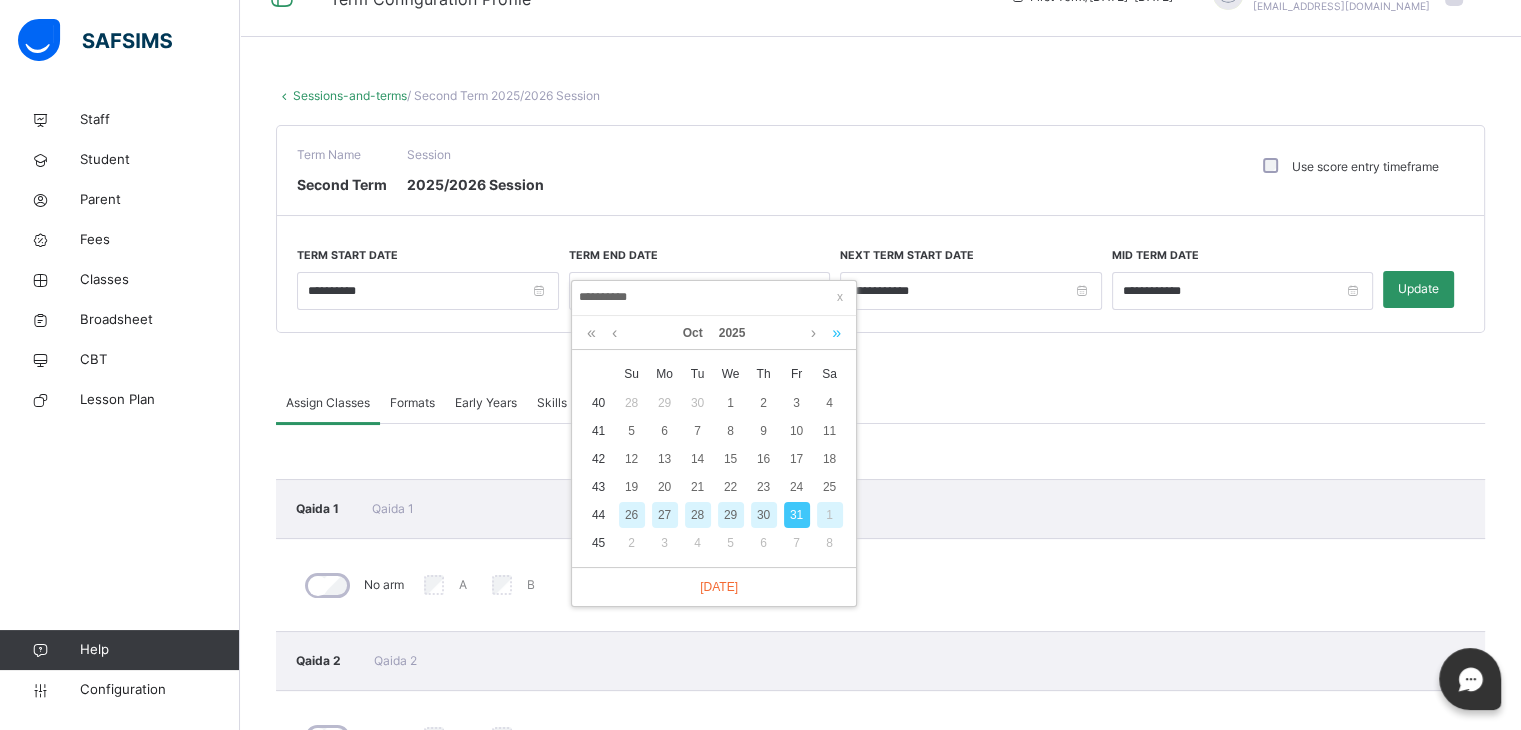 click at bounding box center (836, 333) 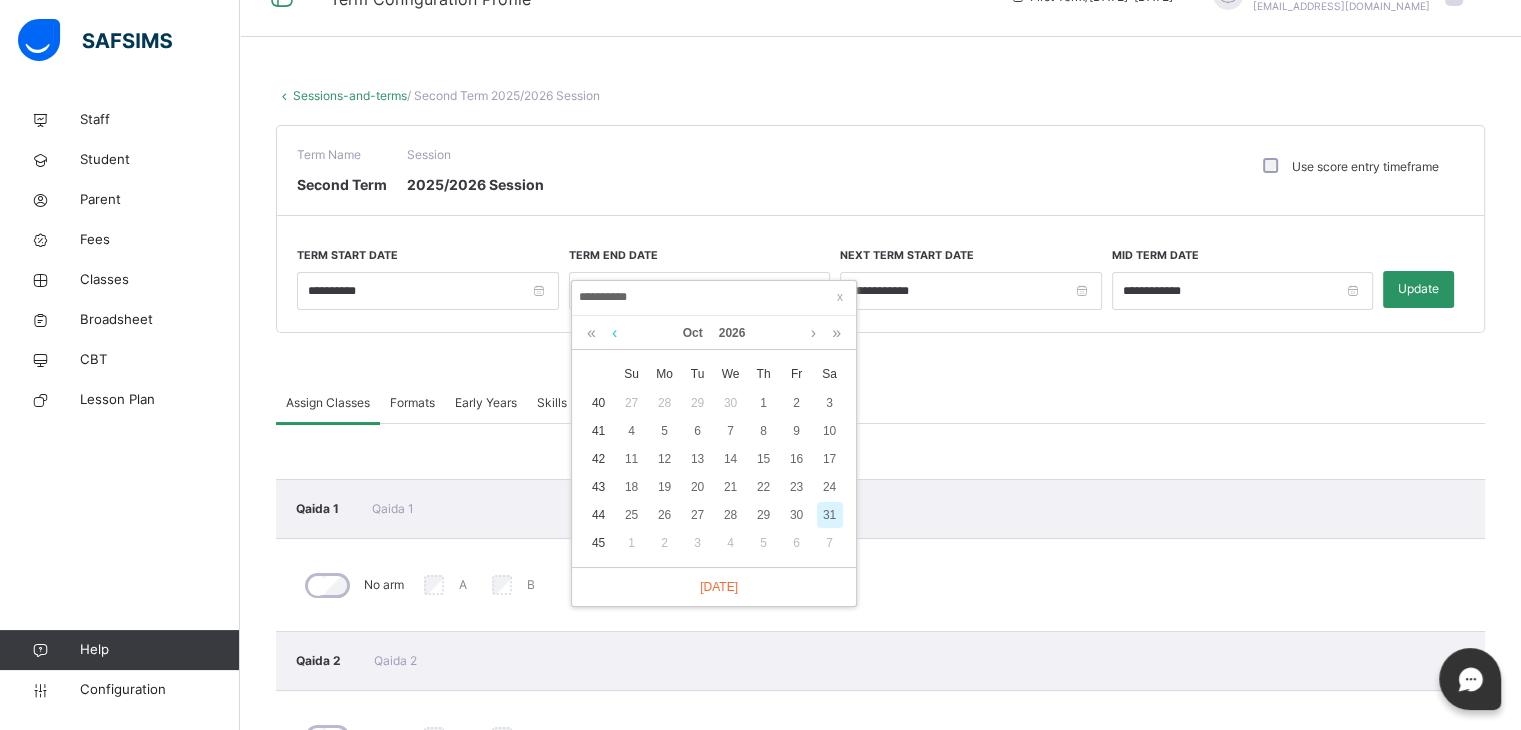 click at bounding box center [614, 333] 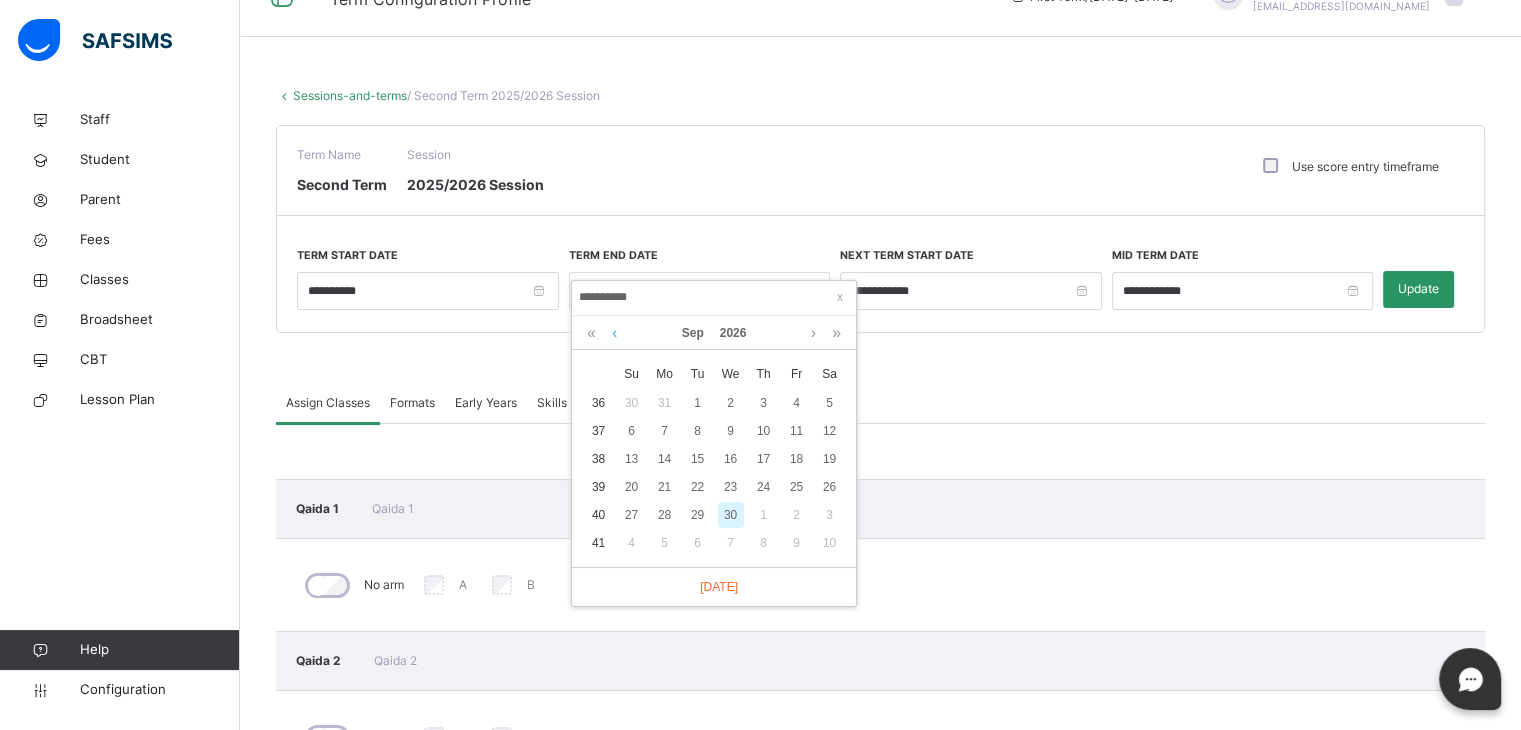 click at bounding box center [614, 333] 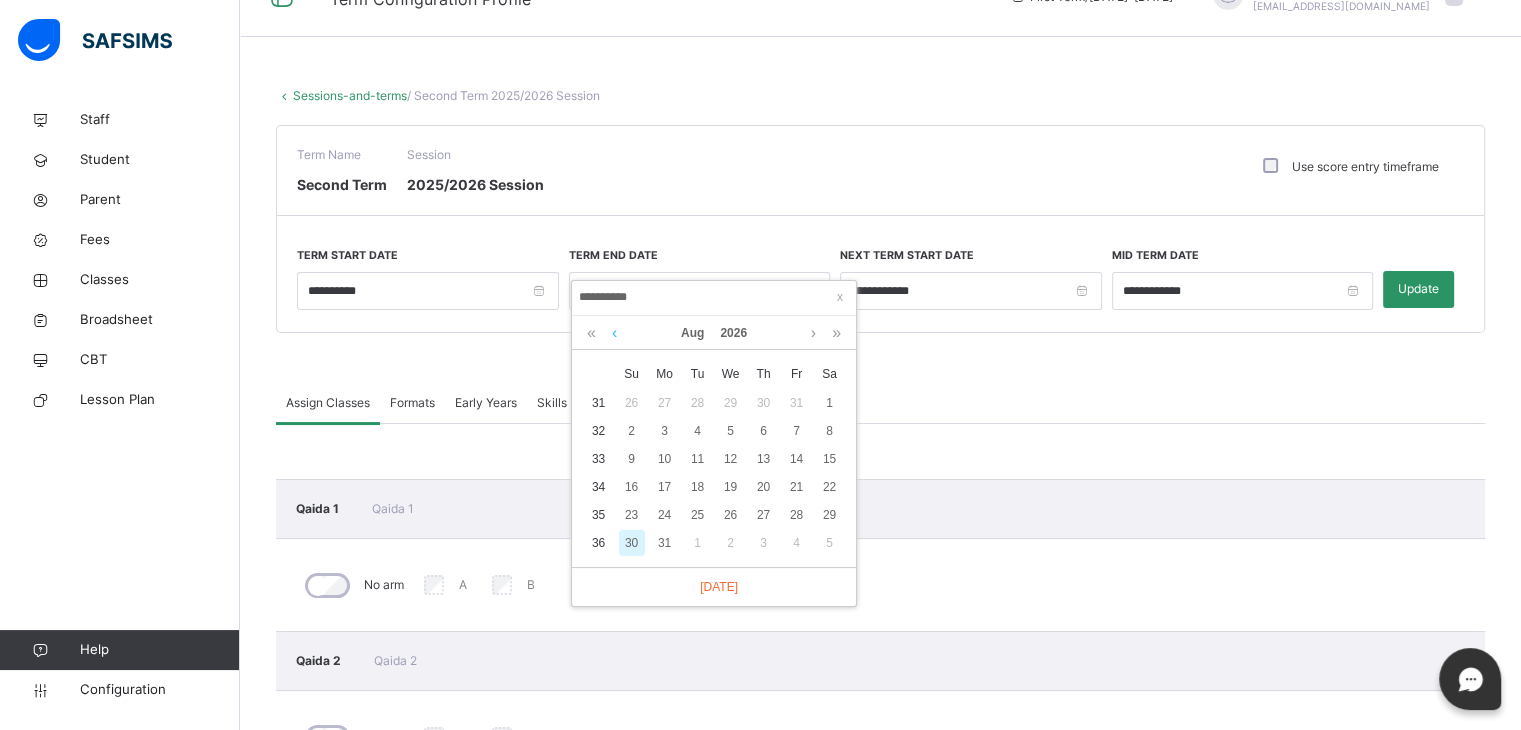 click at bounding box center [614, 333] 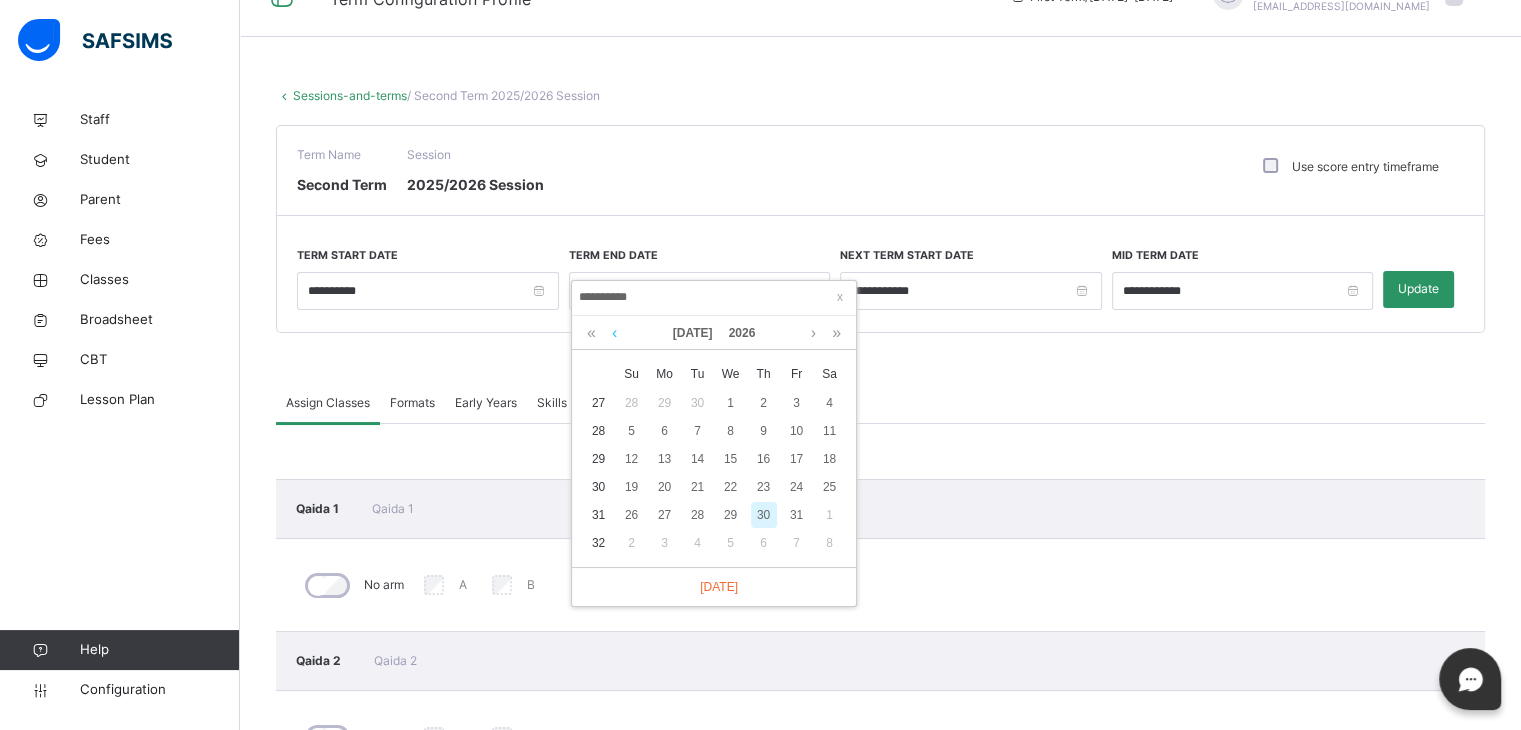 click at bounding box center [614, 333] 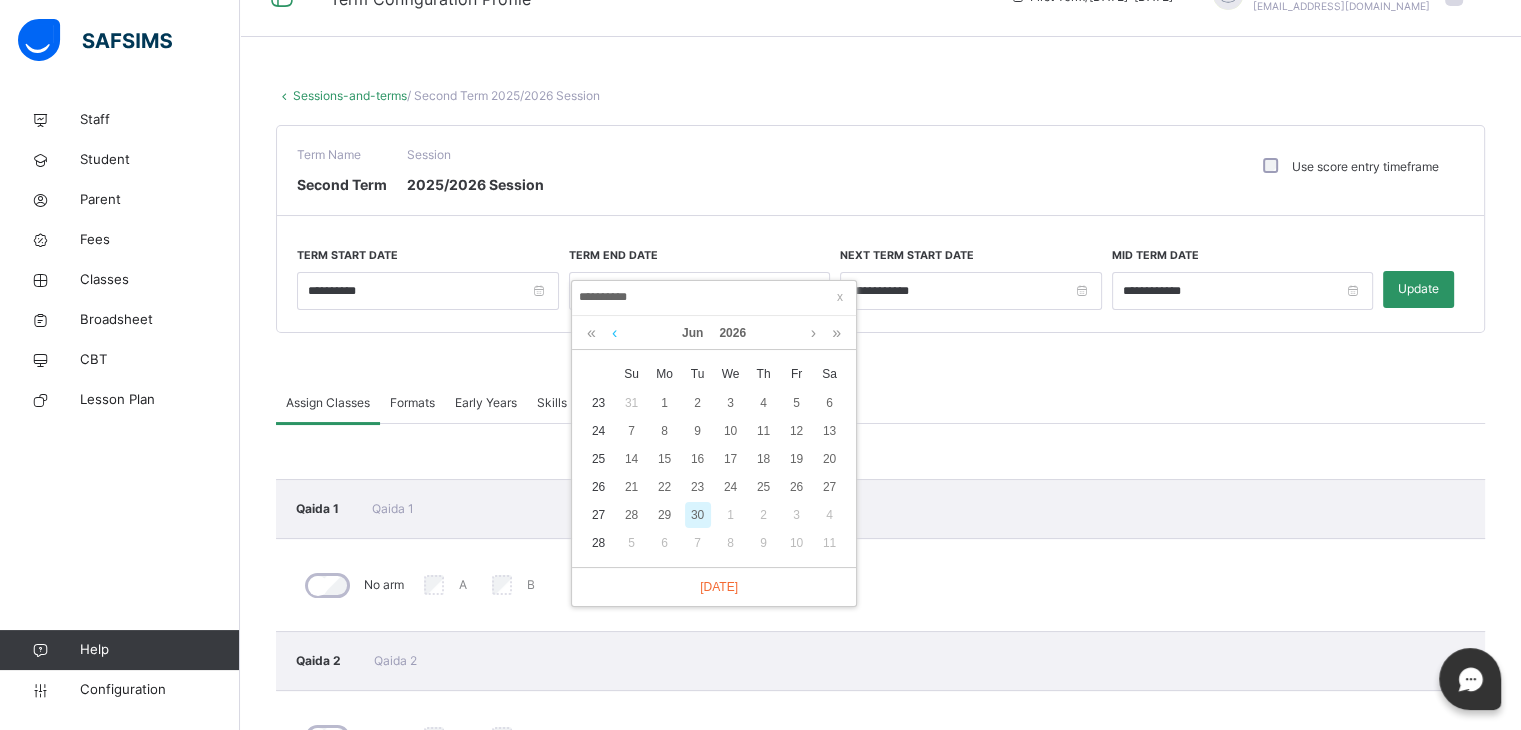 click at bounding box center (614, 333) 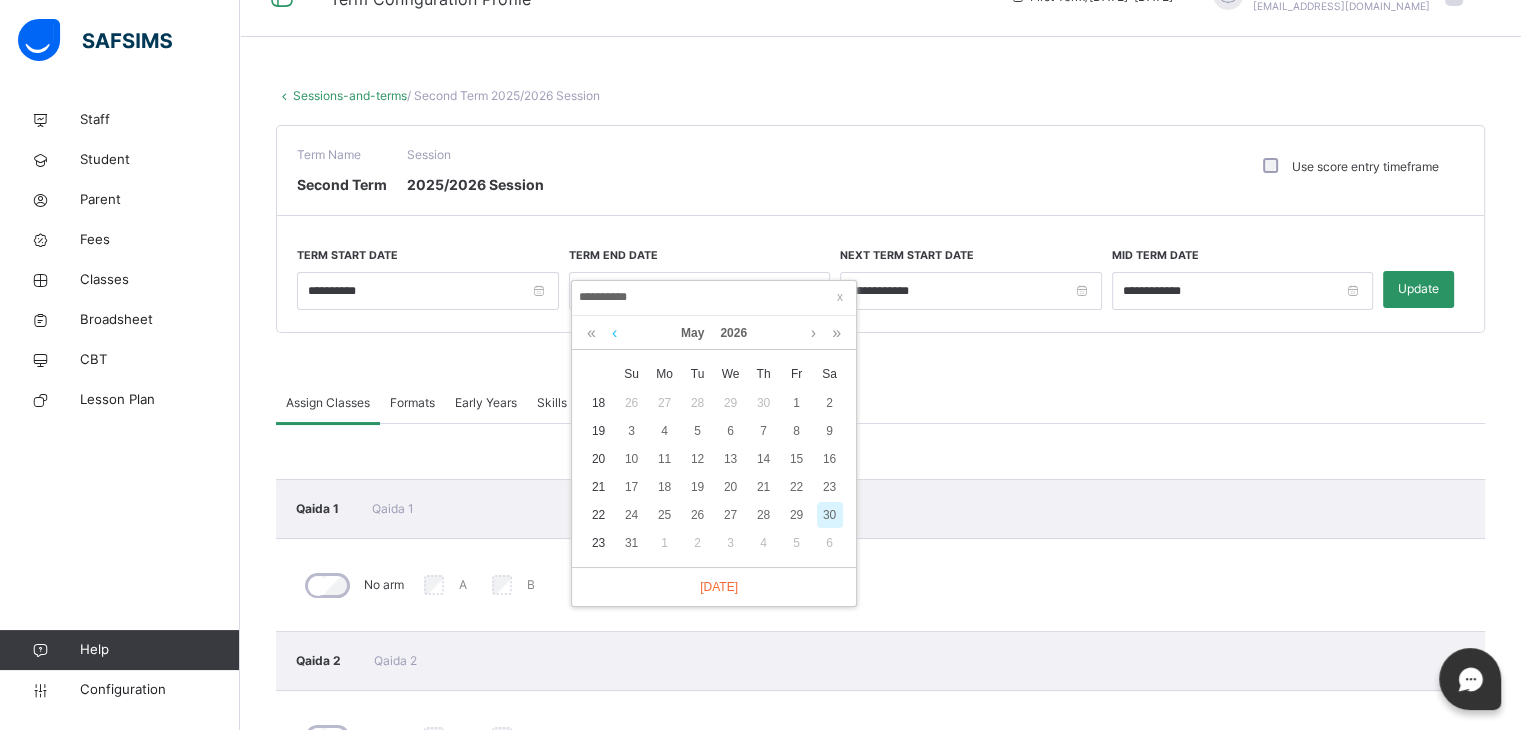 click at bounding box center [614, 333] 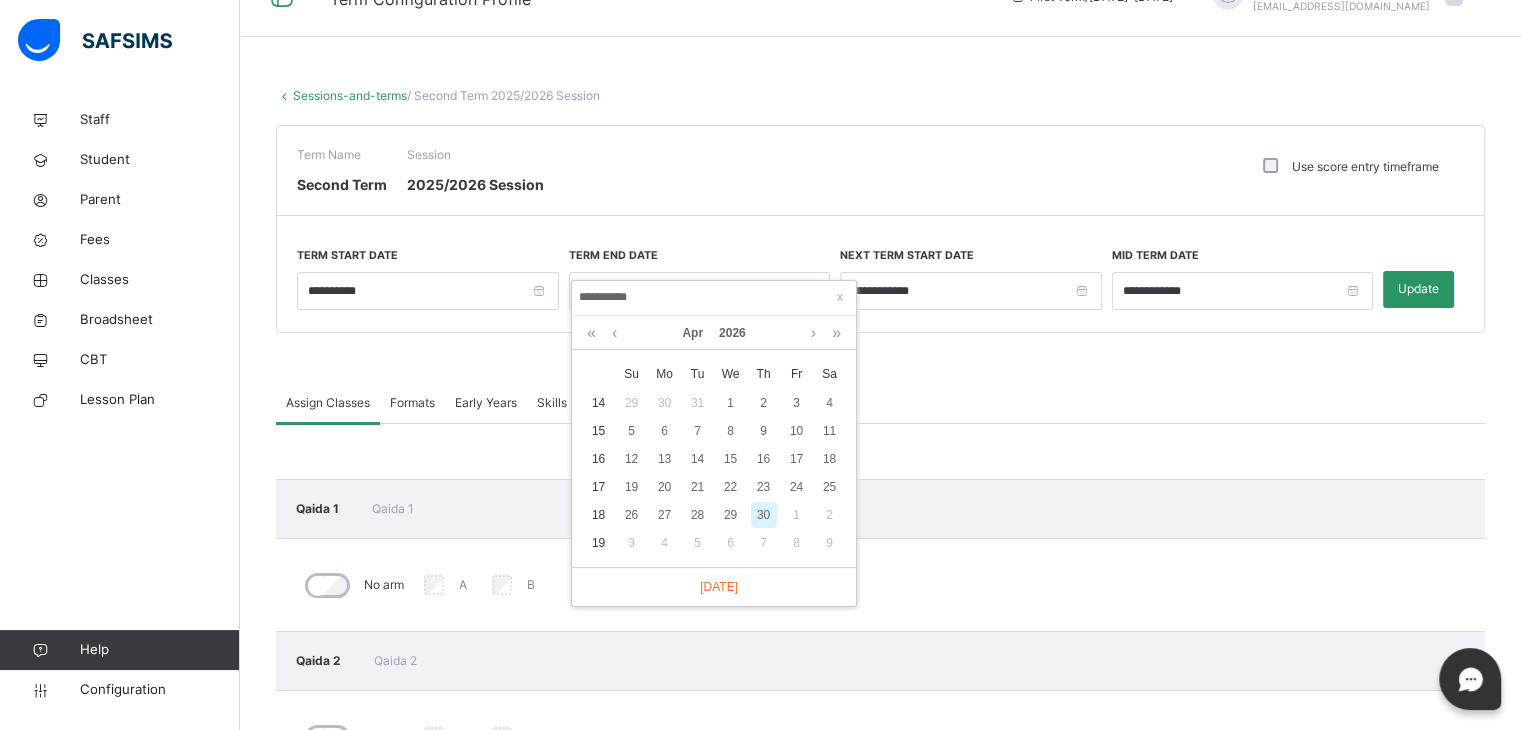 click on "30" at bounding box center (764, 515) 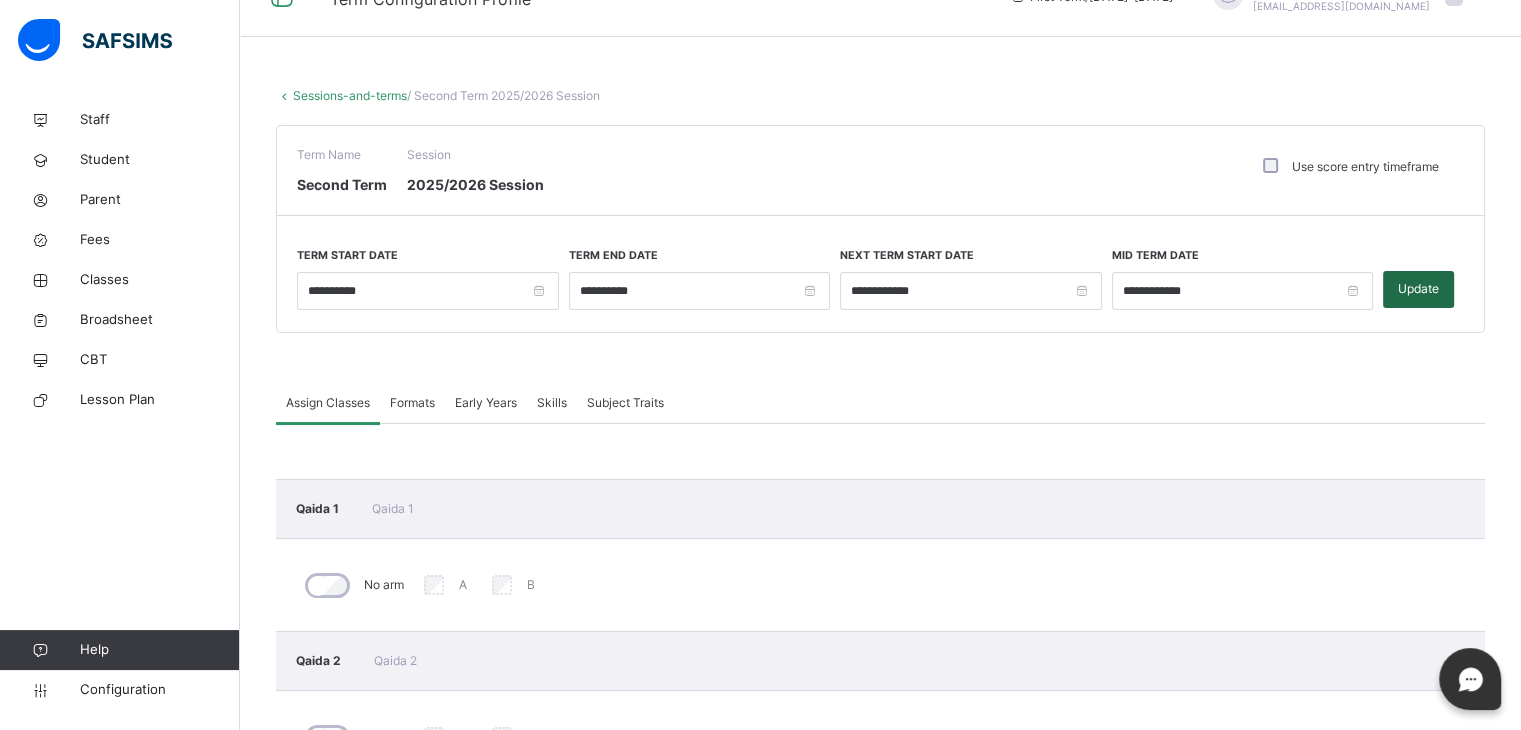 click on "Update" at bounding box center (1418, 289) 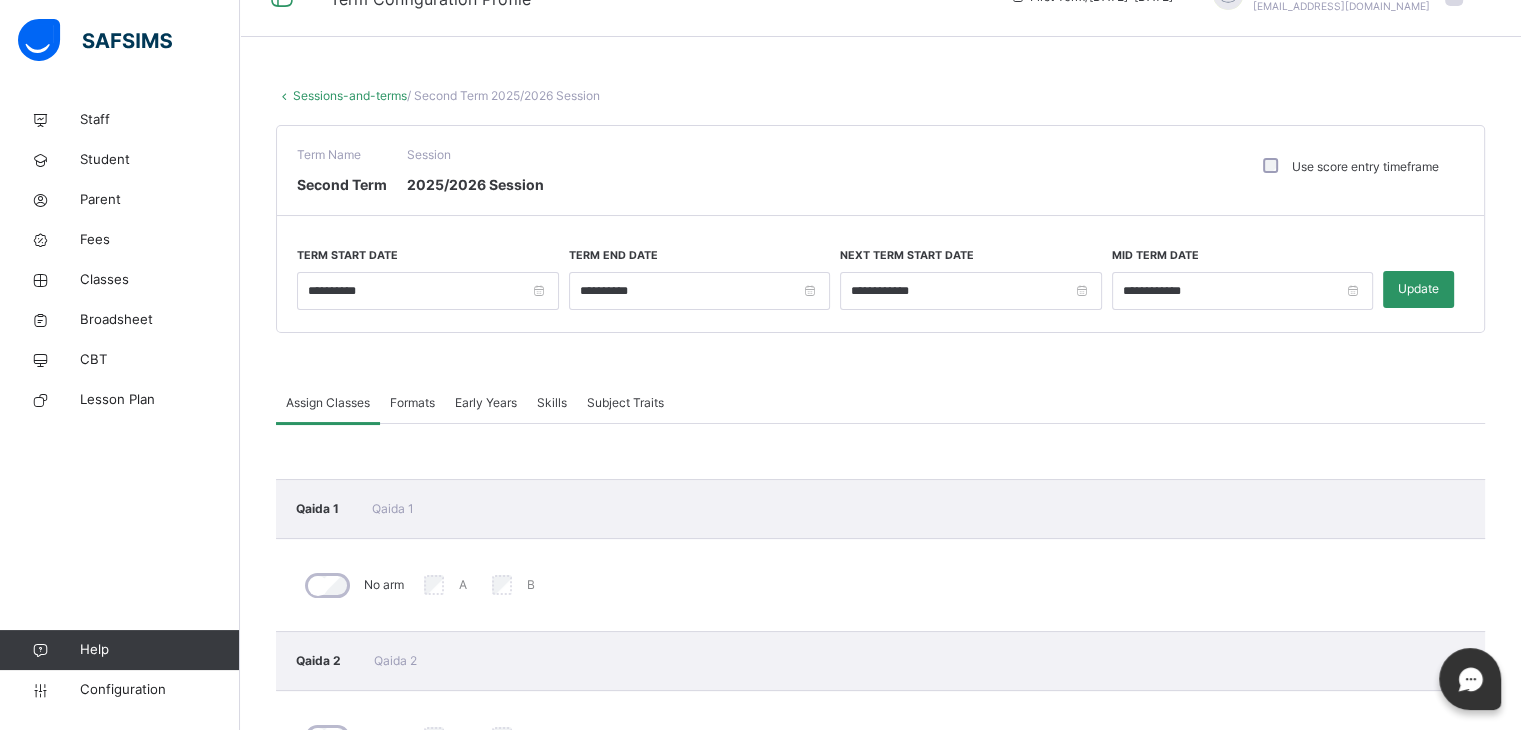 click on "Sessions-and-terms" at bounding box center [350, 95] 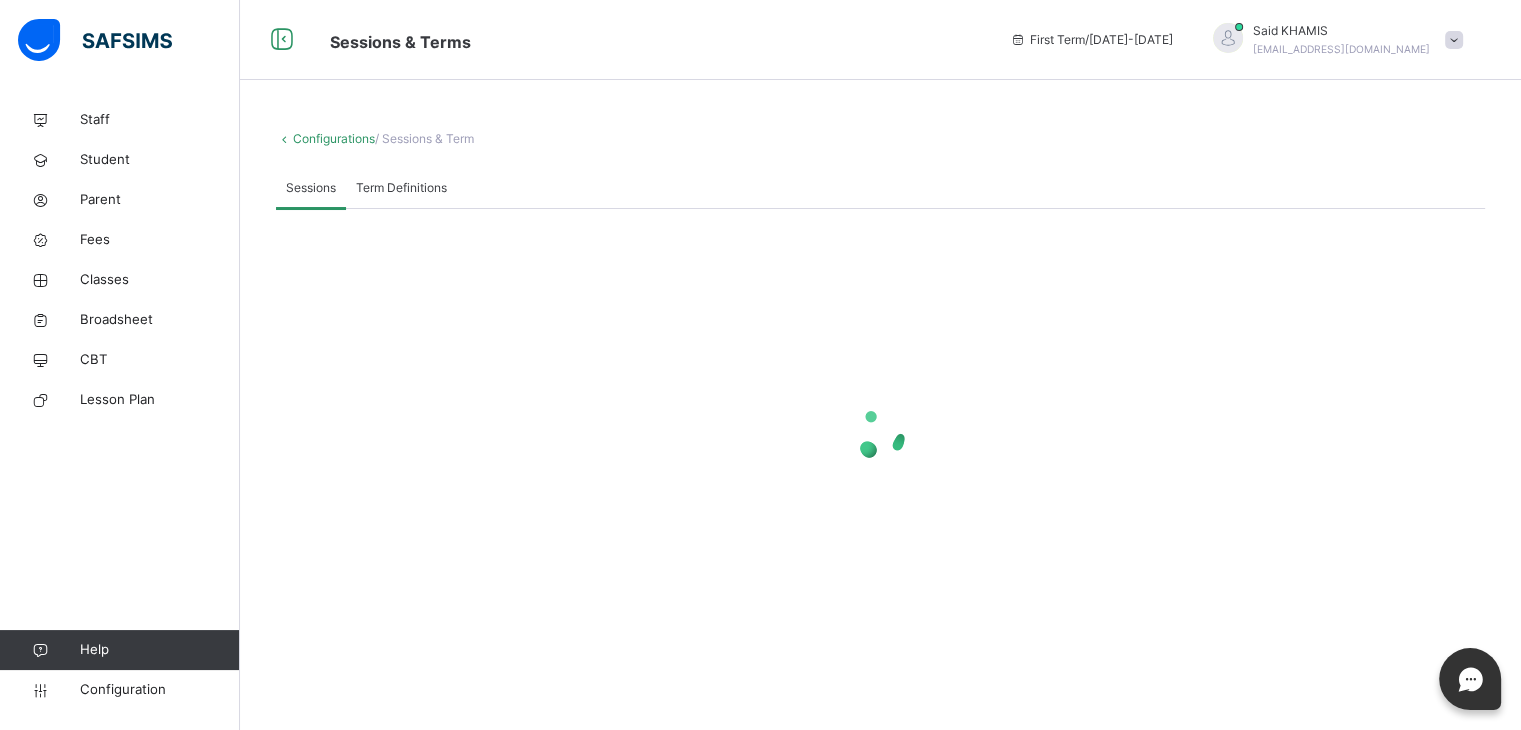 scroll, scrollTop: 0, scrollLeft: 0, axis: both 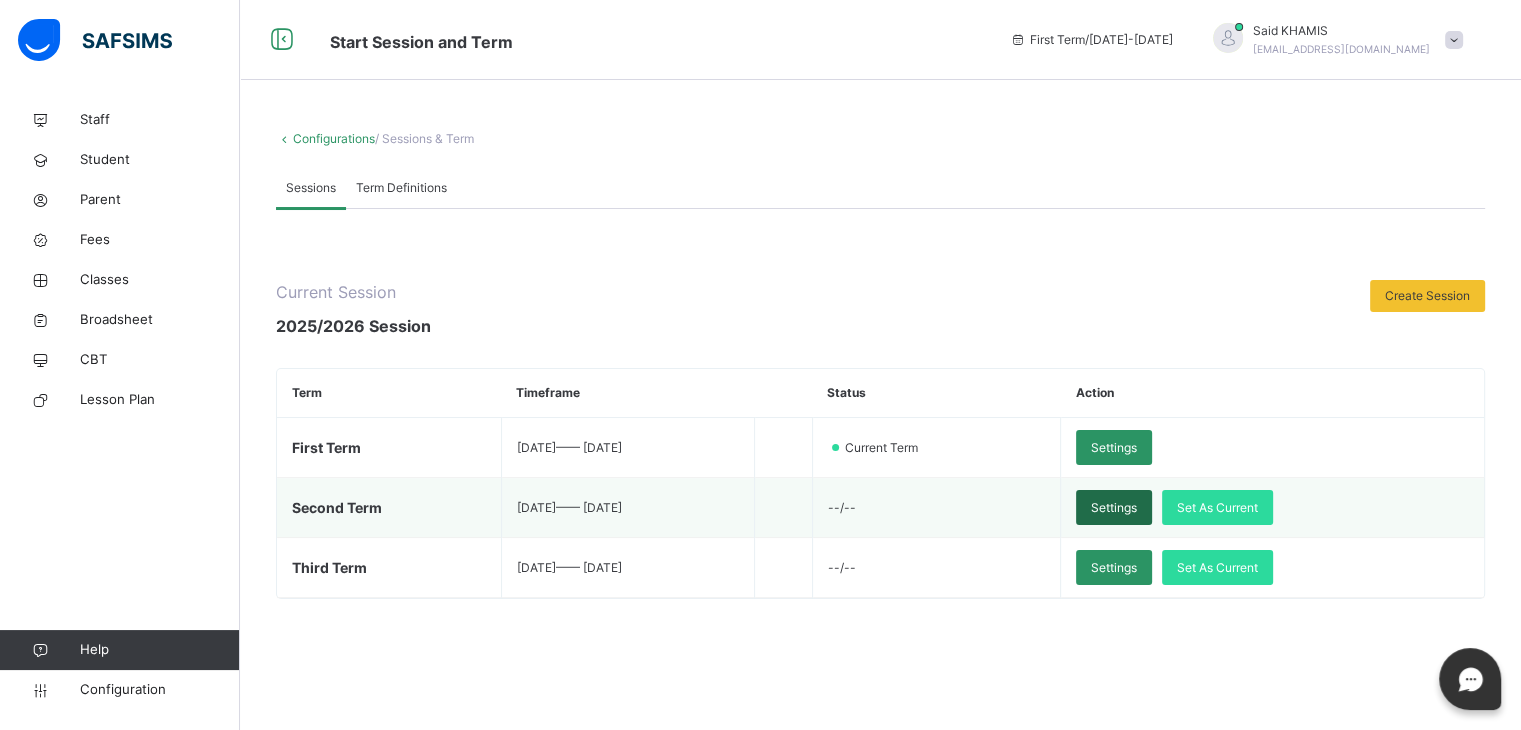 click on "Settings" at bounding box center (1114, 508) 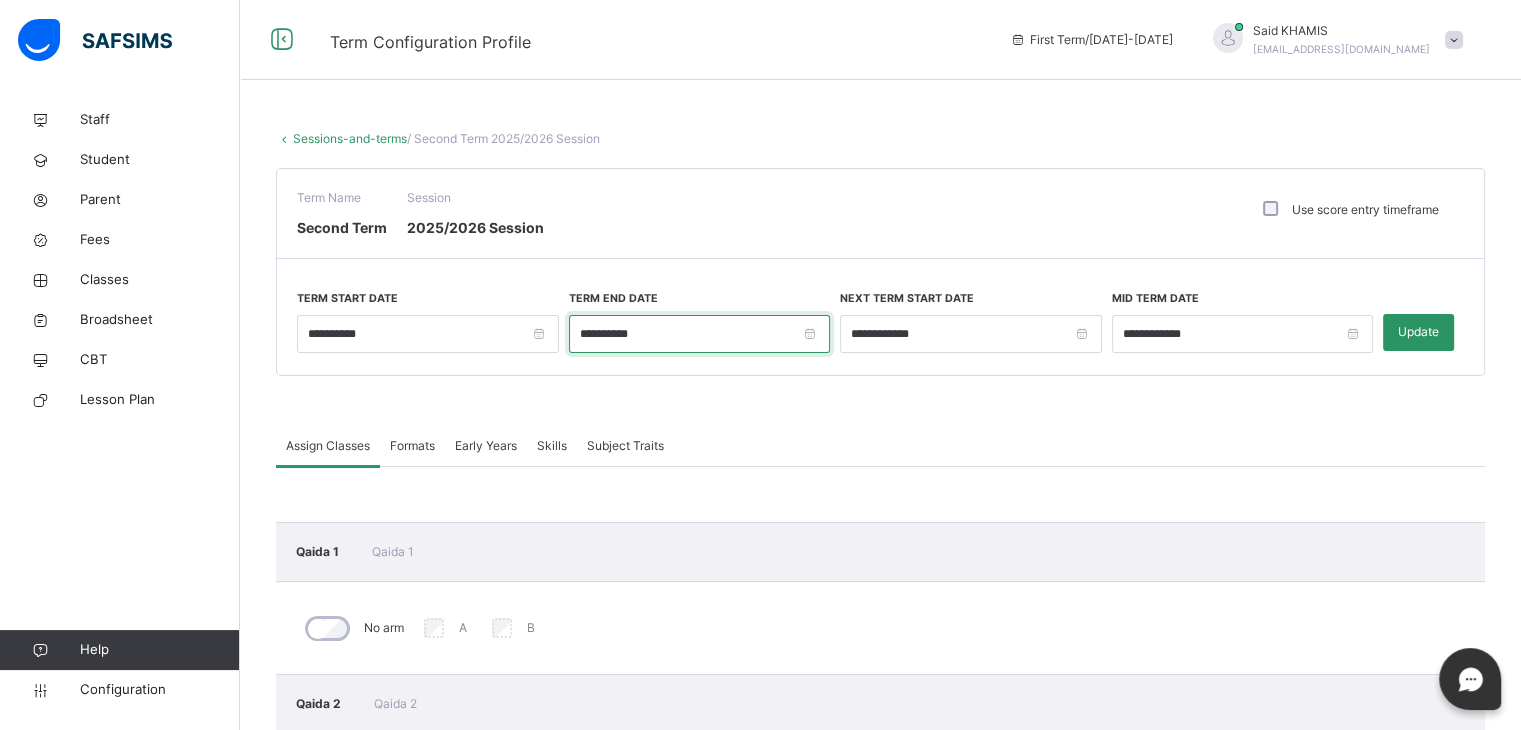 click on "**********" at bounding box center (700, 334) 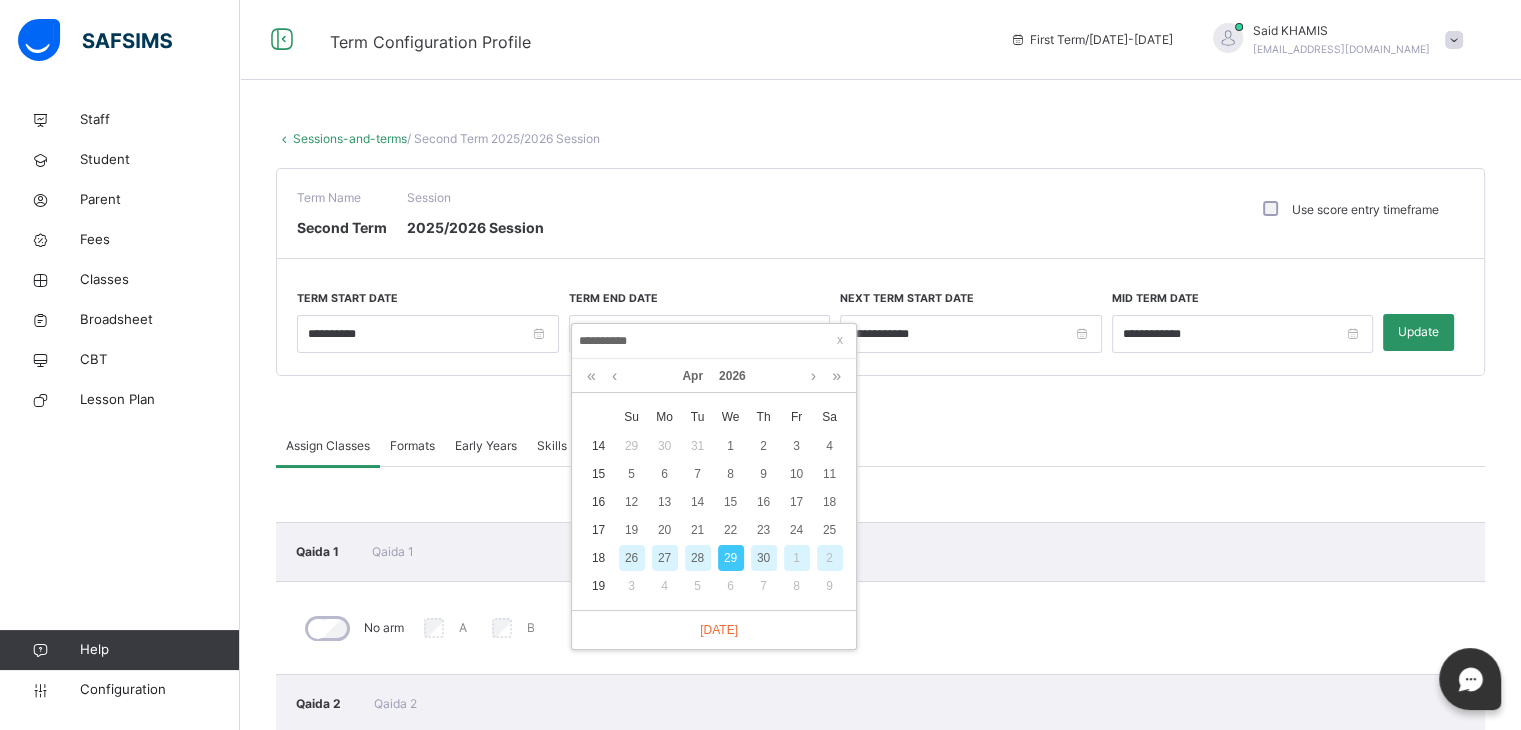 click on "30" at bounding box center (764, 558) 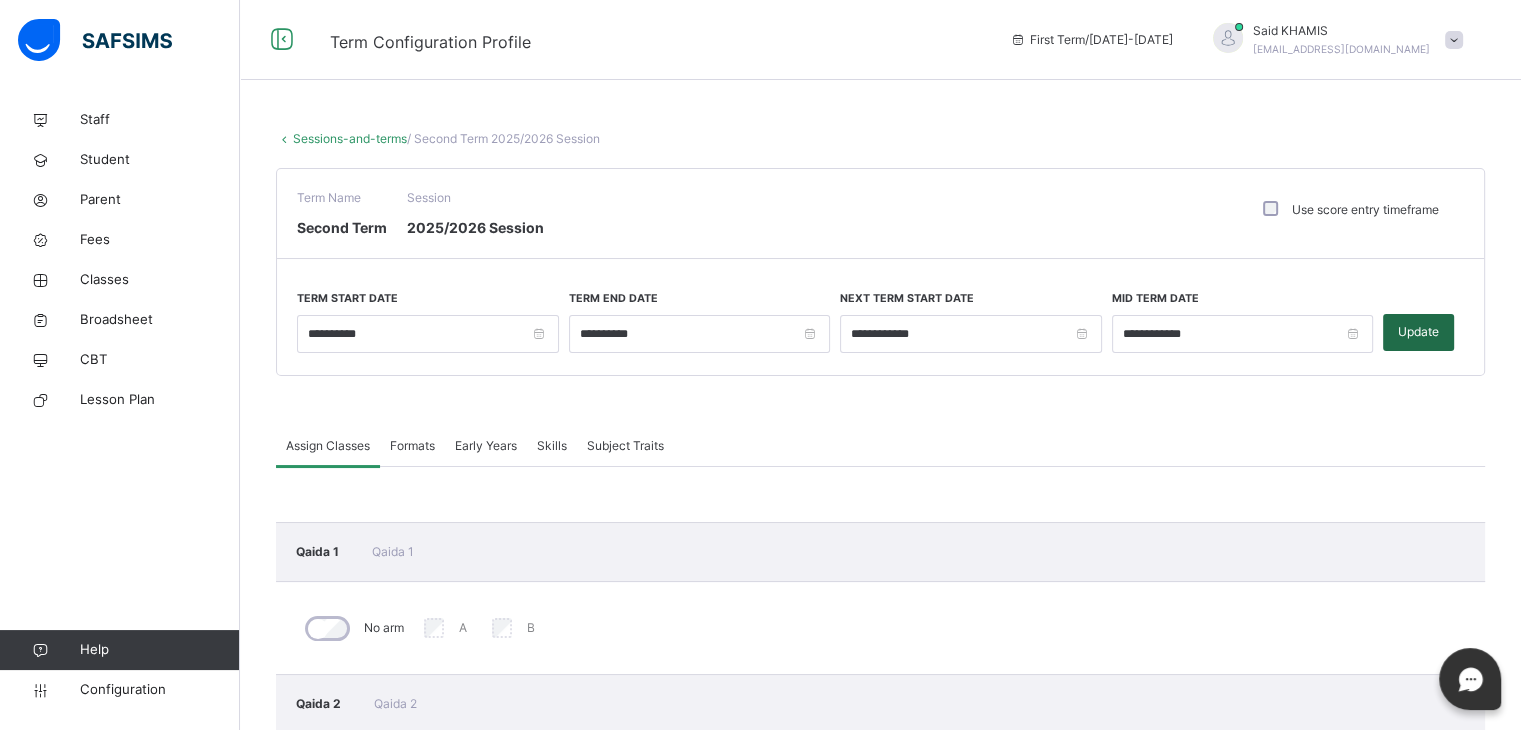 click on "Update" at bounding box center [1418, 332] 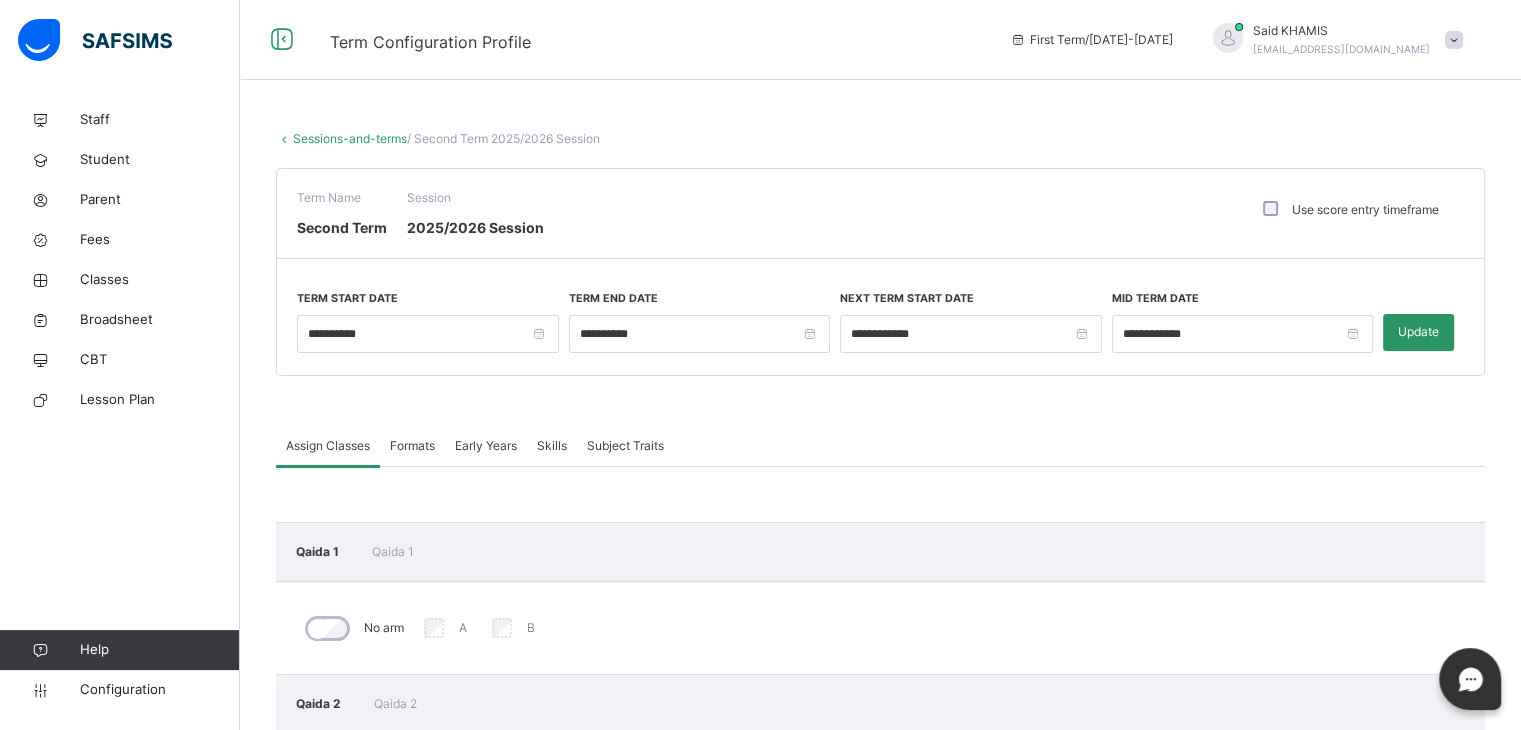 click on "Sessions-and-terms" at bounding box center (350, 138) 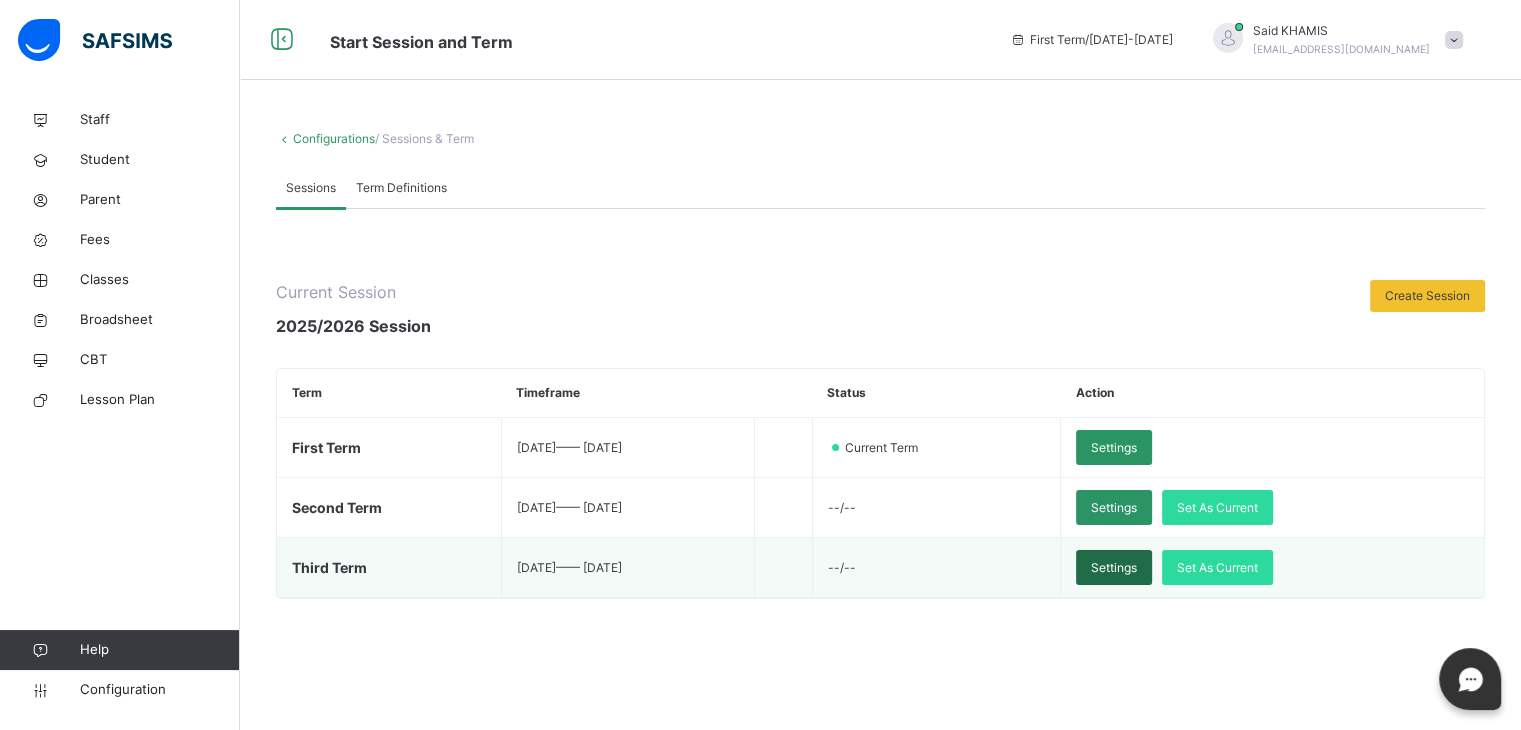 click on "Settings" at bounding box center [1114, 568] 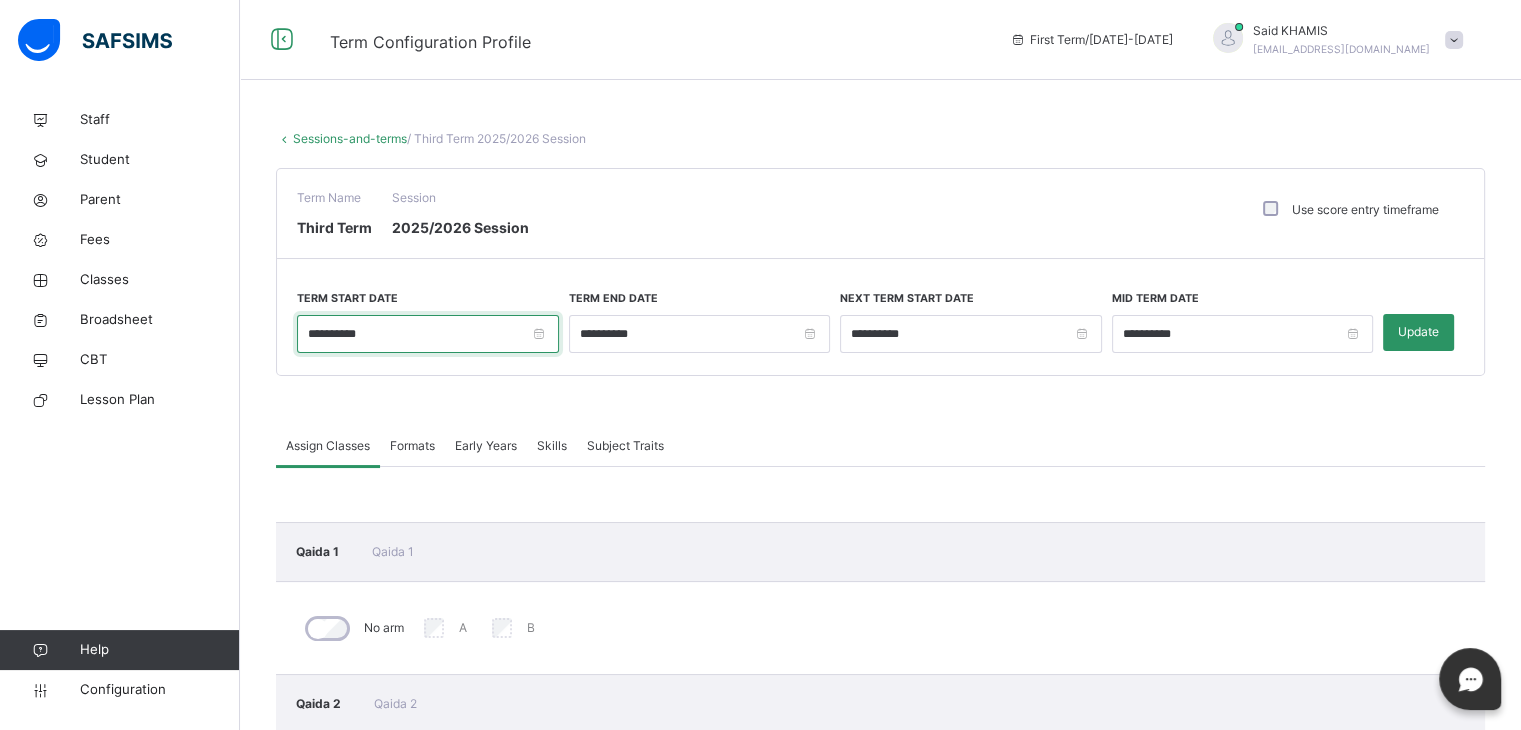 click on "**********" at bounding box center (428, 334) 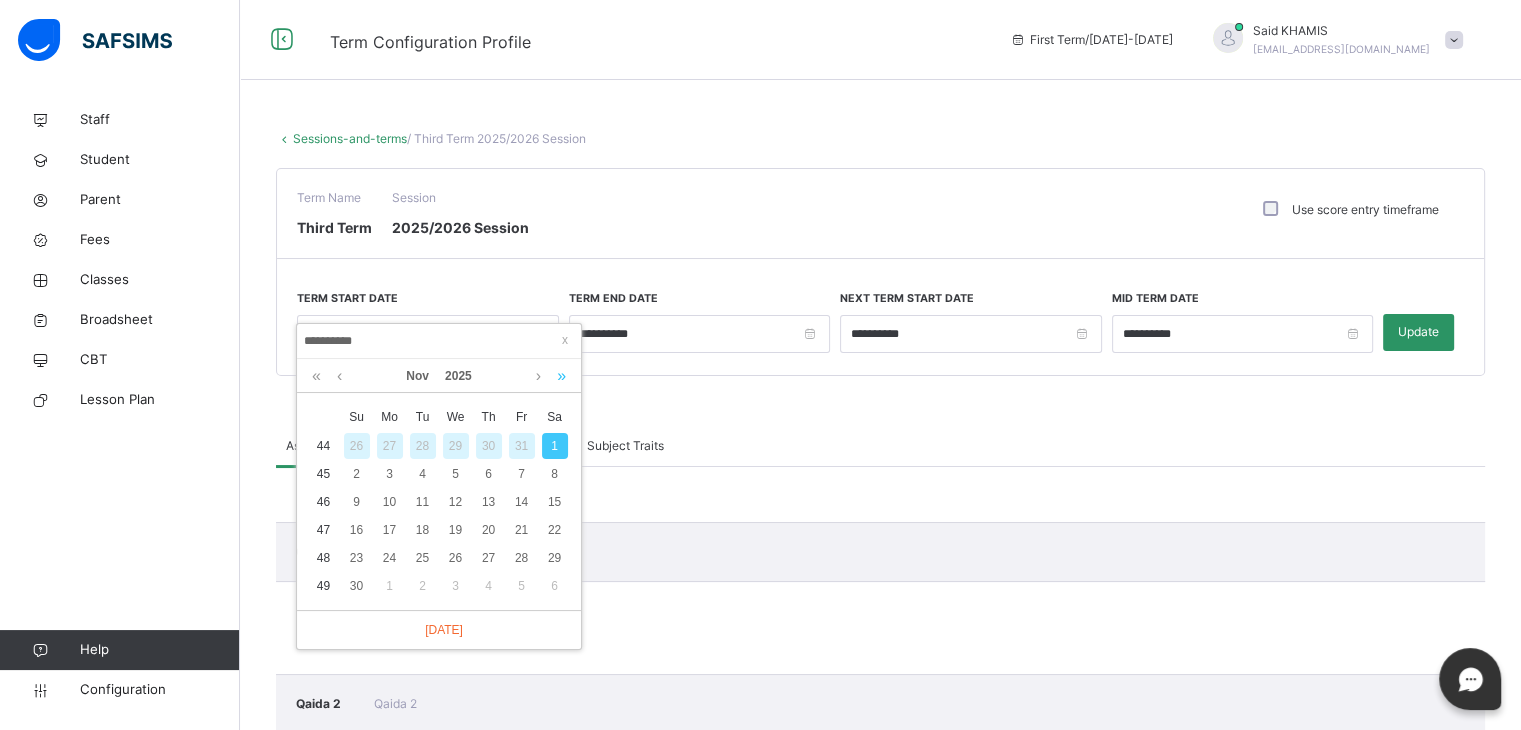 click at bounding box center (561, 376) 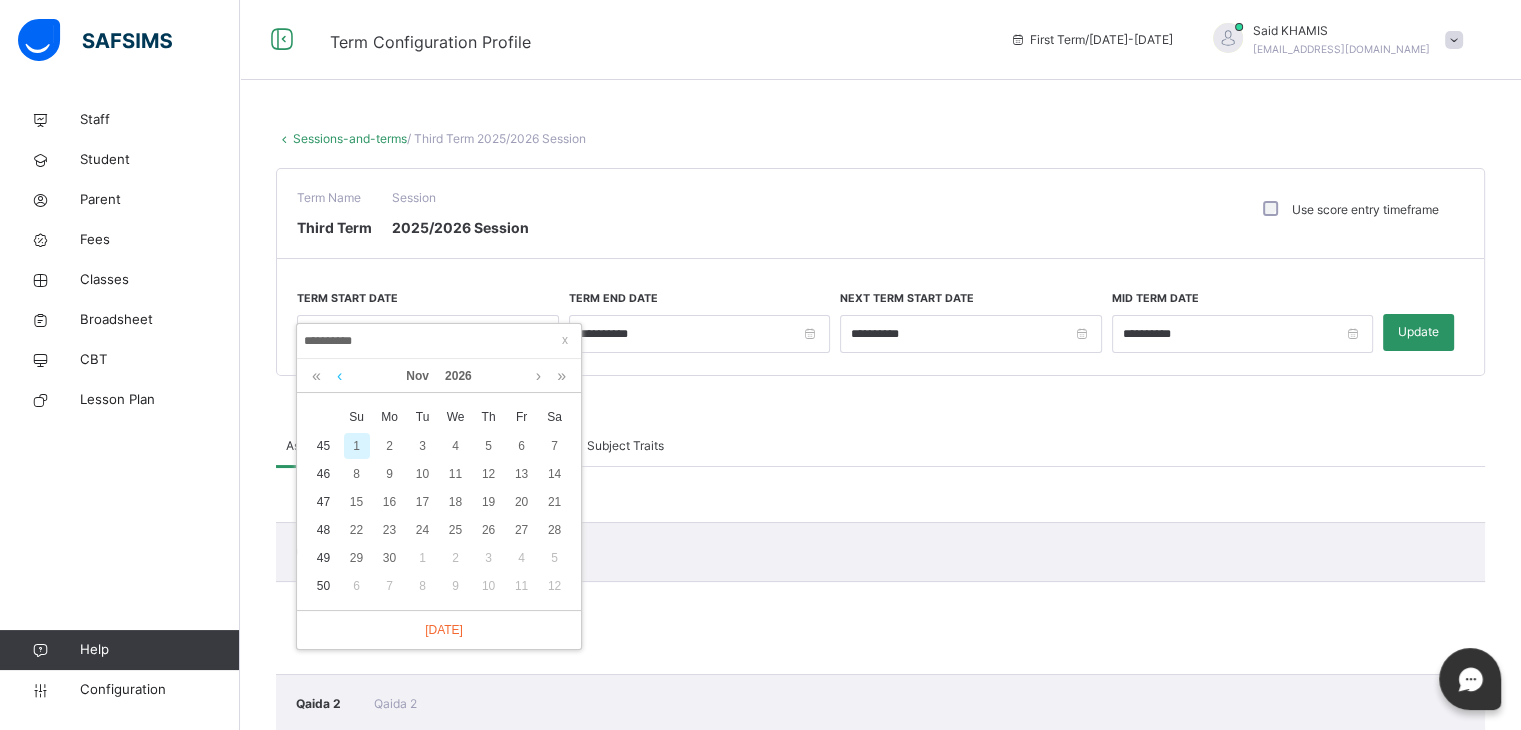 click at bounding box center [339, 376] 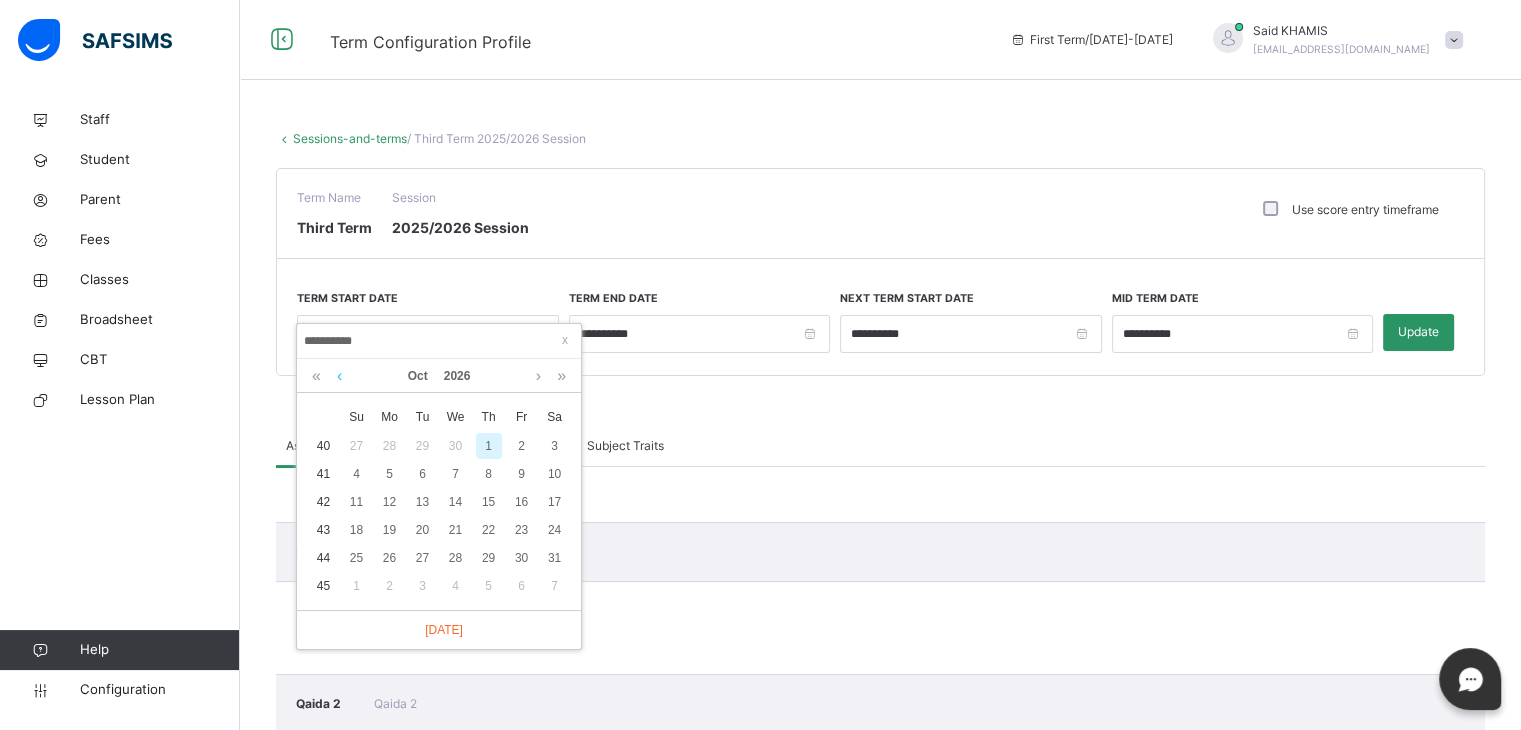 click at bounding box center [339, 376] 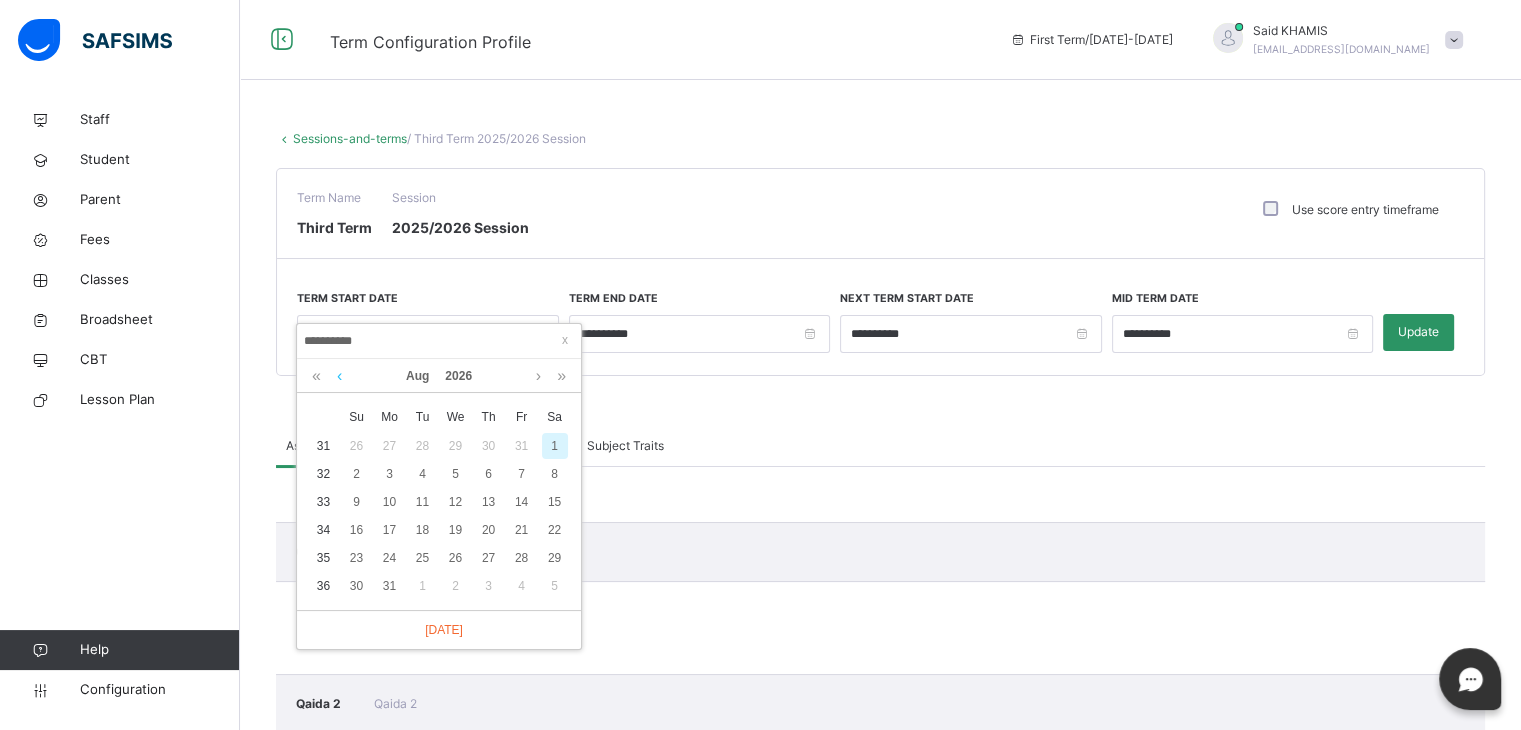 click at bounding box center [339, 376] 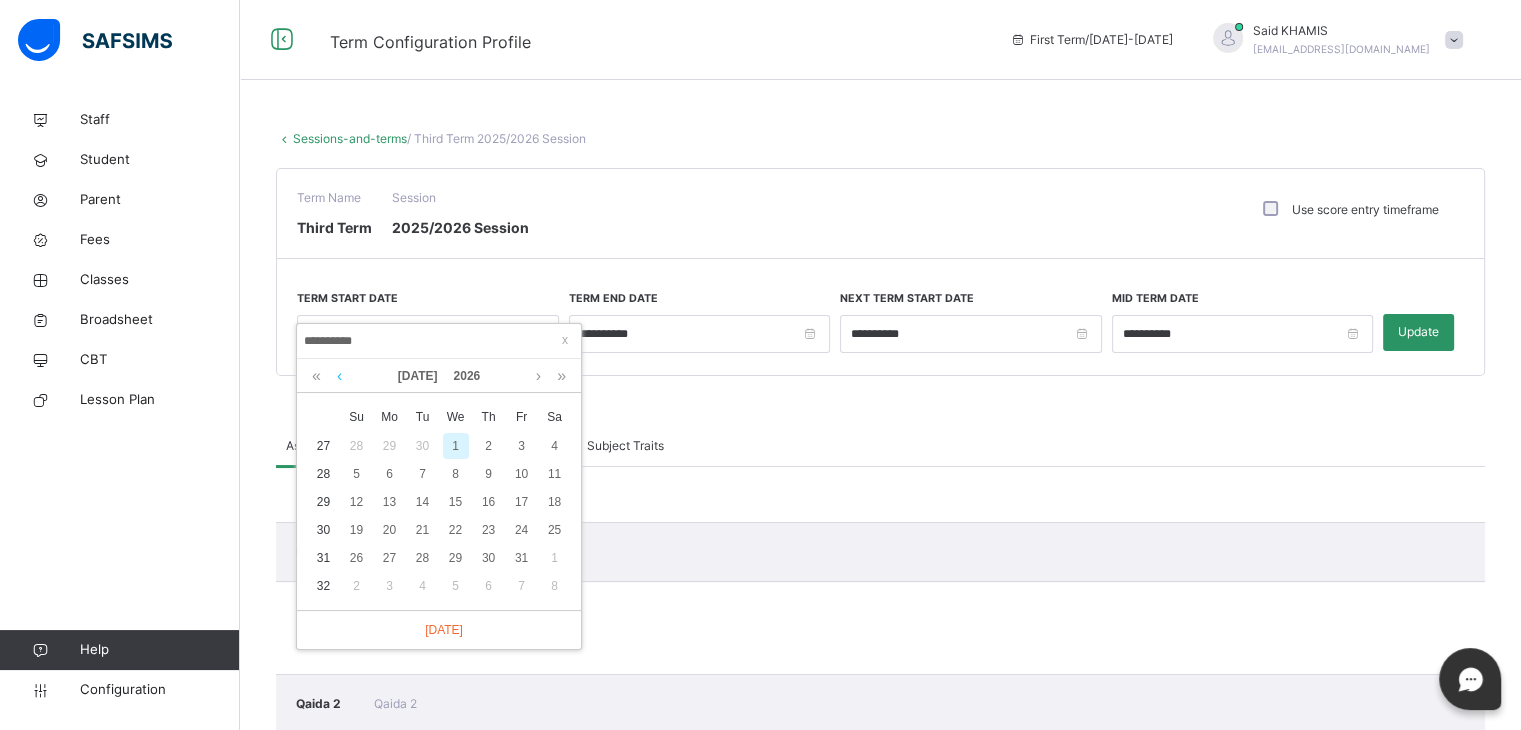 click at bounding box center (339, 376) 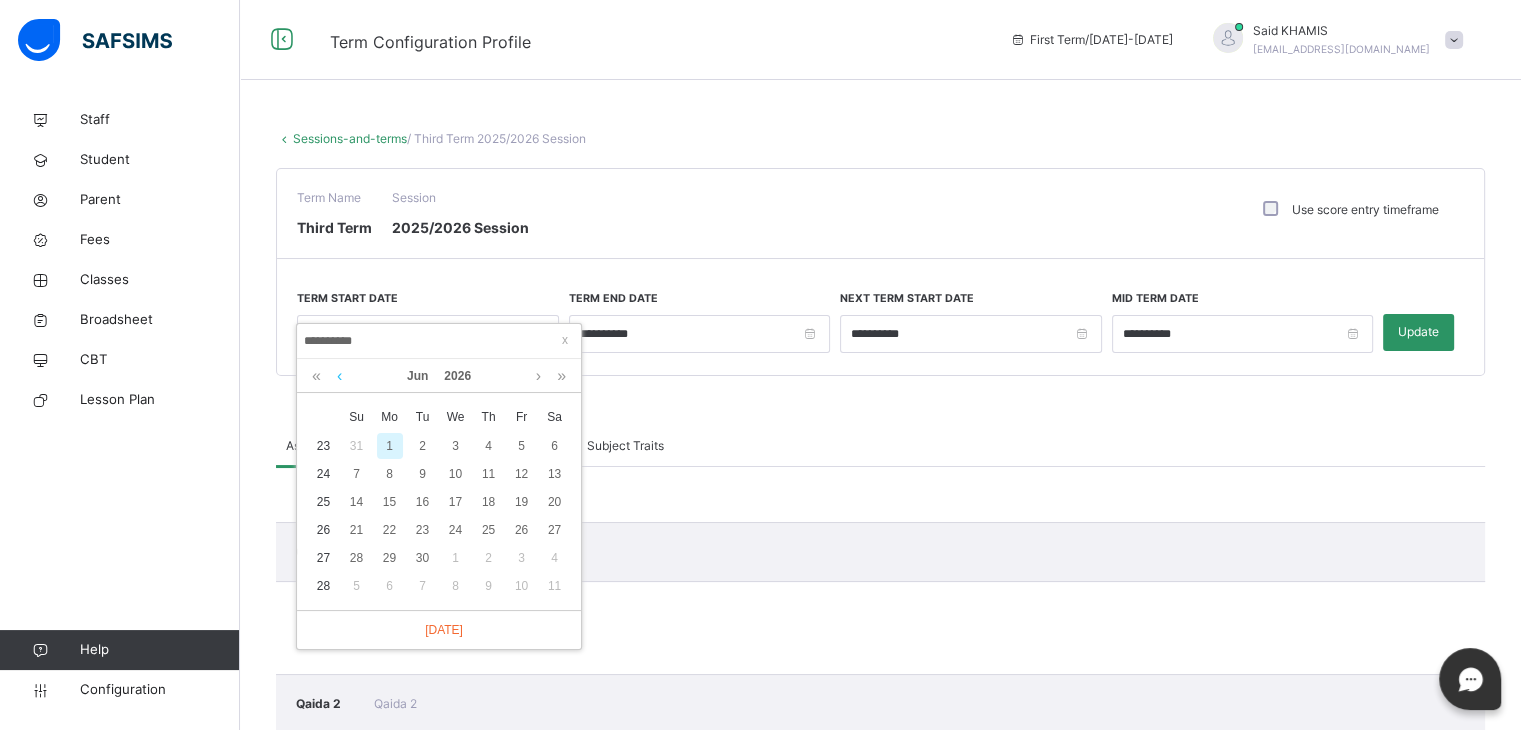 click at bounding box center (339, 376) 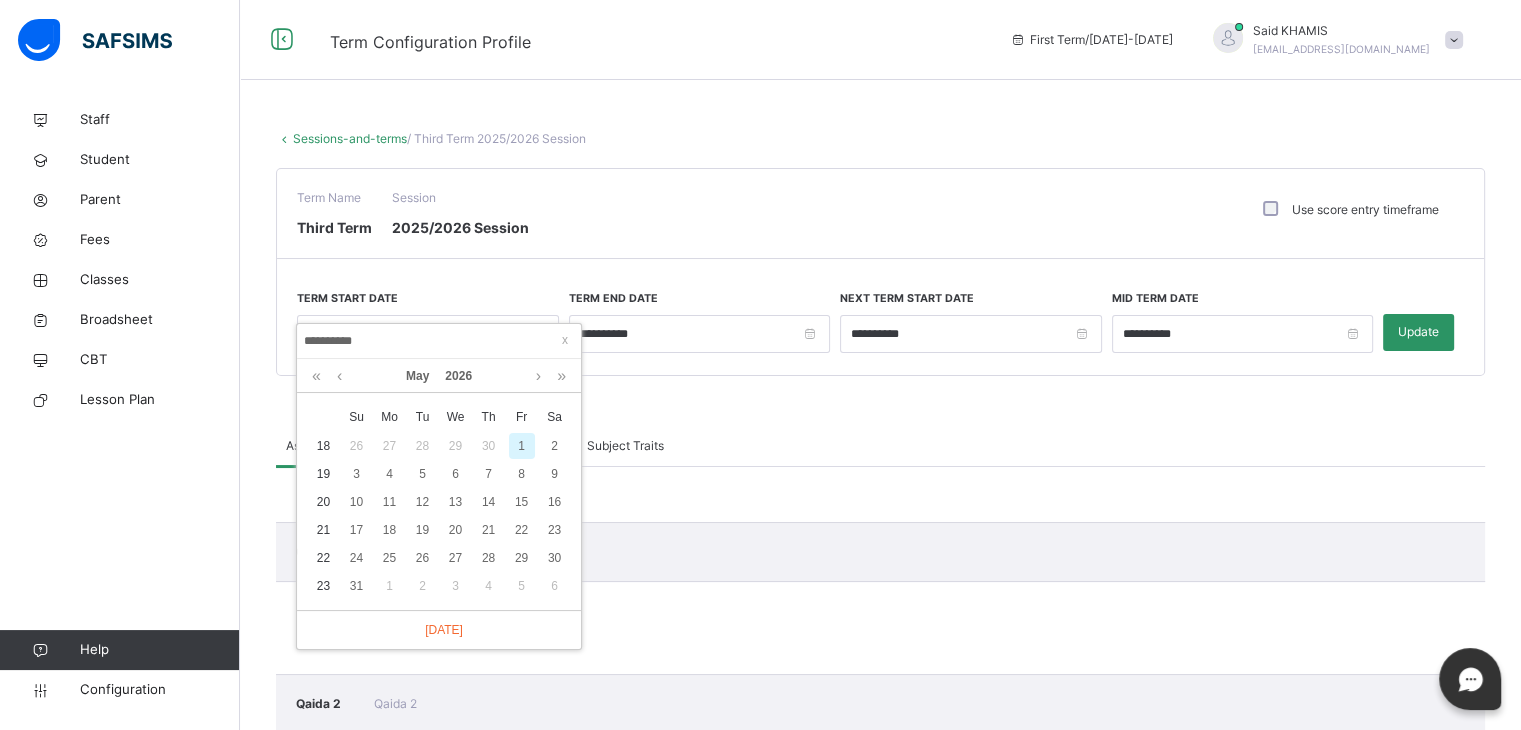click on "1" at bounding box center [522, 446] 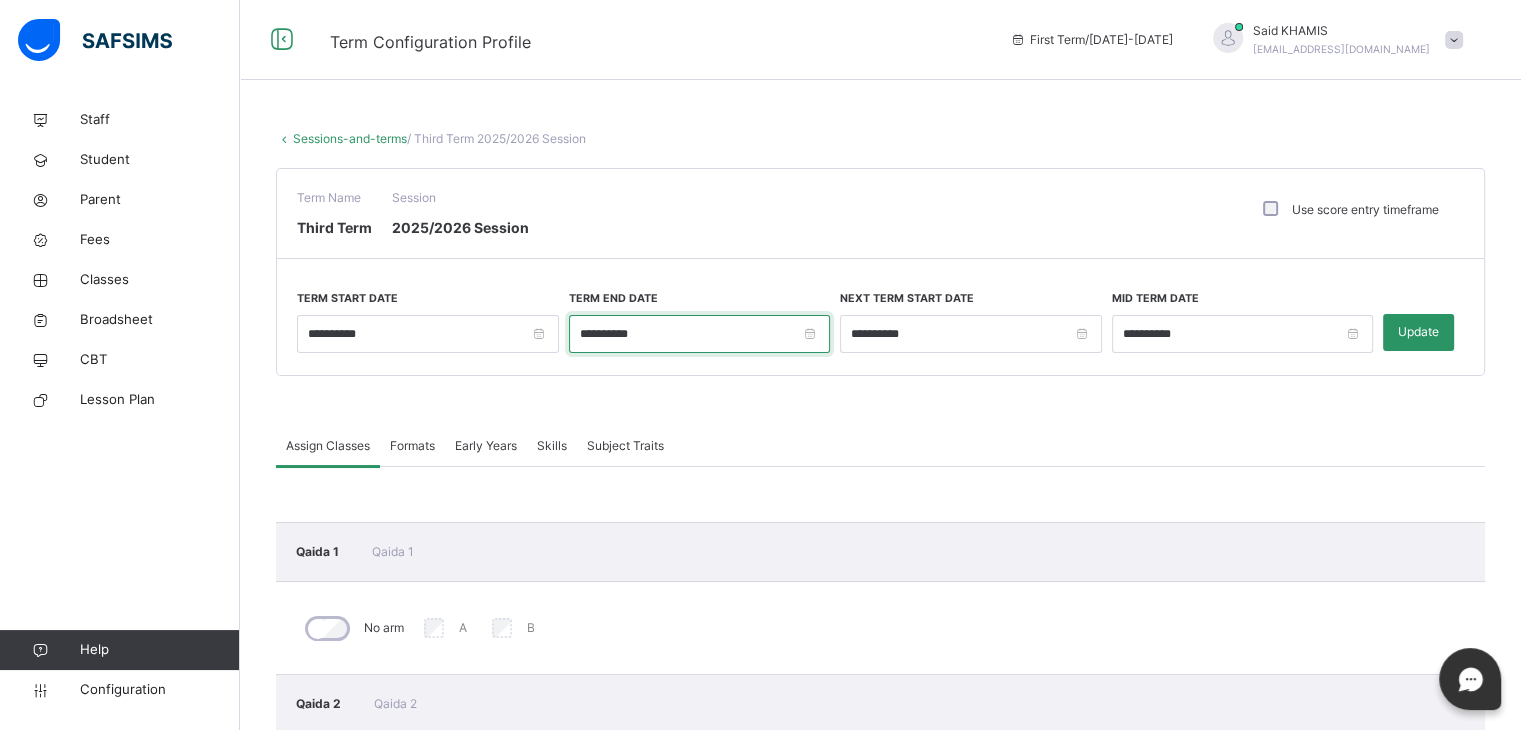 click on "**********" at bounding box center (700, 334) 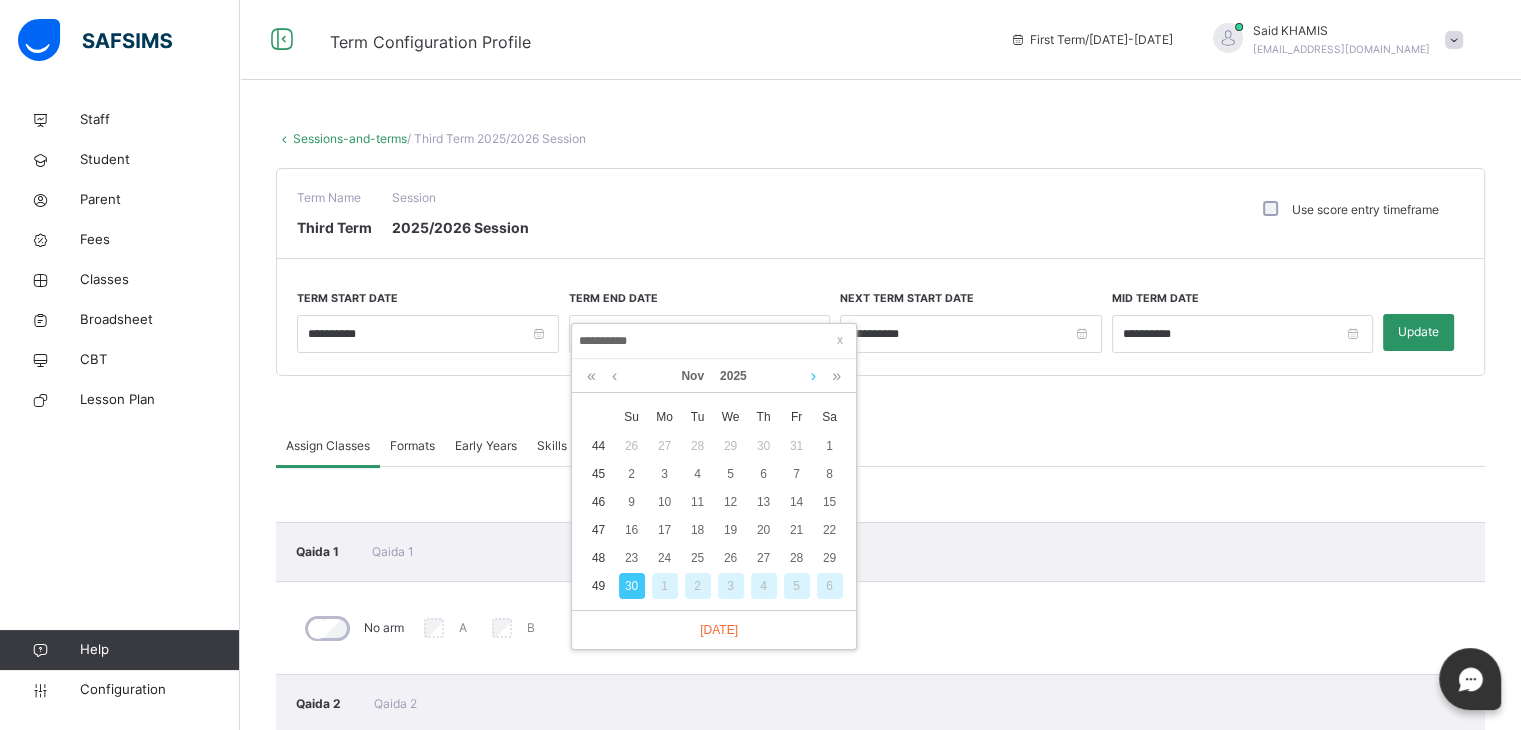 click at bounding box center [813, 376] 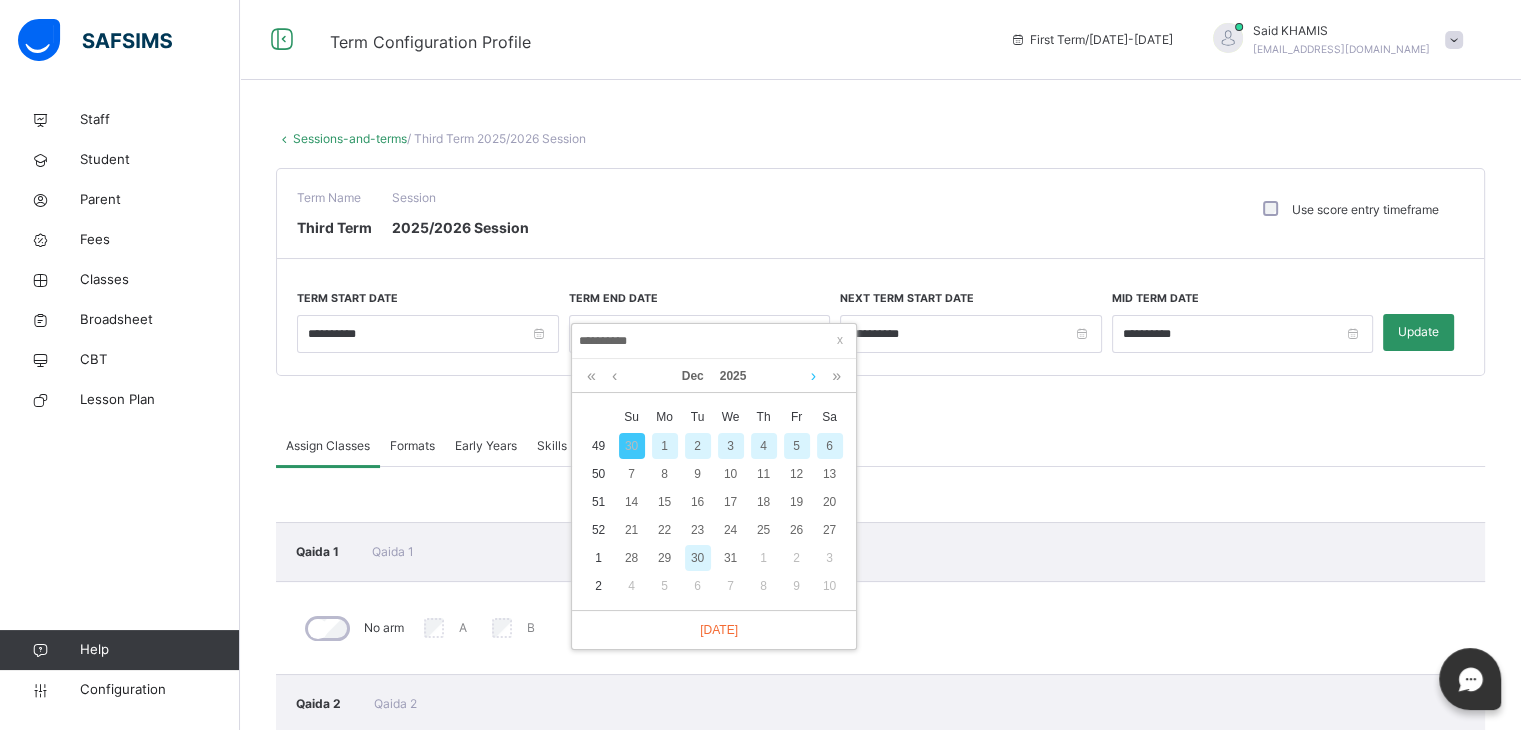 click at bounding box center [813, 376] 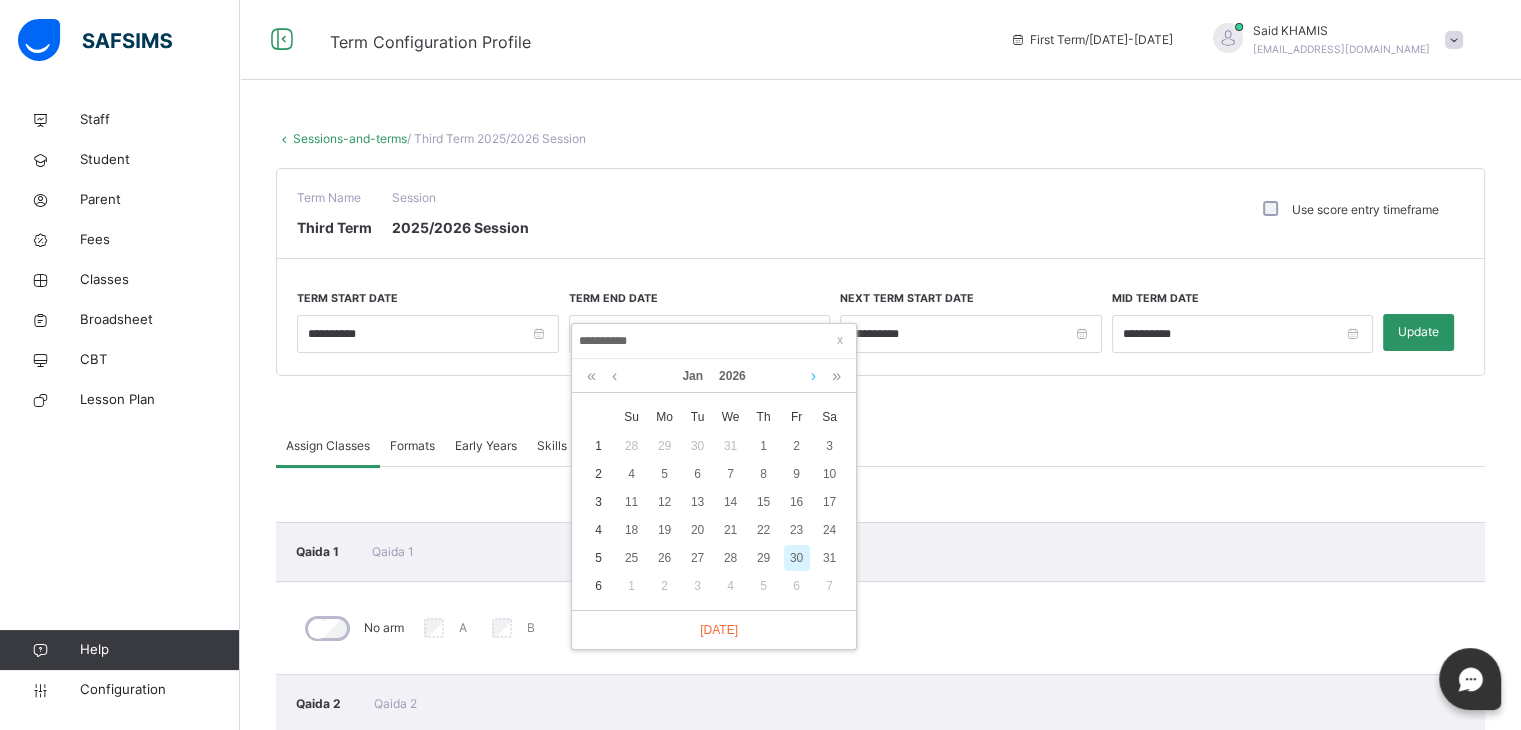 click at bounding box center [813, 376] 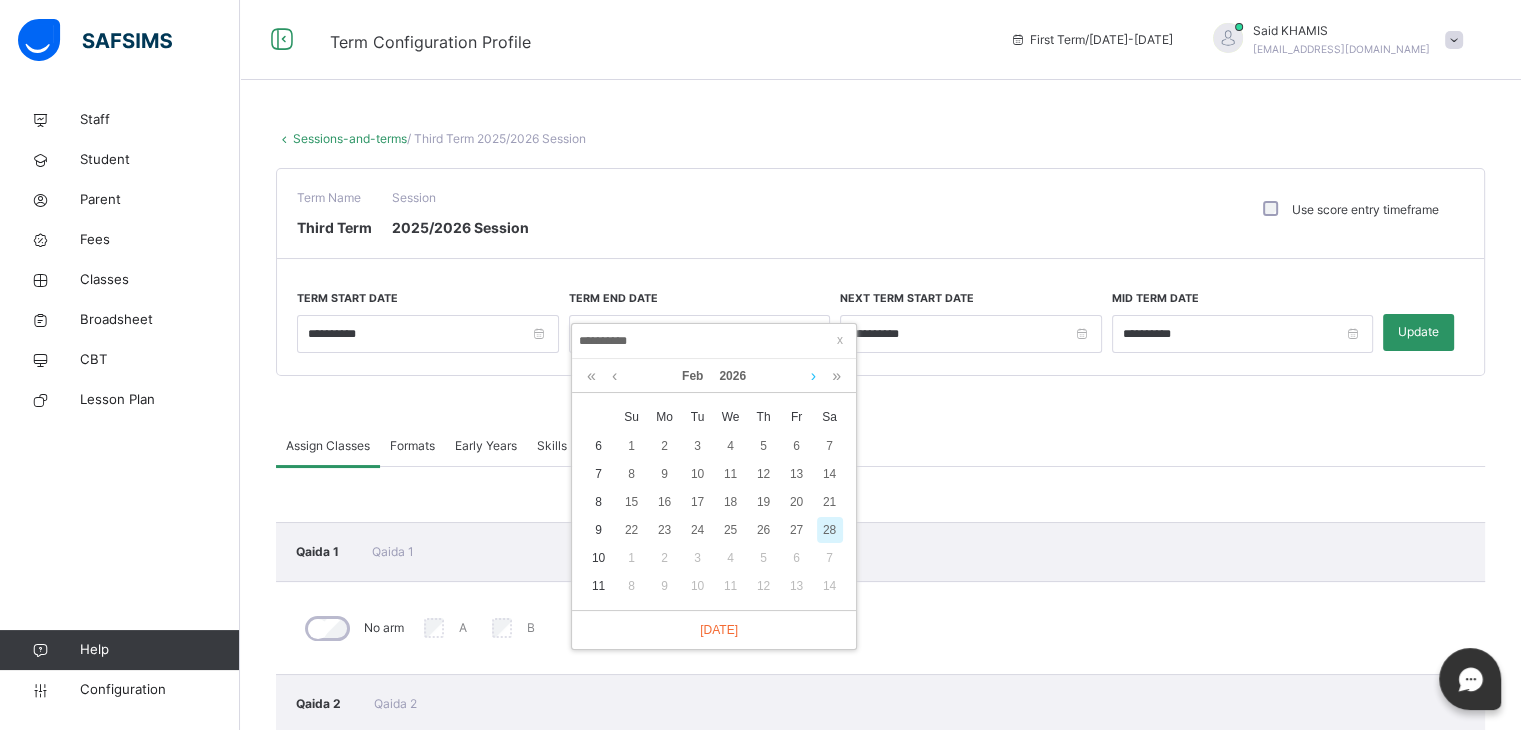 click at bounding box center [813, 376] 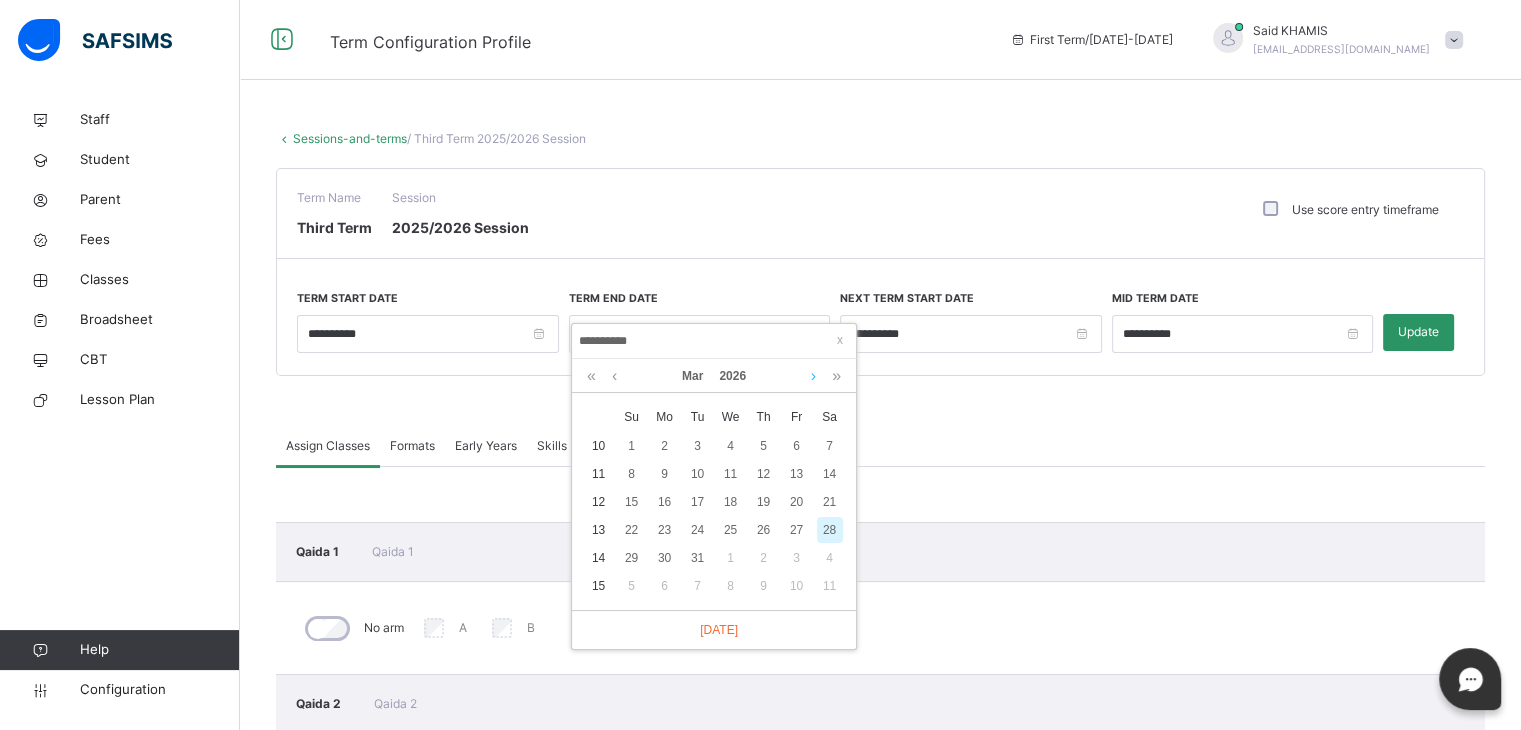 click at bounding box center (813, 376) 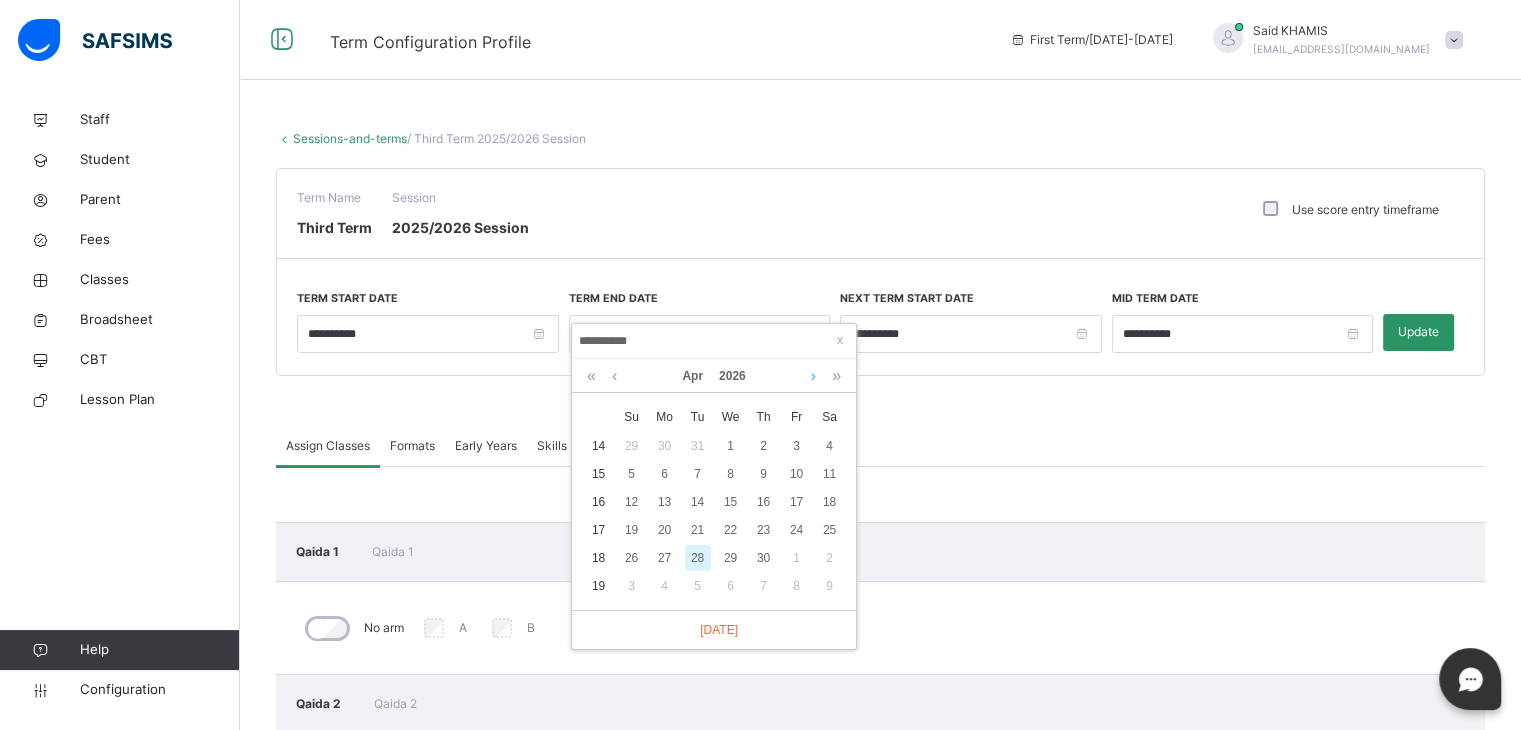 click at bounding box center [813, 376] 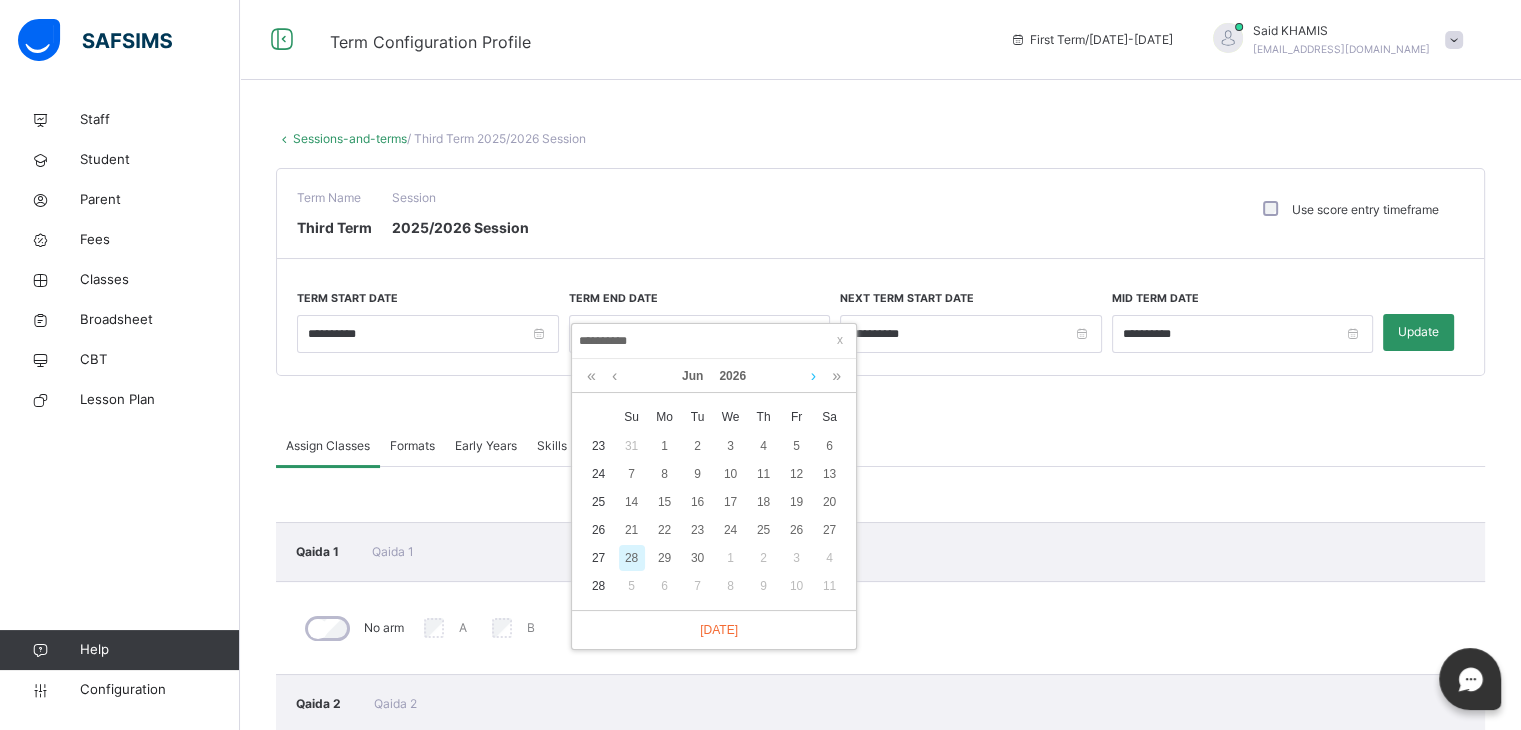 click at bounding box center [813, 376] 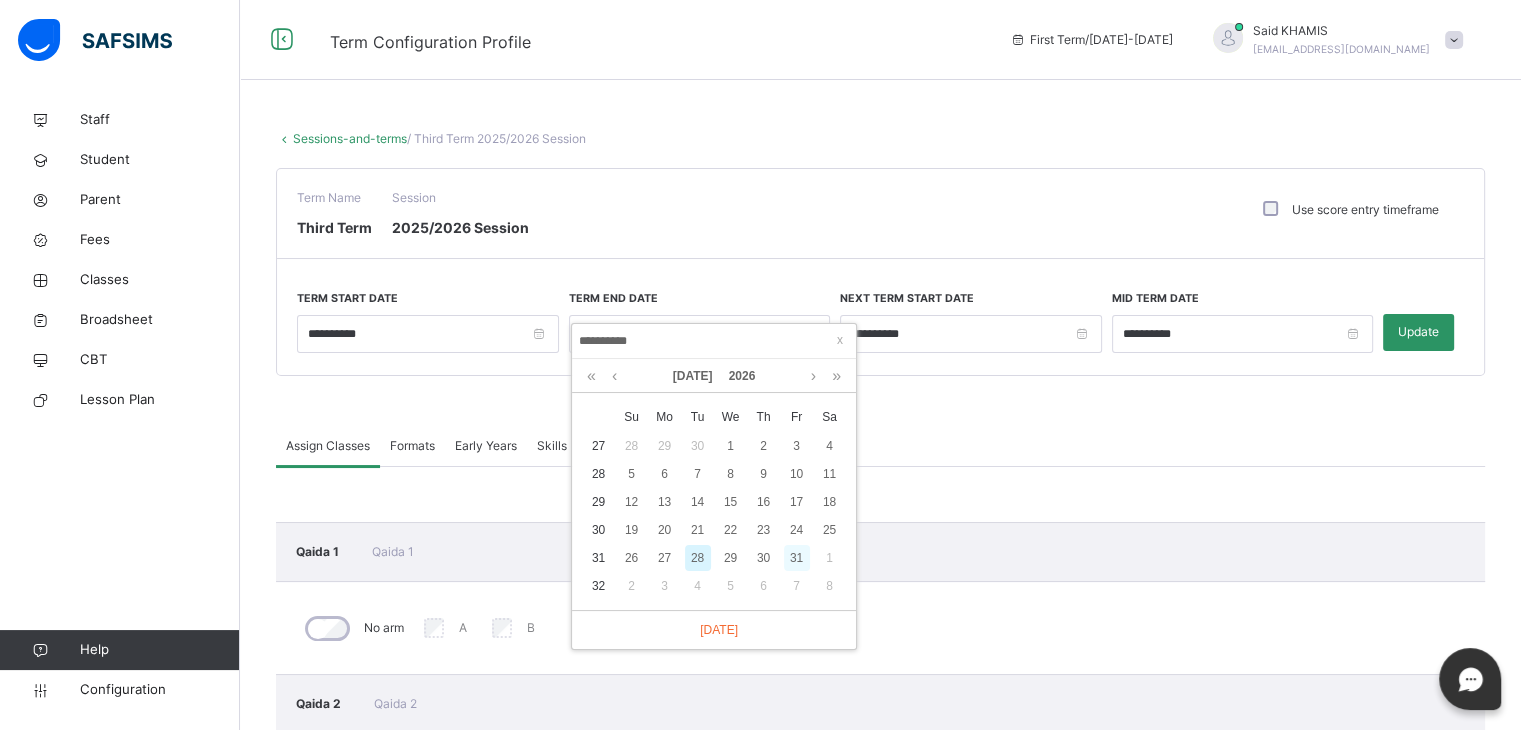 click on "31" at bounding box center [797, 558] 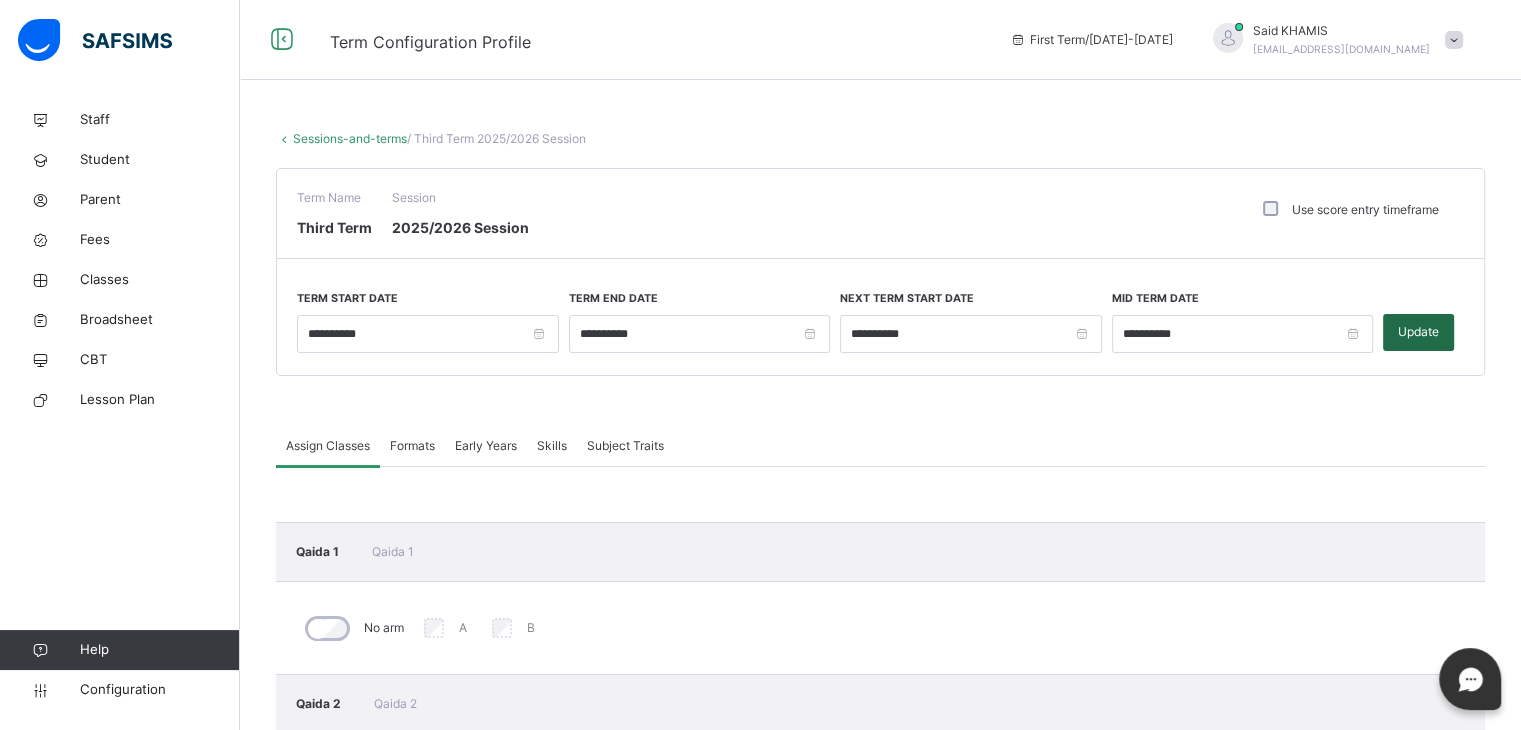 click on "Update" at bounding box center (1418, 332) 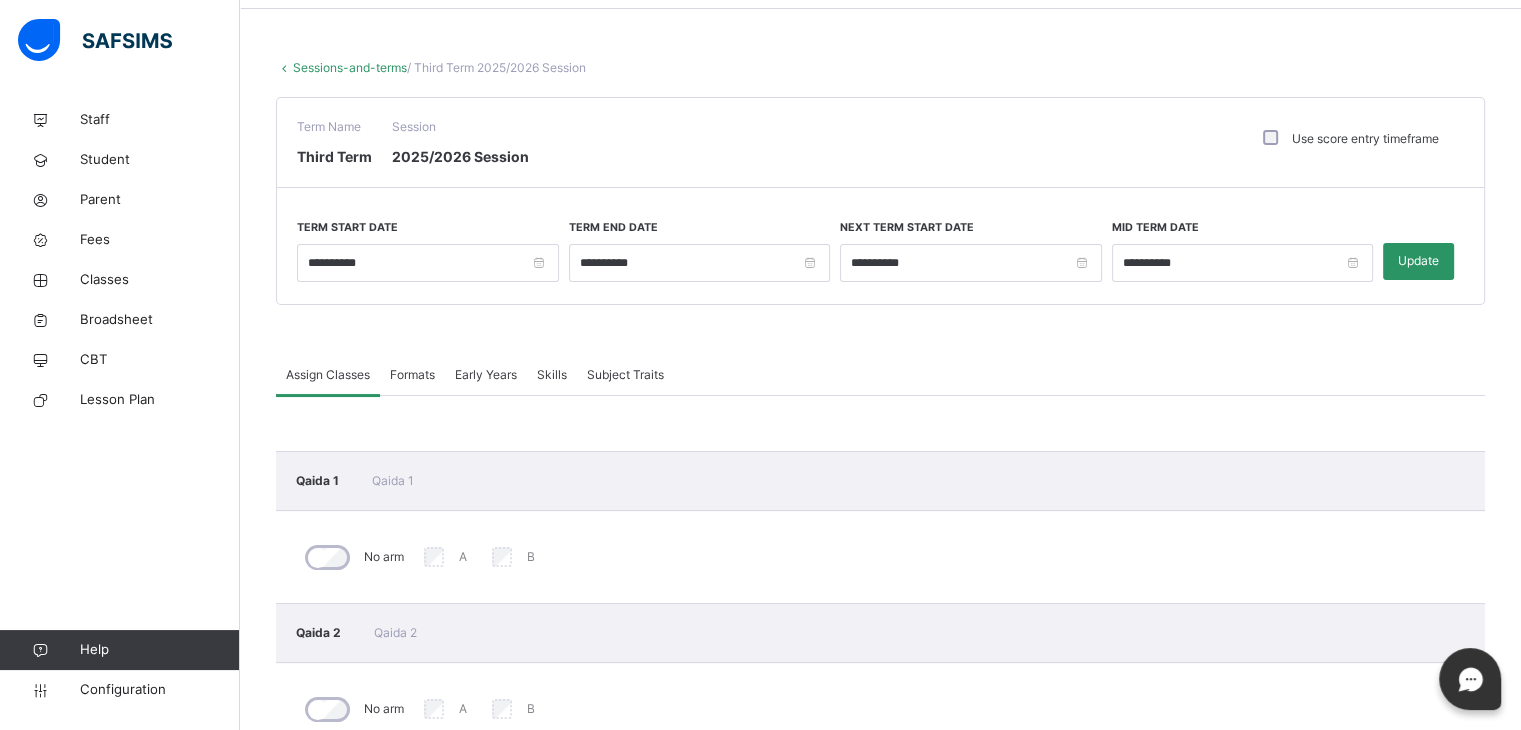 scroll, scrollTop: 68, scrollLeft: 0, axis: vertical 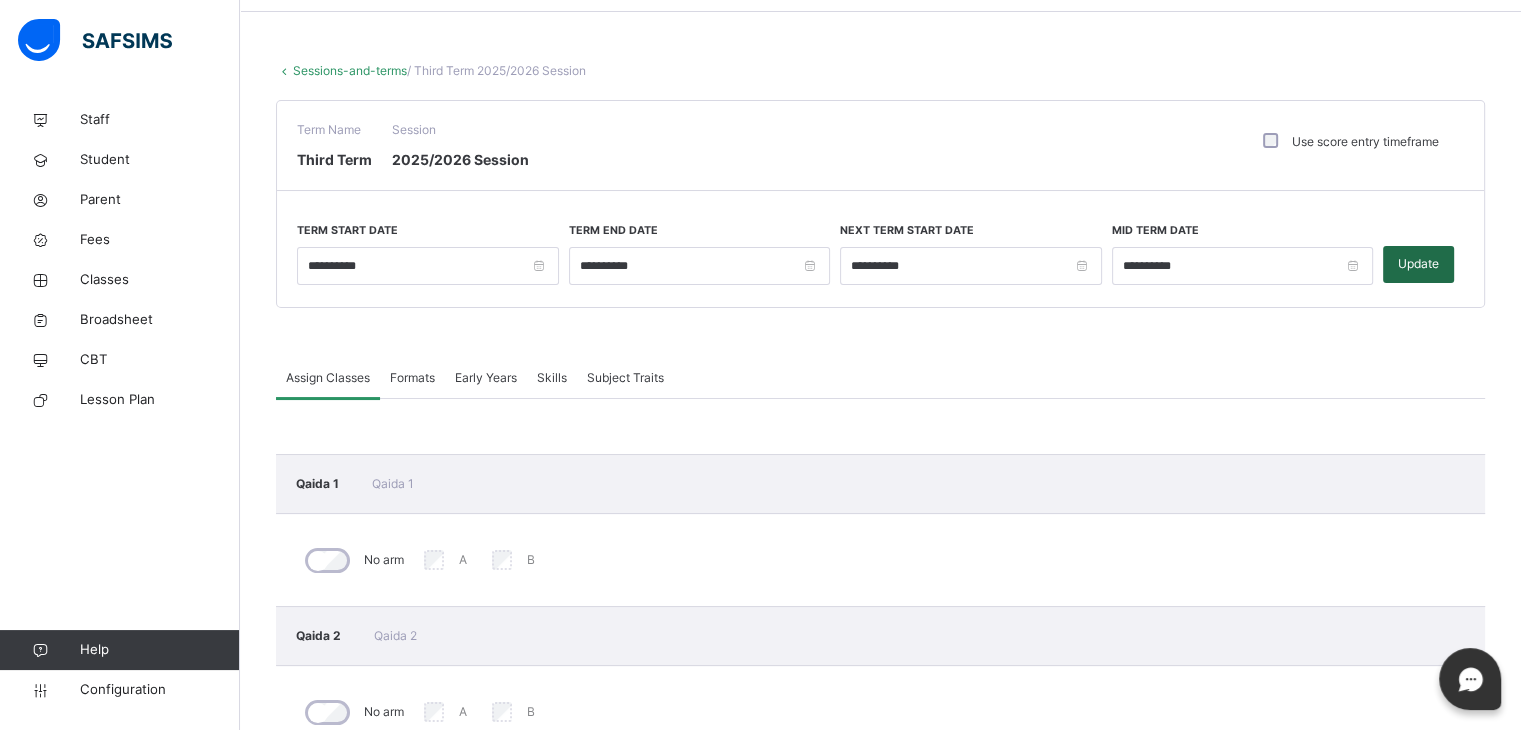 click on "Update" at bounding box center (1418, 264) 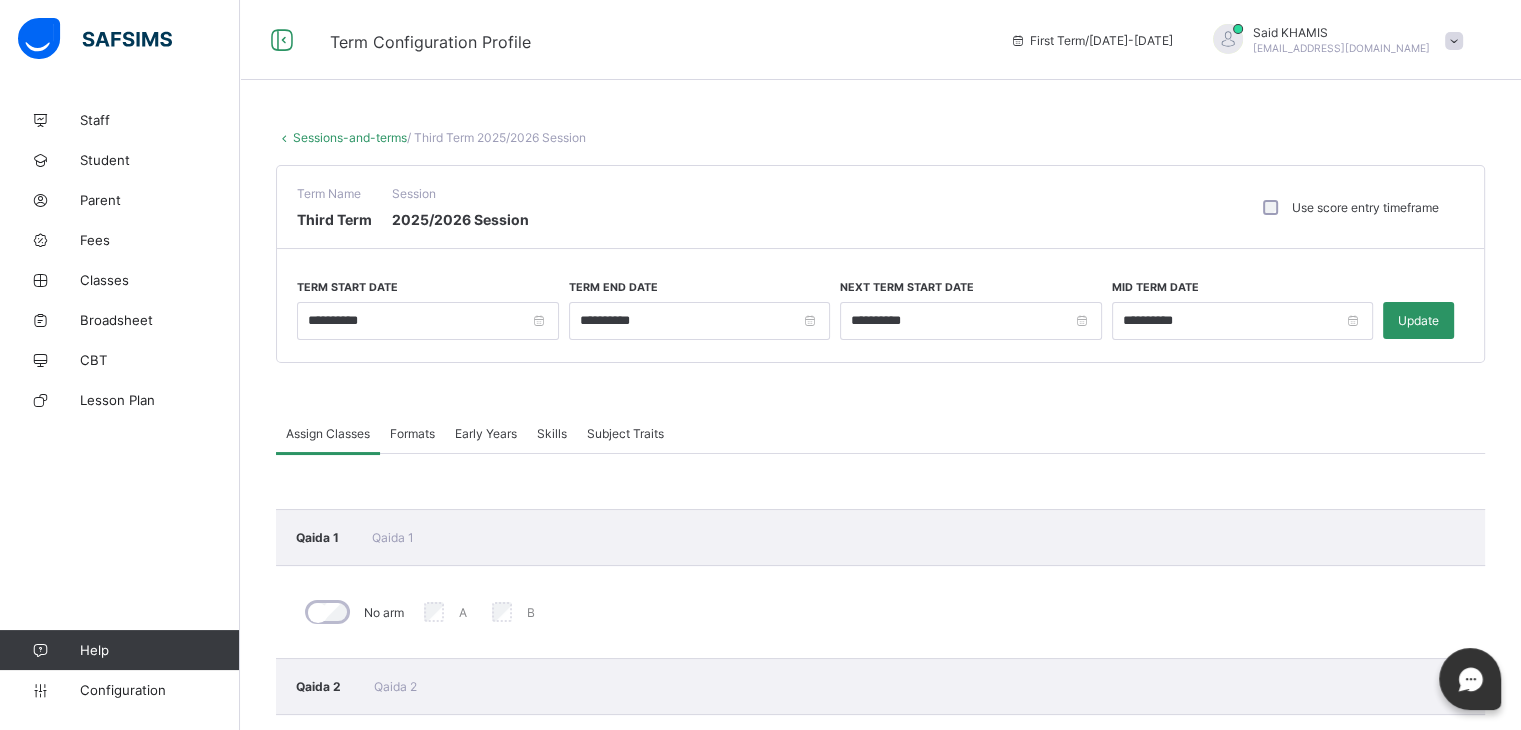 scroll, scrollTop: 0, scrollLeft: 0, axis: both 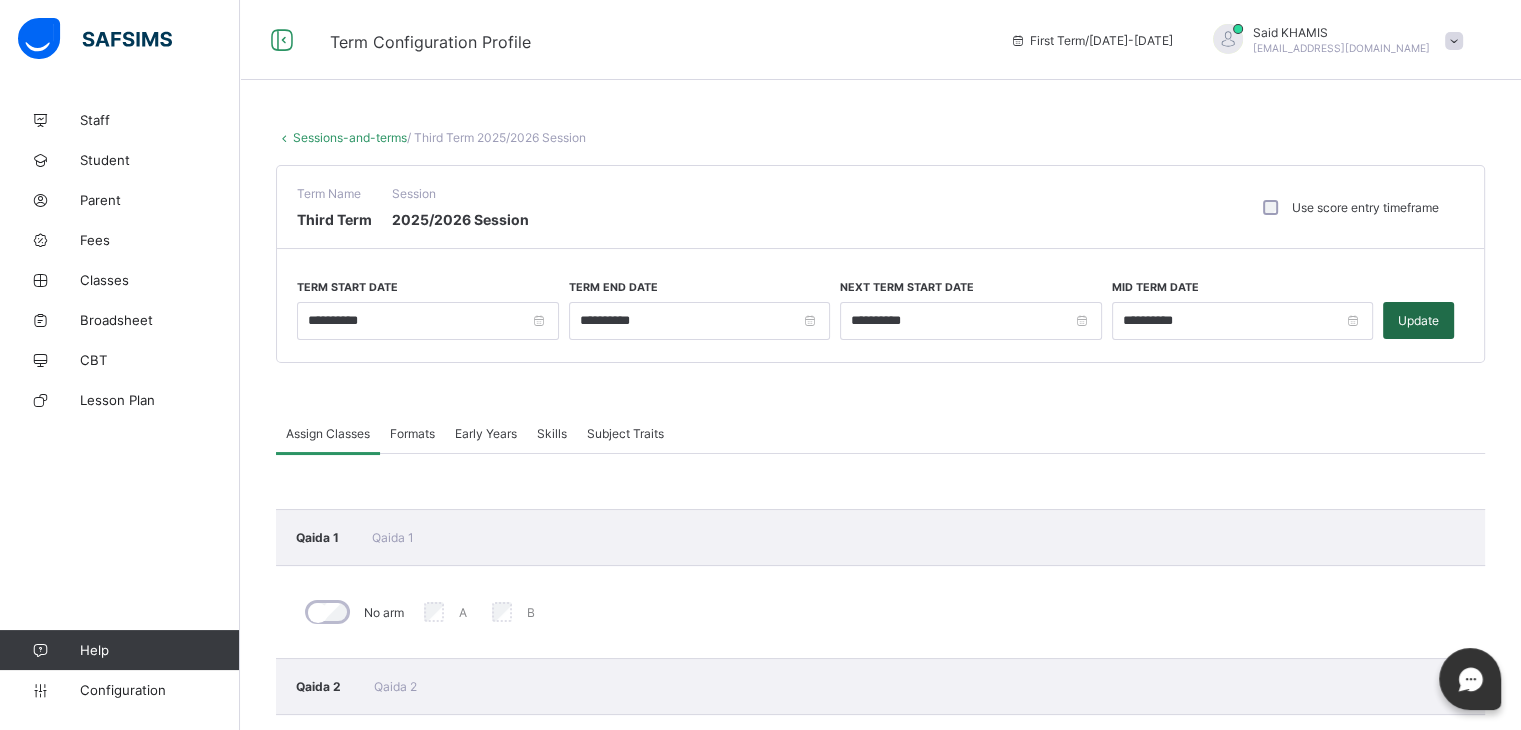 click on "Update" at bounding box center (1418, 320) 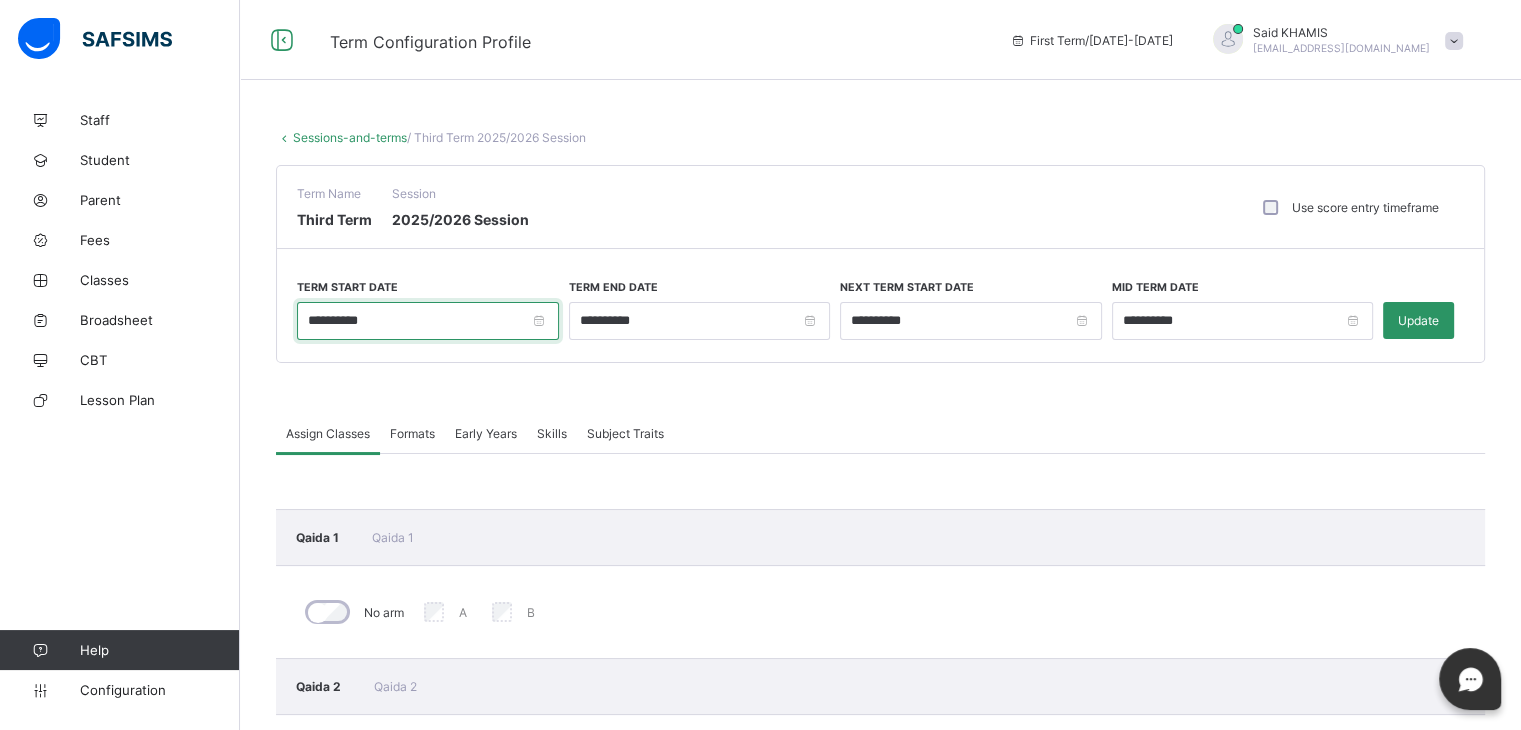 click on "**********" at bounding box center [428, 321] 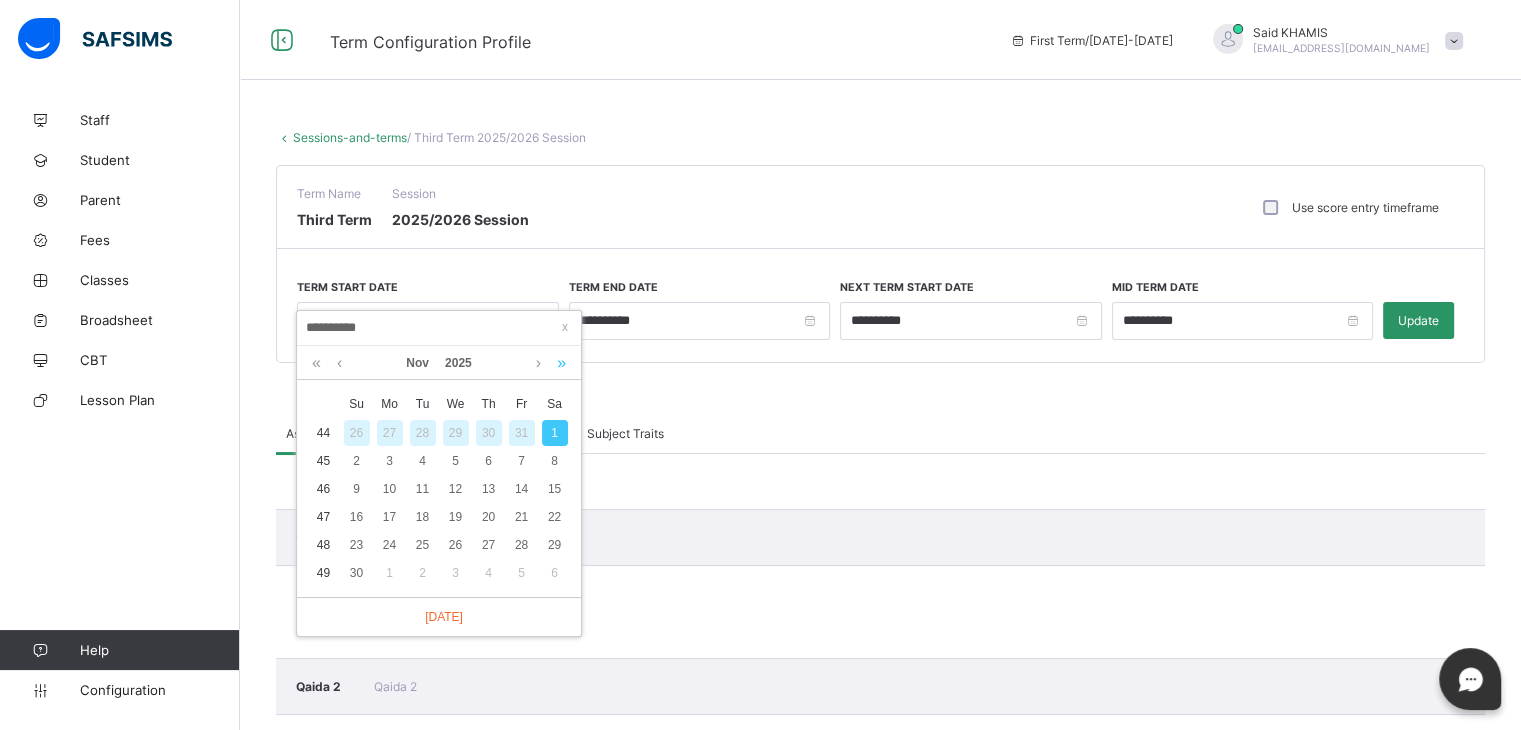 click at bounding box center [561, 363] 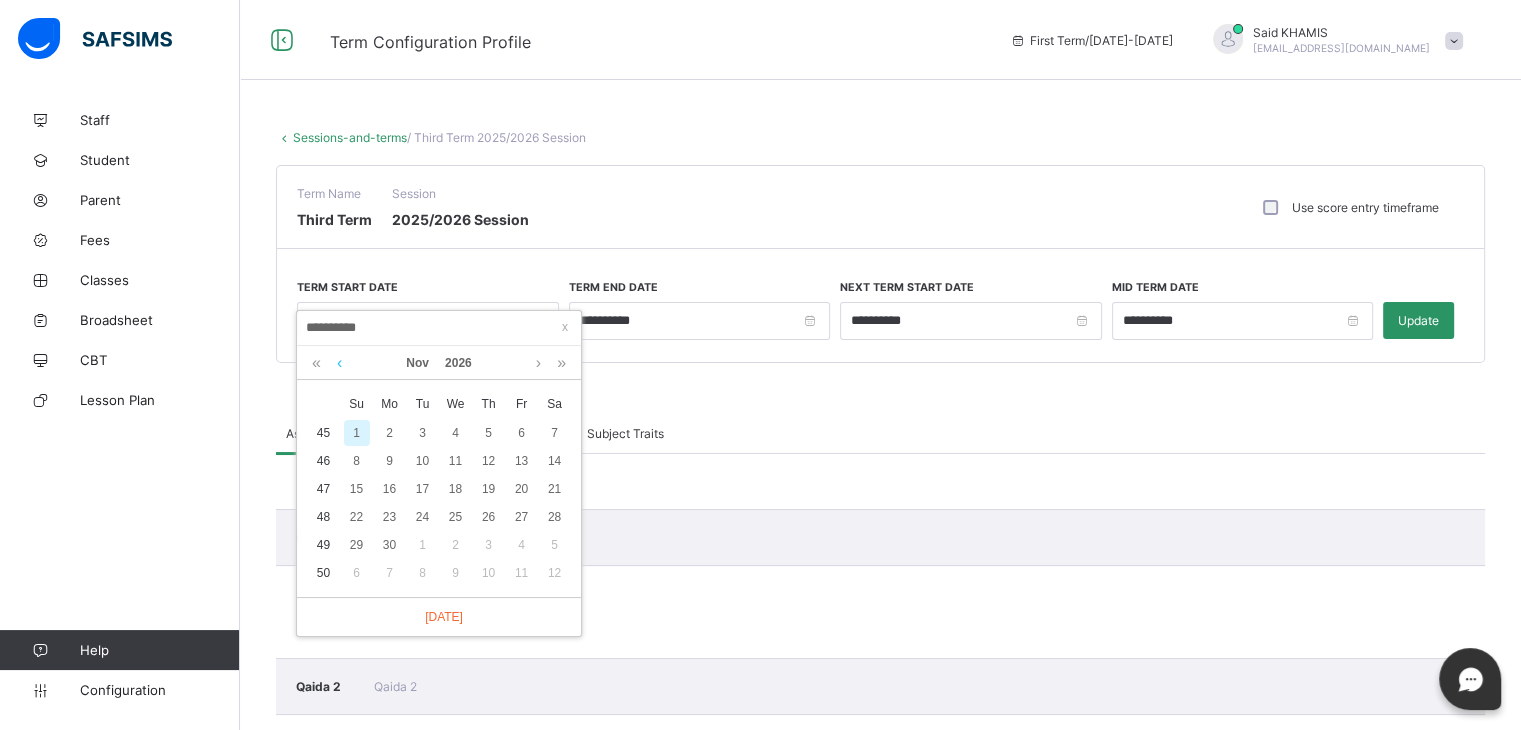 click at bounding box center [339, 363] 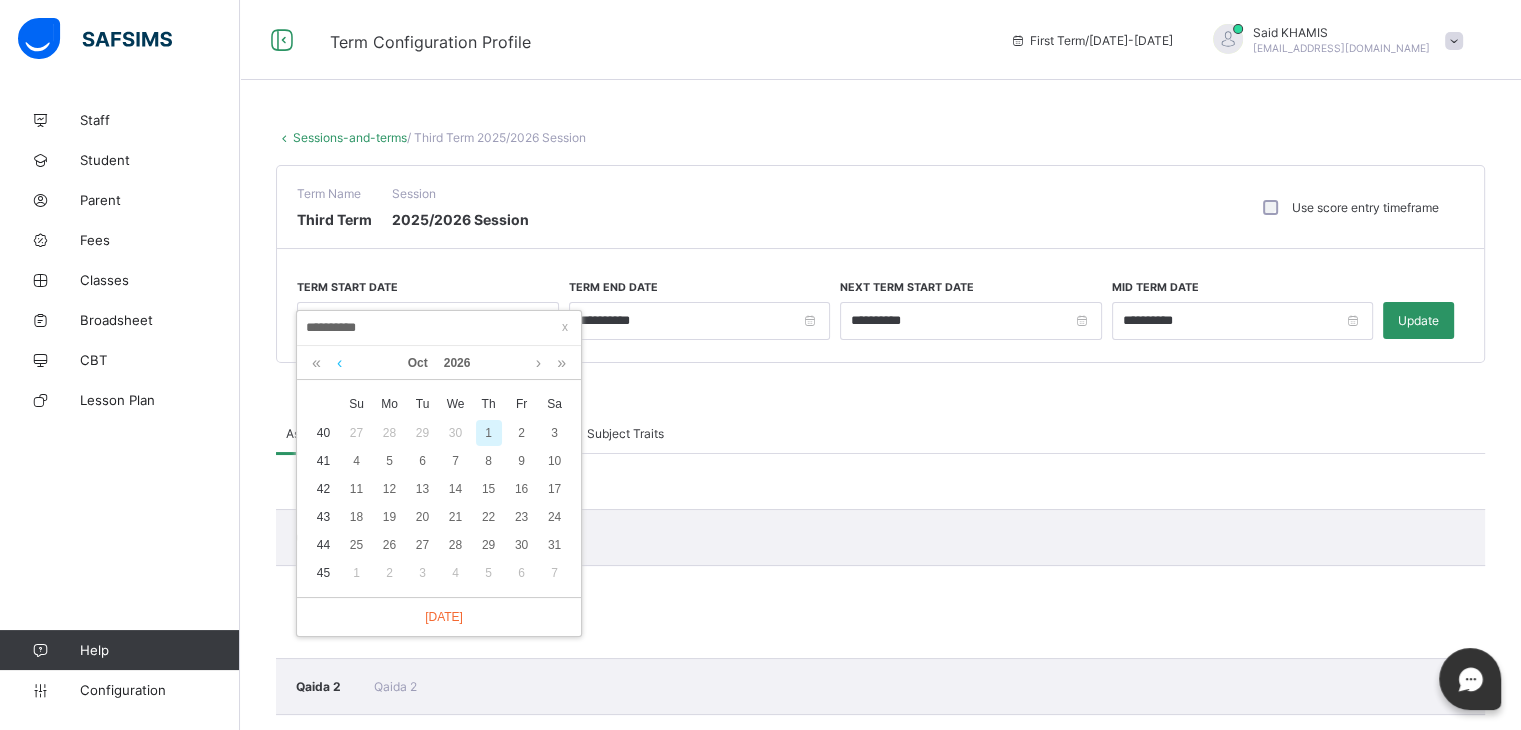 click at bounding box center [339, 363] 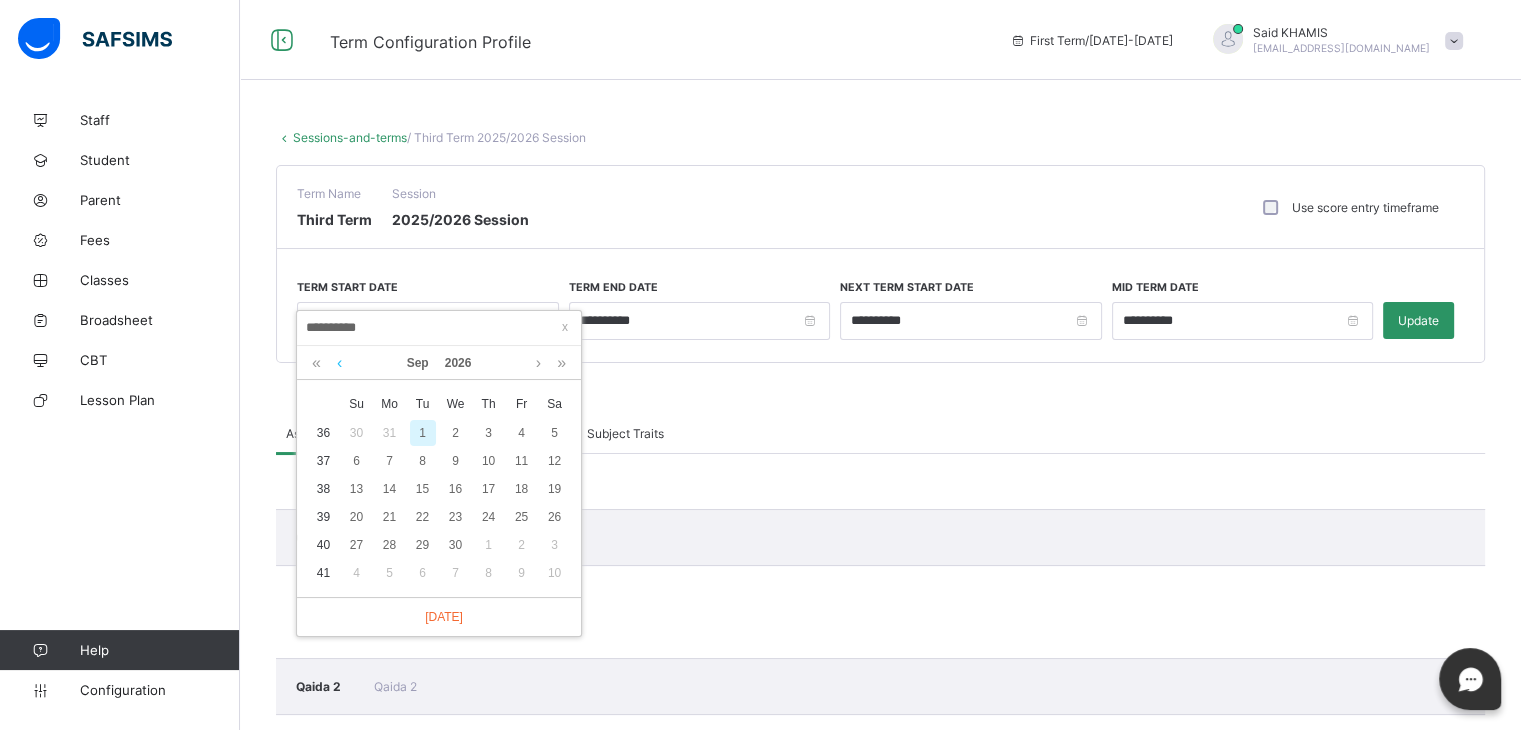 click at bounding box center (339, 363) 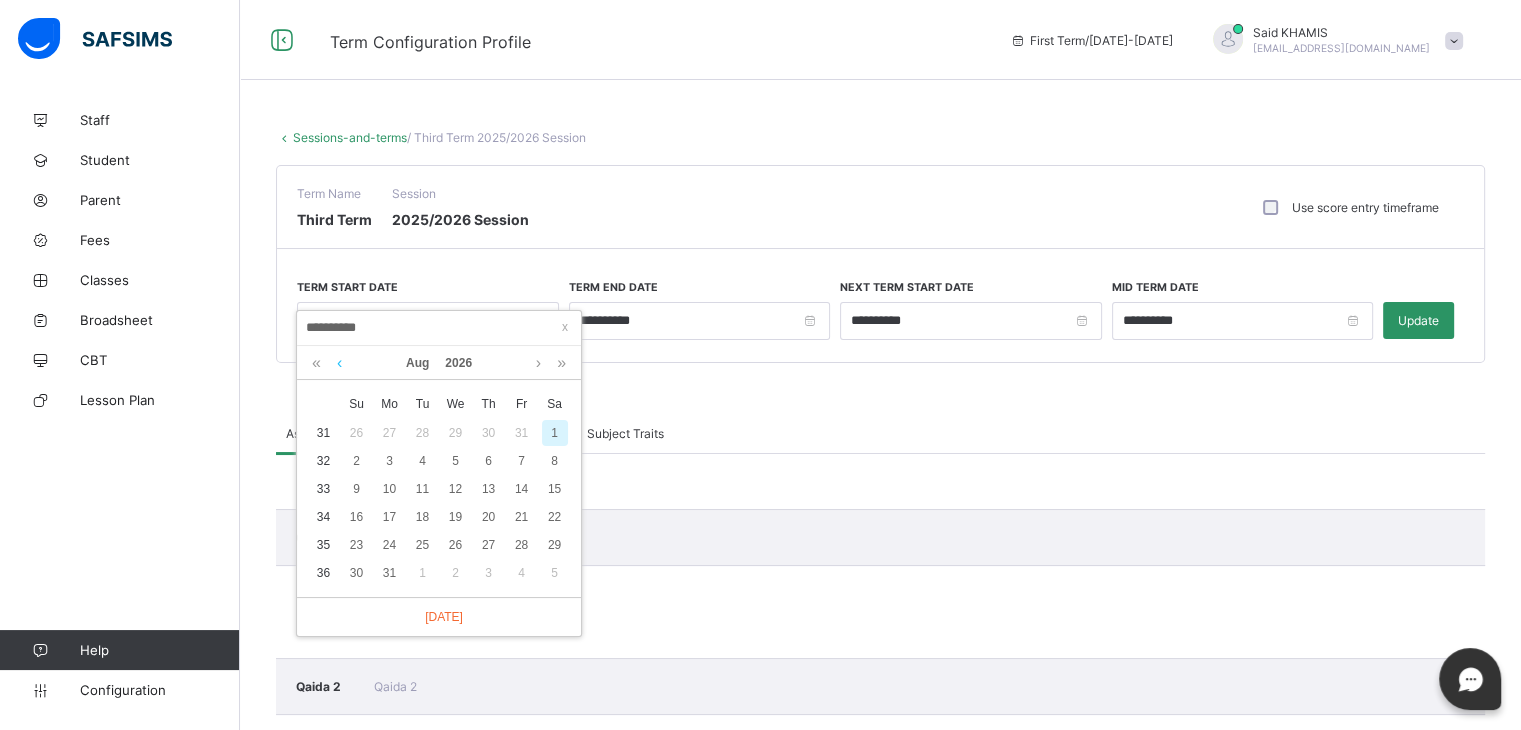 click at bounding box center (339, 363) 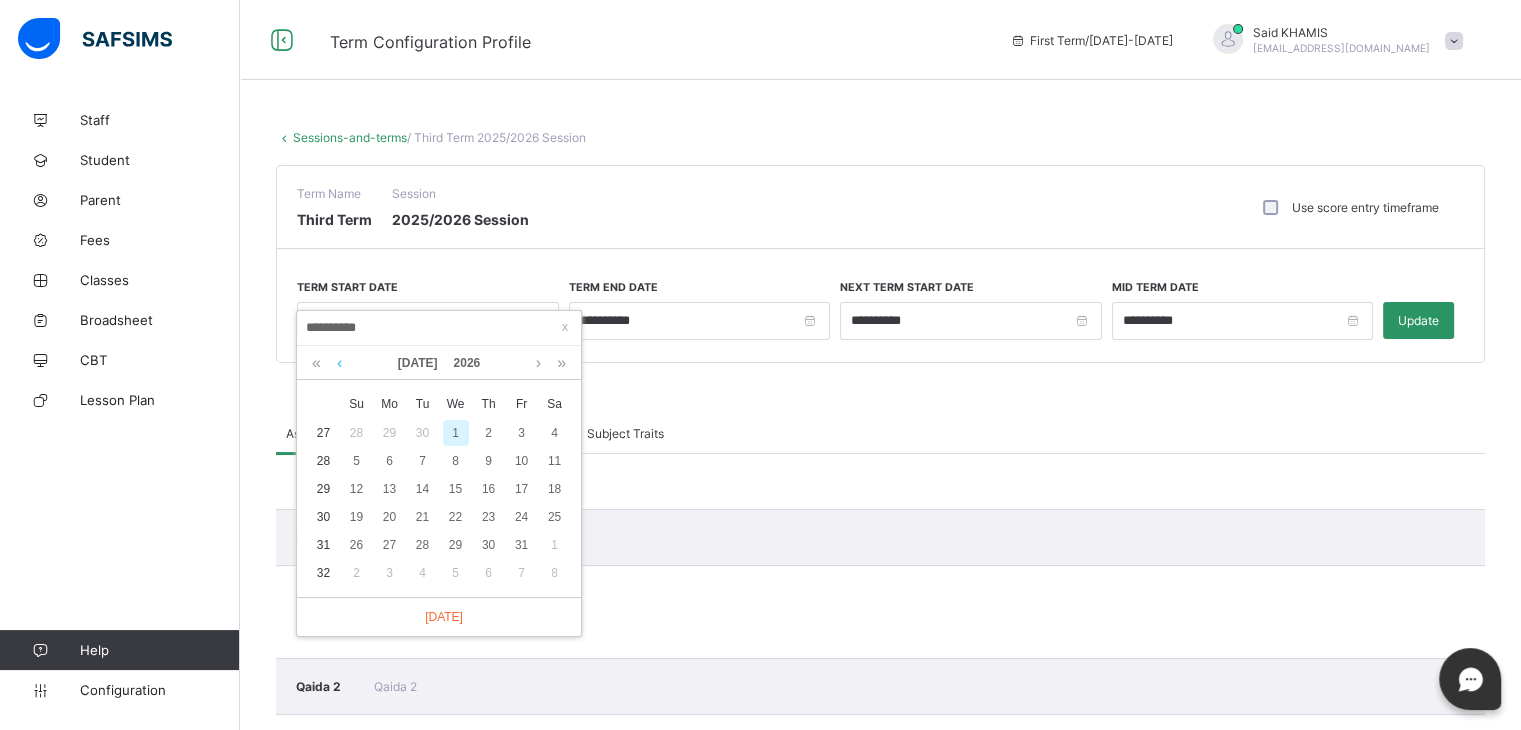 click at bounding box center [339, 363] 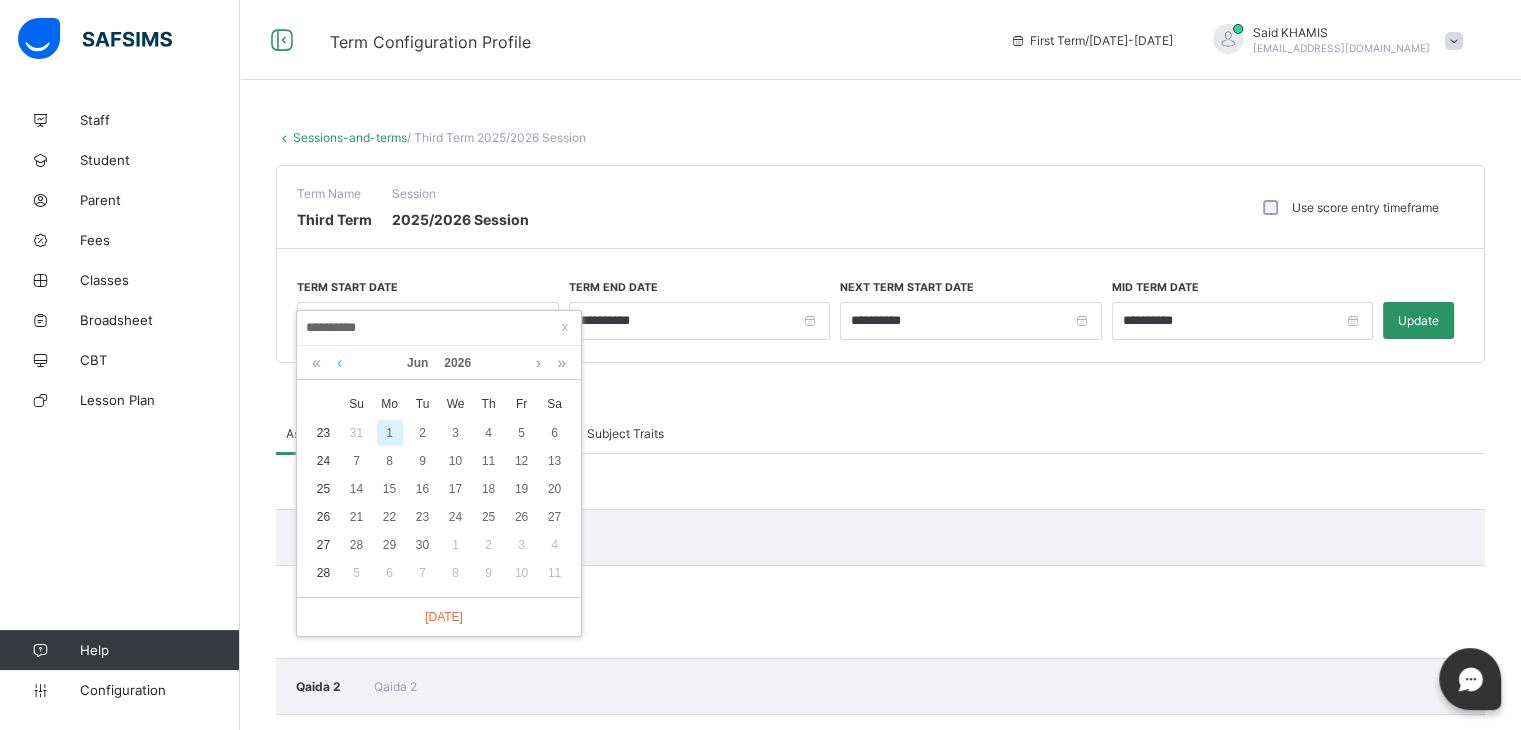 click at bounding box center (339, 363) 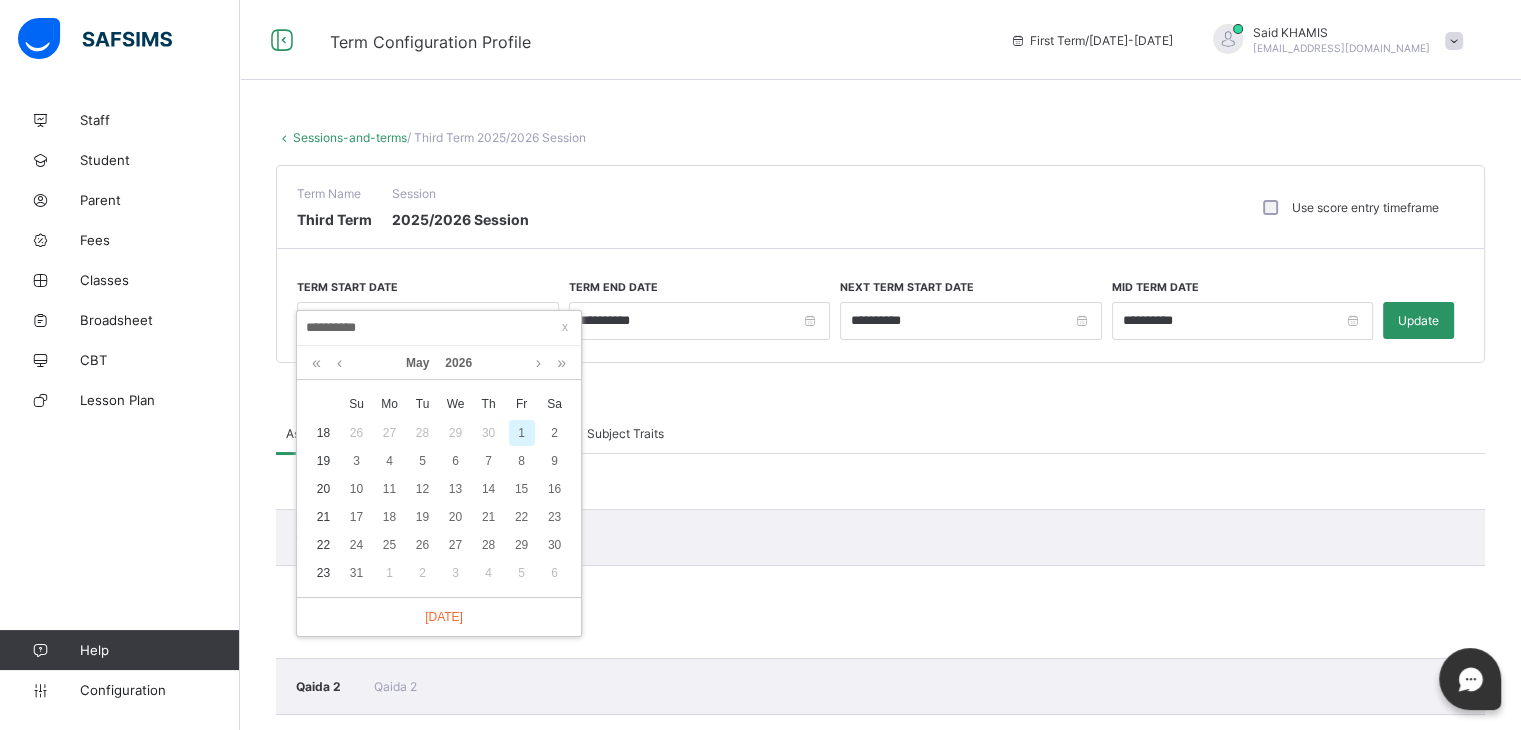 click on "1" at bounding box center [522, 433] 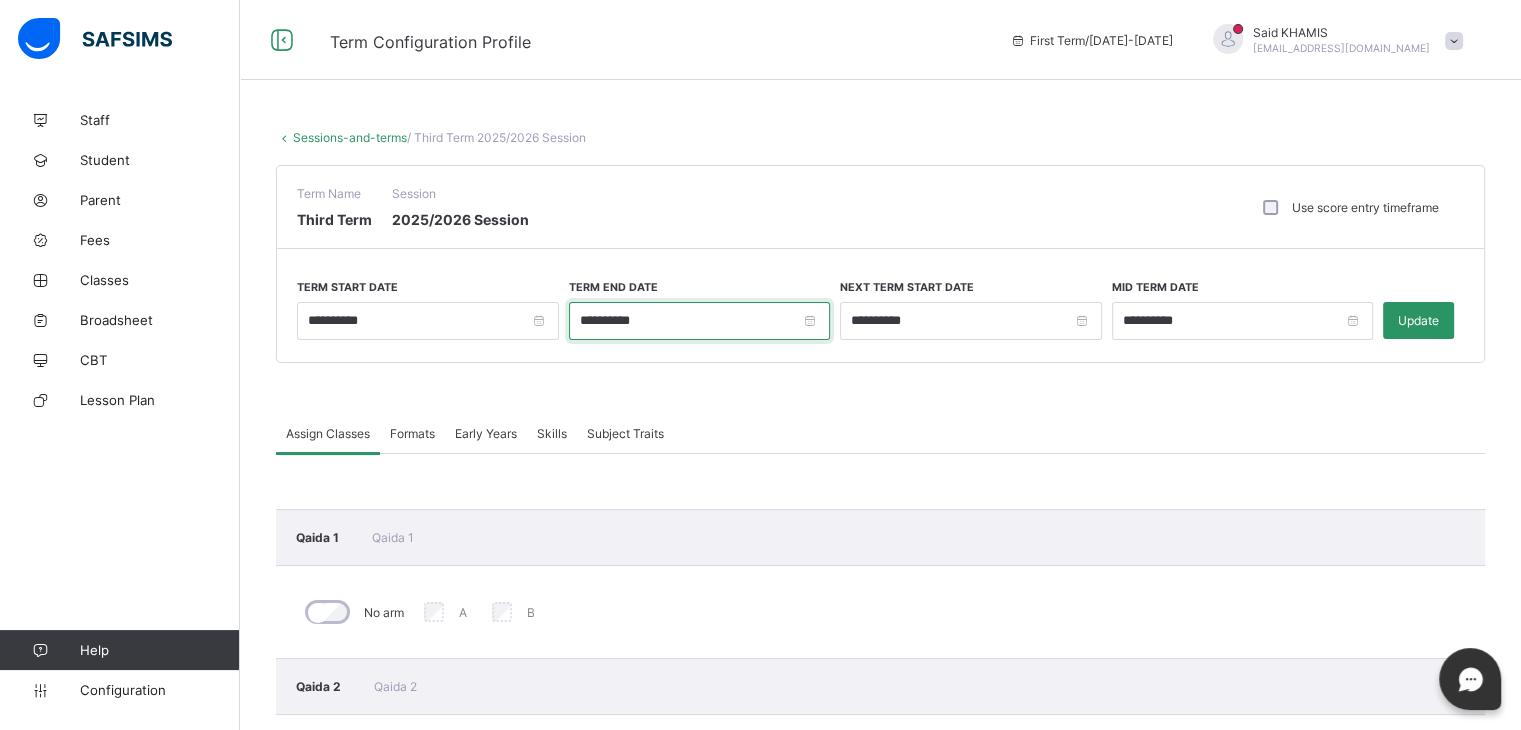 click on "**********" at bounding box center (700, 321) 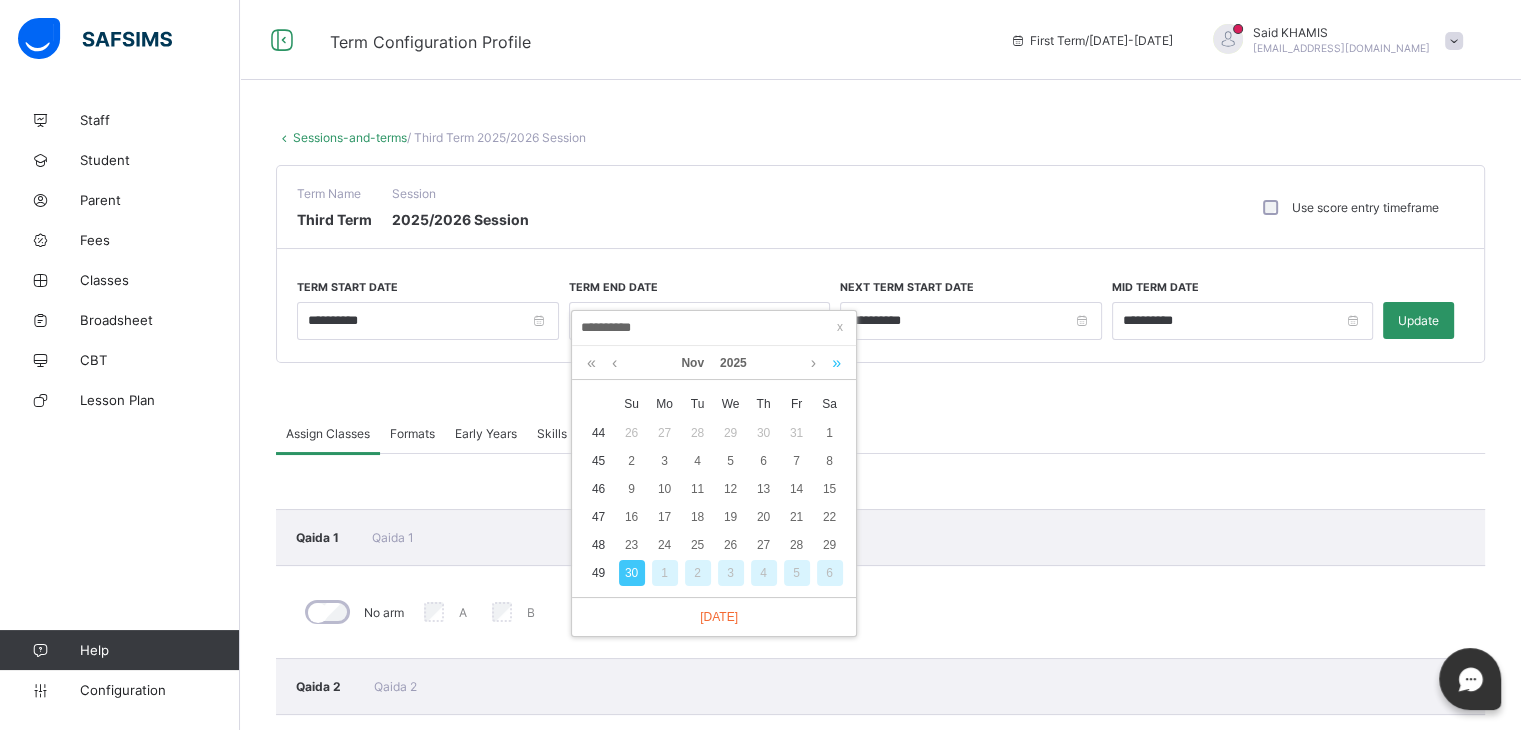 click at bounding box center (836, 363) 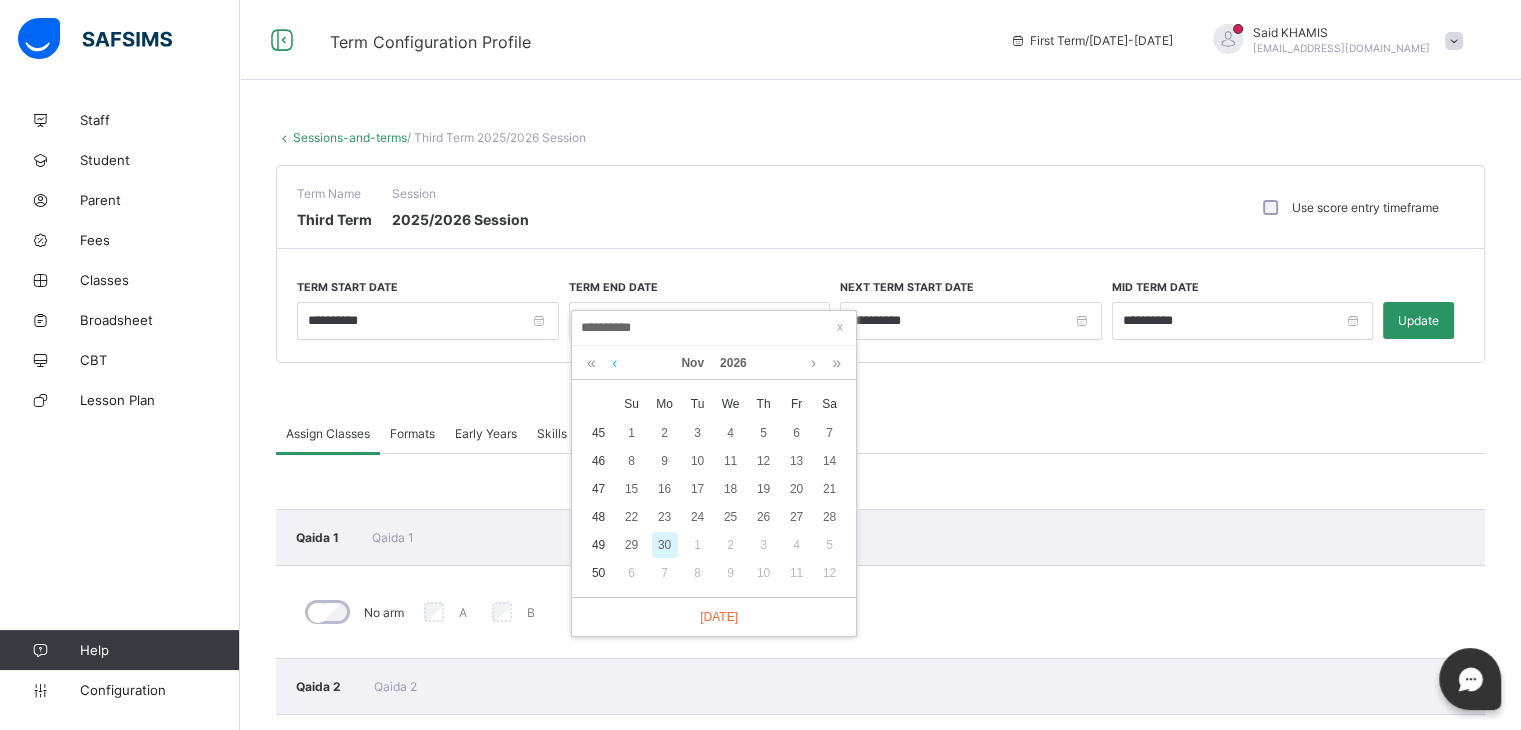 click at bounding box center [614, 363] 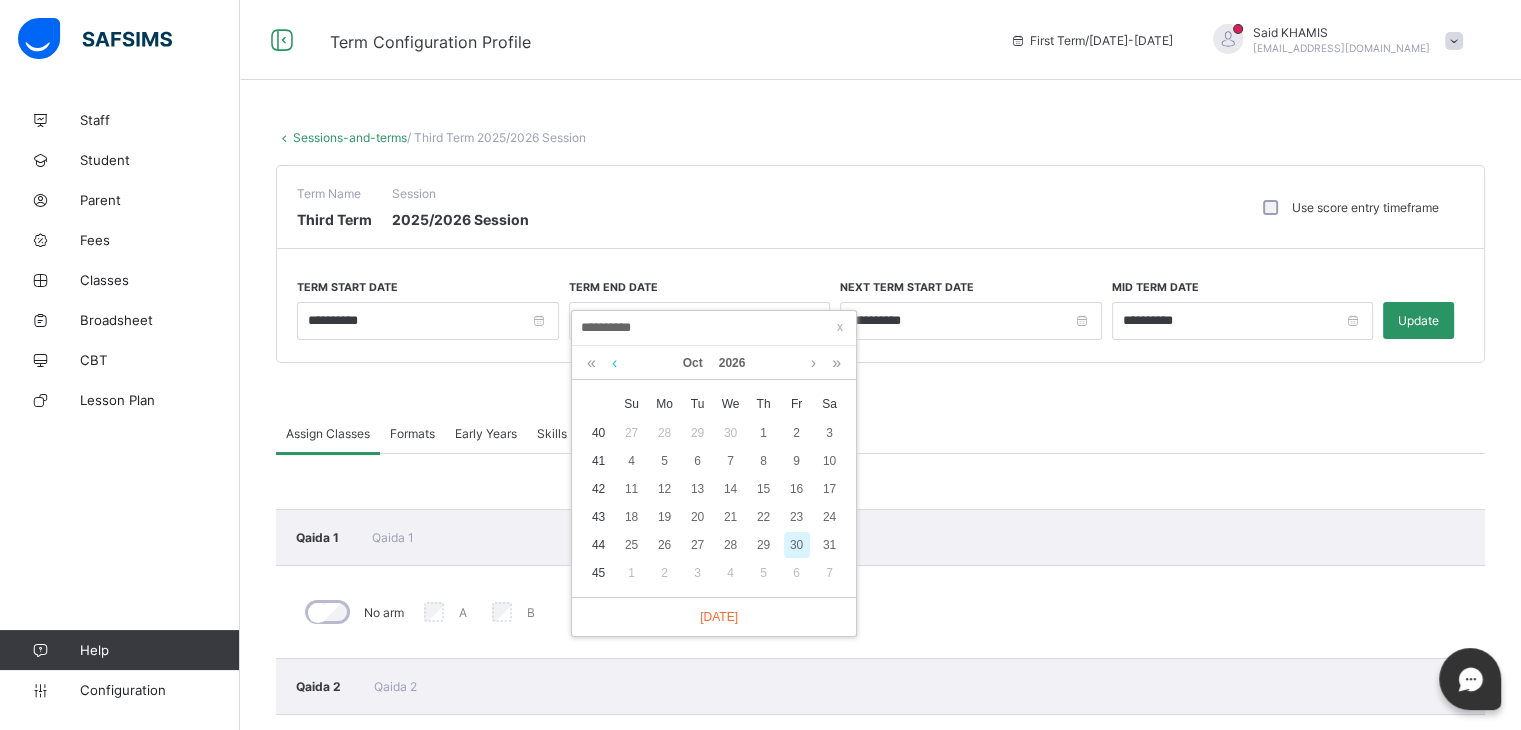 click at bounding box center [614, 363] 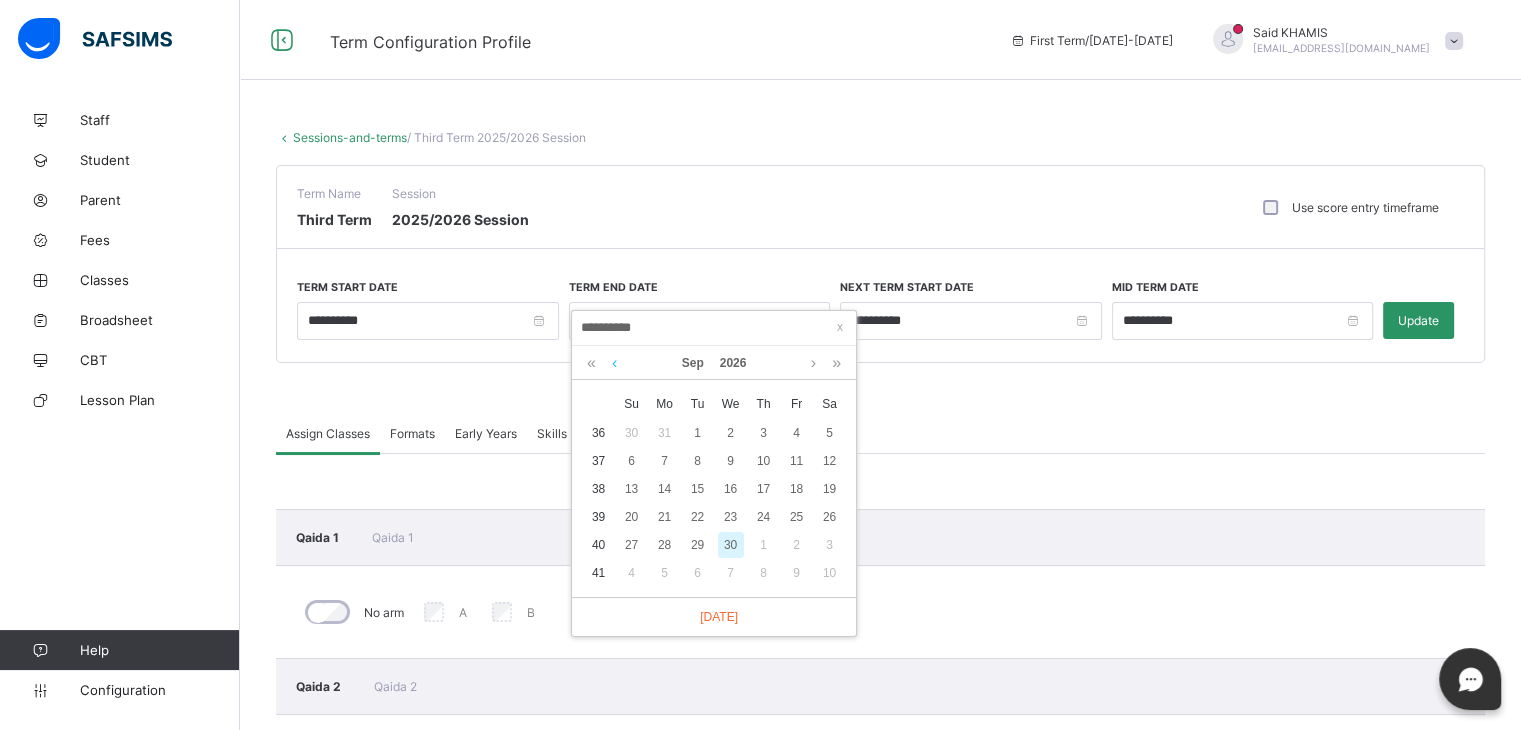 click at bounding box center (614, 363) 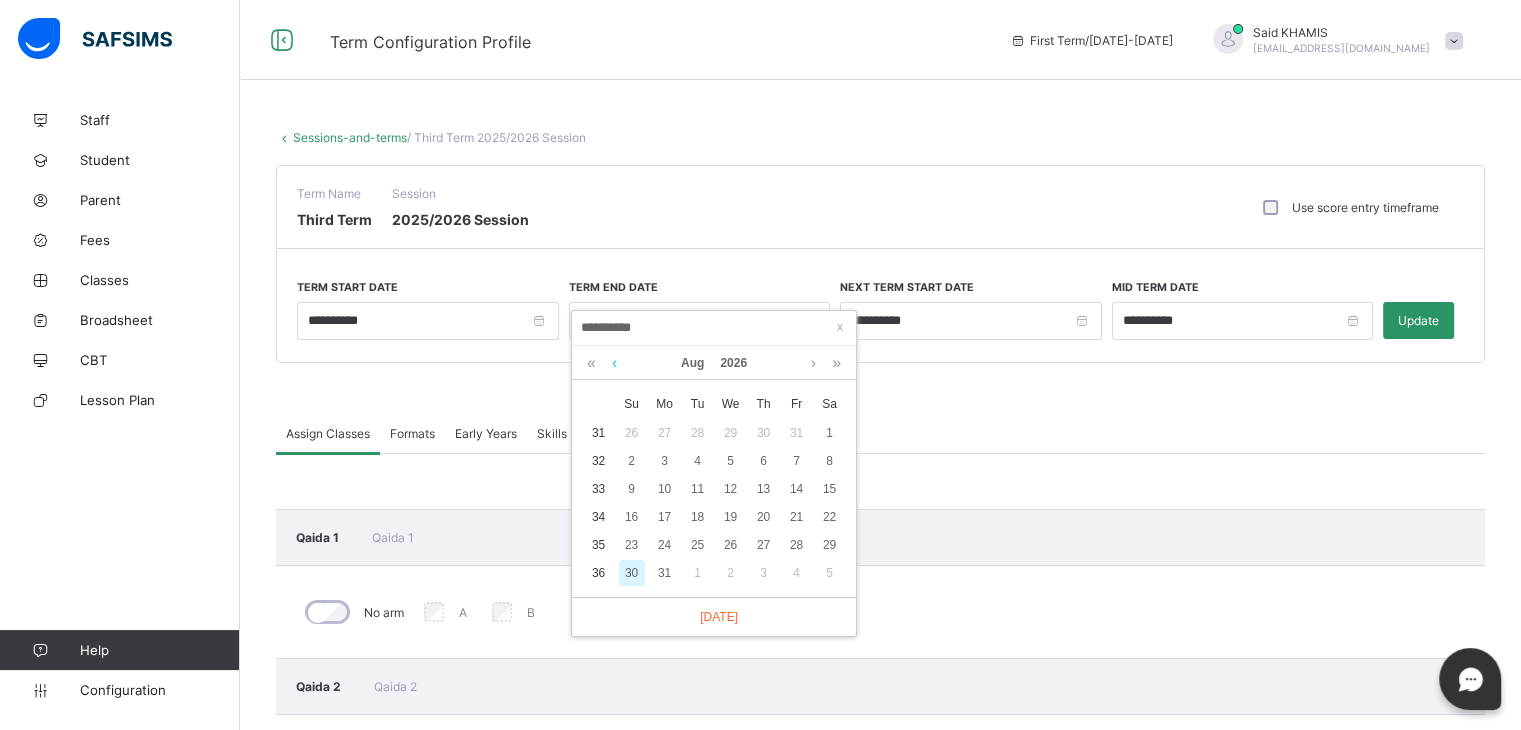 click at bounding box center (614, 363) 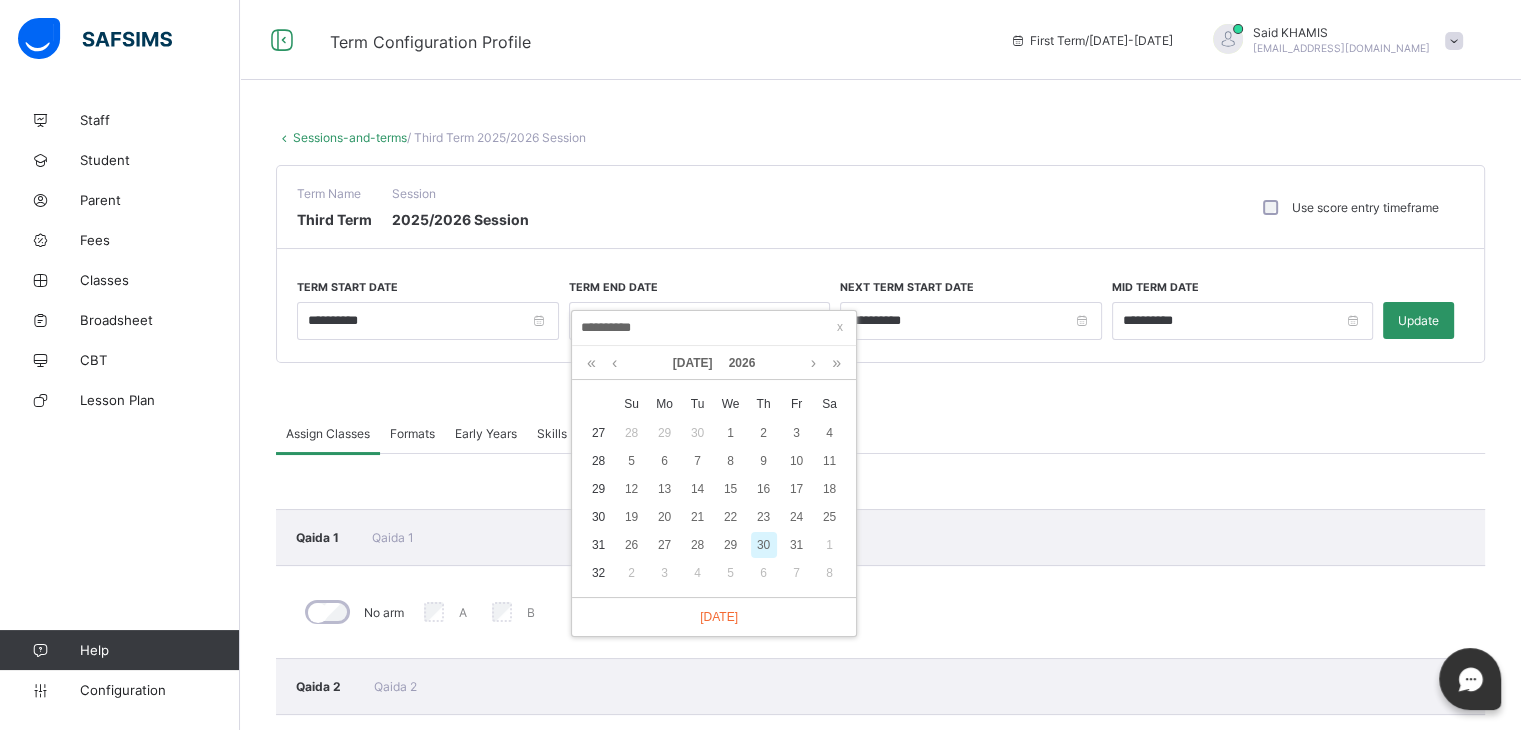 click on "30" at bounding box center [764, 545] 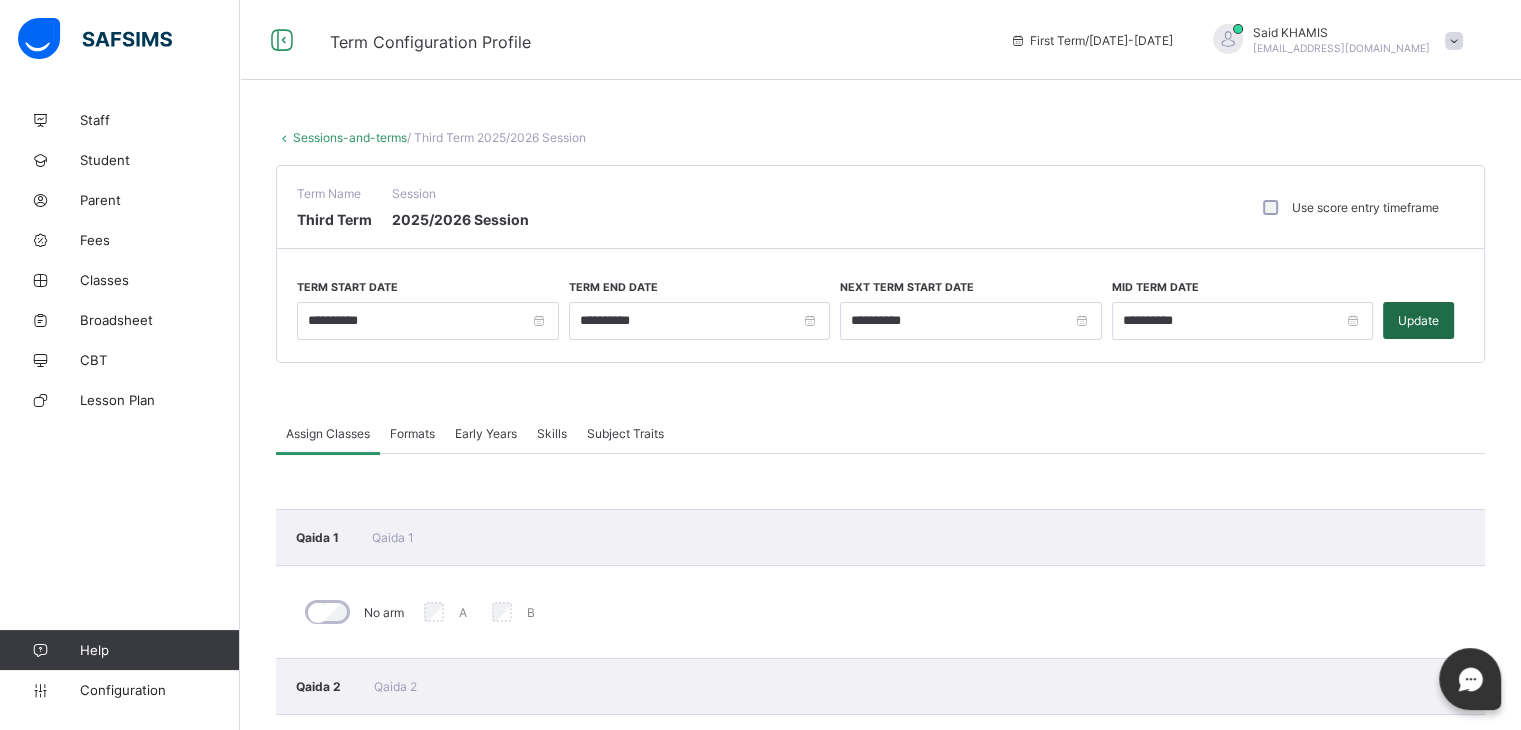 click on "Update" at bounding box center (1418, 320) 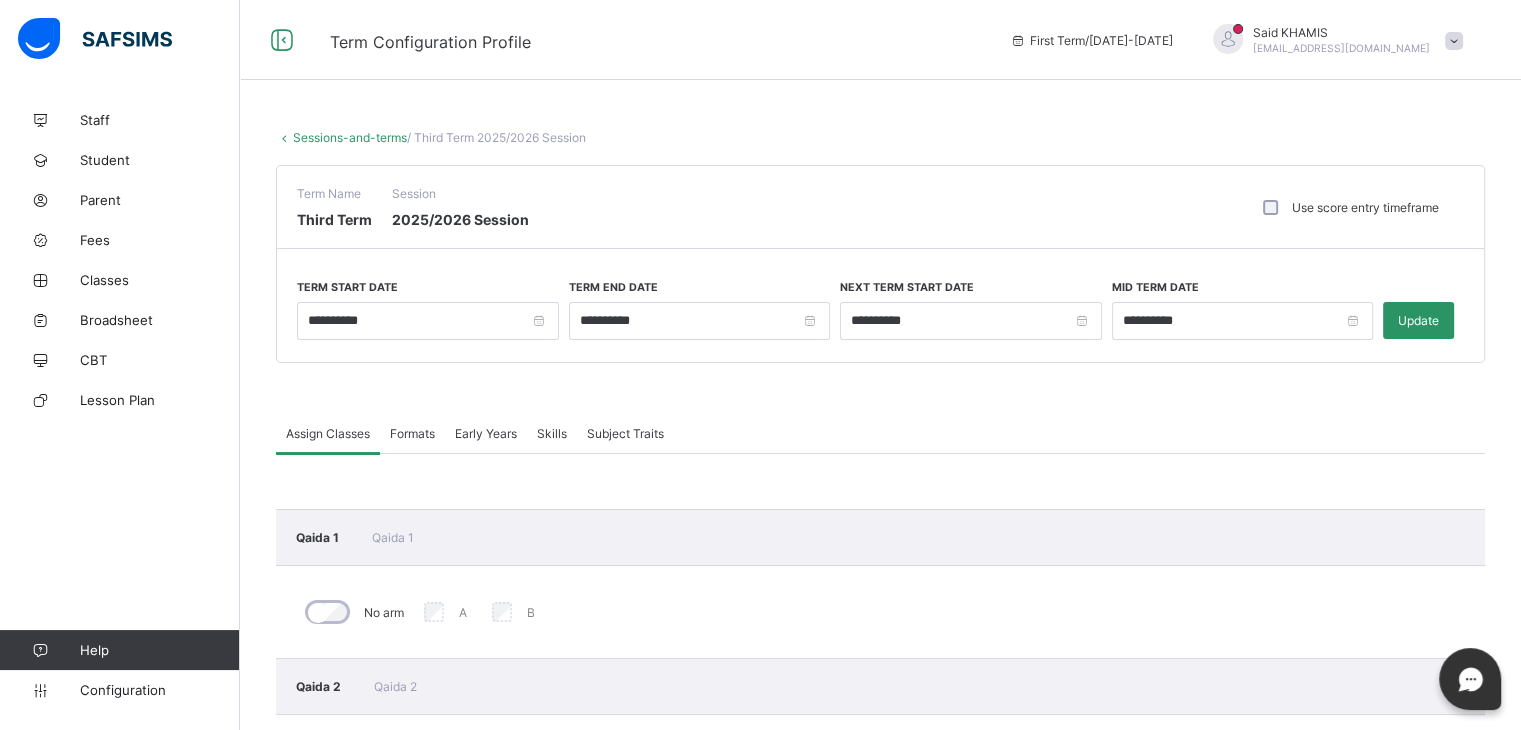 click on "Sessions-and-terms" at bounding box center (350, 137) 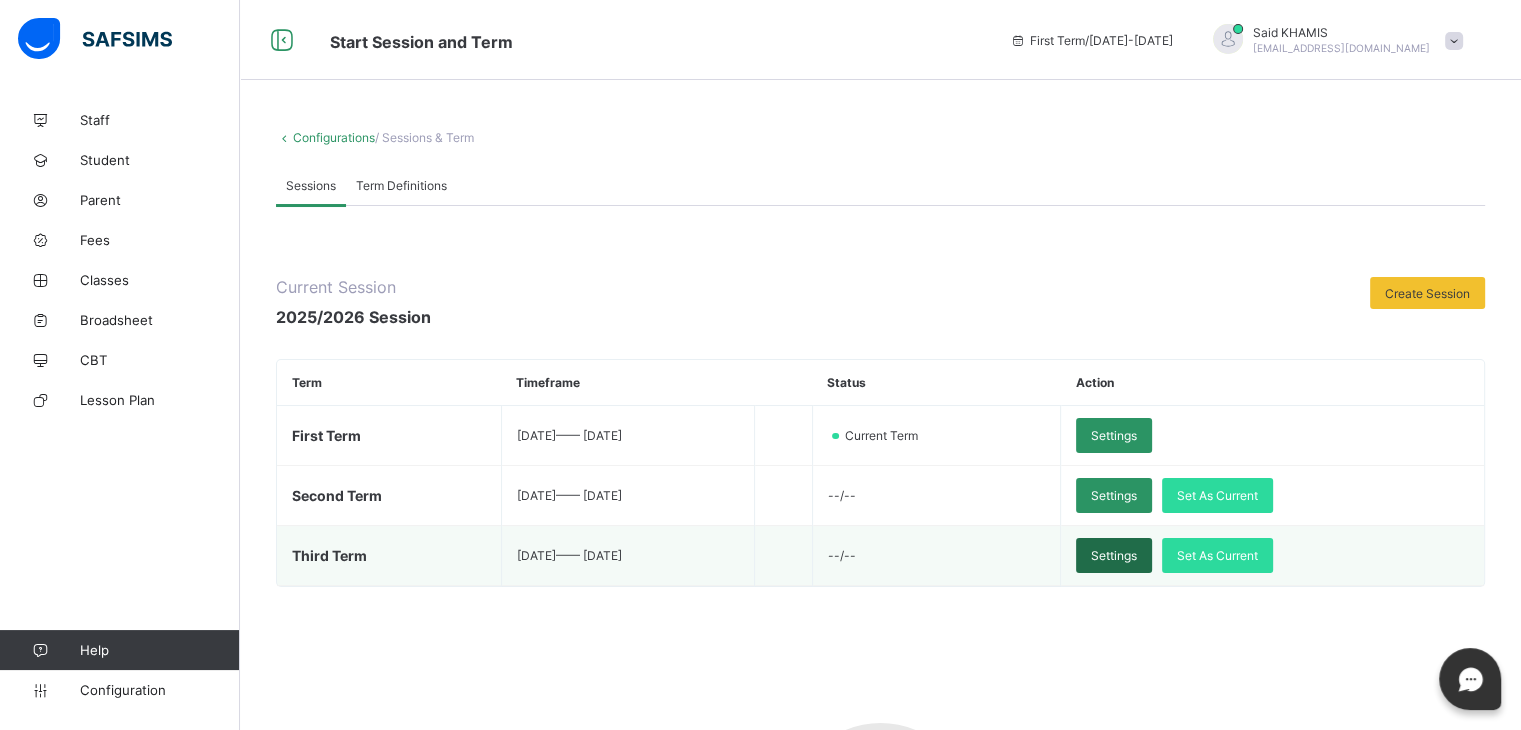 click on "Settings" at bounding box center (1114, 555) 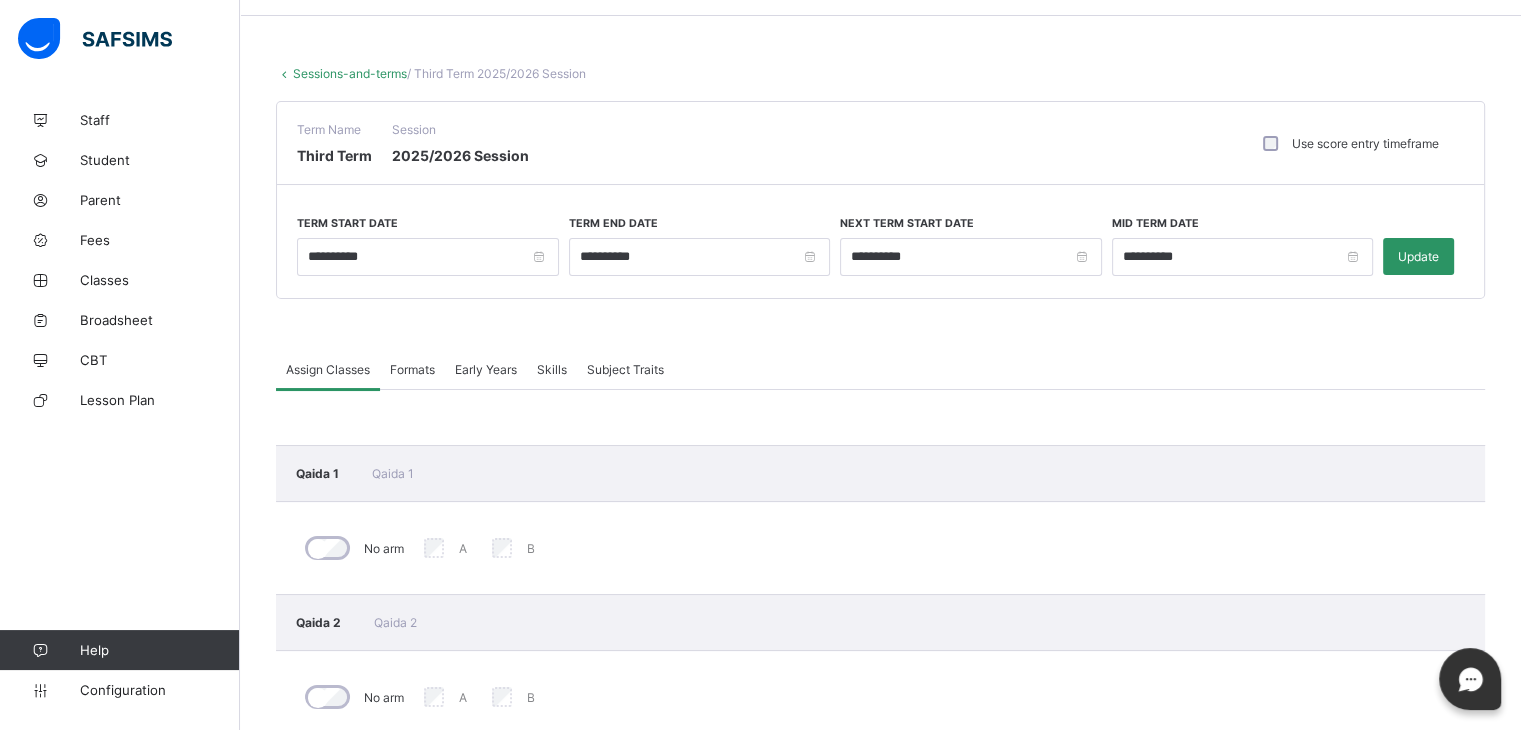 scroll, scrollTop: 89, scrollLeft: 0, axis: vertical 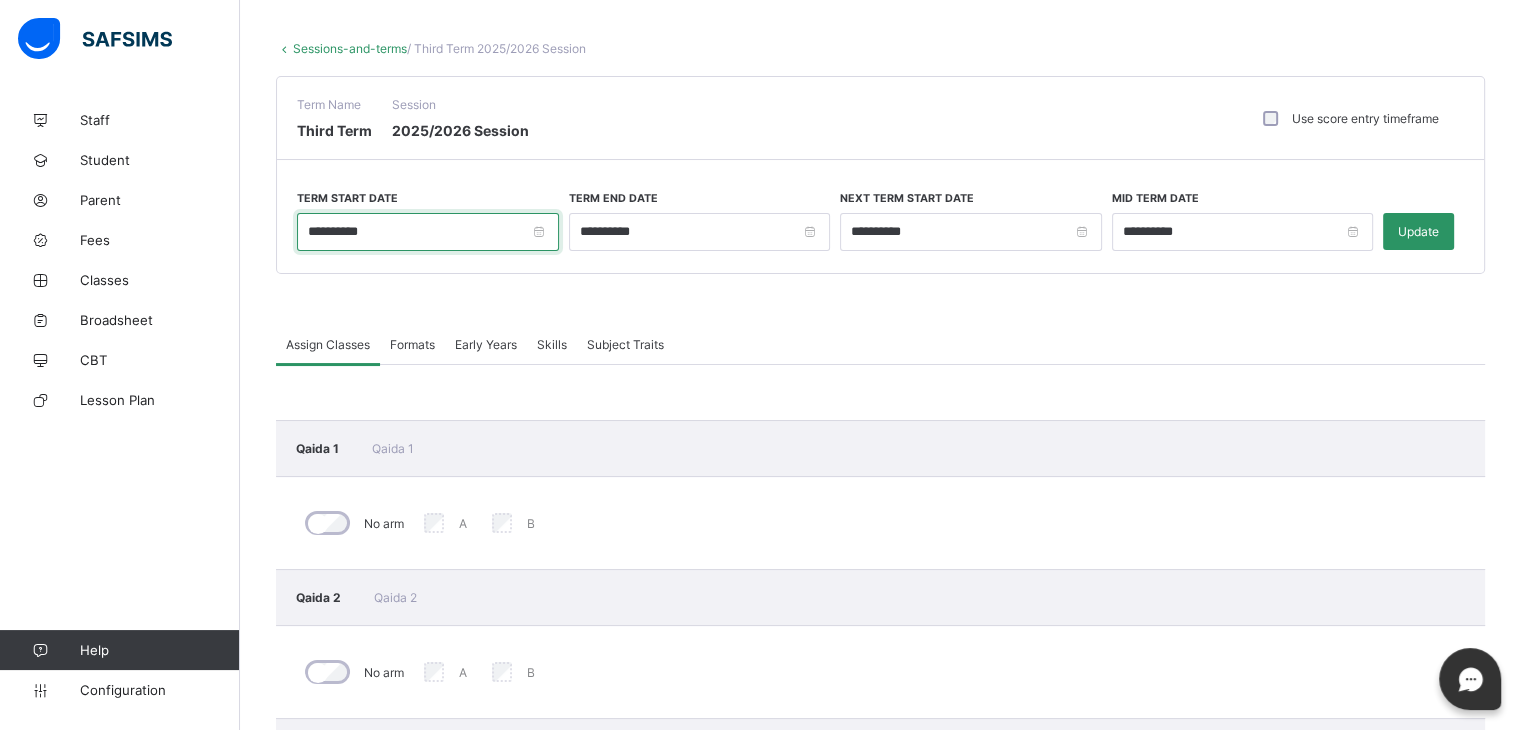 click on "**********" at bounding box center (428, 232) 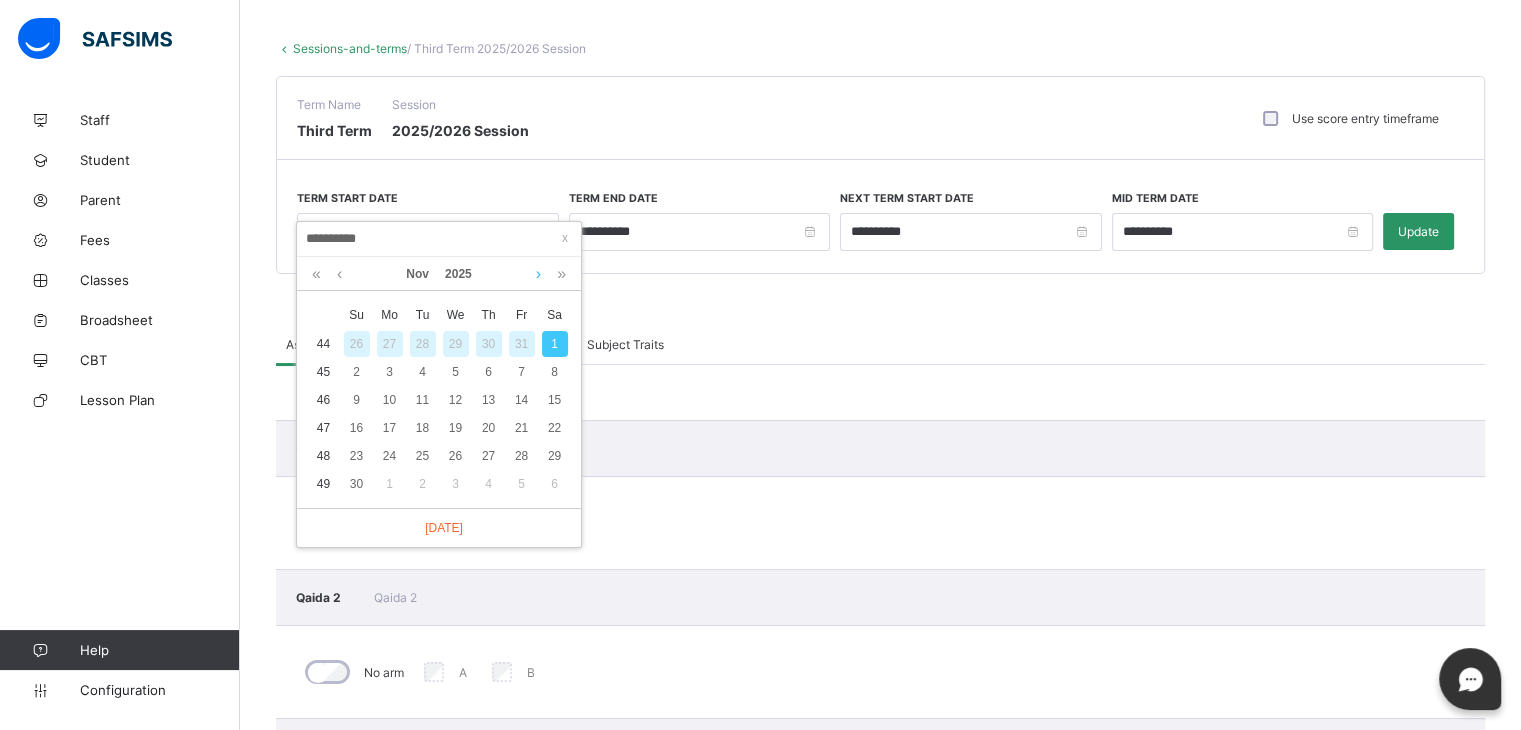 click at bounding box center (538, 274) 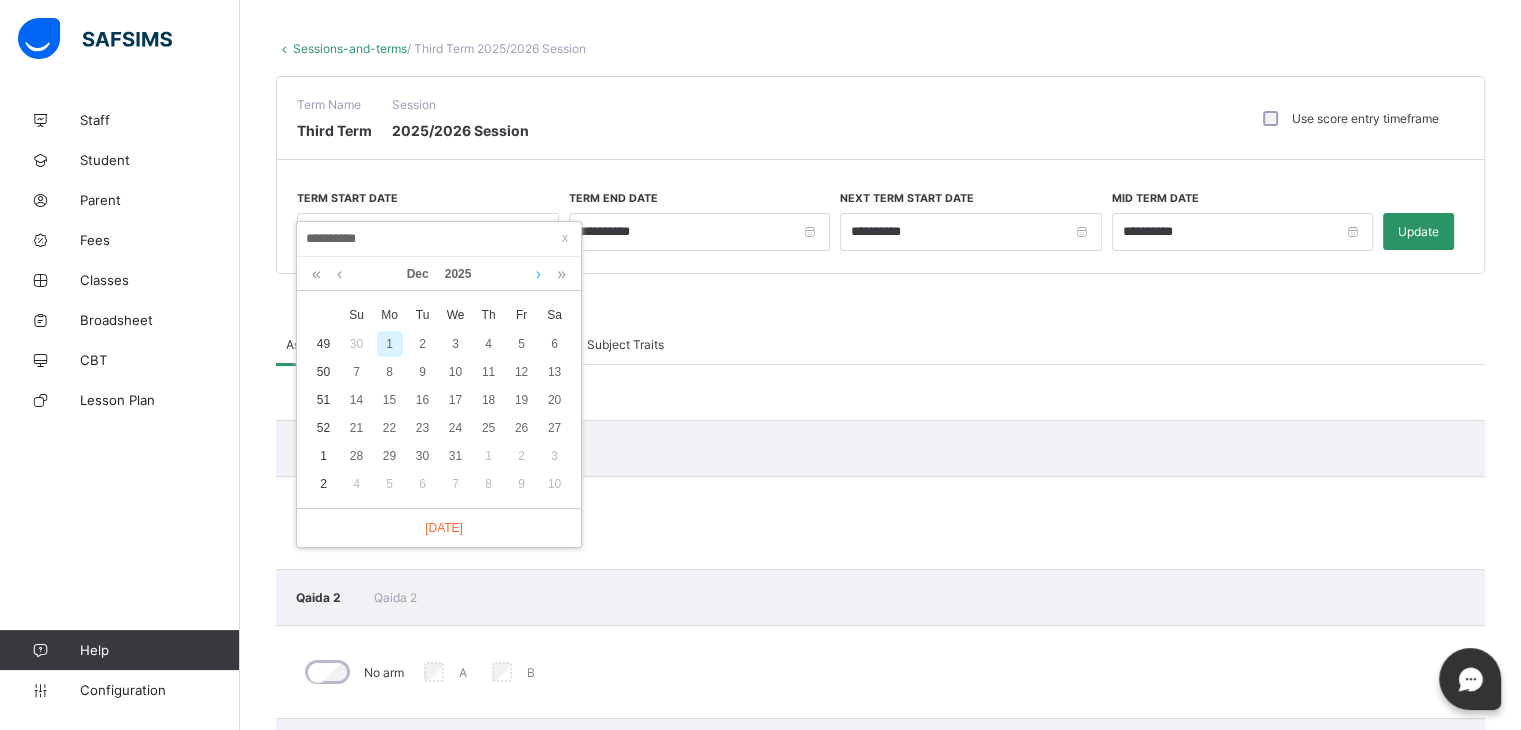 click at bounding box center [538, 274] 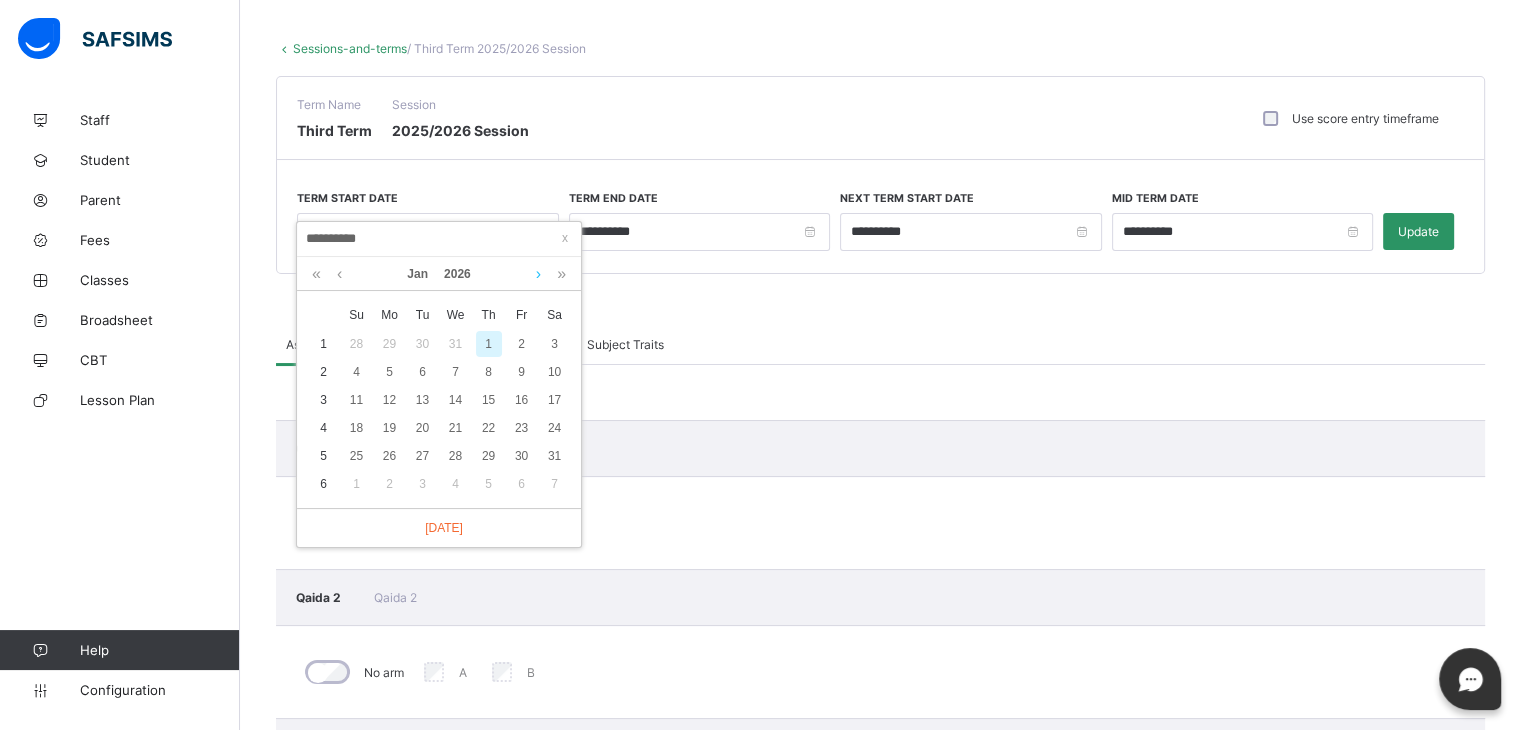 click at bounding box center [538, 274] 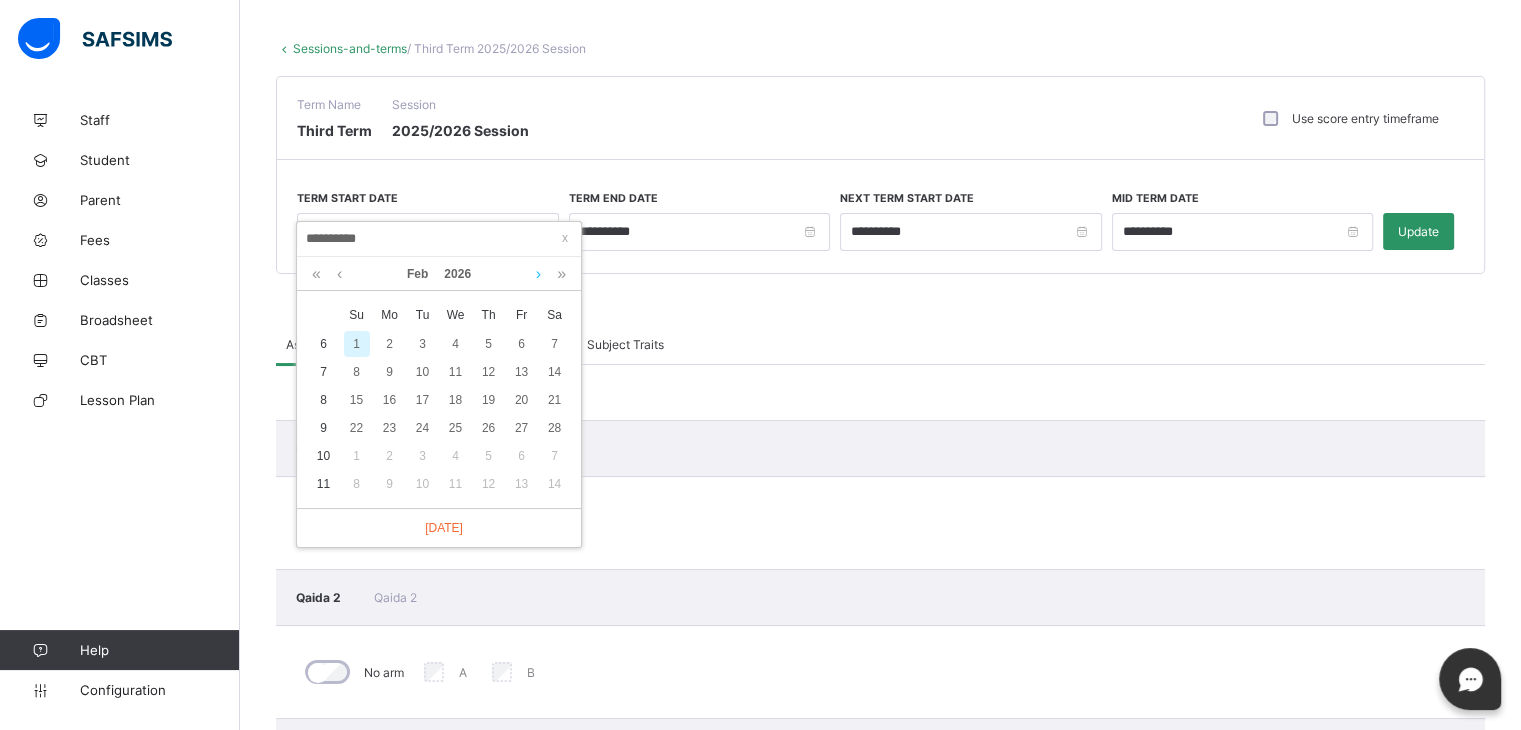 click at bounding box center (538, 274) 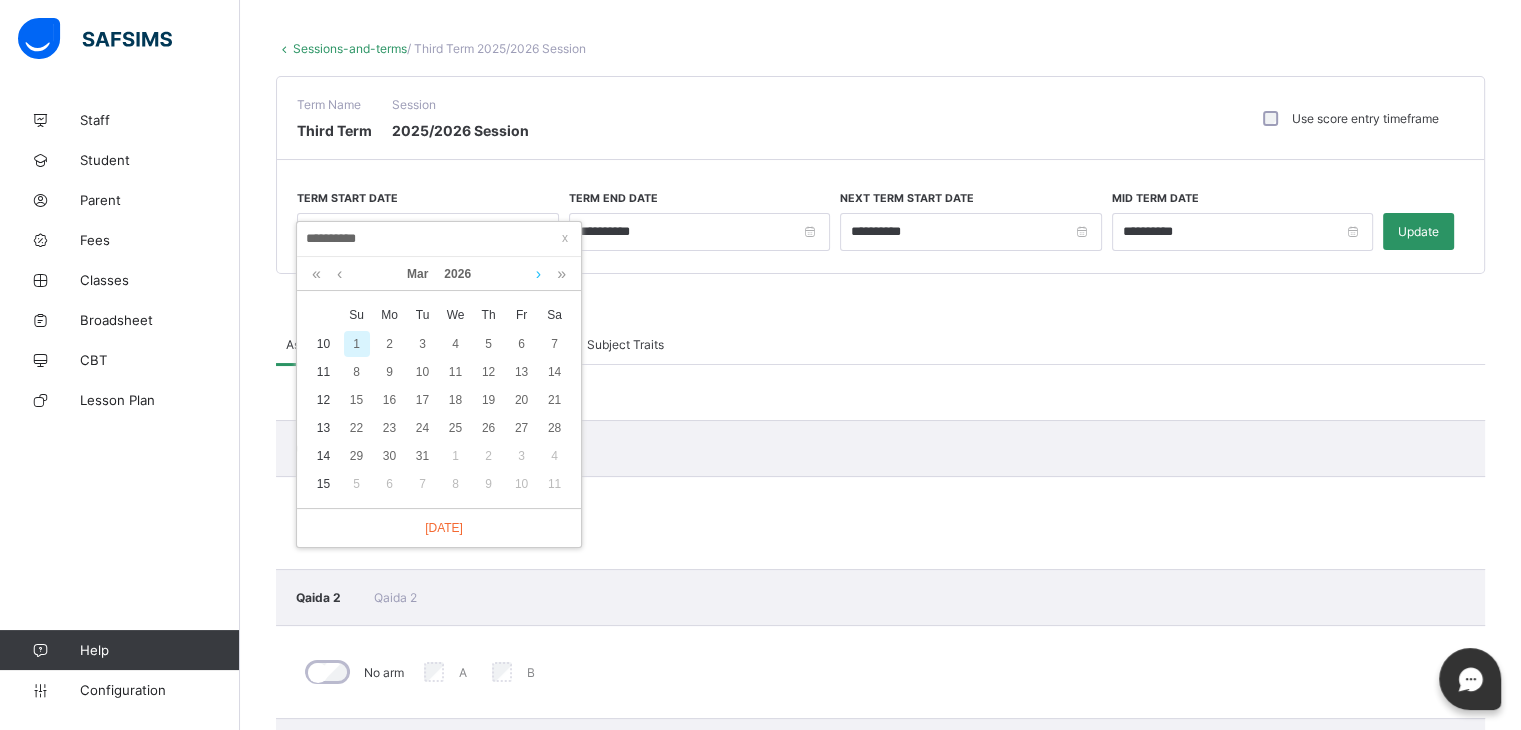 click at bounding box center (538, 274) 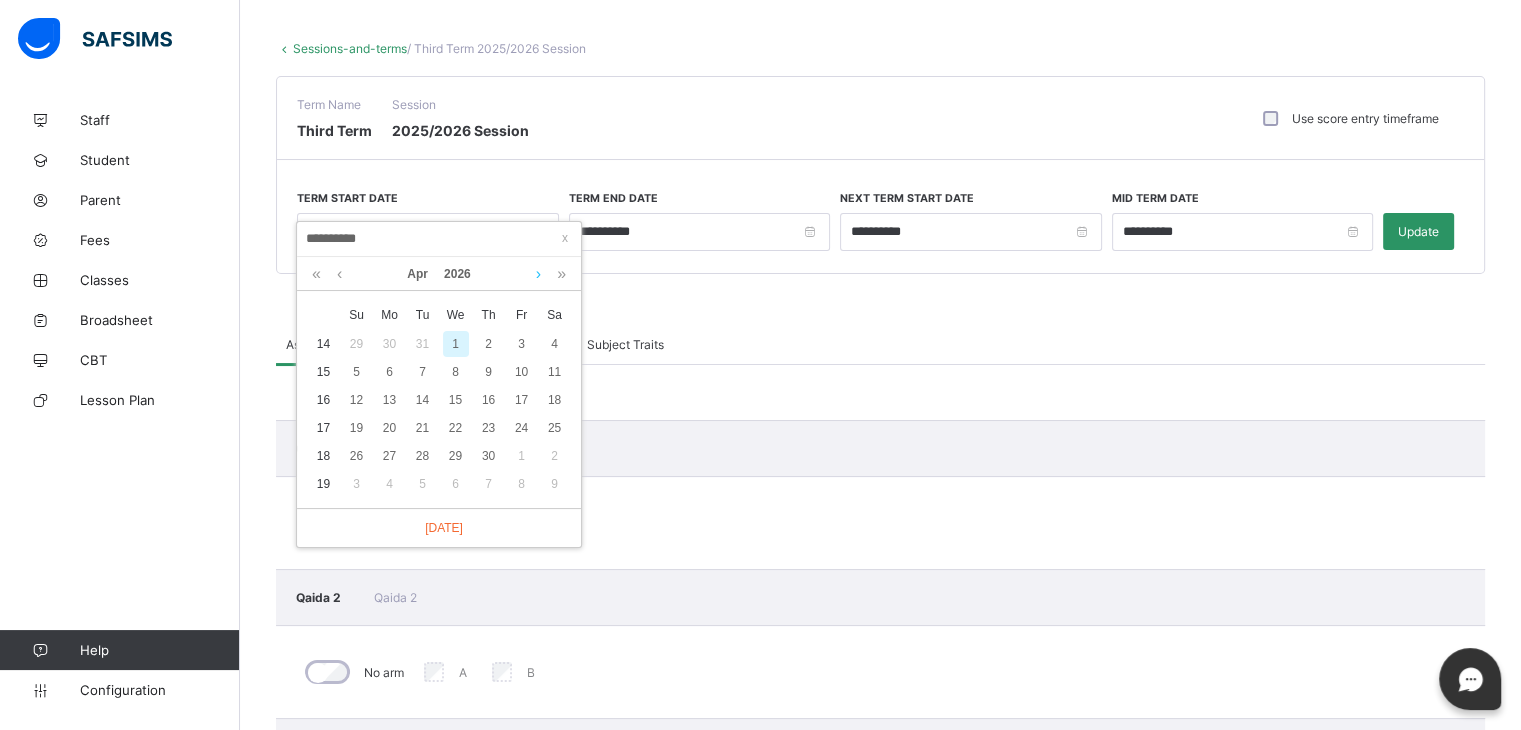 click at bounding box center [538, 274] 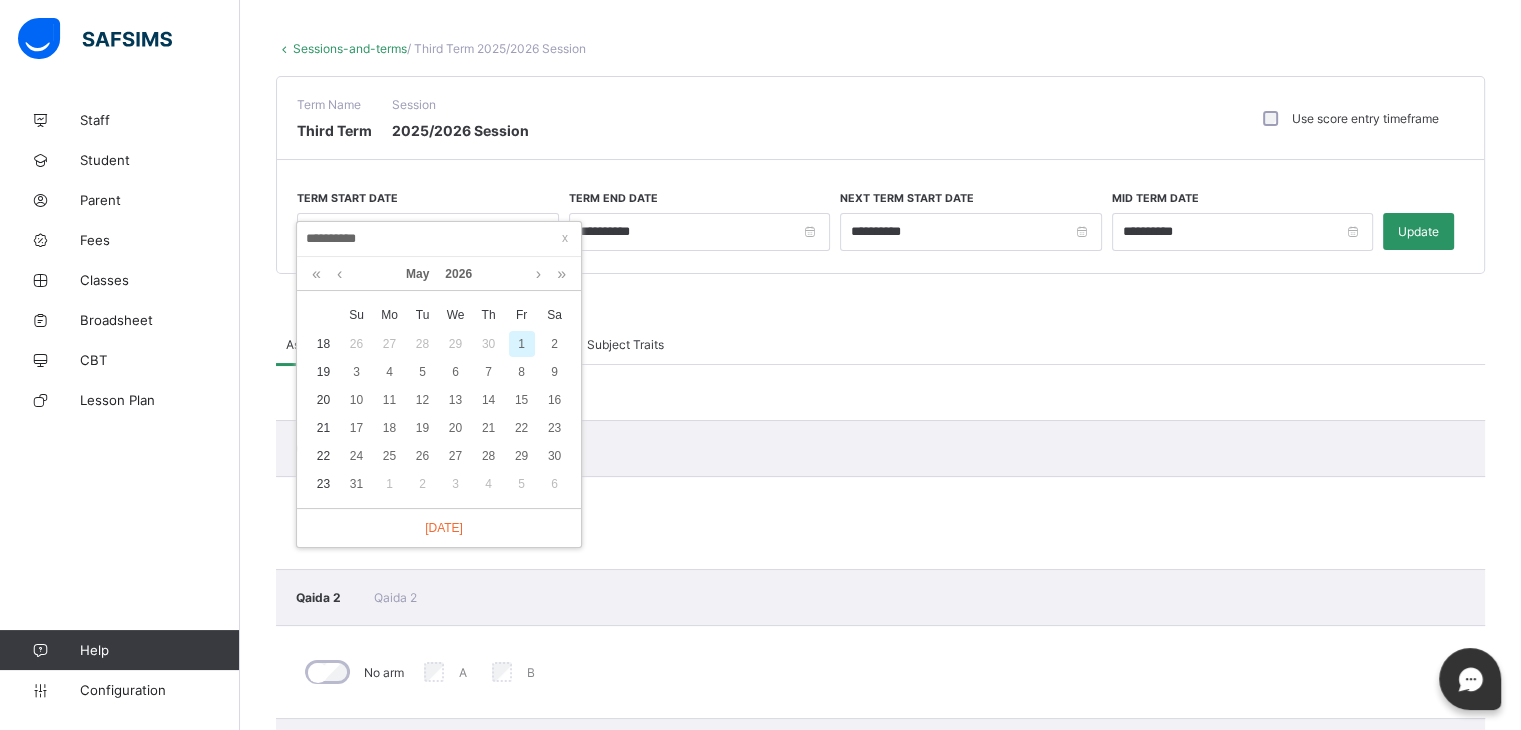 click on "1" at bounding box center [522, 344] 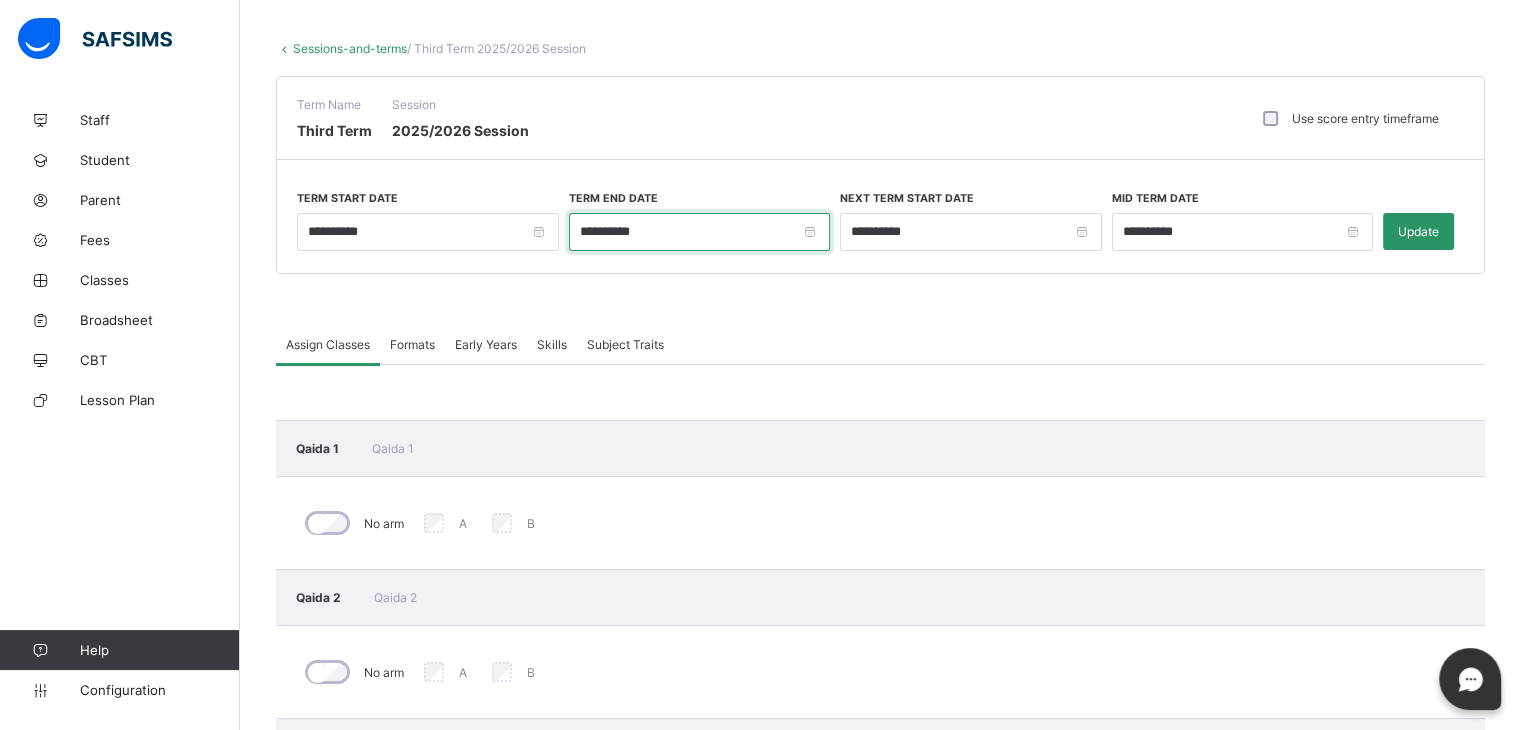 click on "**********" at bounding box center [700, 232] 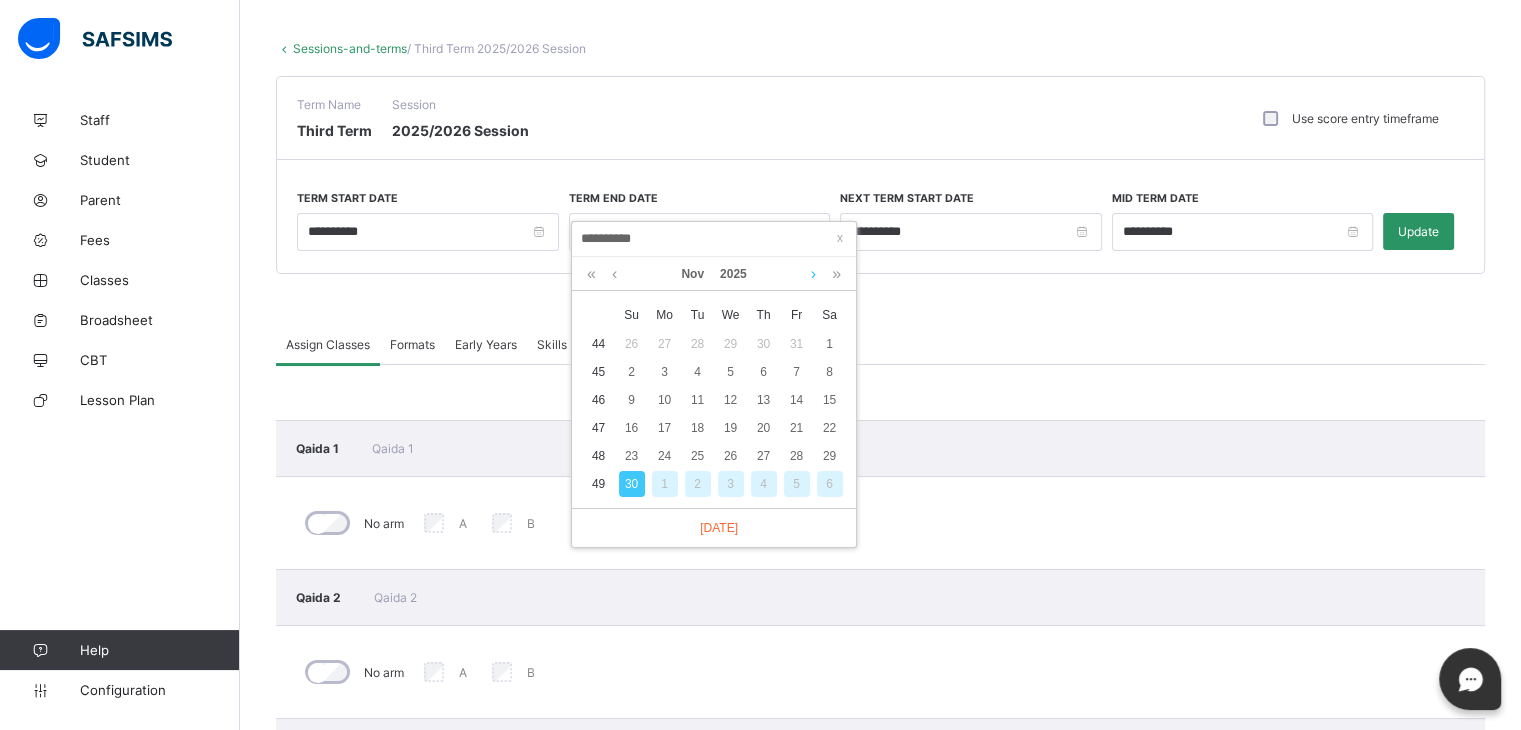click at bounding box center [813, 274] 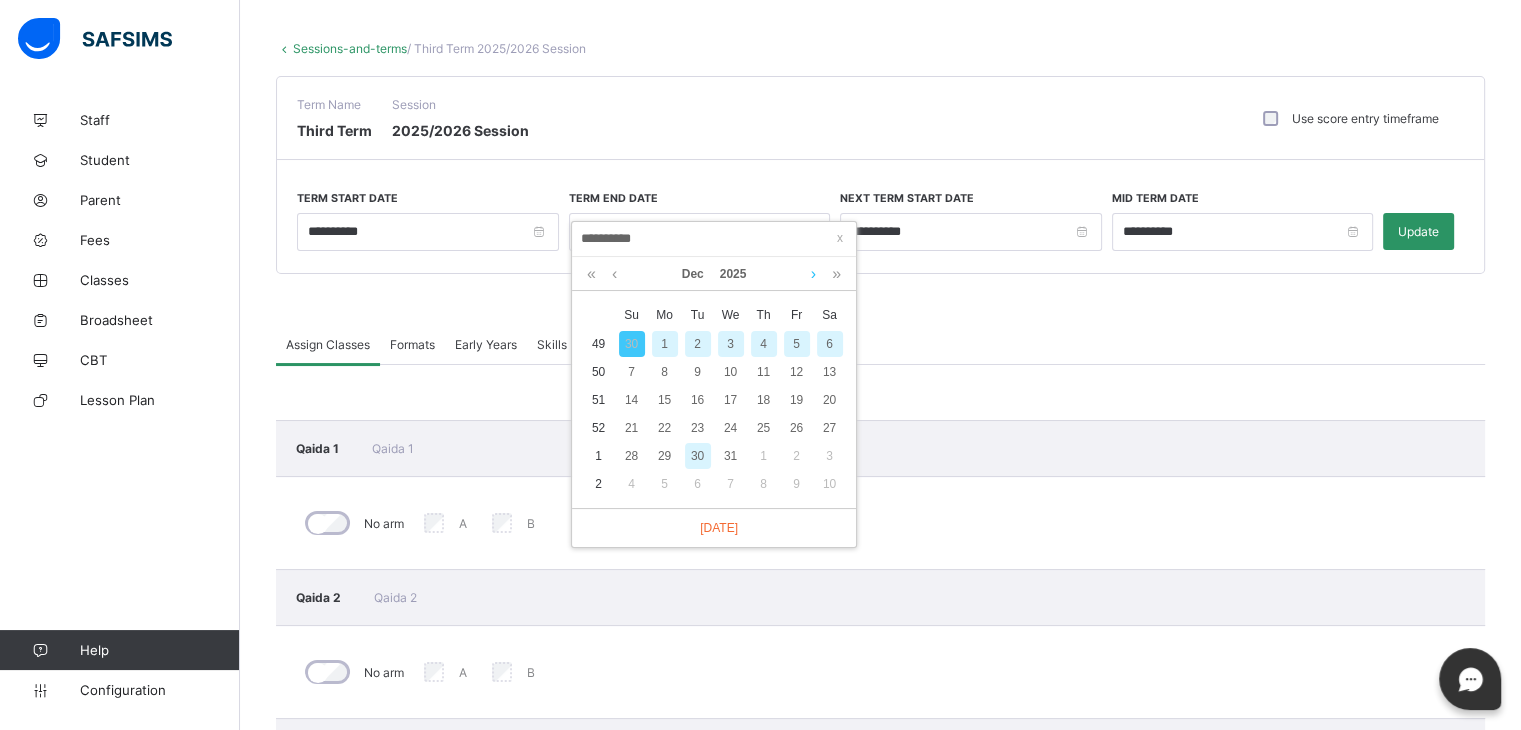 click at bounding box center [813, 274] 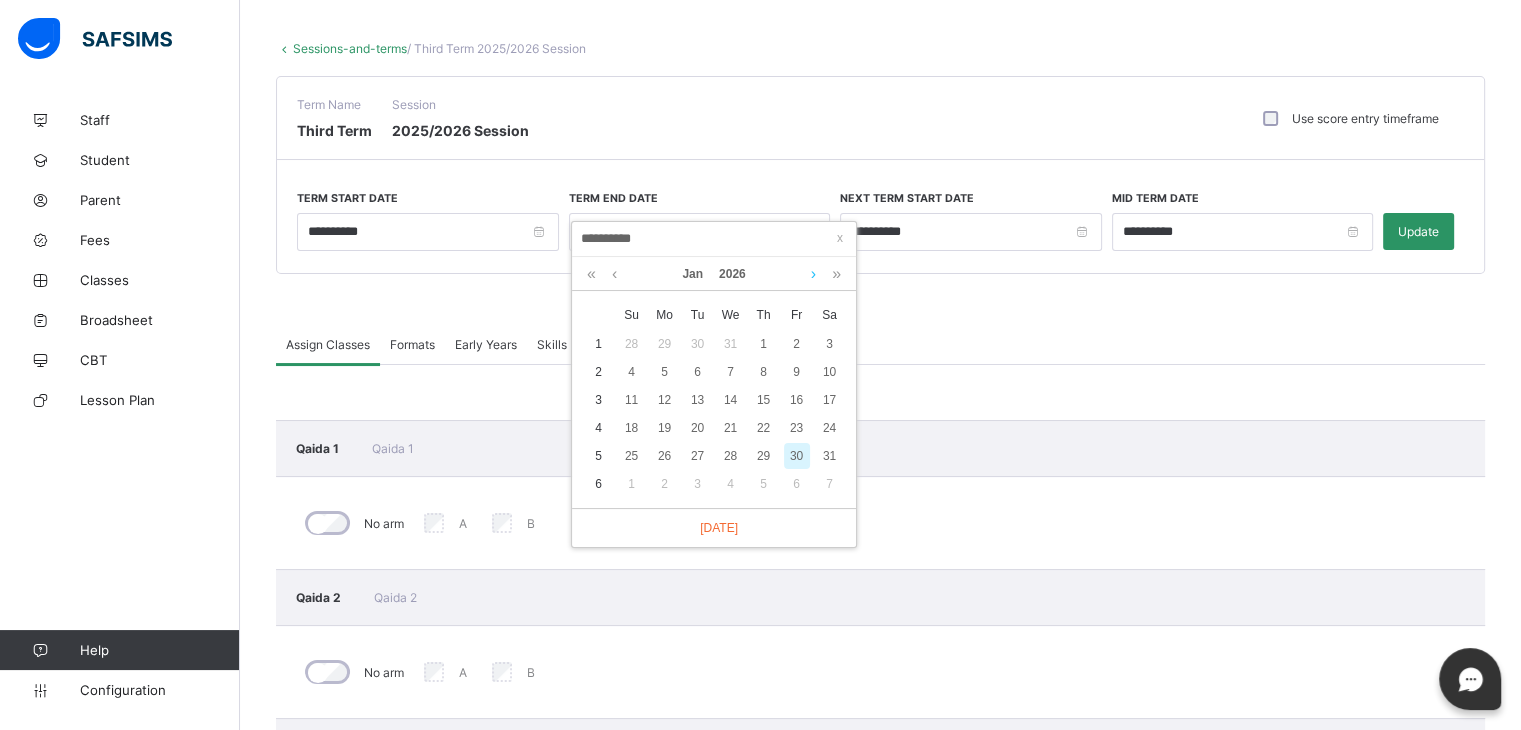 click at bounding box center [813, 274] 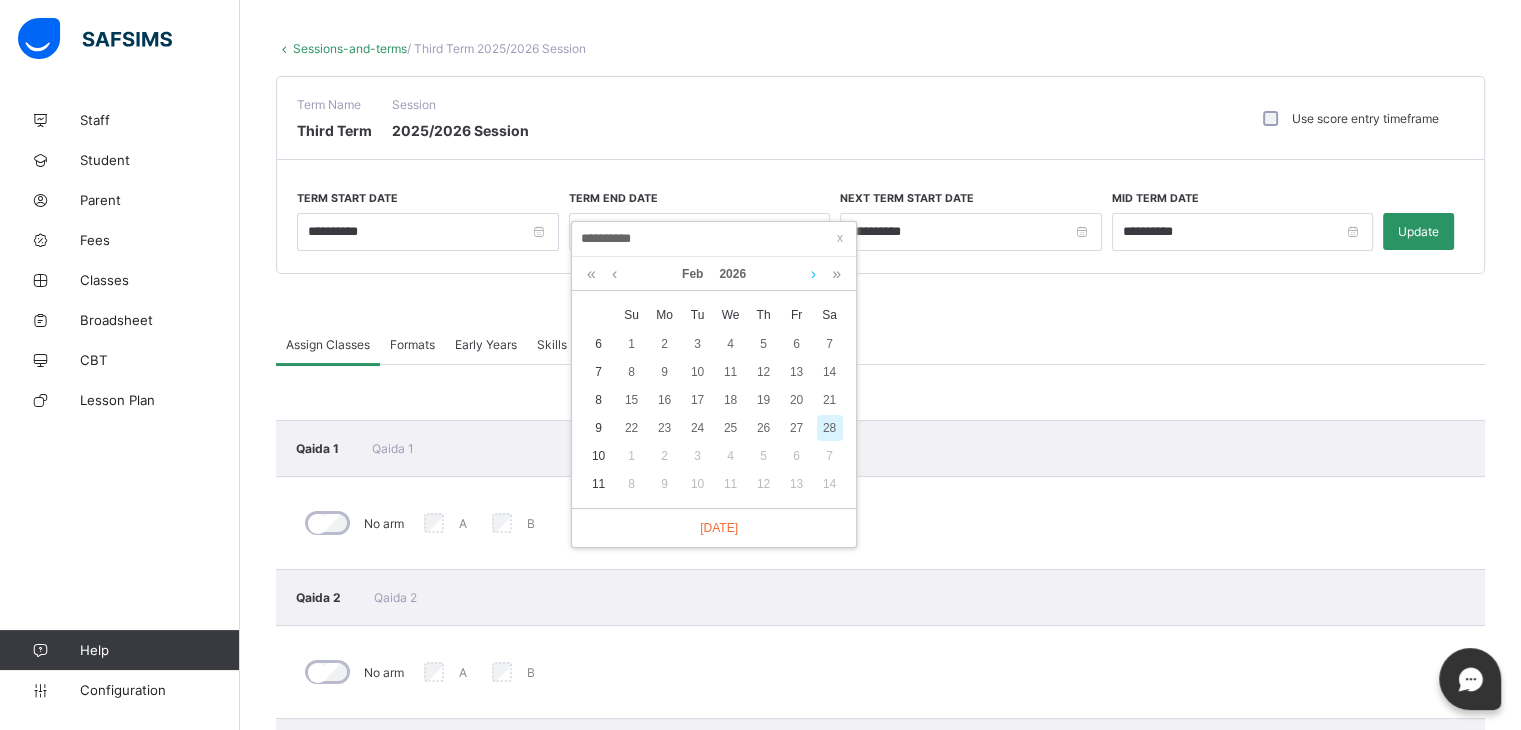 click at bounding box center [813, 274] 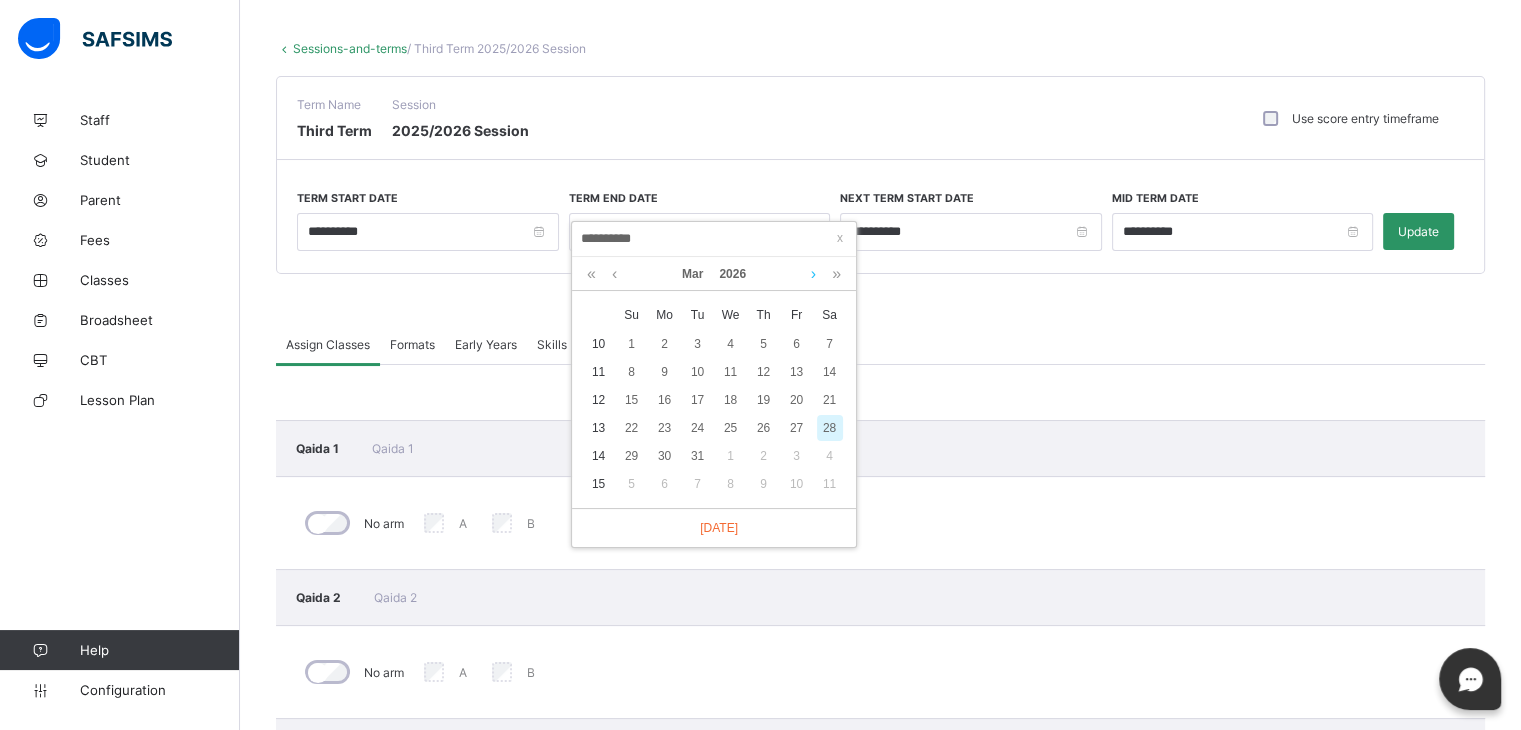 click at bounding box center [813, 274] 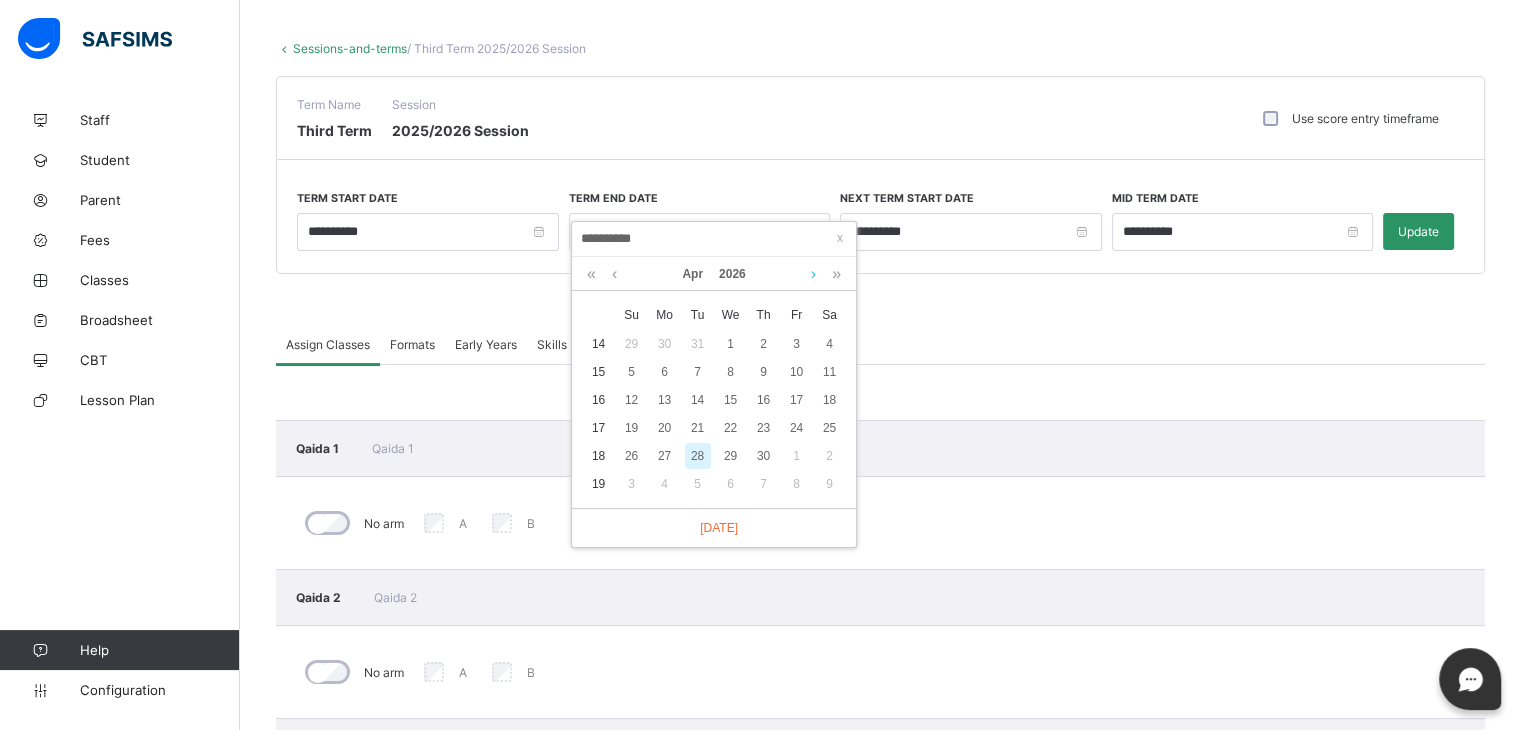 click at bounding box center (813, 274) 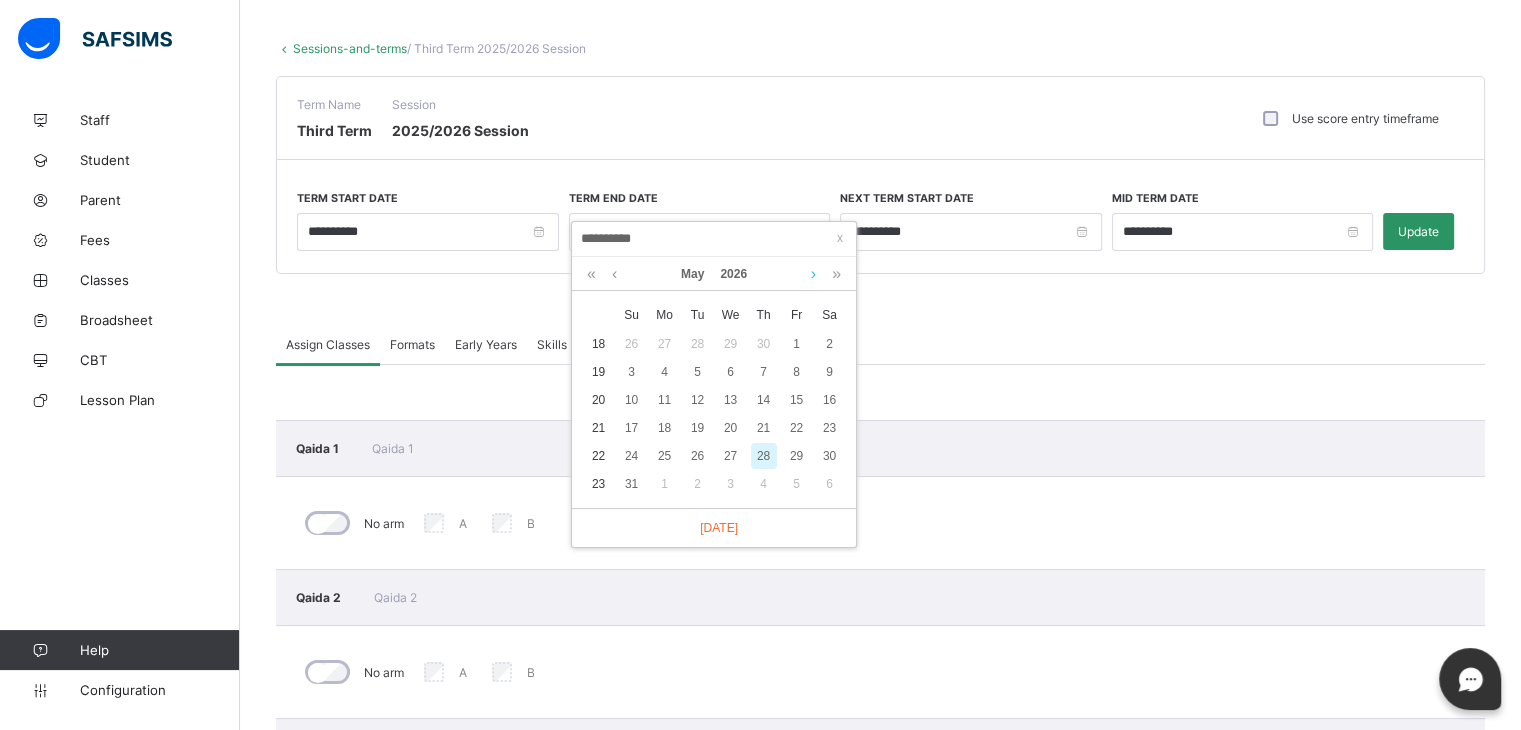 click at bounding box center (813, 274) 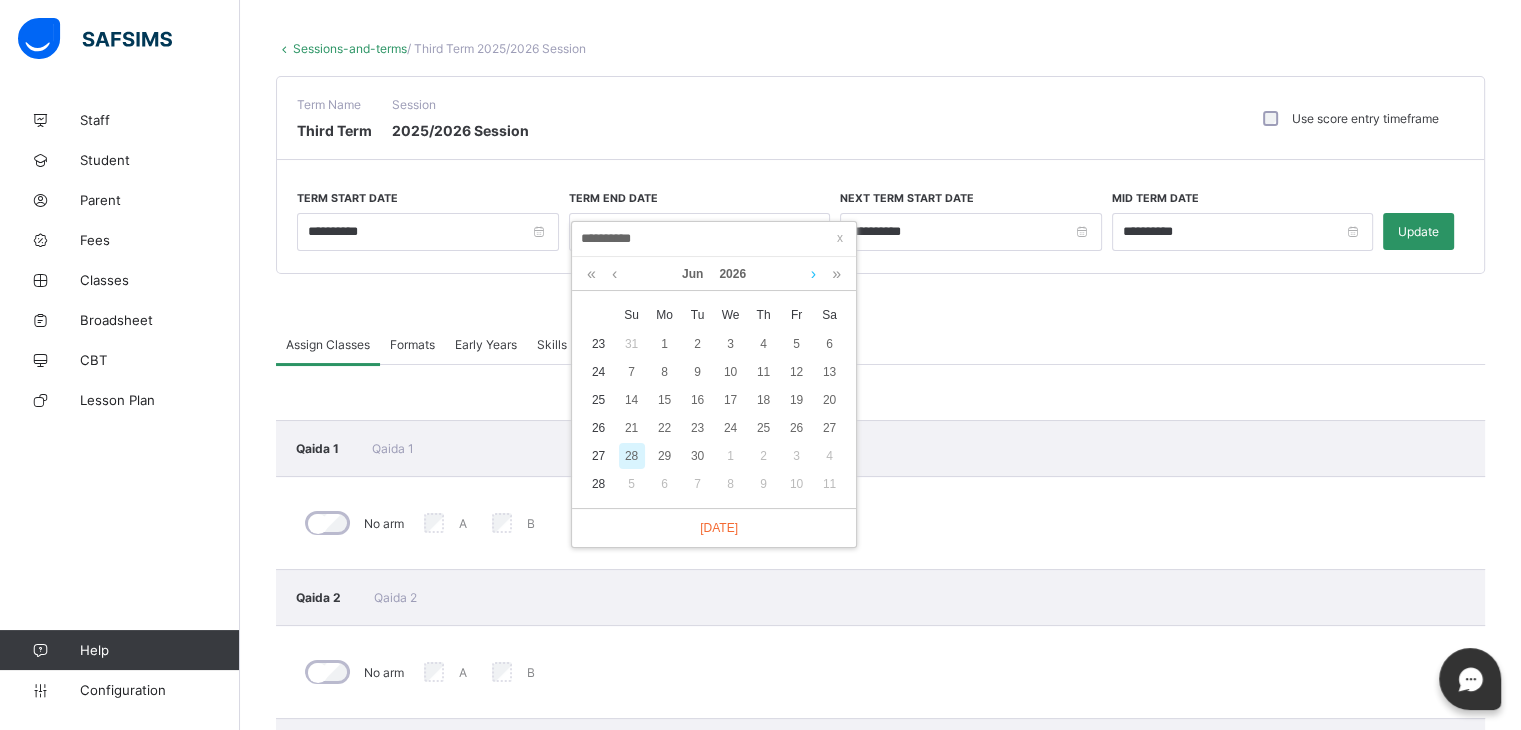 click at bounding box center (813, 274) 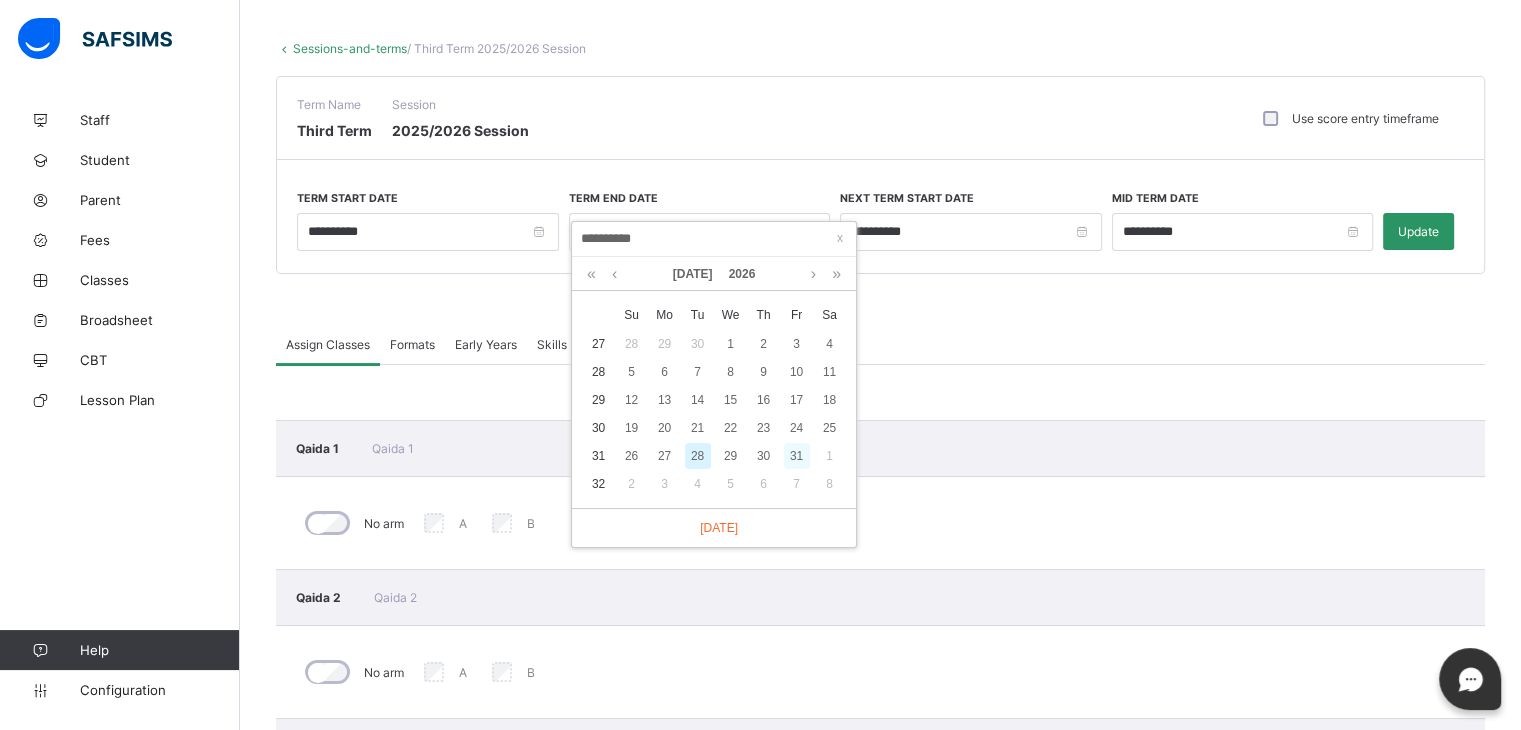 click on "31" at bounding box center (797, 456) 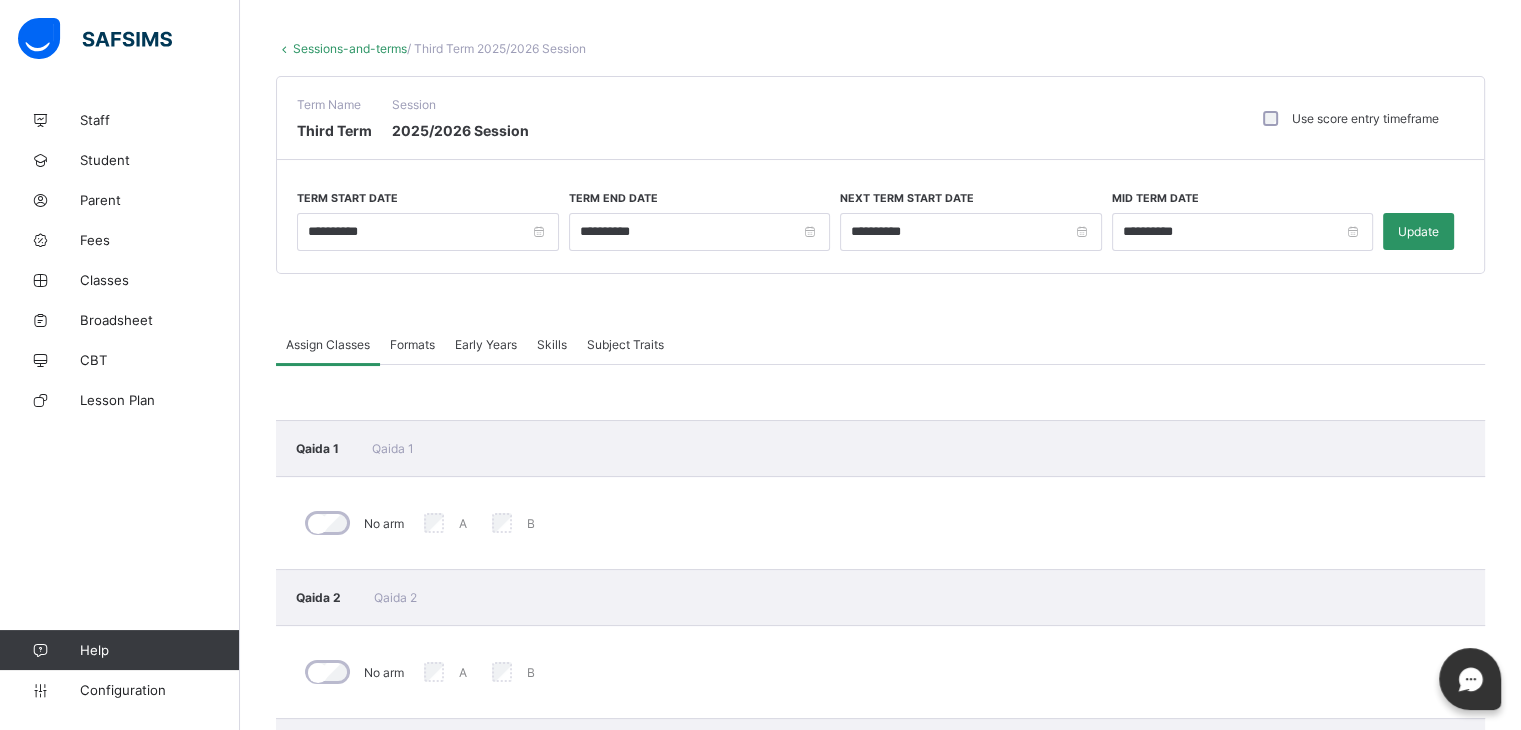 click on "Assign Classes Formats Early Years Skills Subject Traits" at bounding box center [880, 344] 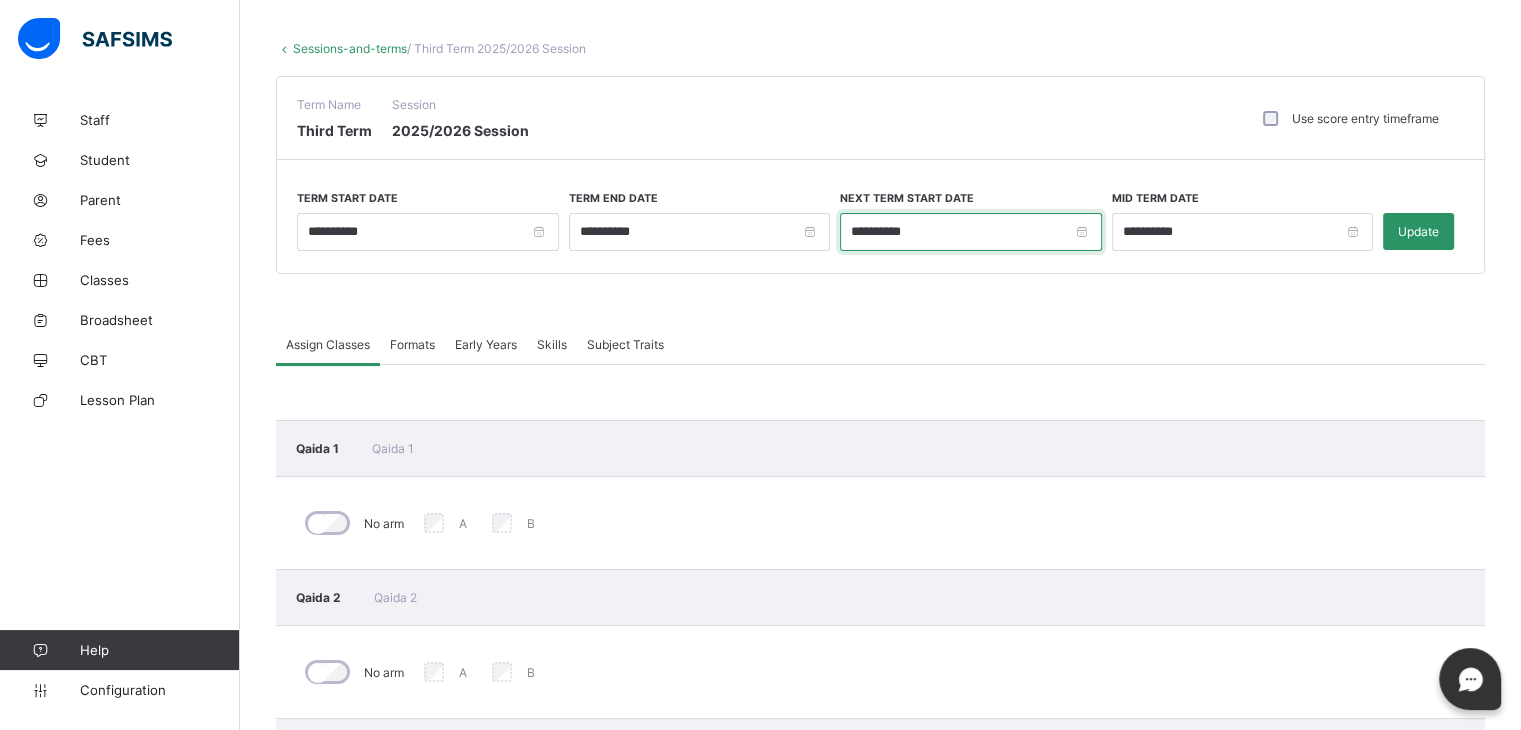 click on "**********" at bounding box center [971, 232] 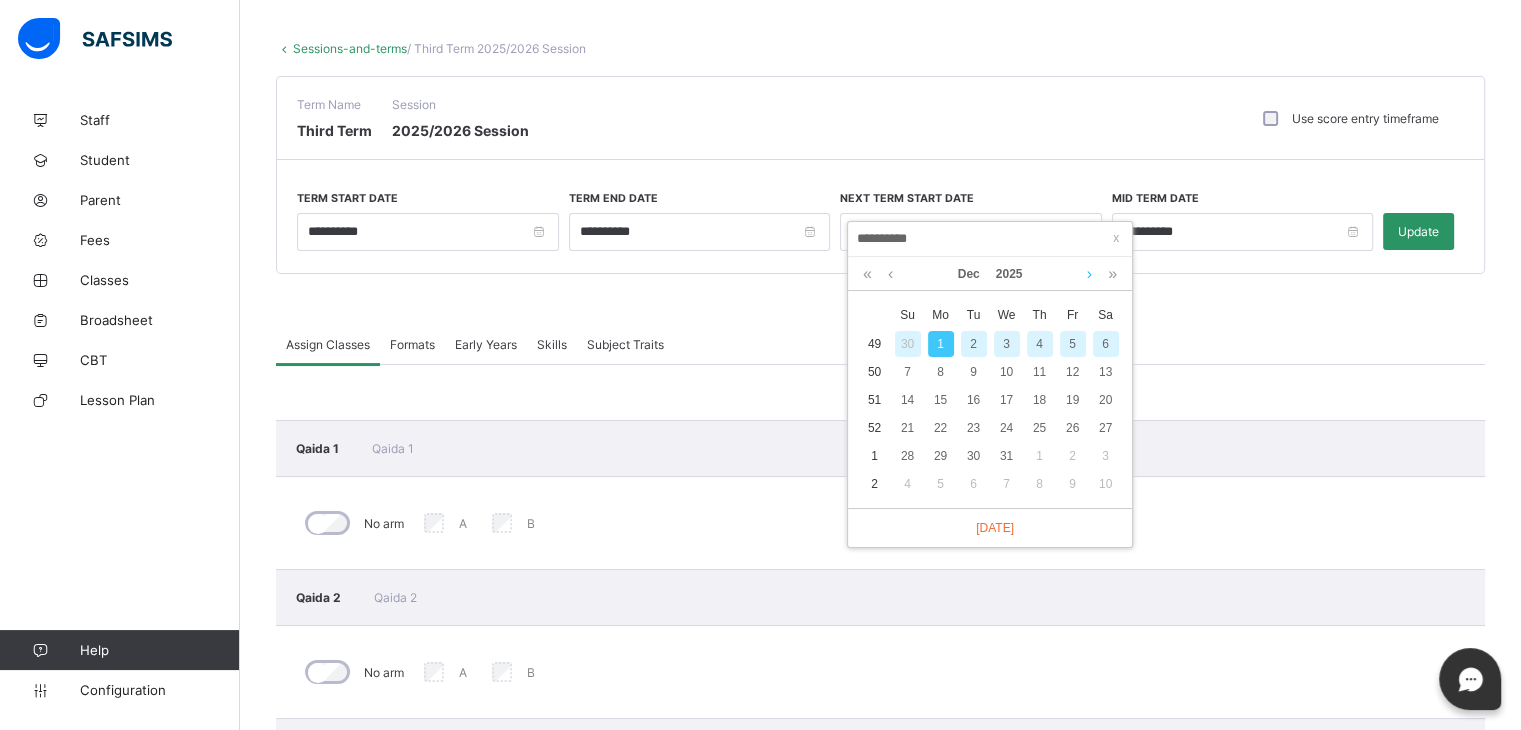 click at bounding box center [1089, 274] 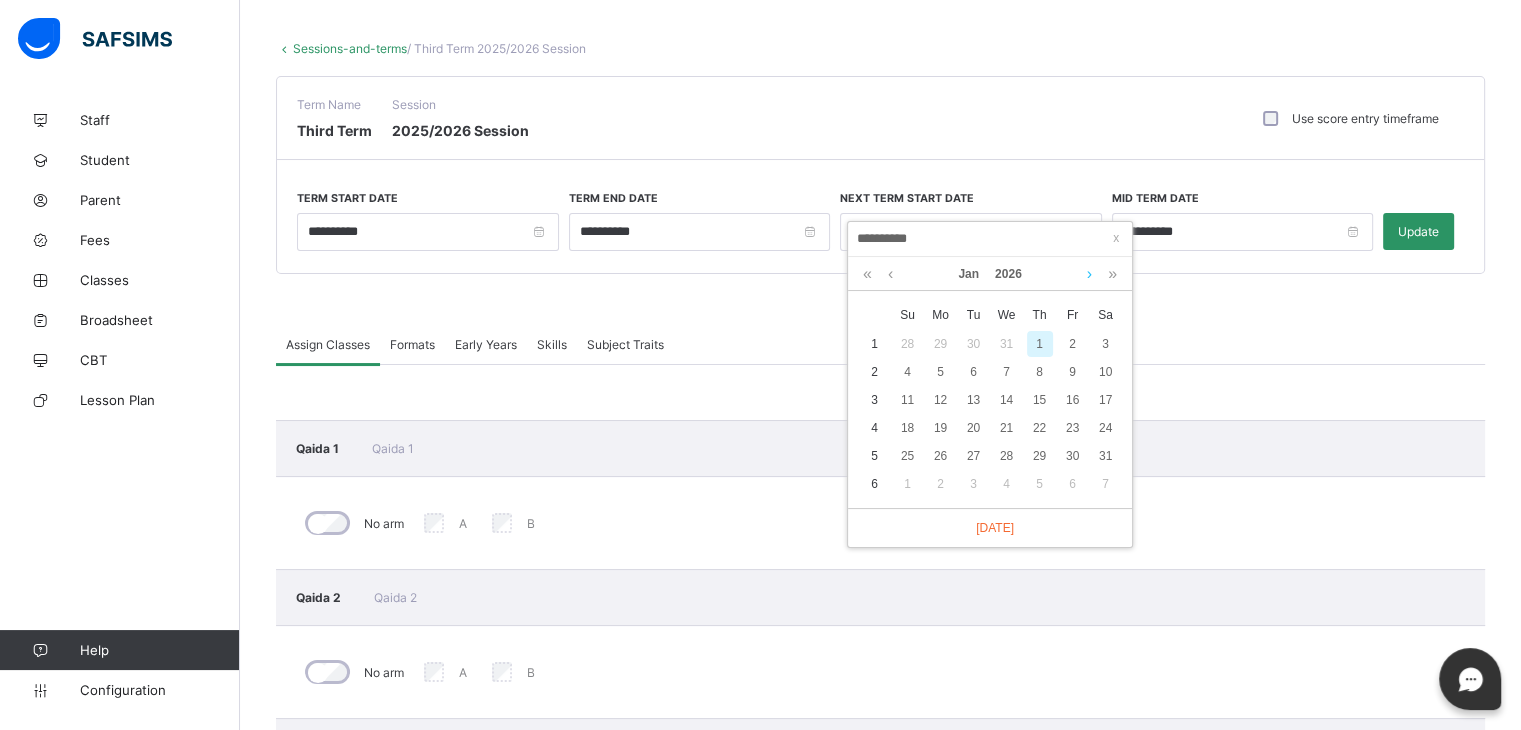 click at bounding box center (1089, 274) 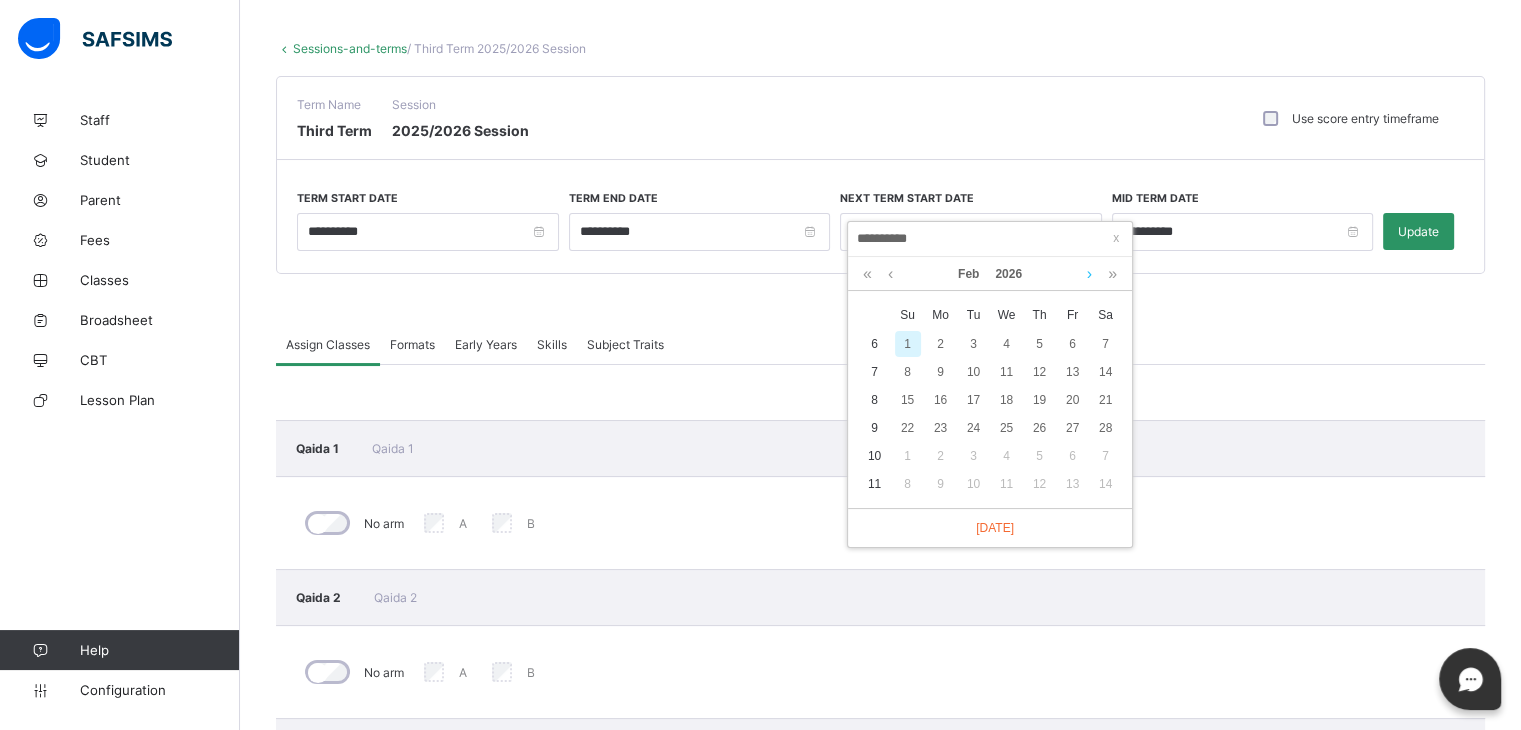 click at bounding box center [1089, 274] 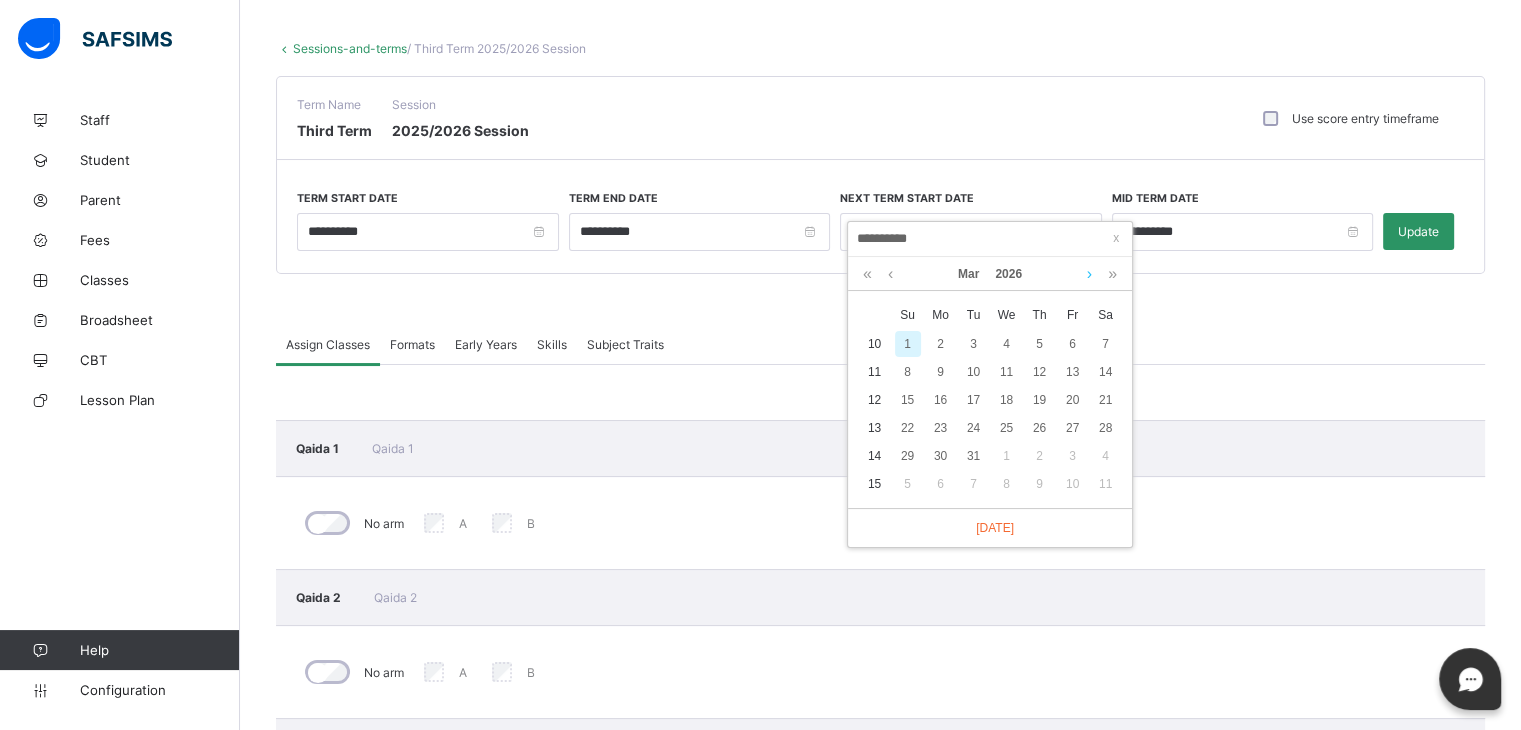 click at bounding box center [1089, 274] 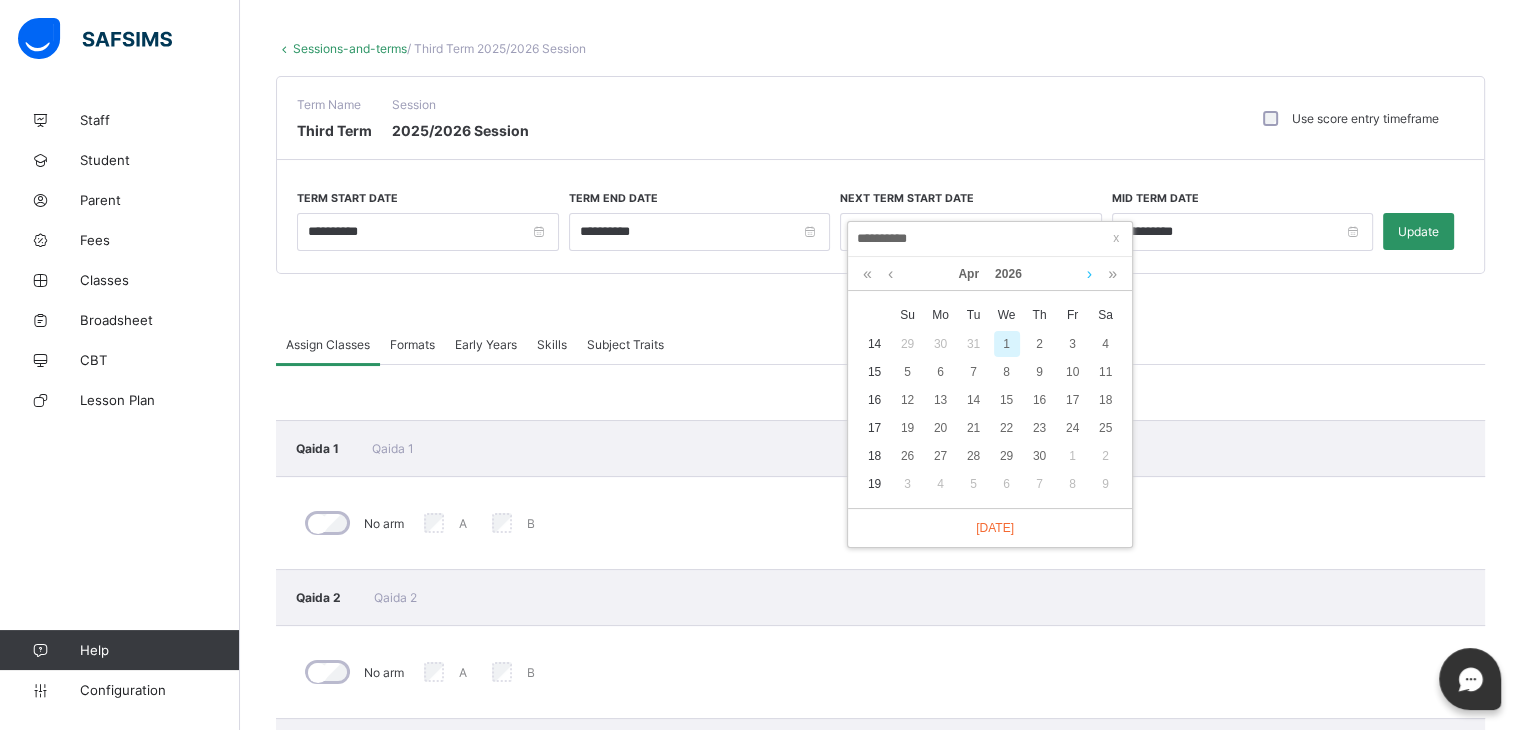 click at bounding box center (1089, 274) 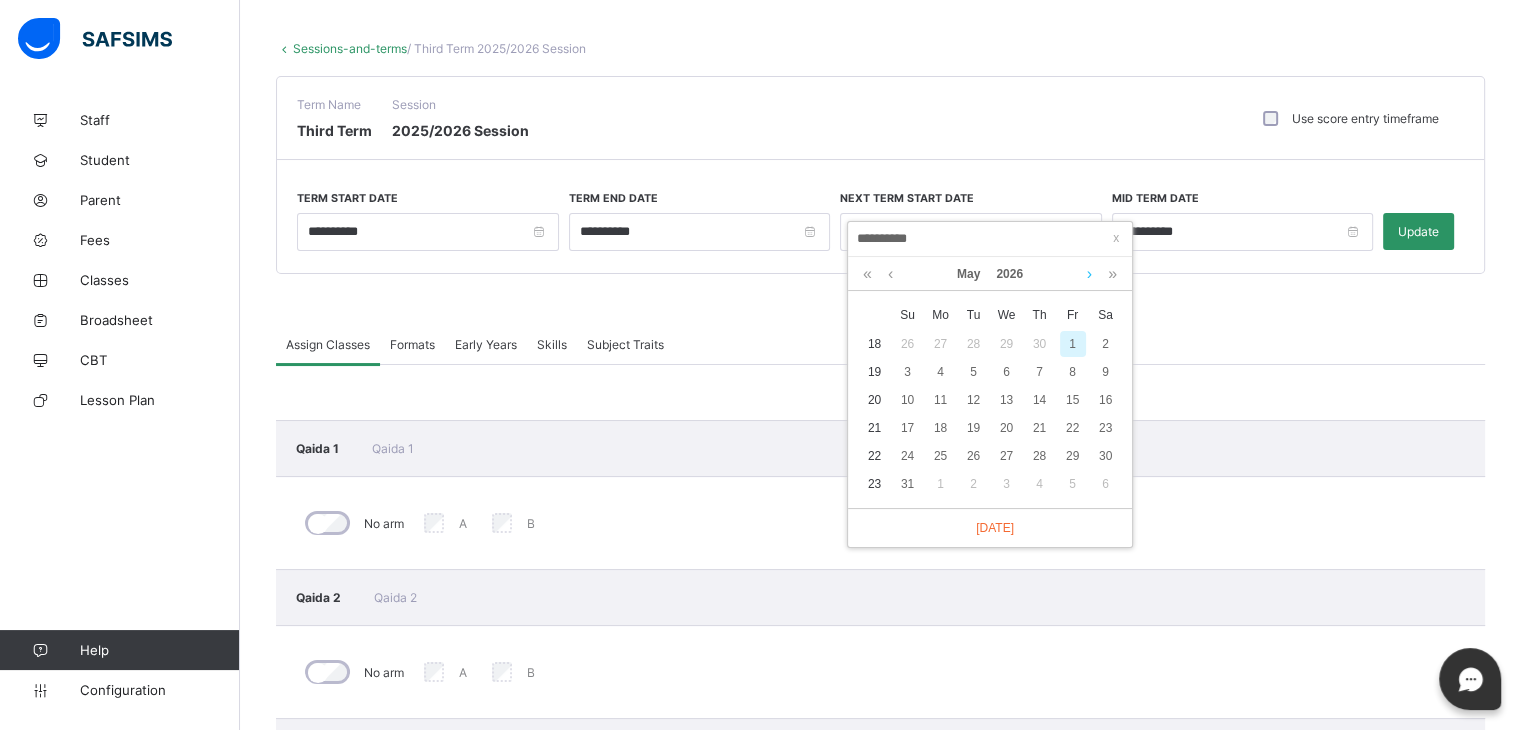 click at bounding box center [1089, 274] 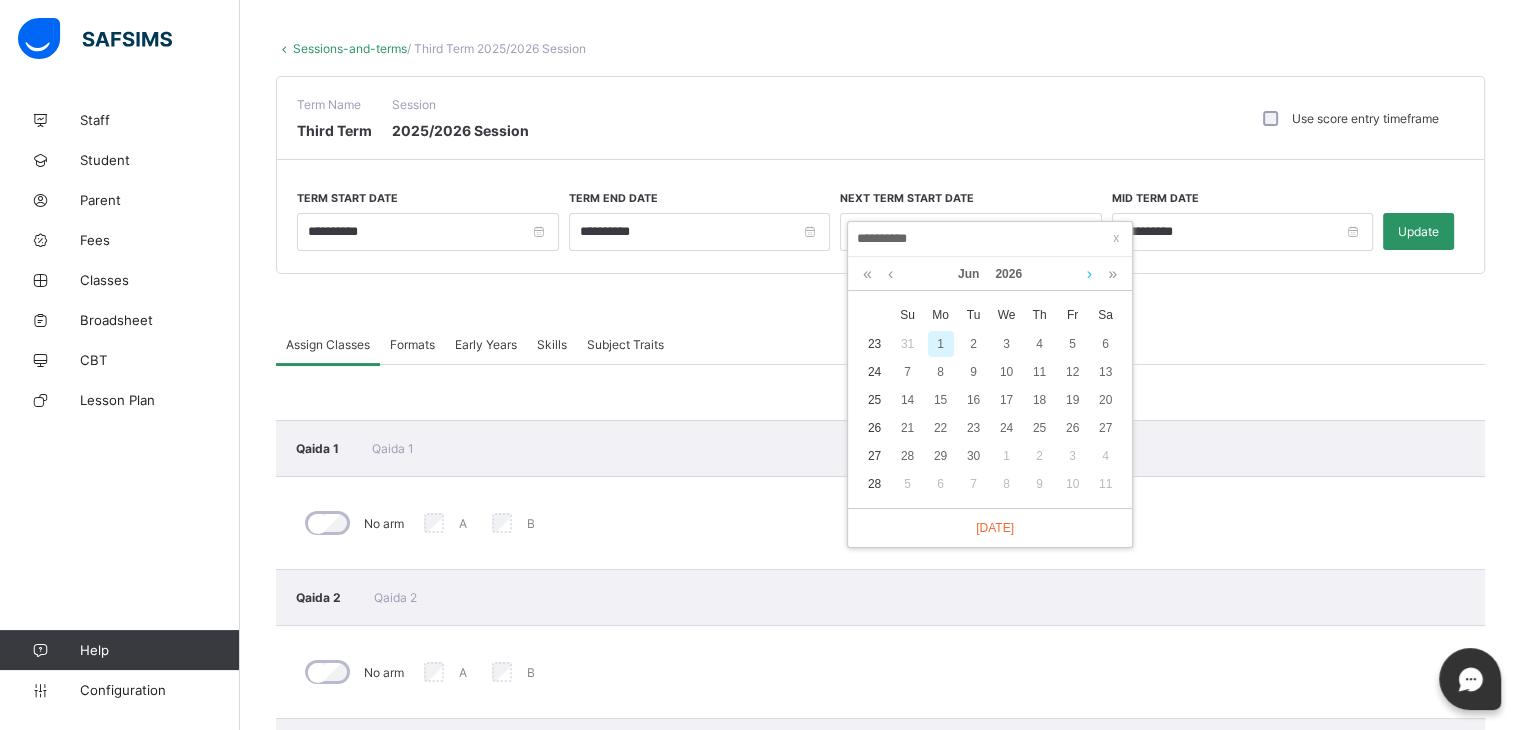 click at bounding box center (1089, 274) 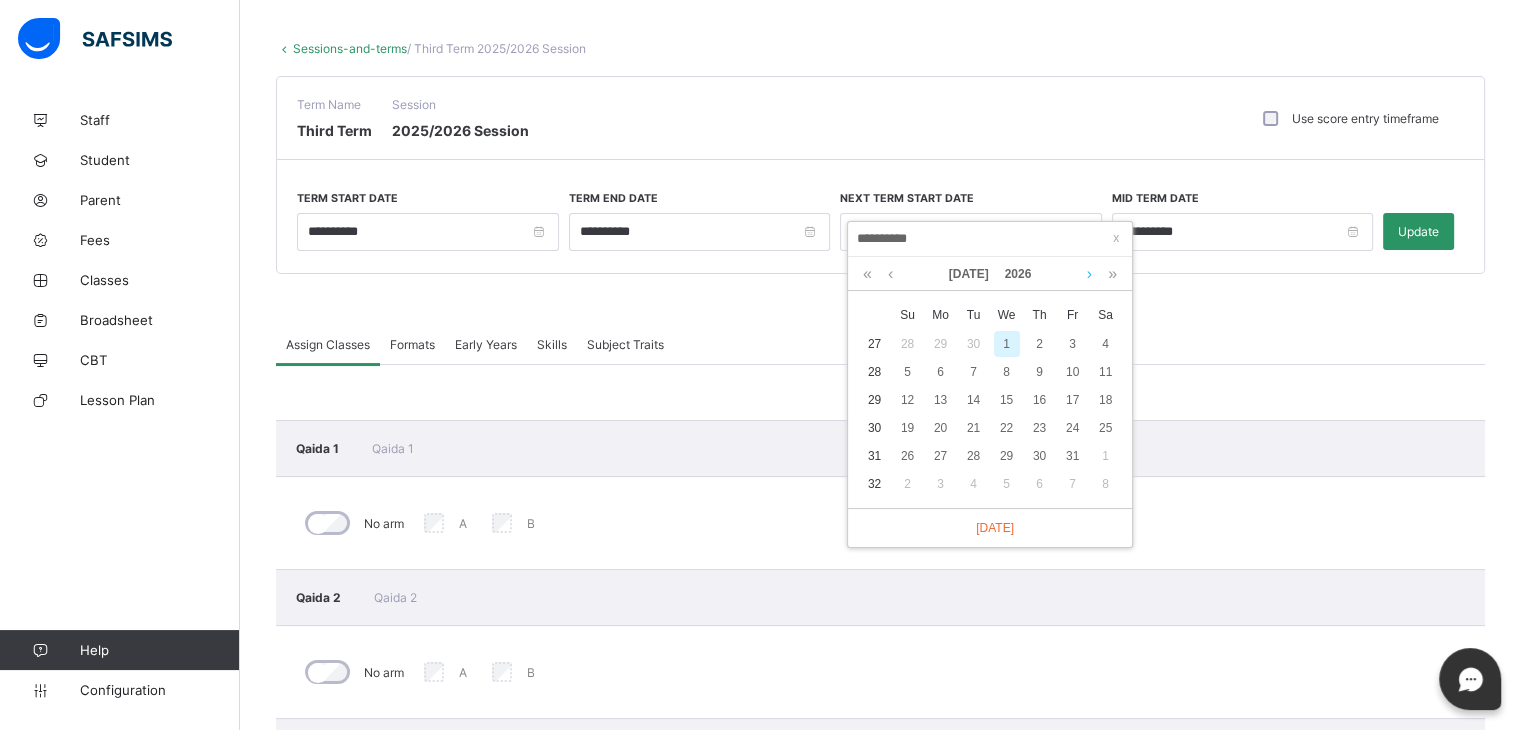 click at bounding box center [1089, 274] 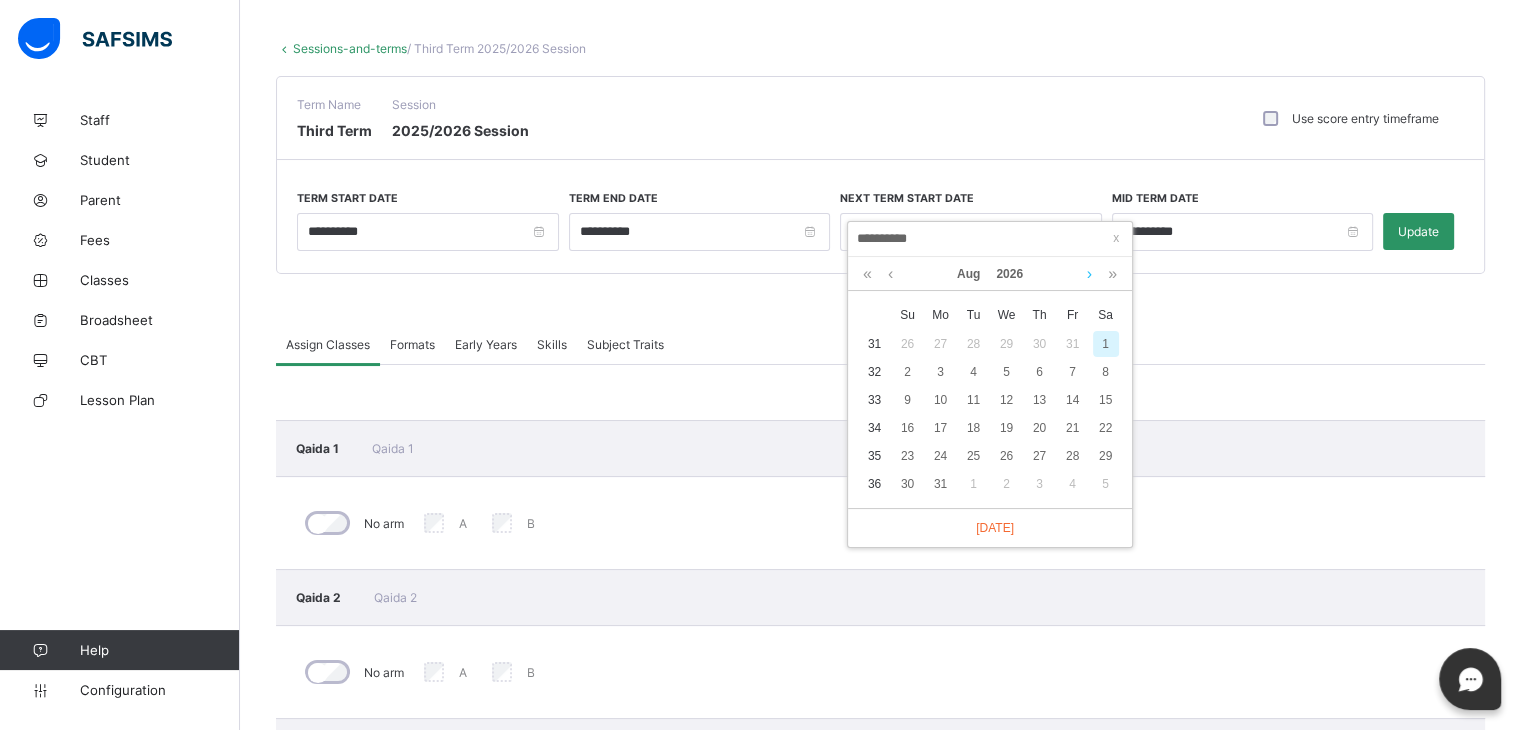 click at bounding box center (1089, 274) 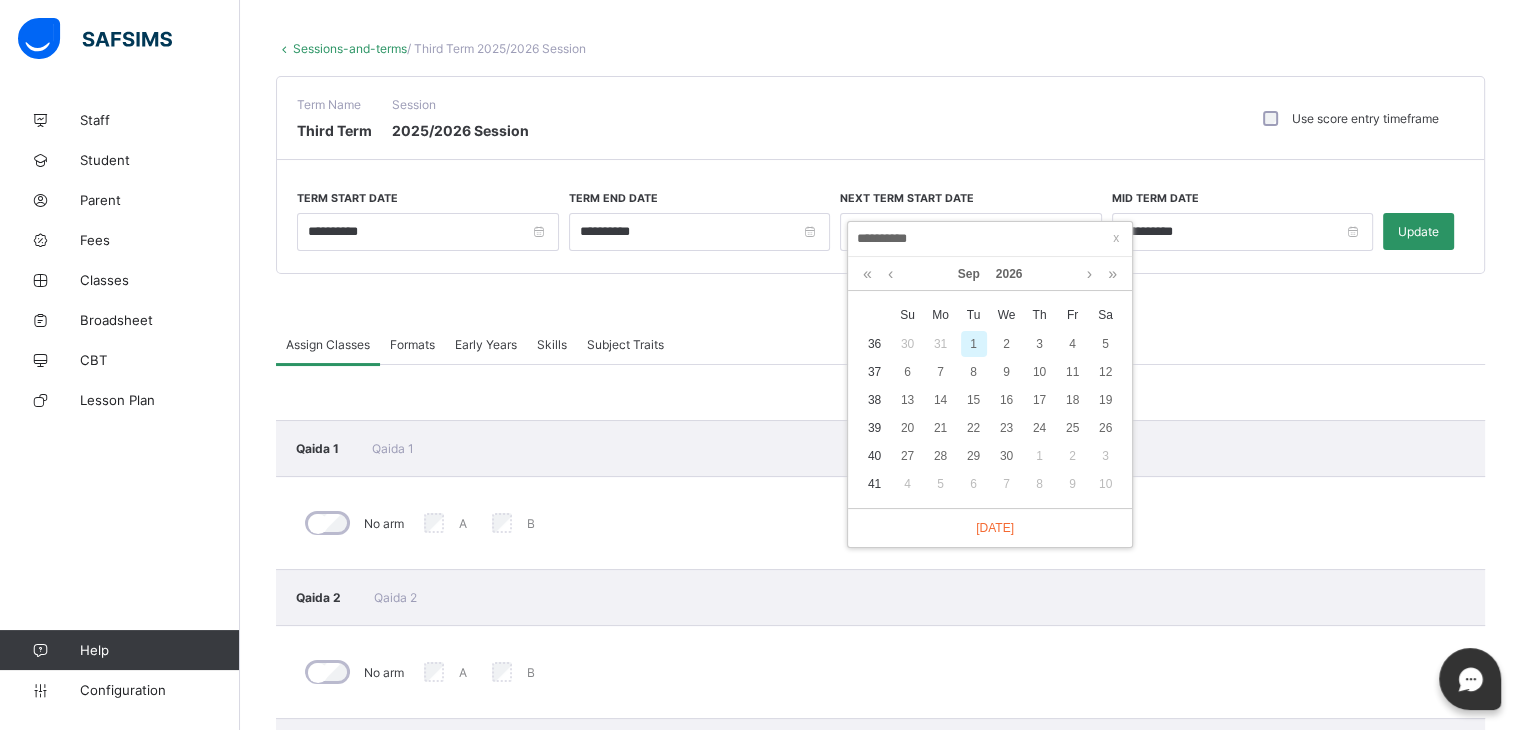 click on "1" at bounding box center [974, 344] 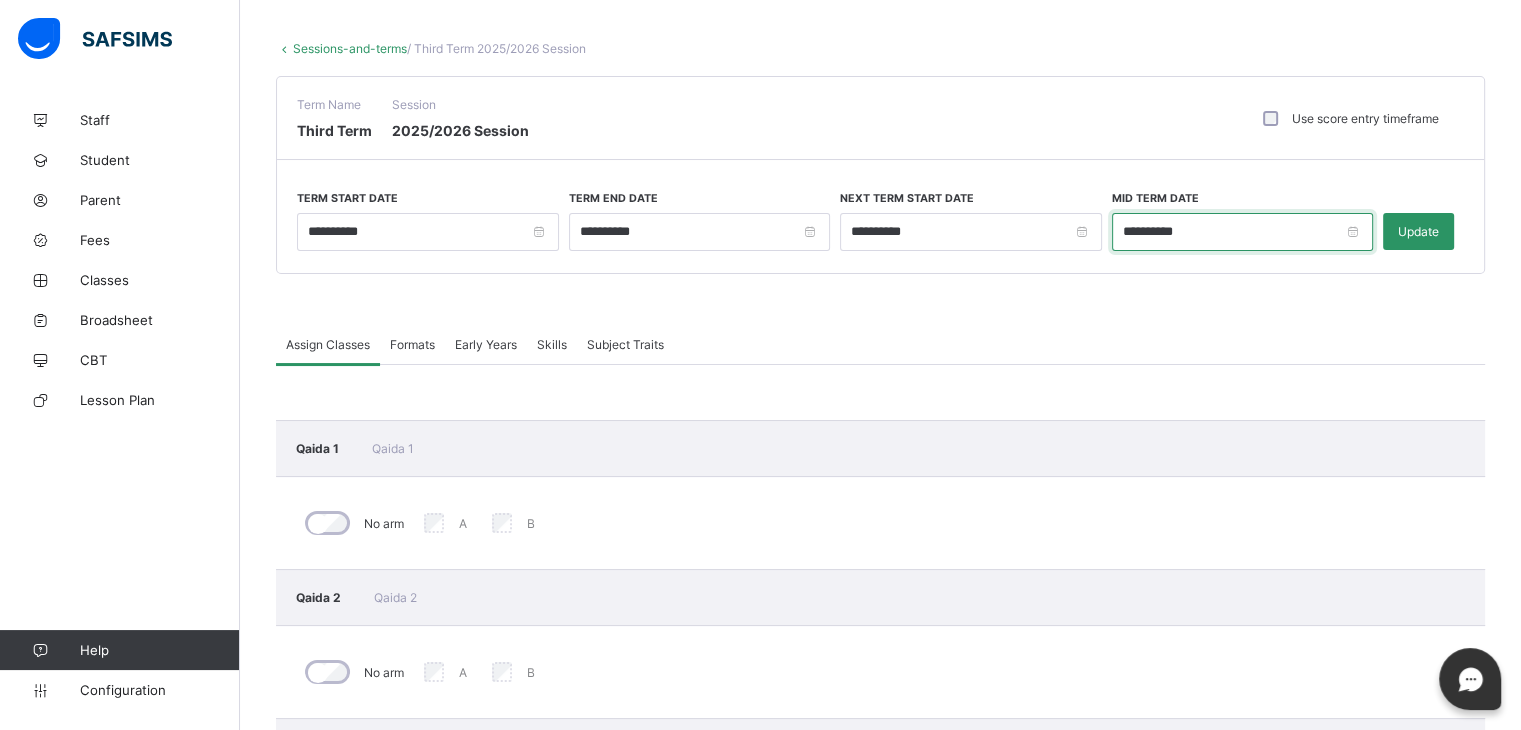 click on "**********" at bounding box center (1243, 232) 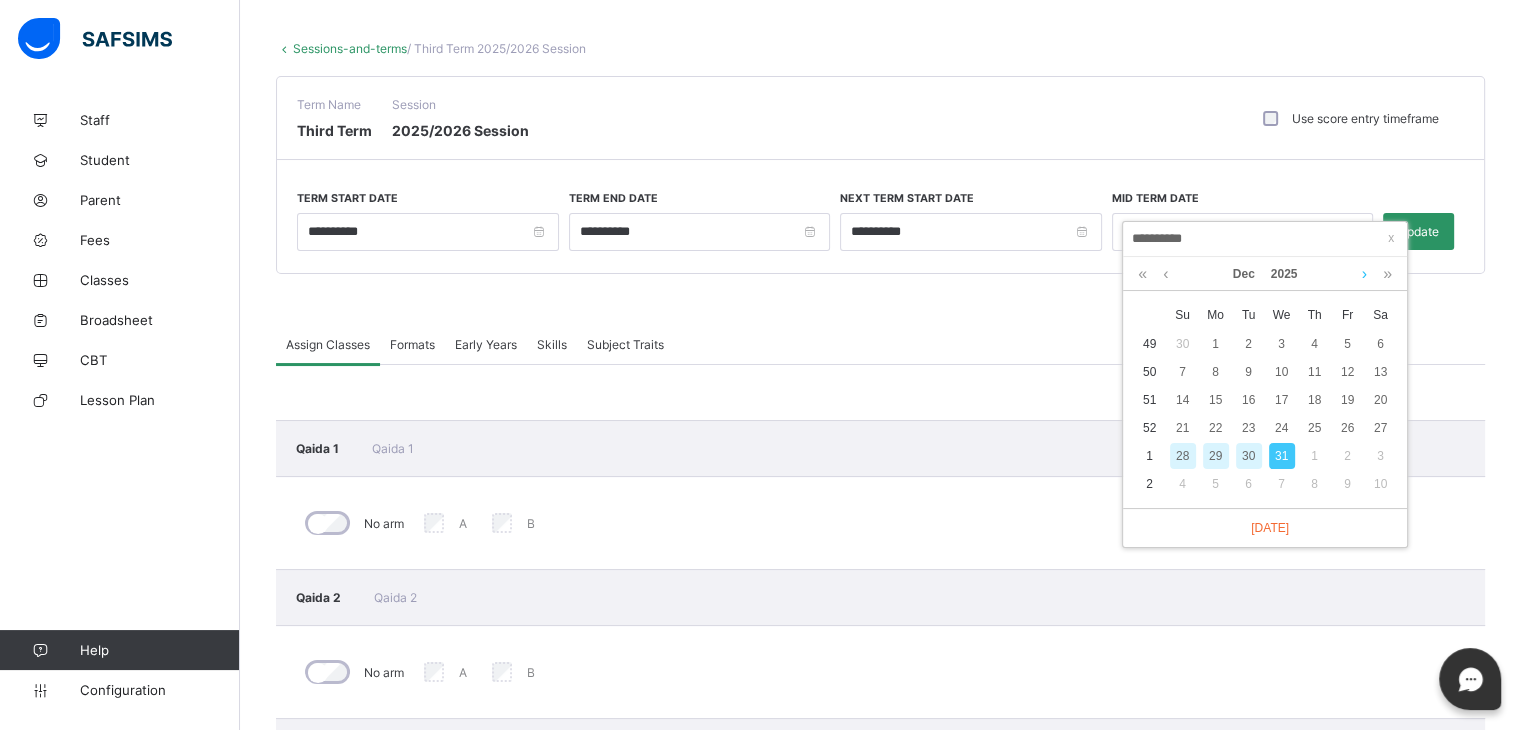 click at bounding box center (1364, 274) 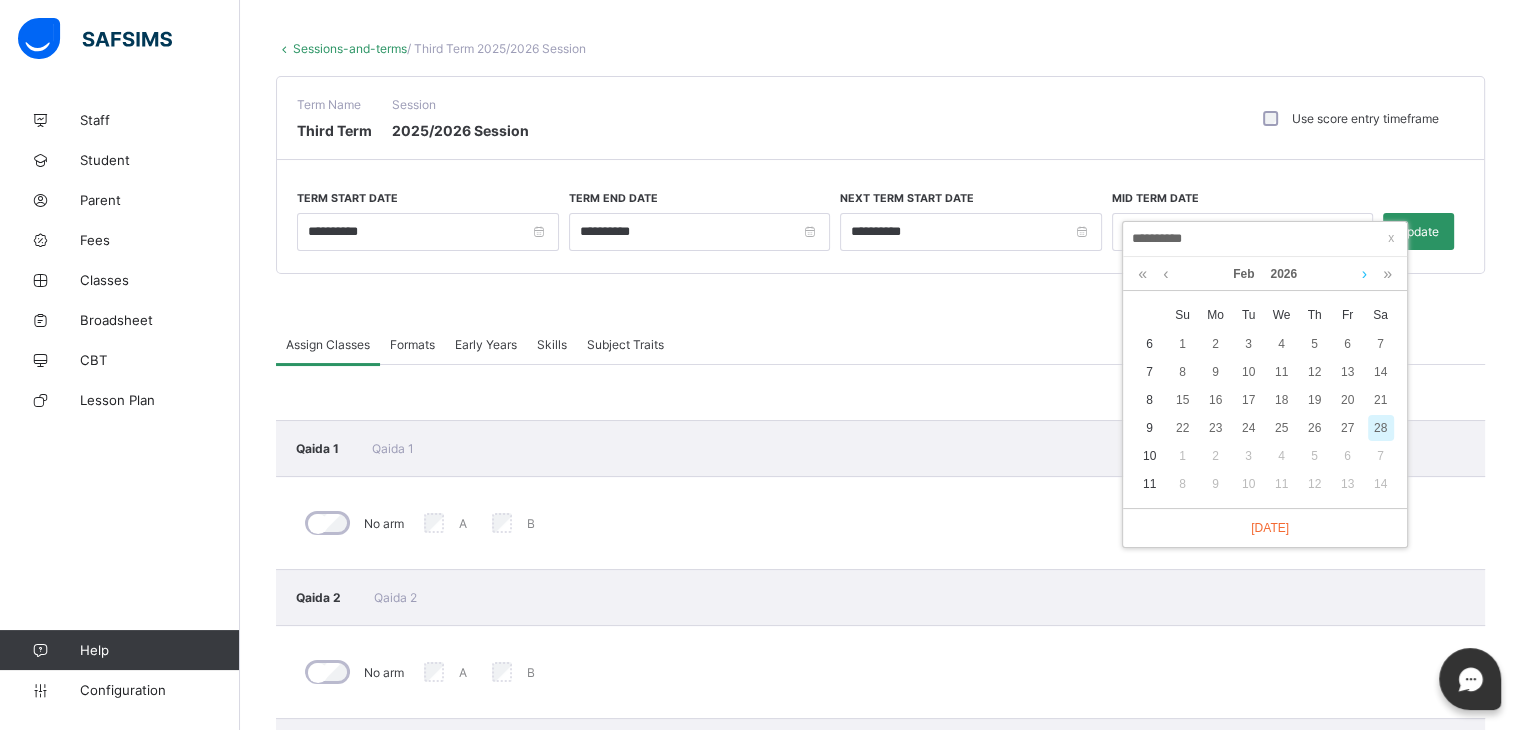 click at bounding box center [1364, 274] 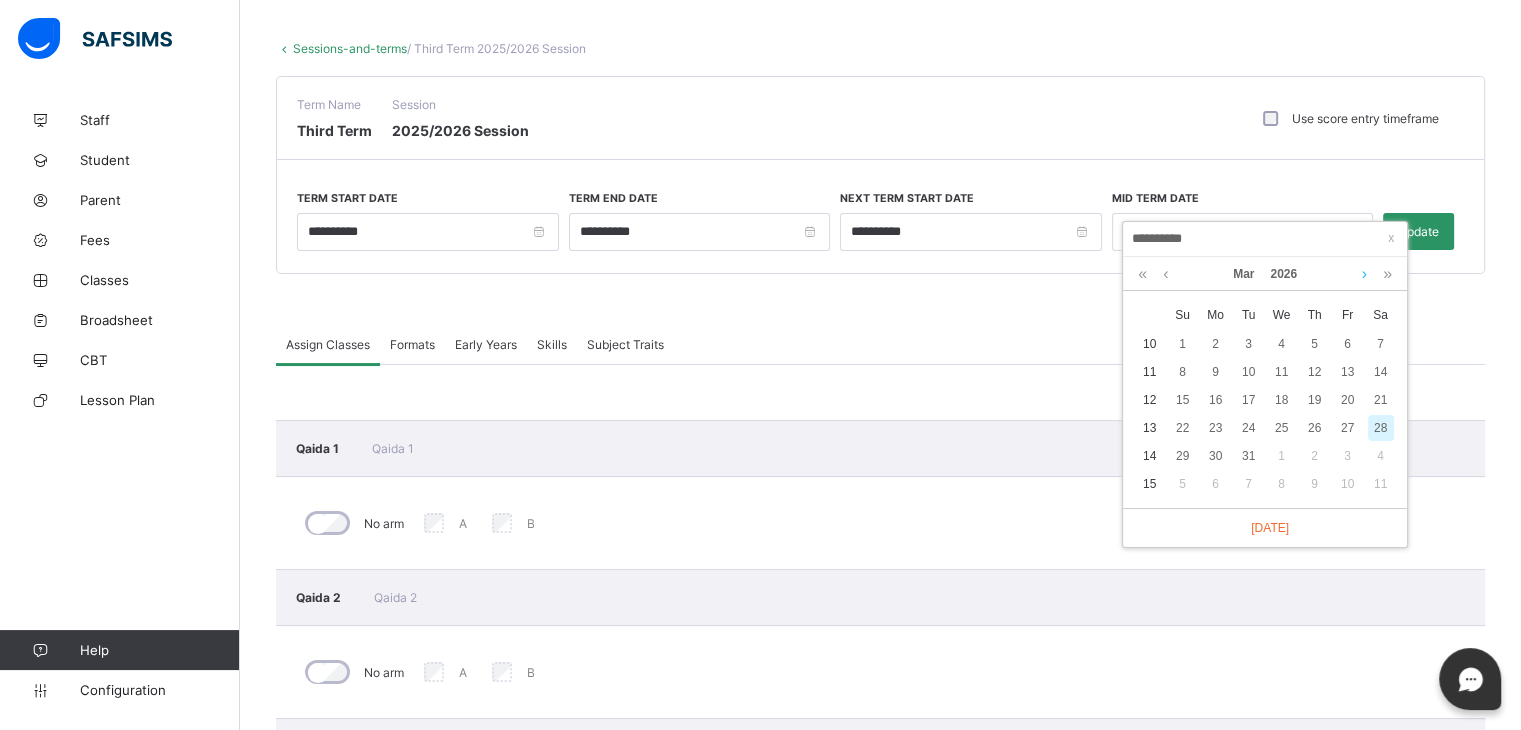 click at bounding box center [1364, 274] 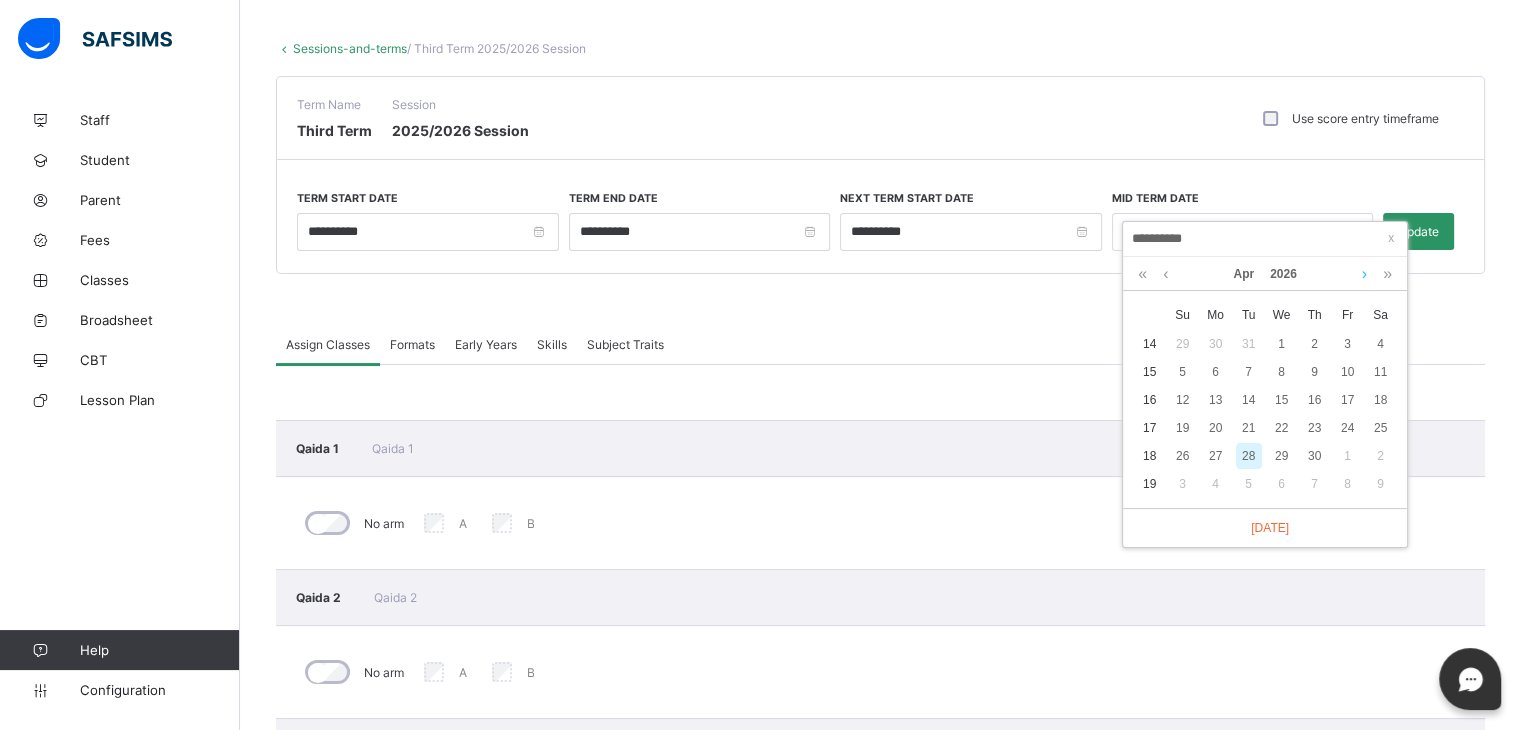 click at bounding box center [1364, 274] 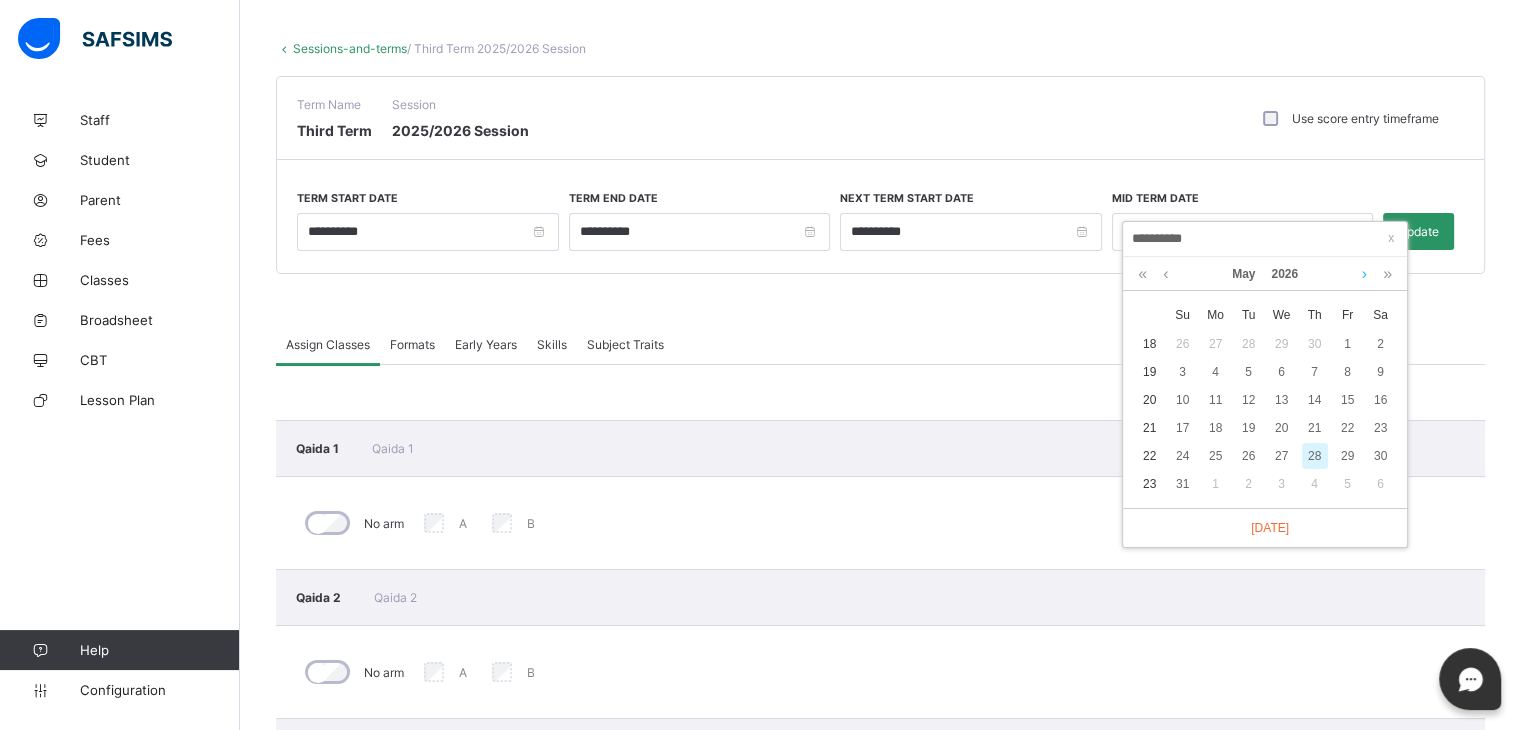 click at bounding box center [1364, 274] 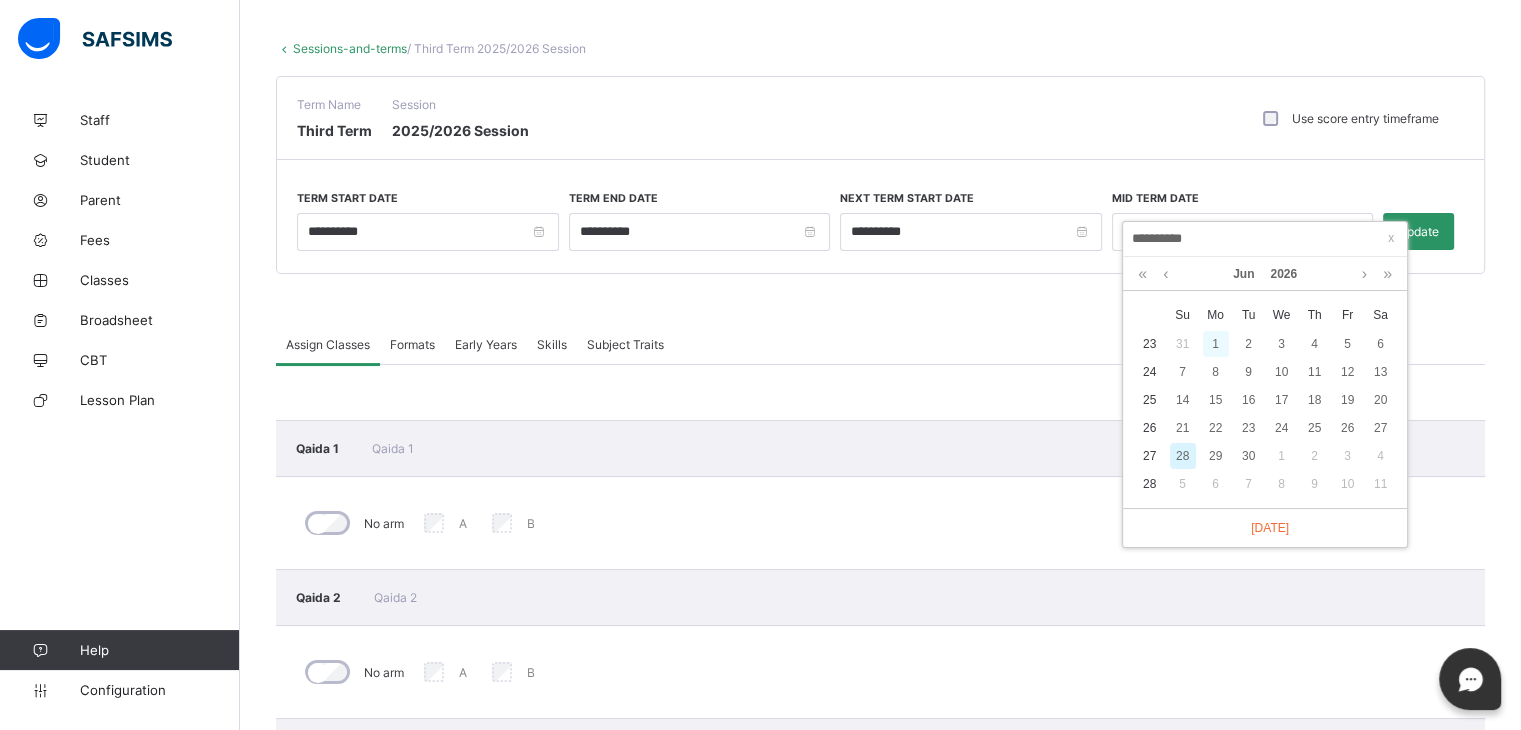 click on "1" at bounding box center (1216, 344) 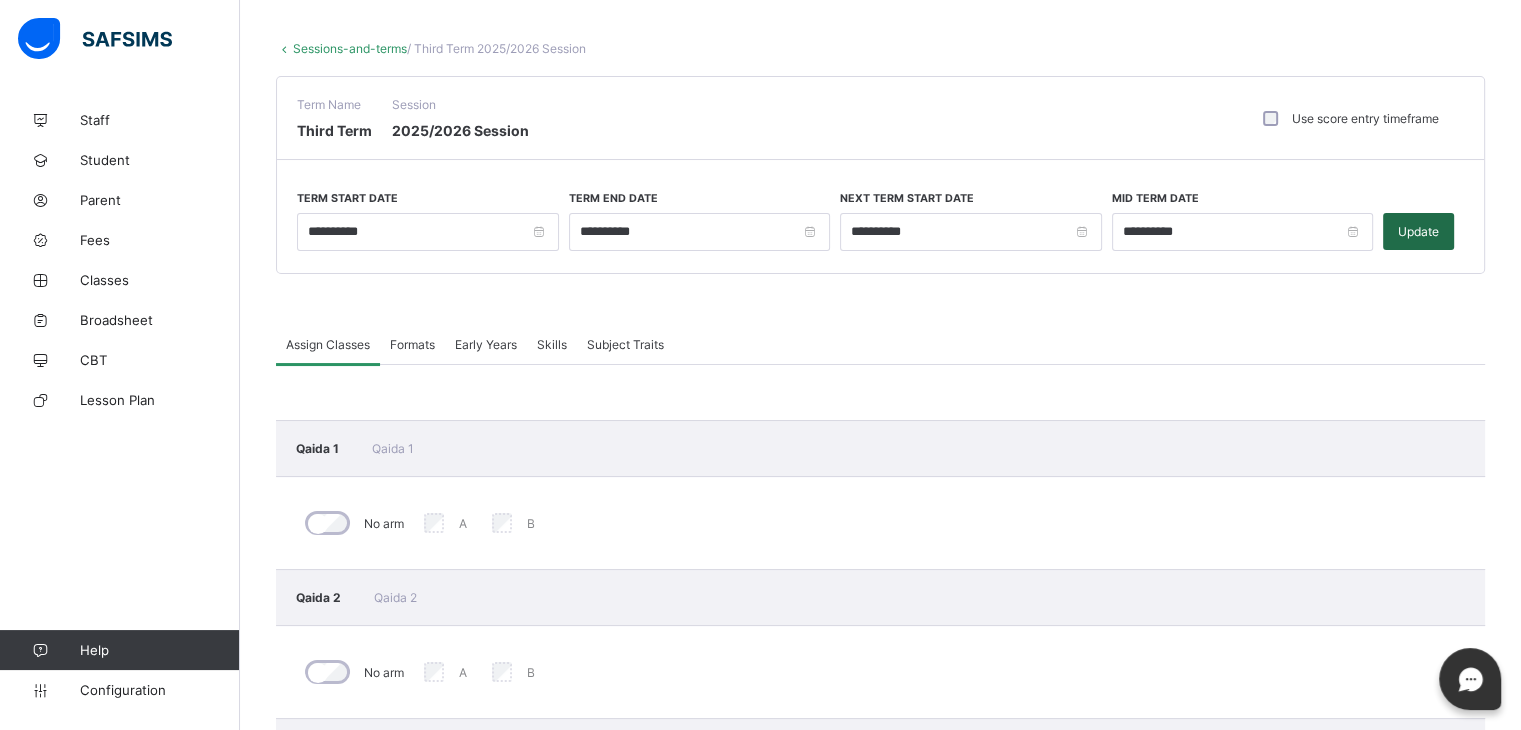 click on "Update" at bounding box center (1418, 231) 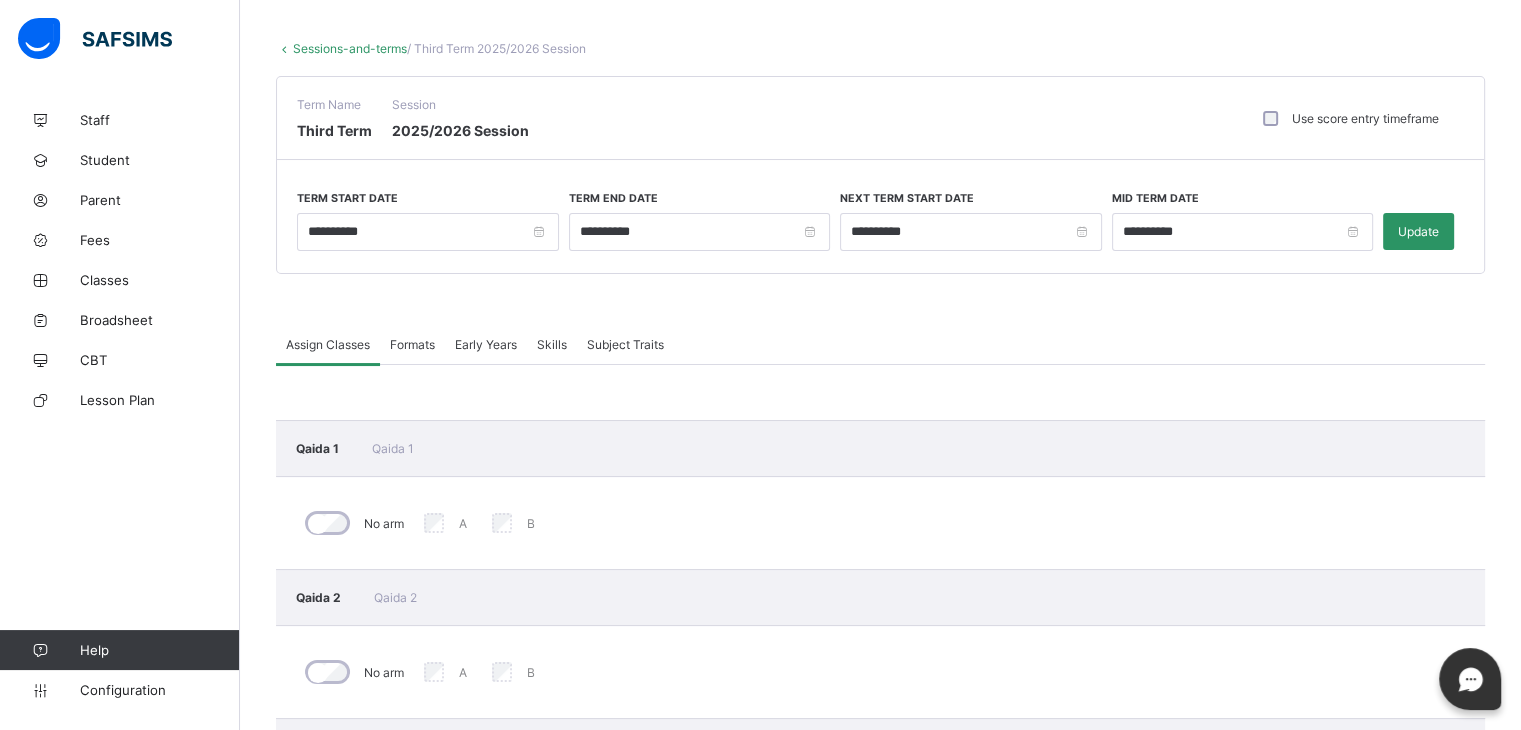 click on "Sessions-and-terms" at bounding box center (350, 48) 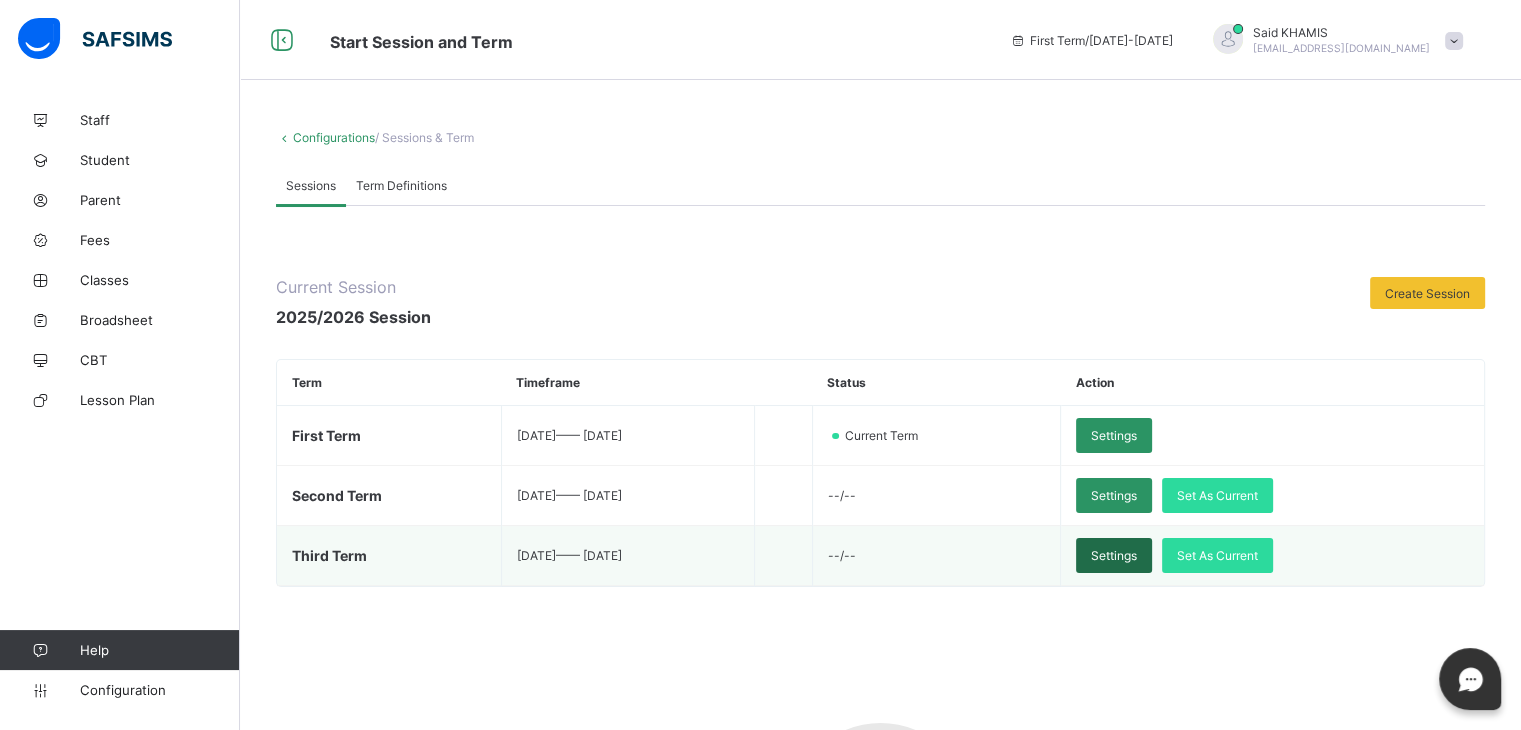 click on "Settings" at bounding box center [1114, 555] 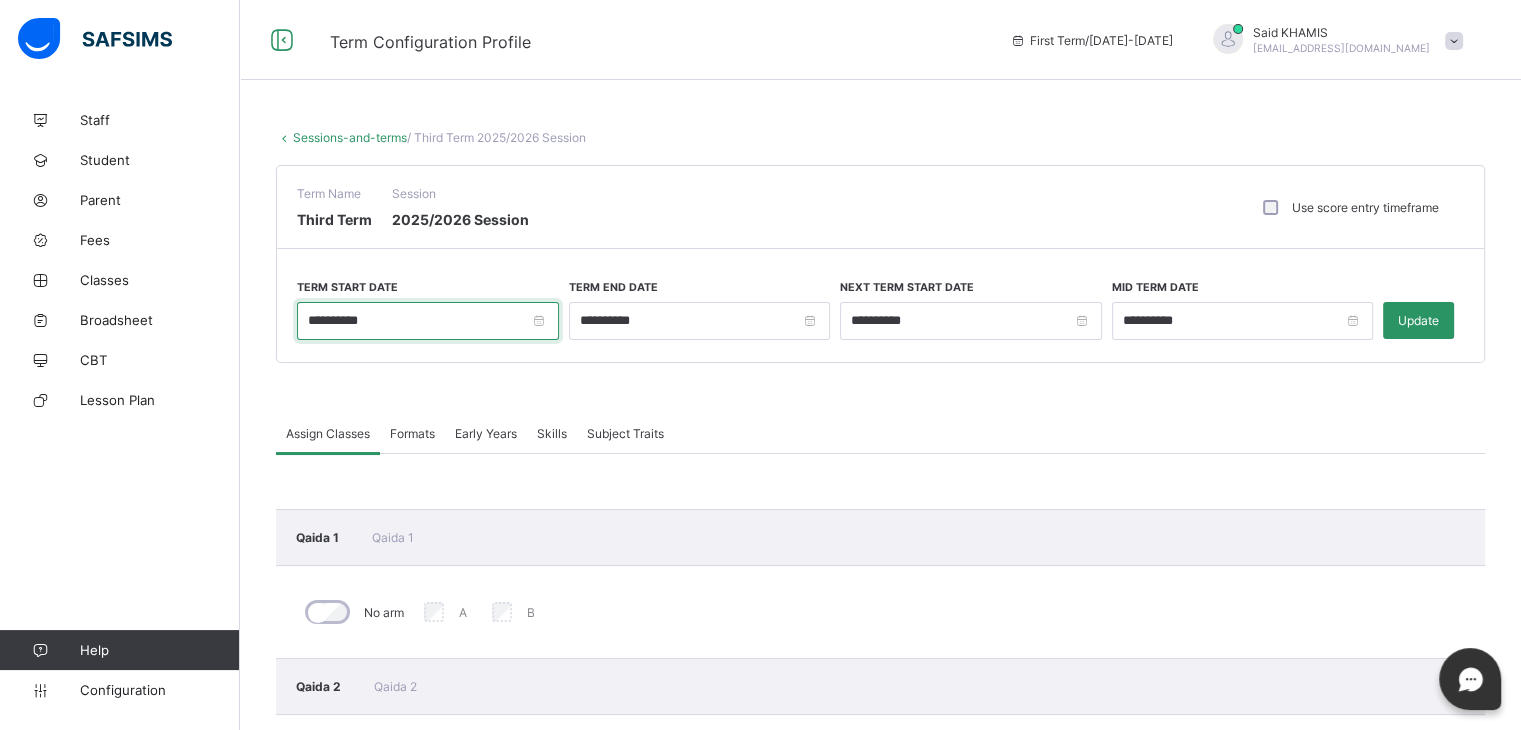 click on "**********" at bounding box center (428, 321) 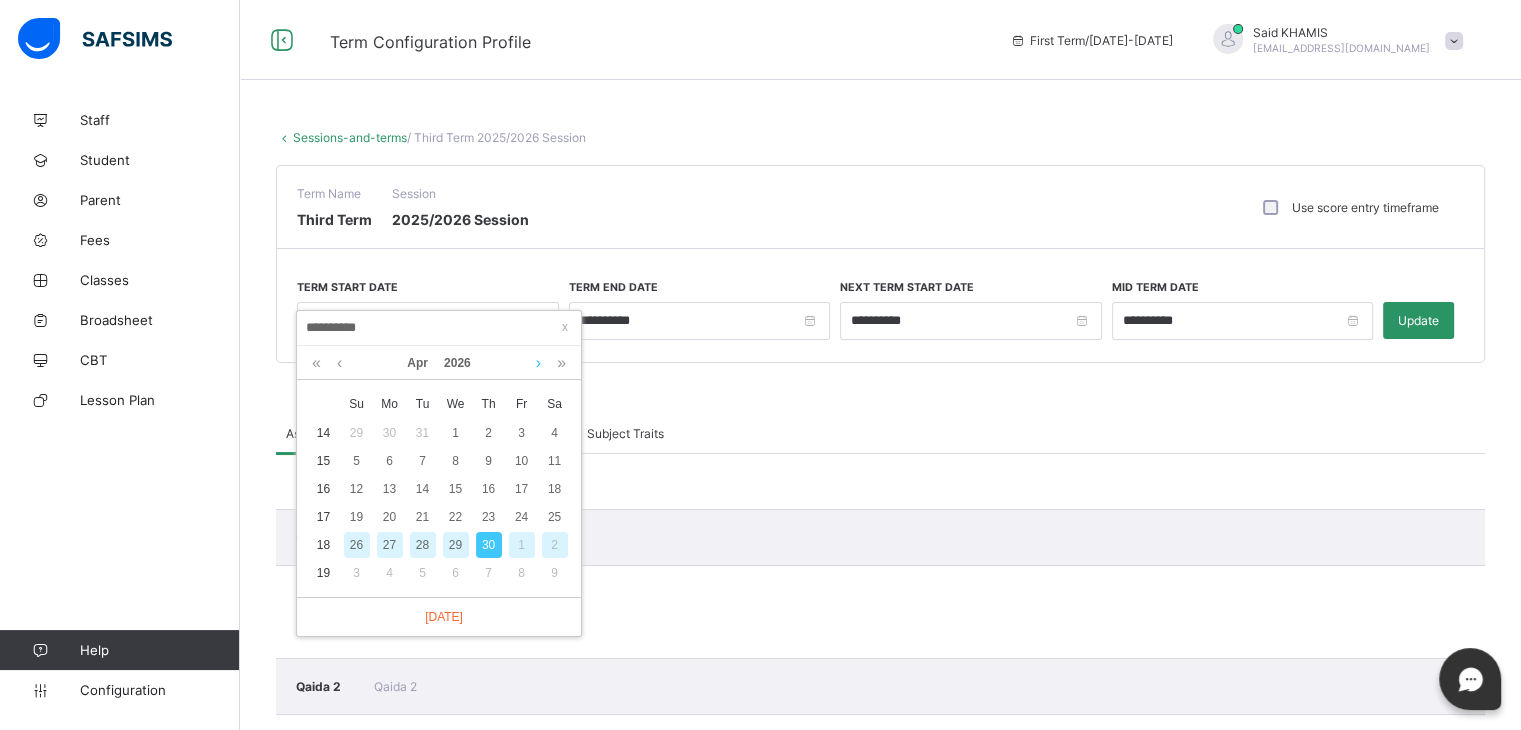 click at bounding box center (538, 363) 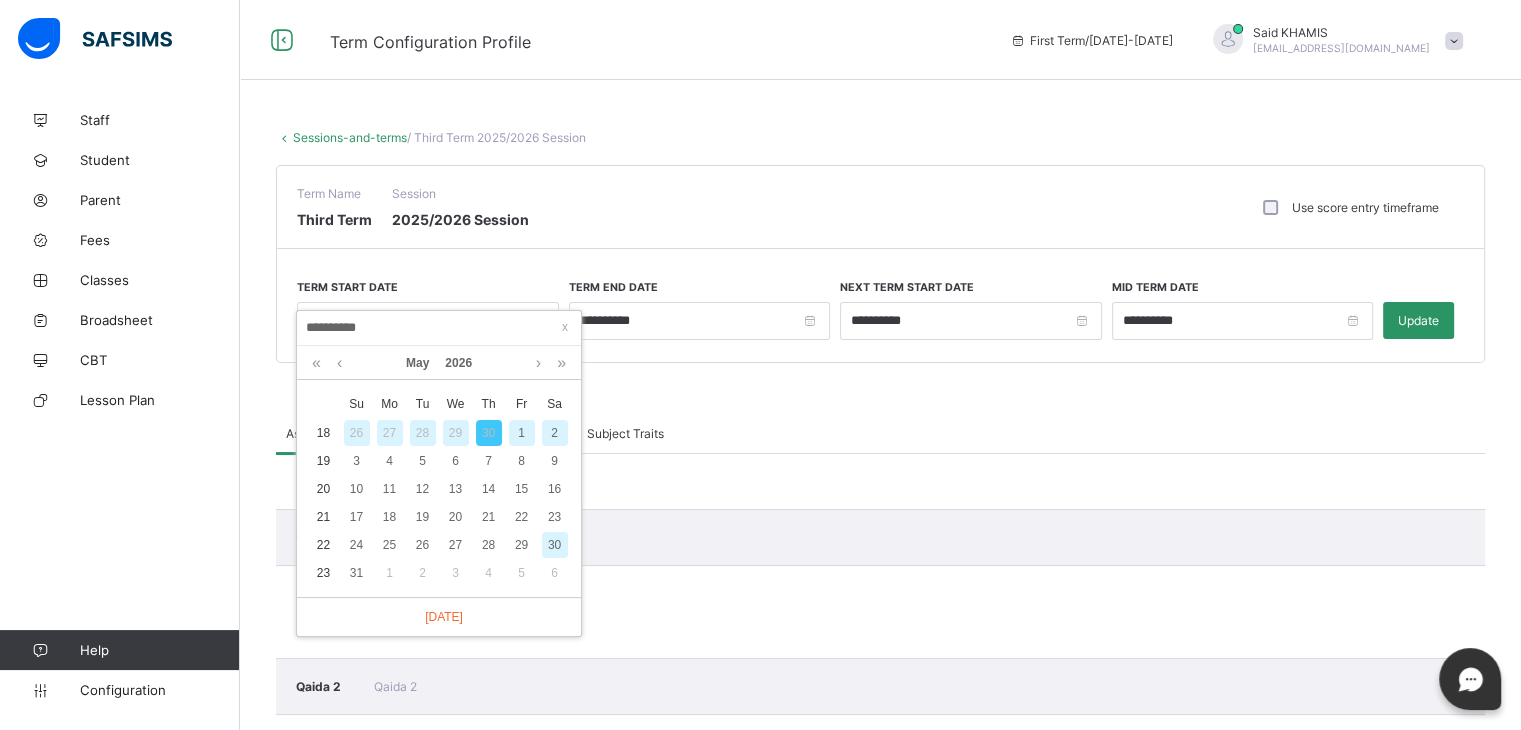 click on "1" at bounding box center (522, 433) 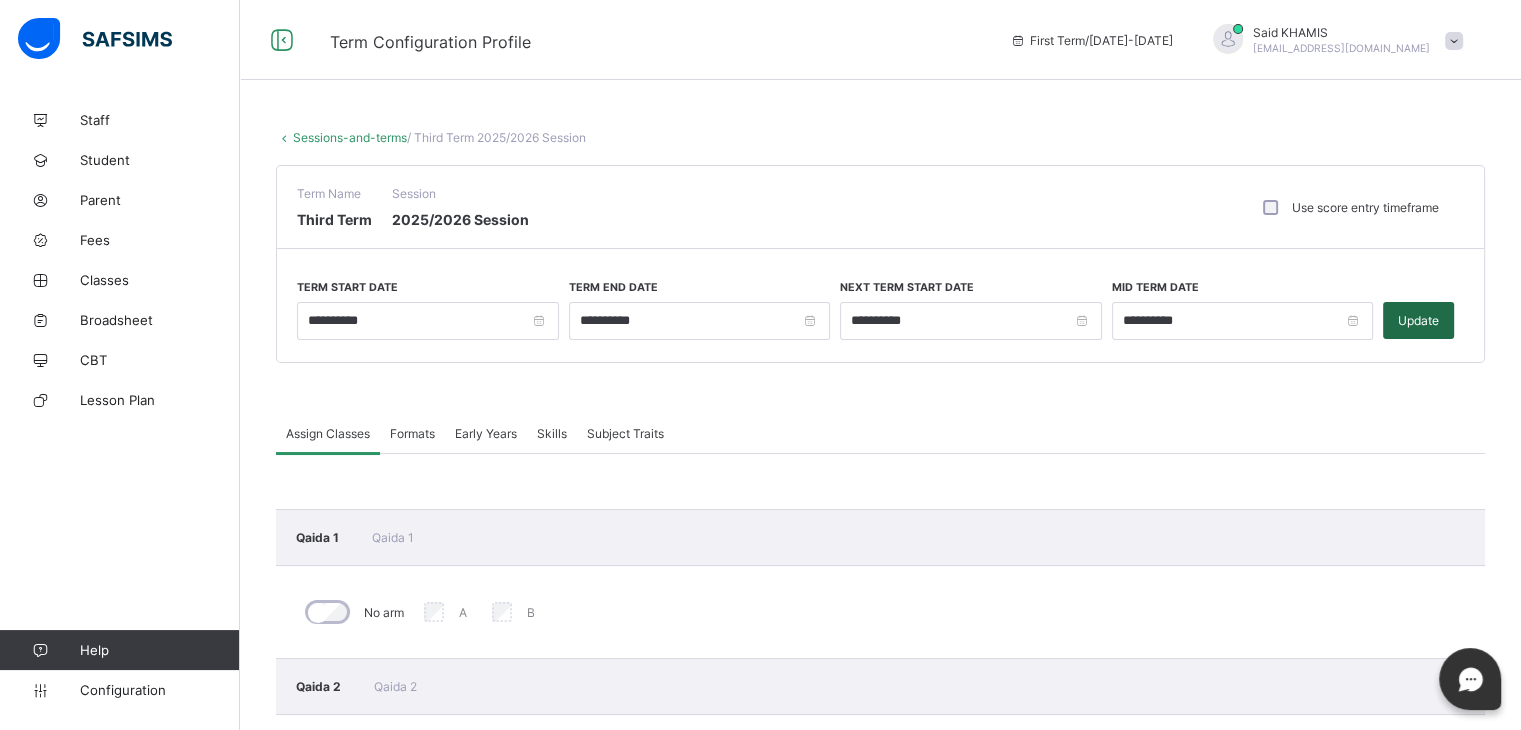 click on "Update" at bounding box center [1418, 320] 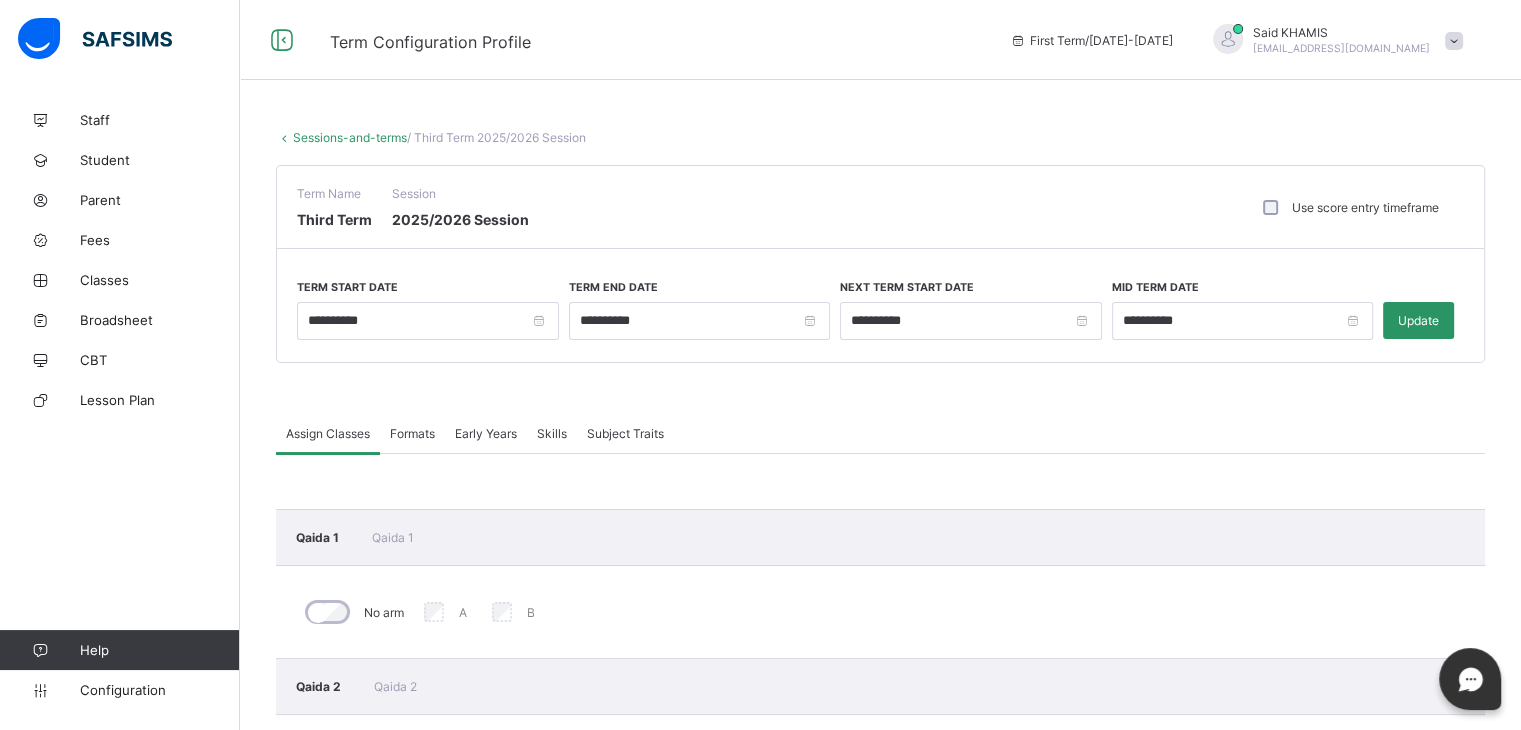 click on "Sessions-and-terms" at bounding box center (350, 137) 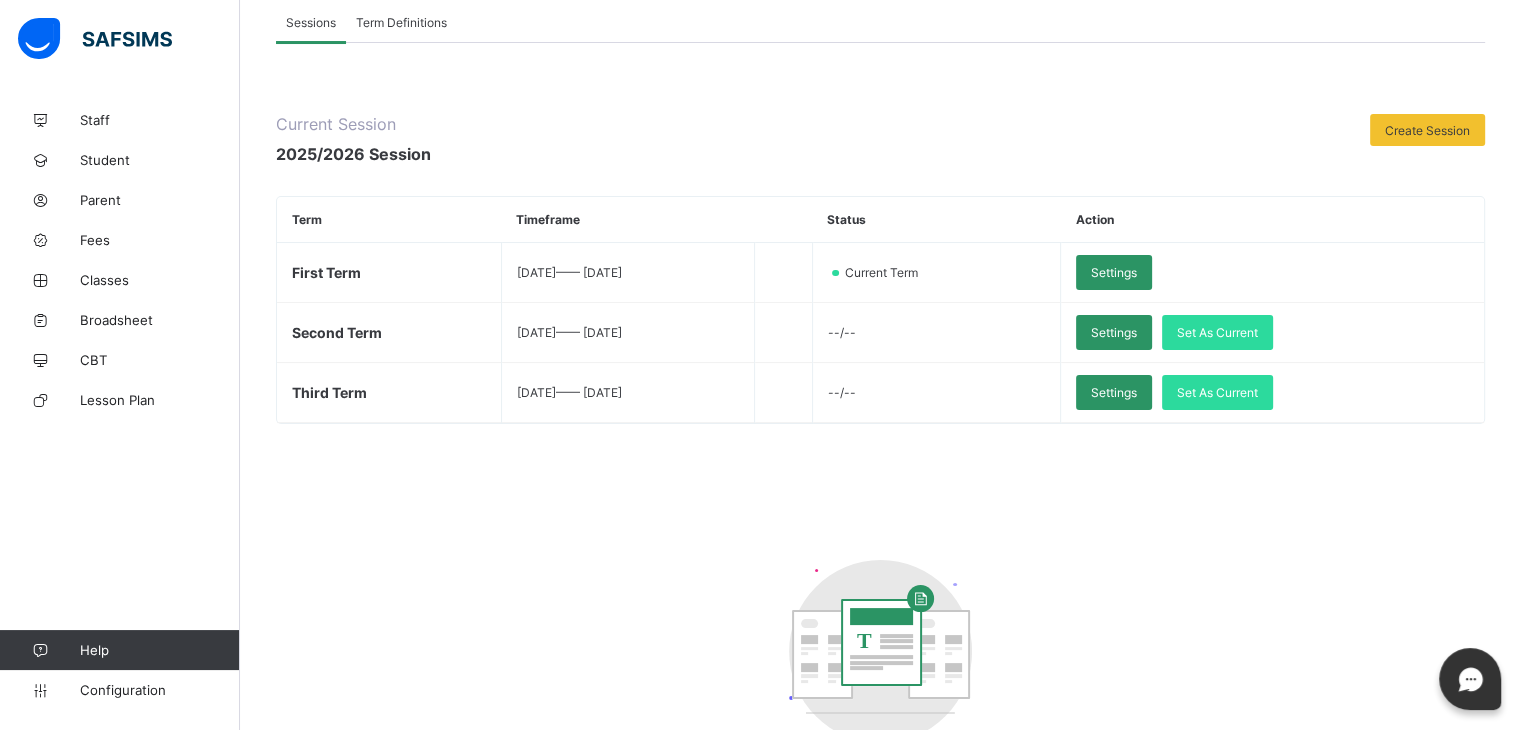 scroll, scrollTop: 164, scrollLeft: 0, axis: vertical 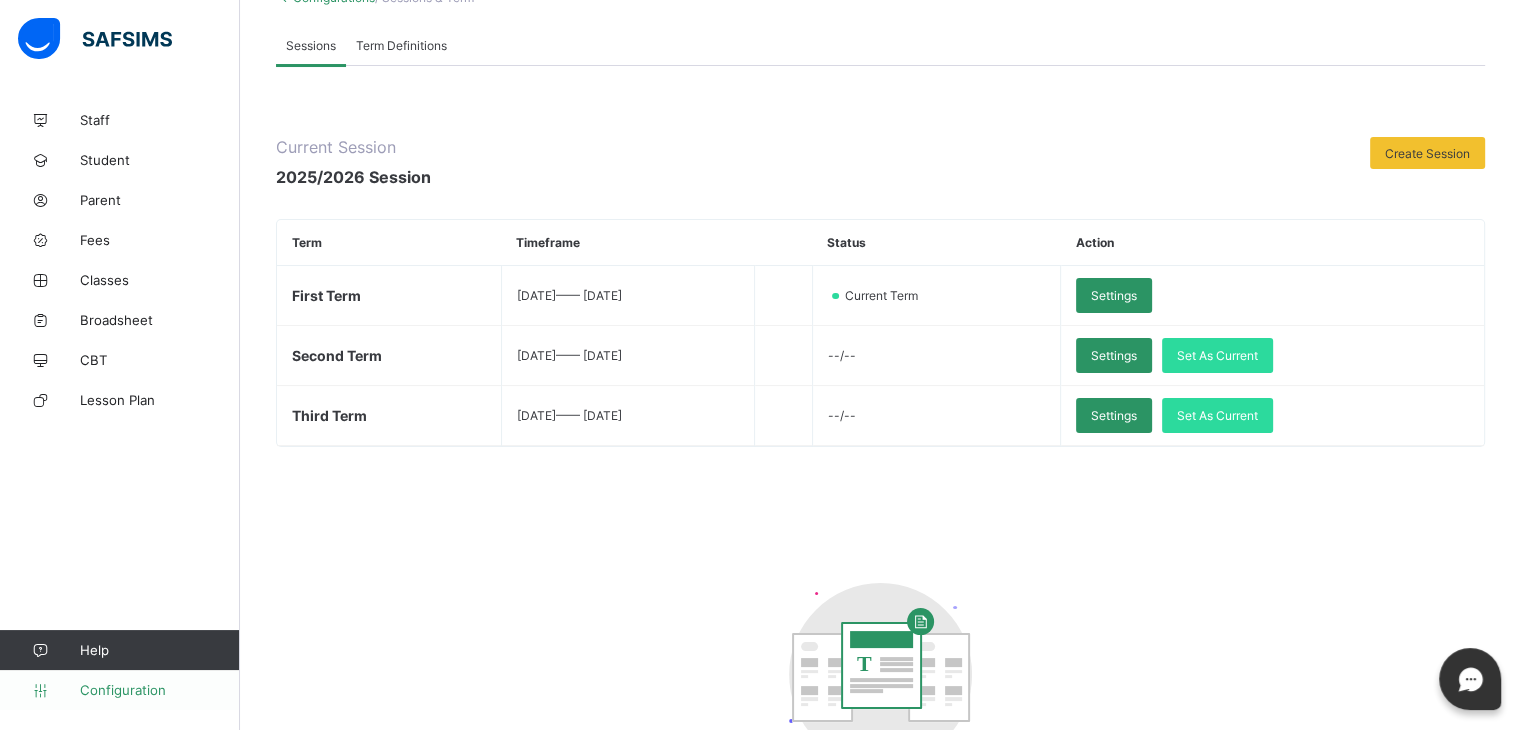 click on "Configuration" at bounding box center [159, 690] 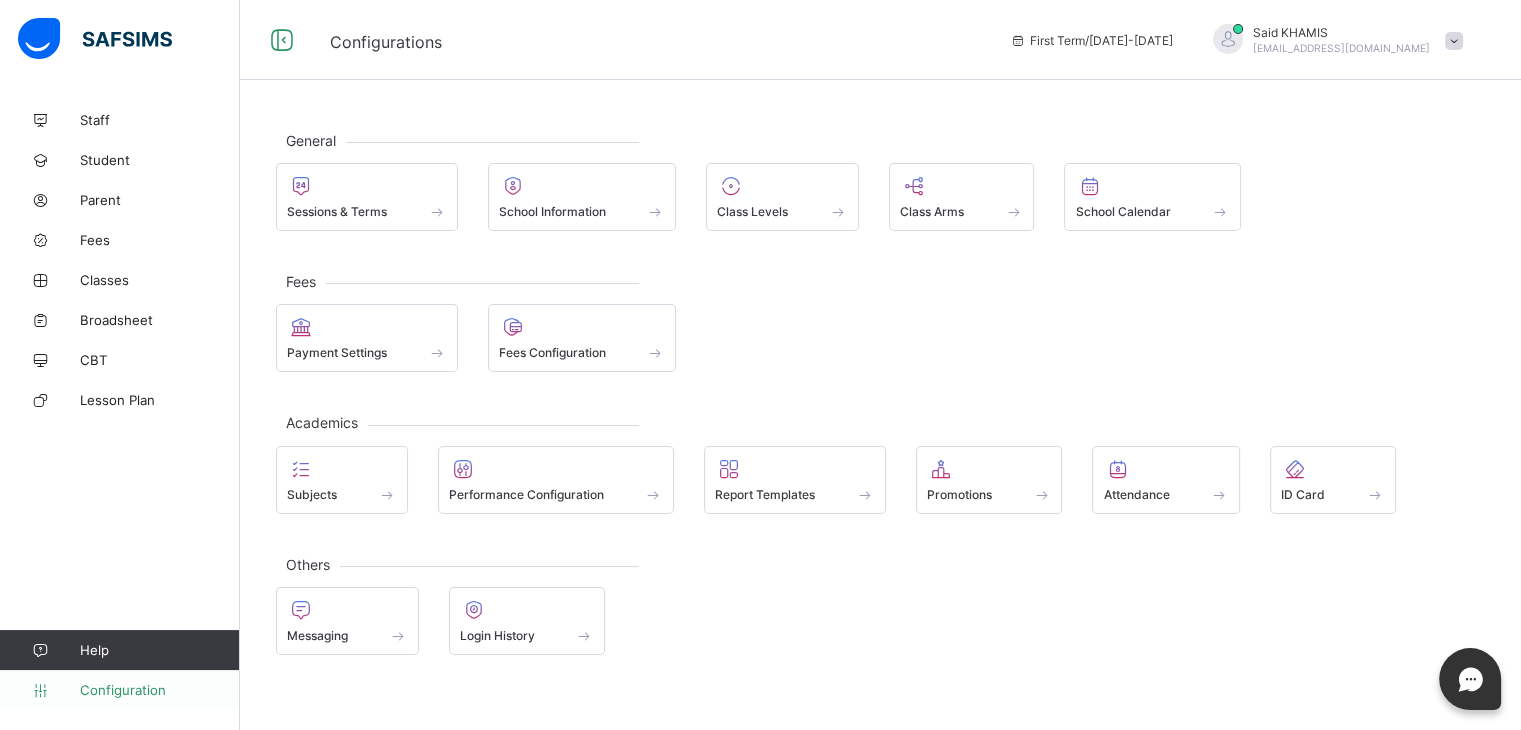 scroll, scrollTop: 0, scrollLeft: 0, axis: both 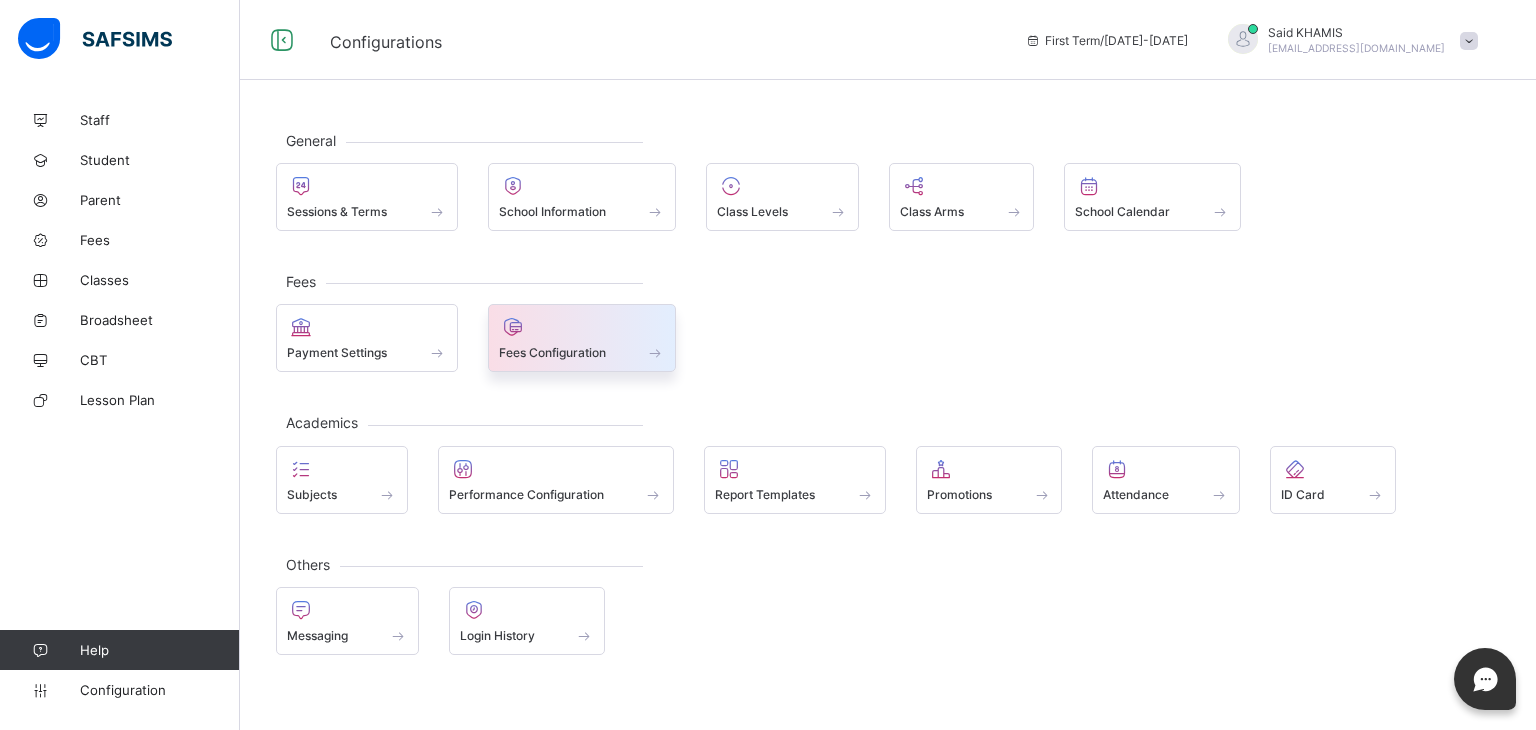 click on "Fees Configuration" at bounding box center [582, 352] 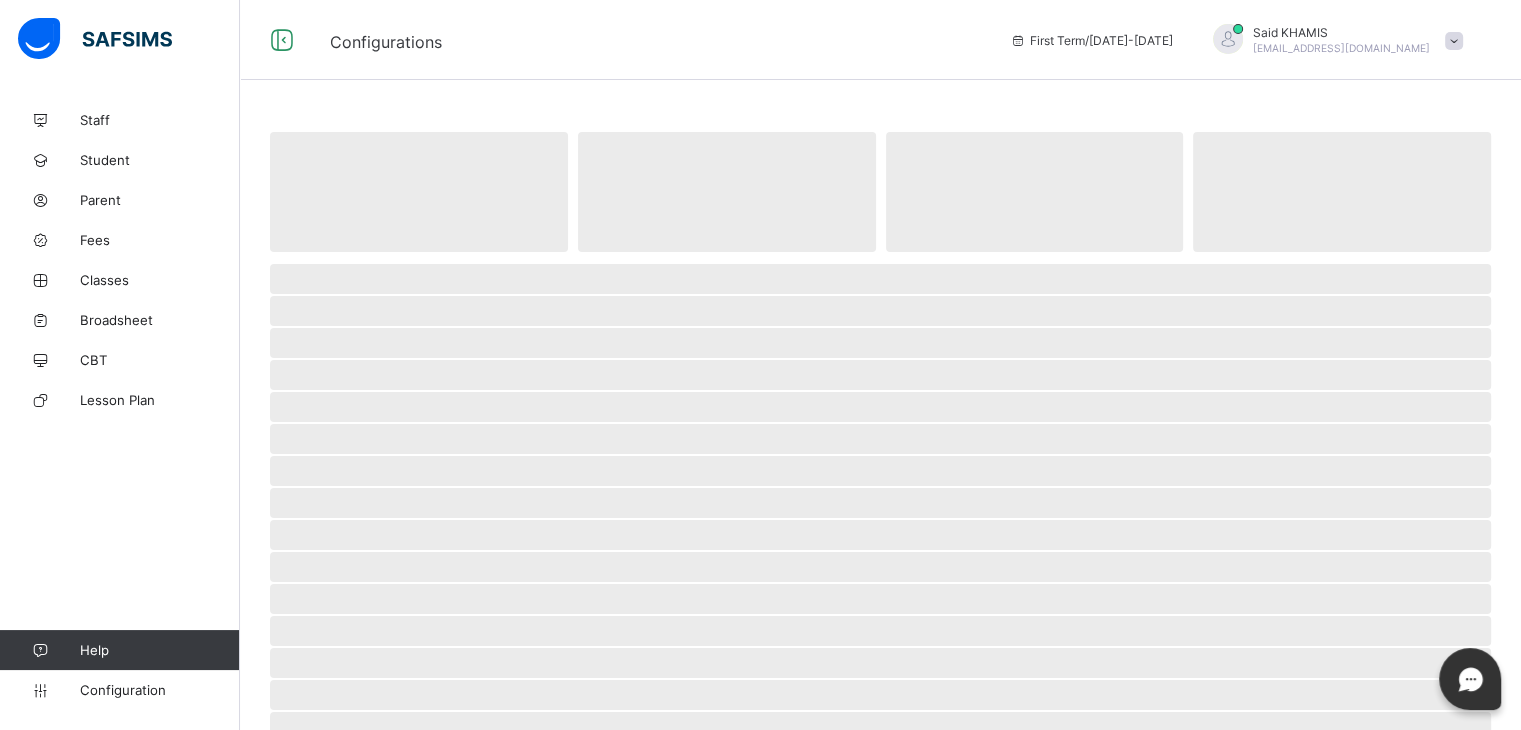 select on "****" 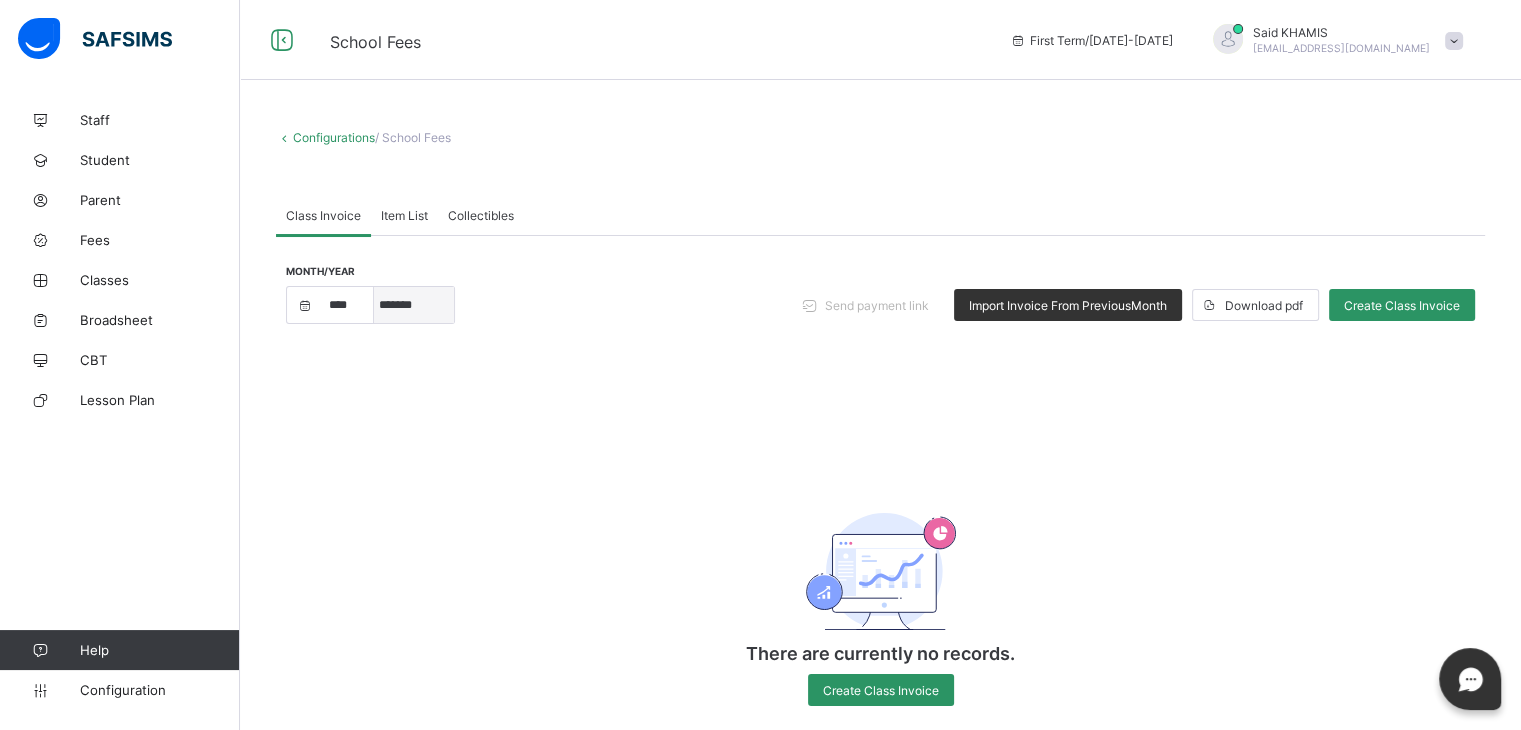 click on "***** ******* ******** ***** ***** *** **** **** ****** ********* ******* ******** ********" at bounding box center [414, 305] 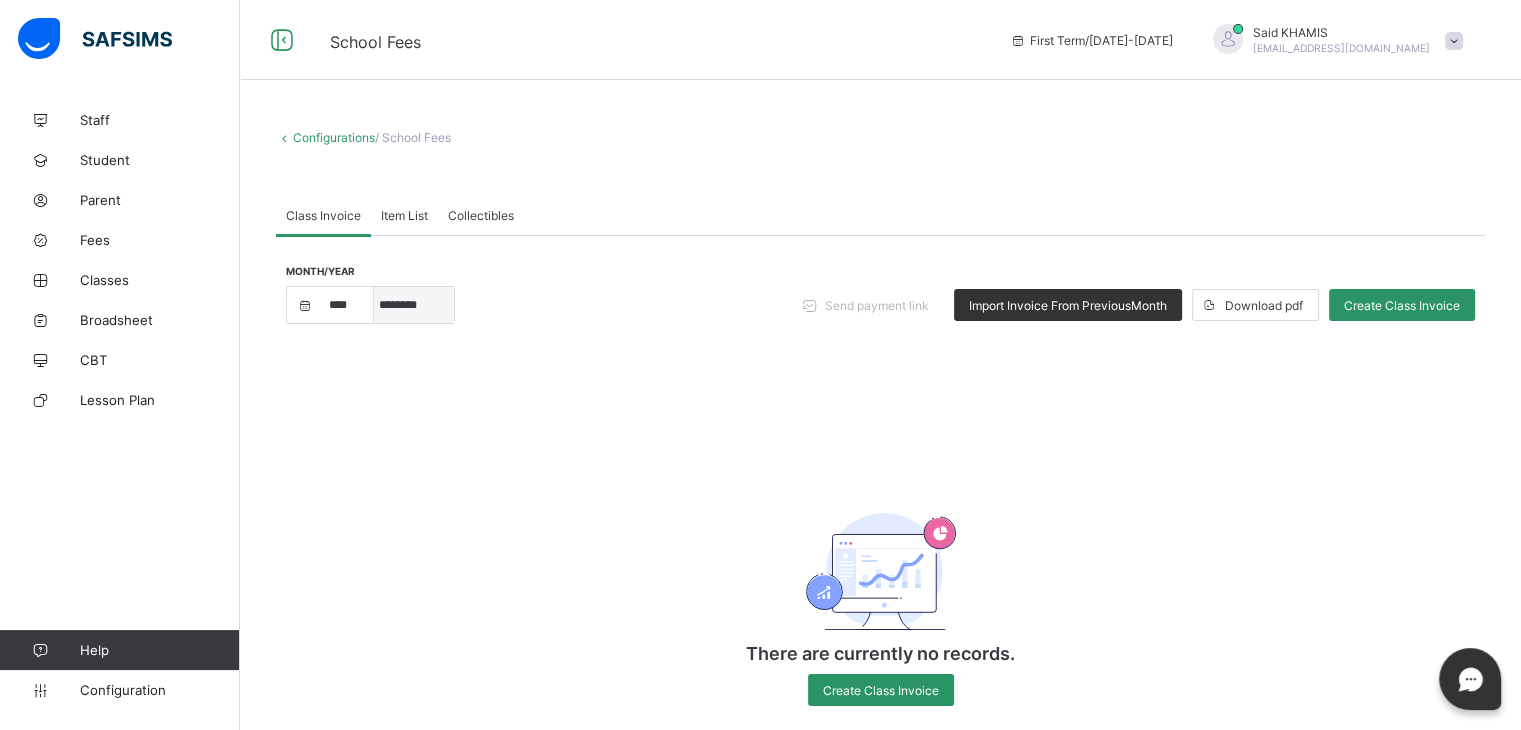 click on "***** ******* ******** ***** ***** *** **** **** ****** ********* ******* ******** ********" at bounding box center (414, 305) 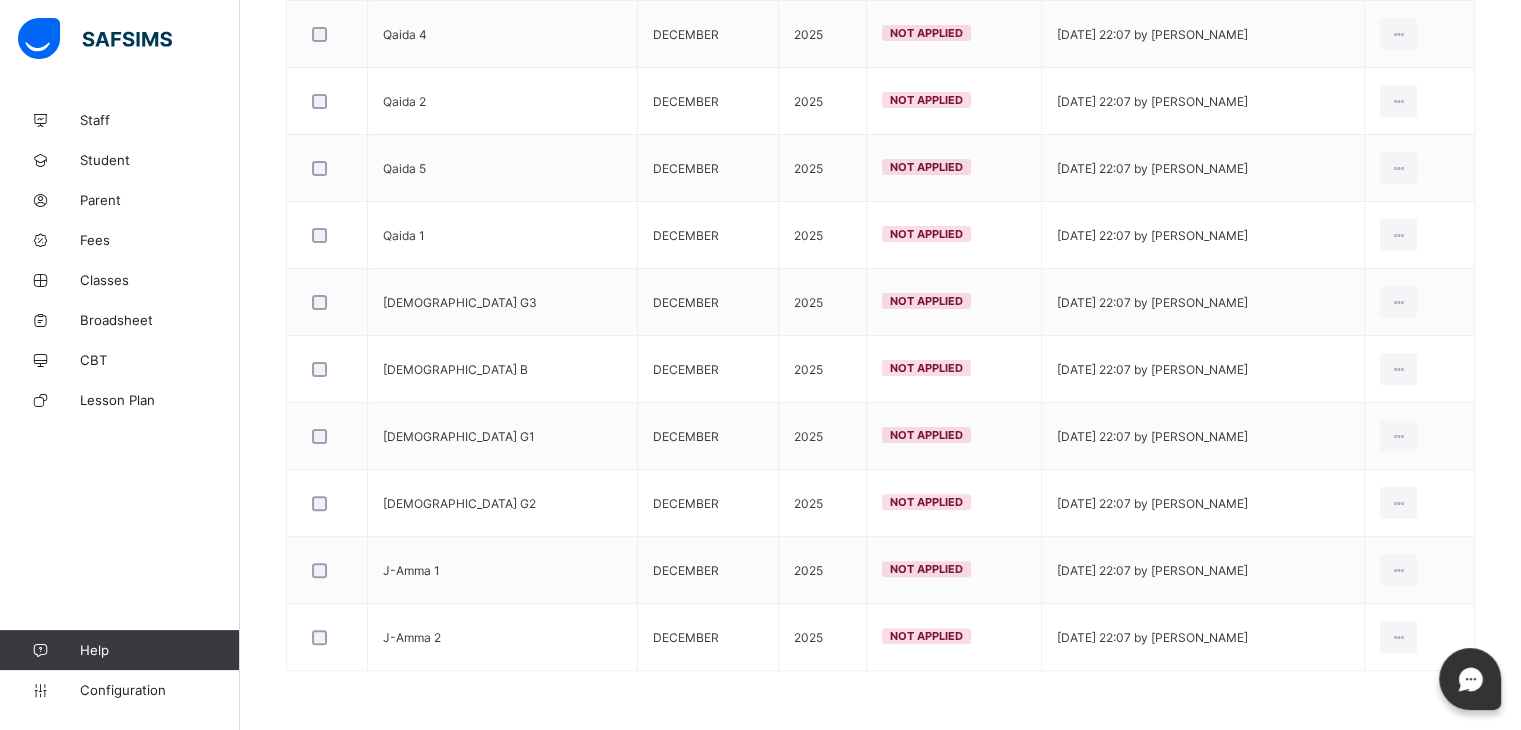 scroll, scrollTop: 0, scrollLeft: 0, axis: both 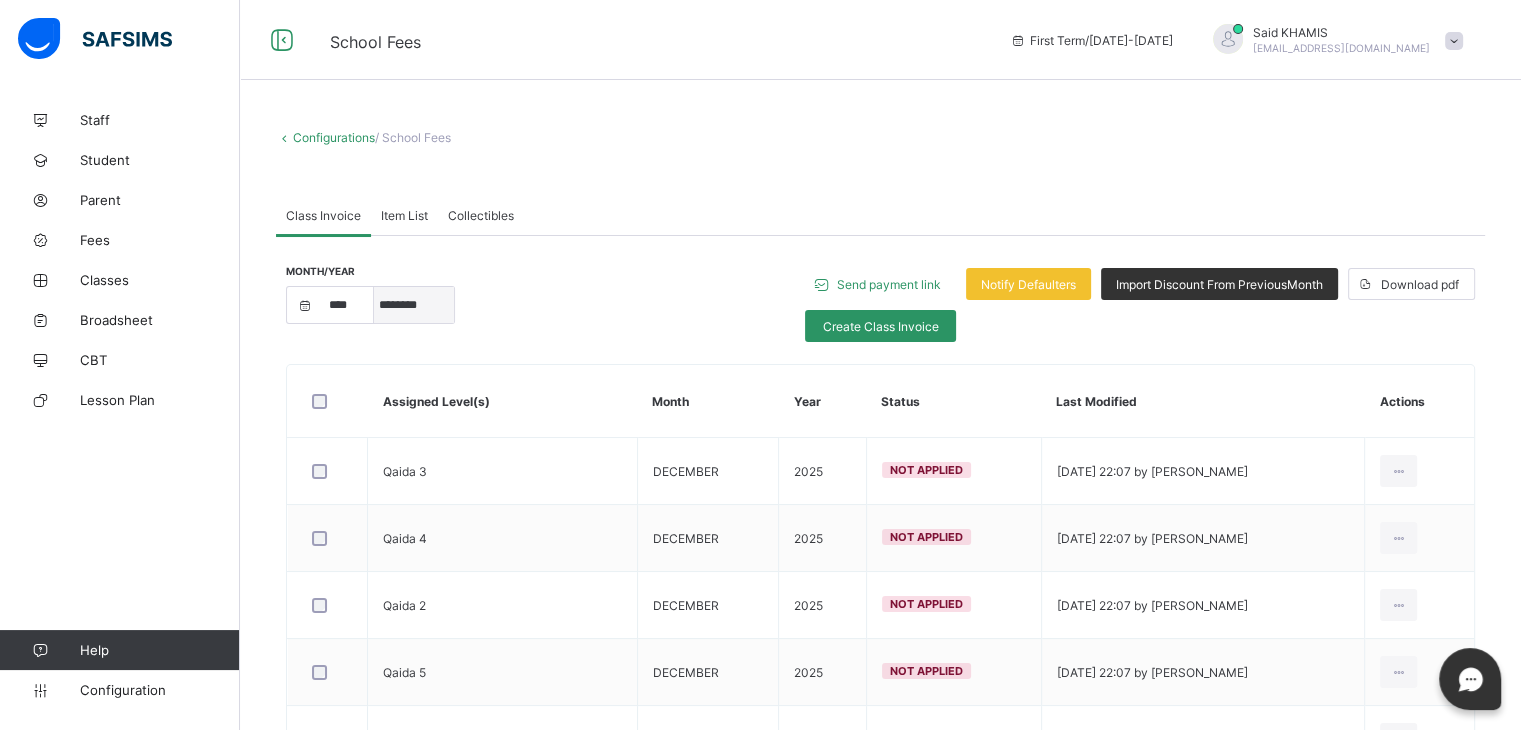 click on "***** ******* ******** ***** ***** *** **** **** ****** ********* ******* ******** ********" at bounding box center [414, 305] 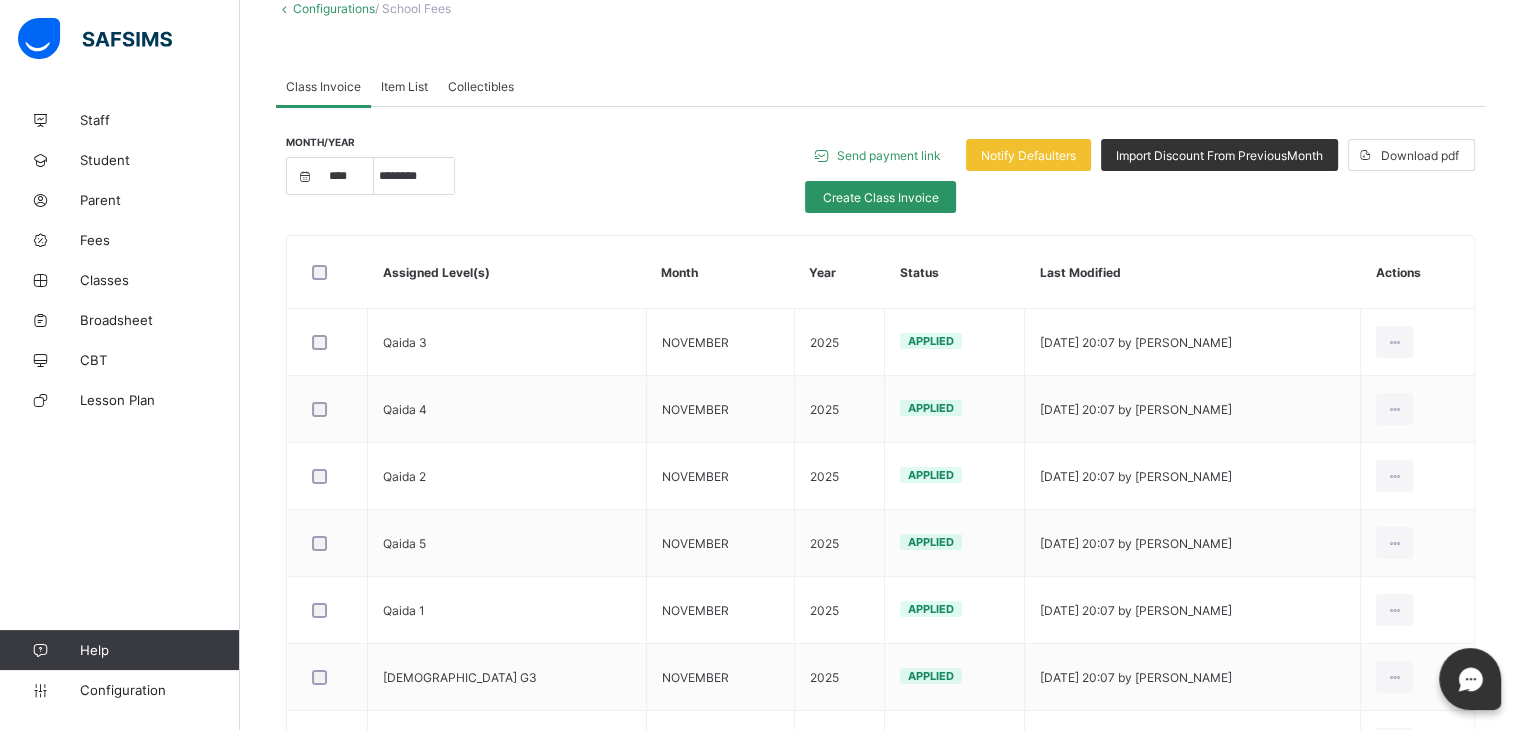 scroll, scrollTop: 0, scrollLeft: 0, axis: both 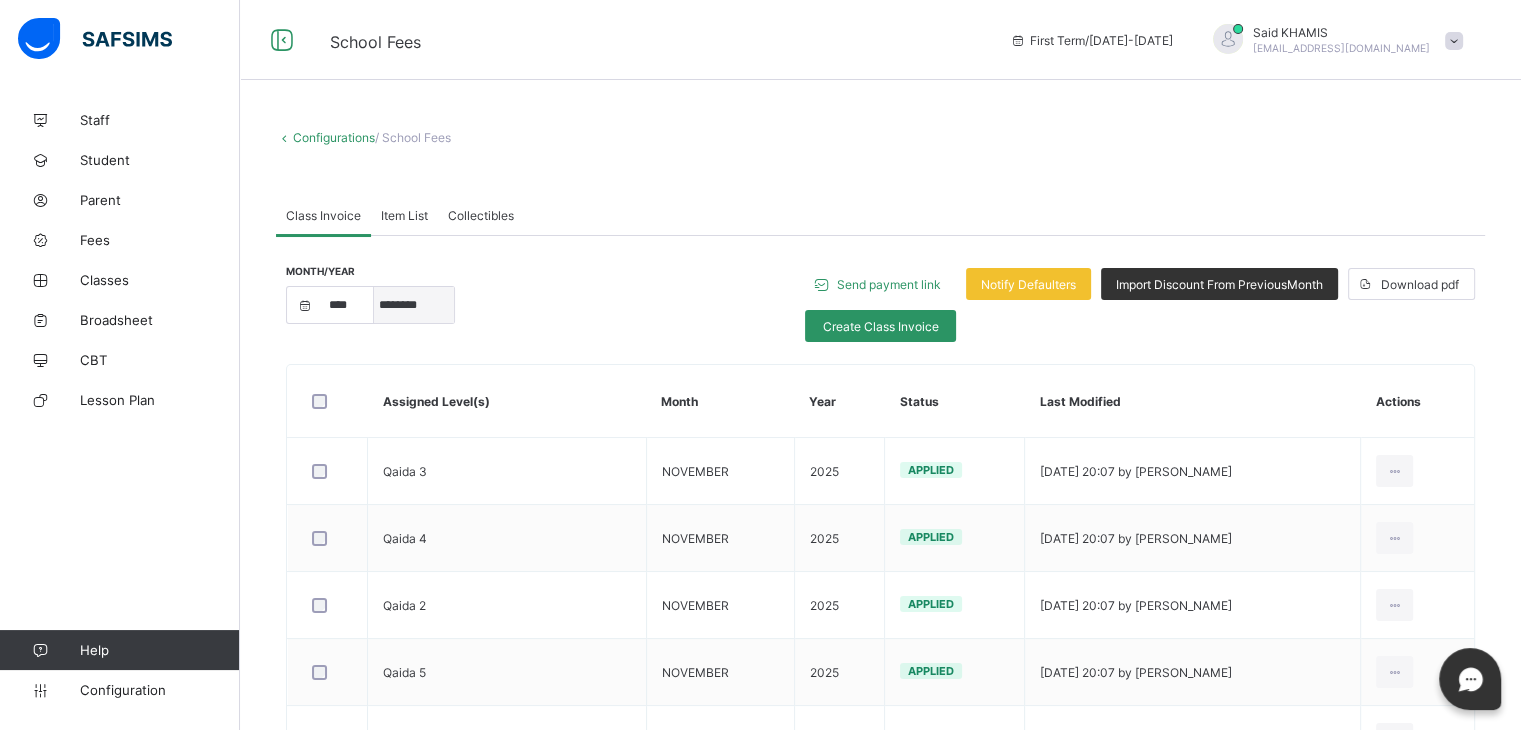 click on "***** ******* ******** ***** ***** *** **** **** ****** ********* ******* ******** ********" at bounding box center (414, 305) 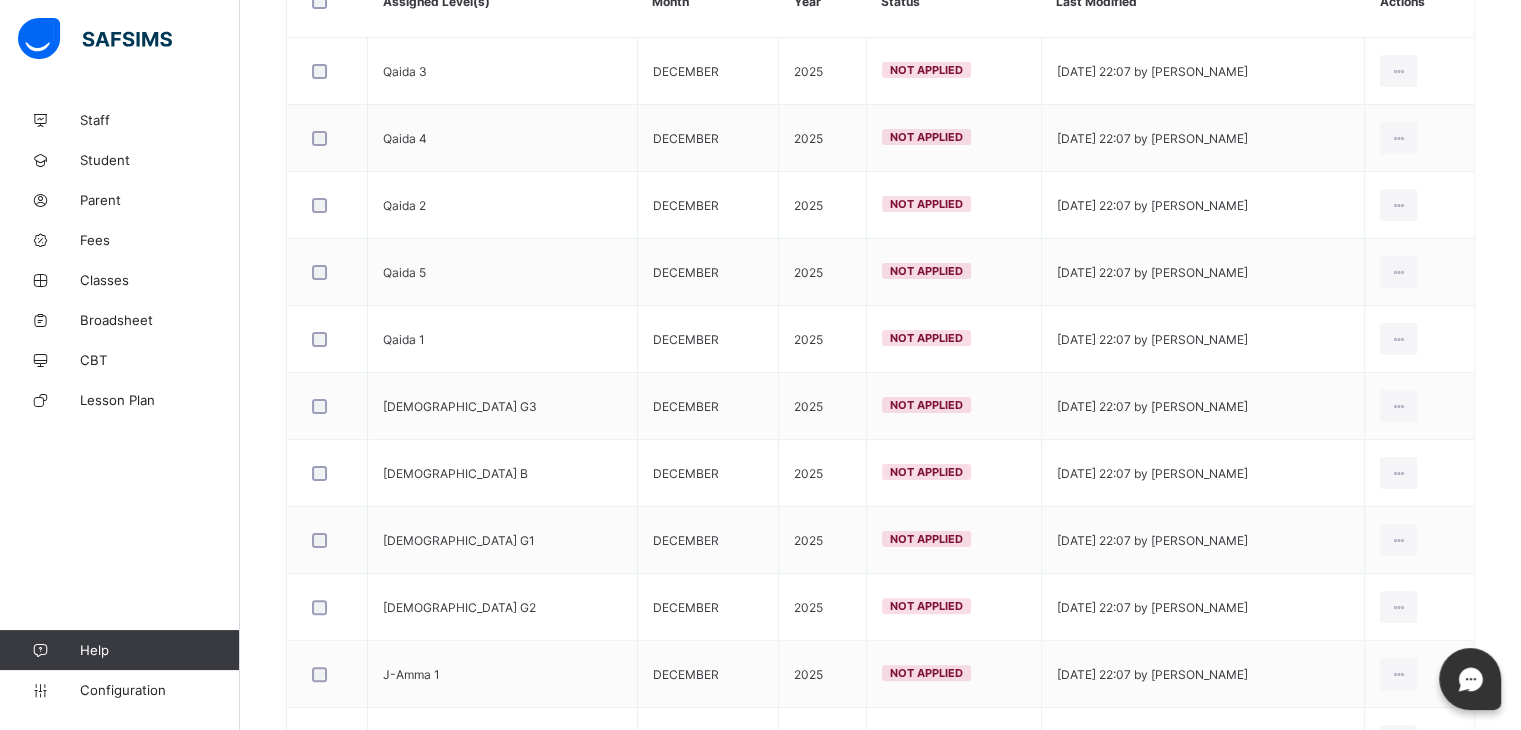 scroll, scrollTop: 0, scrollLeft: 0, axis: both 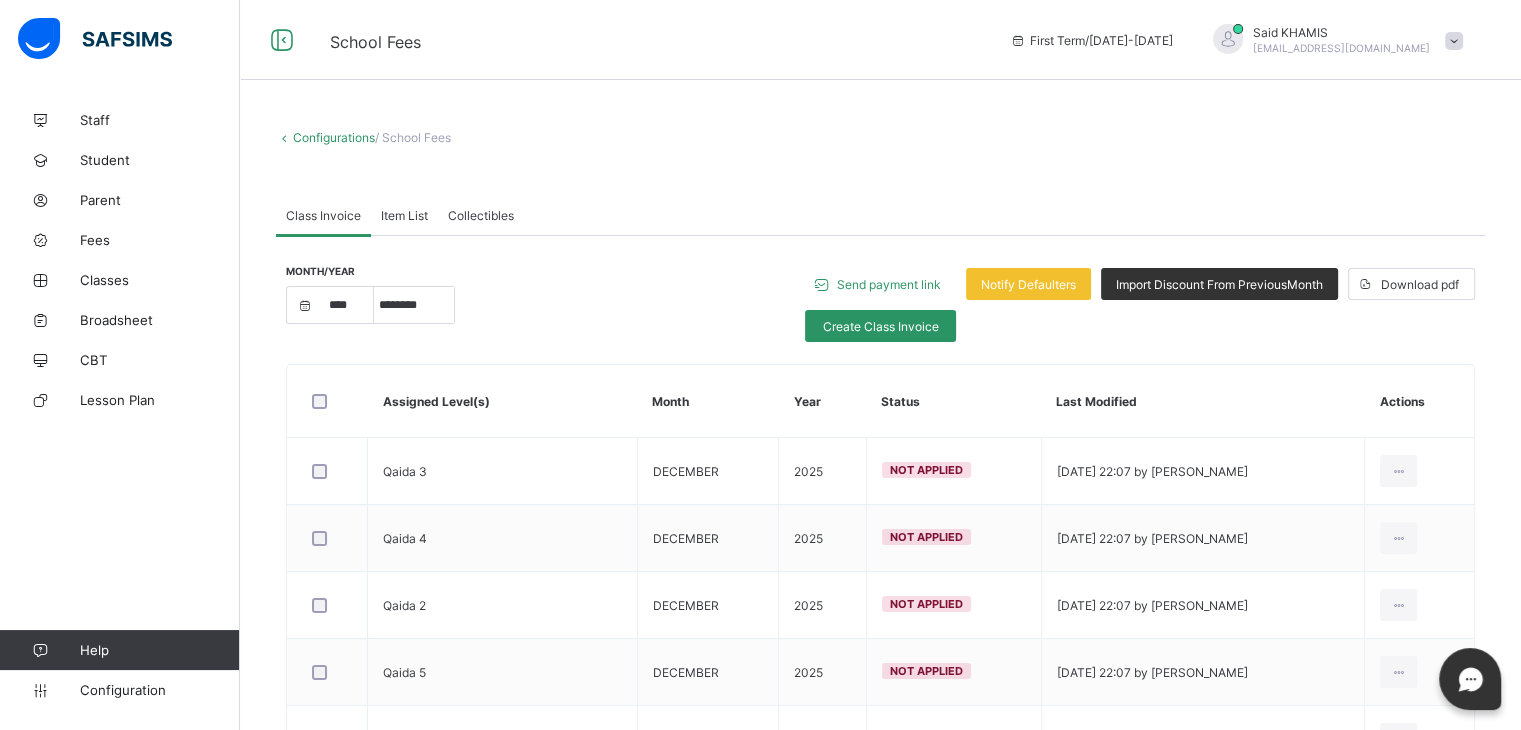 click on "Item List" at bounding box center [404, 215] 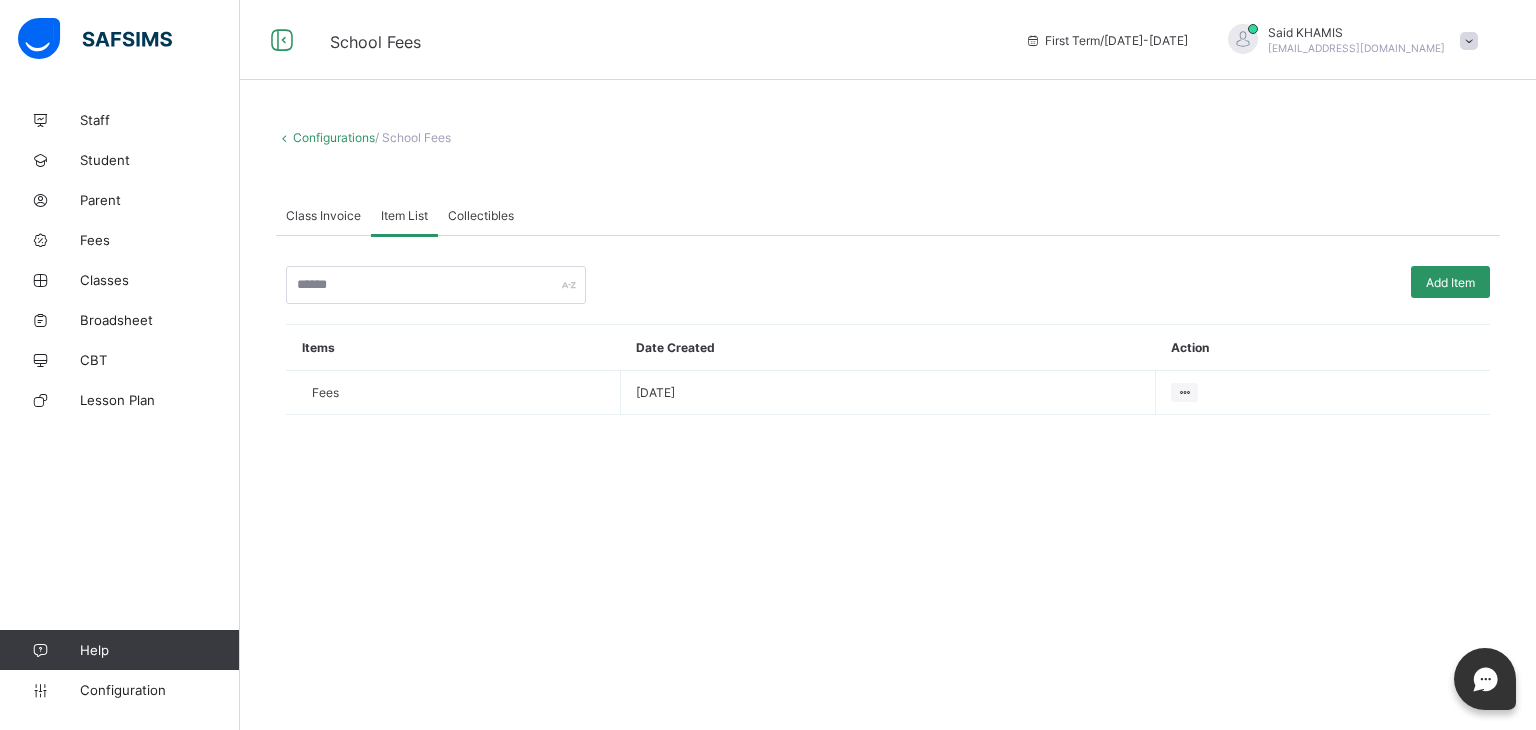 click on "Class Invoice" at bounding box center [323, 215] 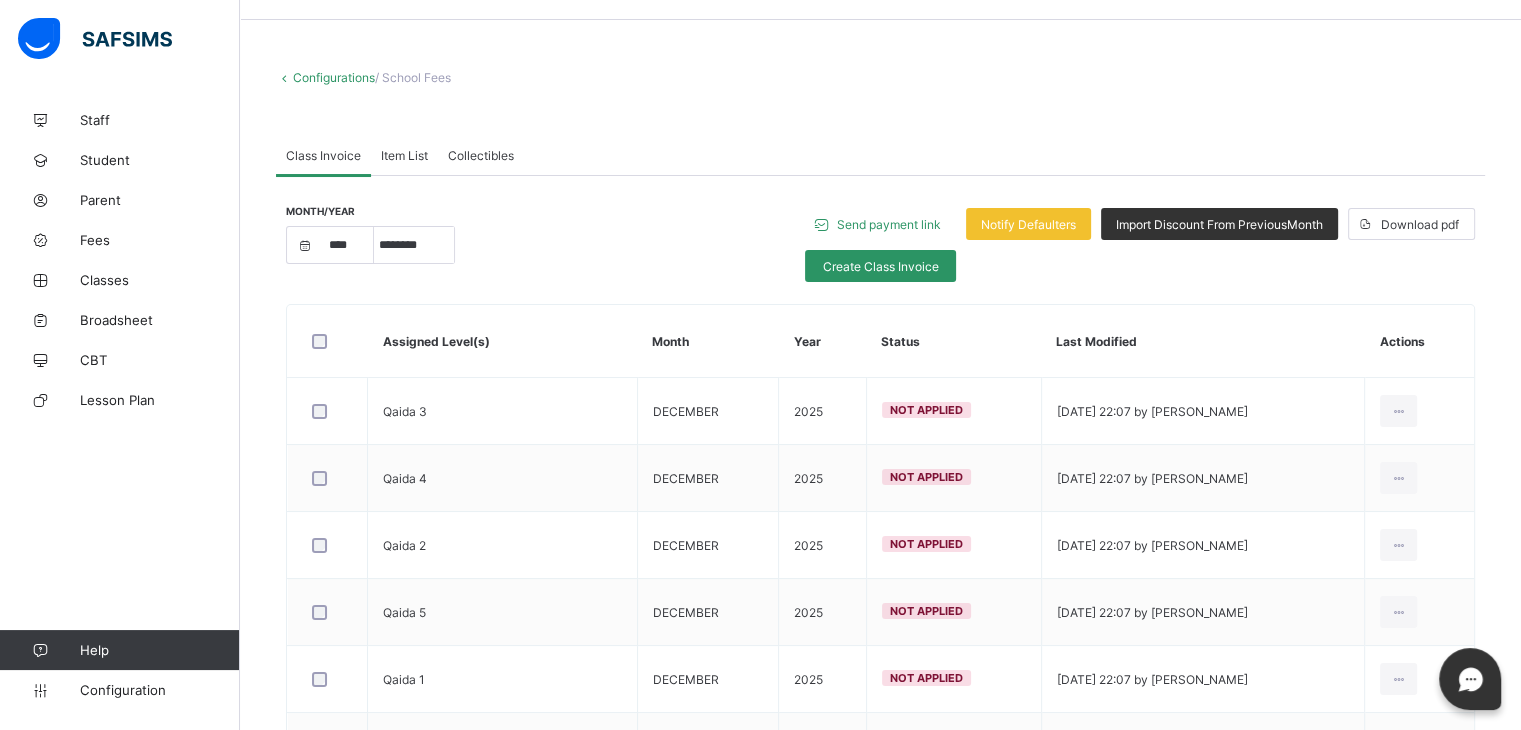 scroll, scrollTop: 0, scrollLeft: 0, axis: both 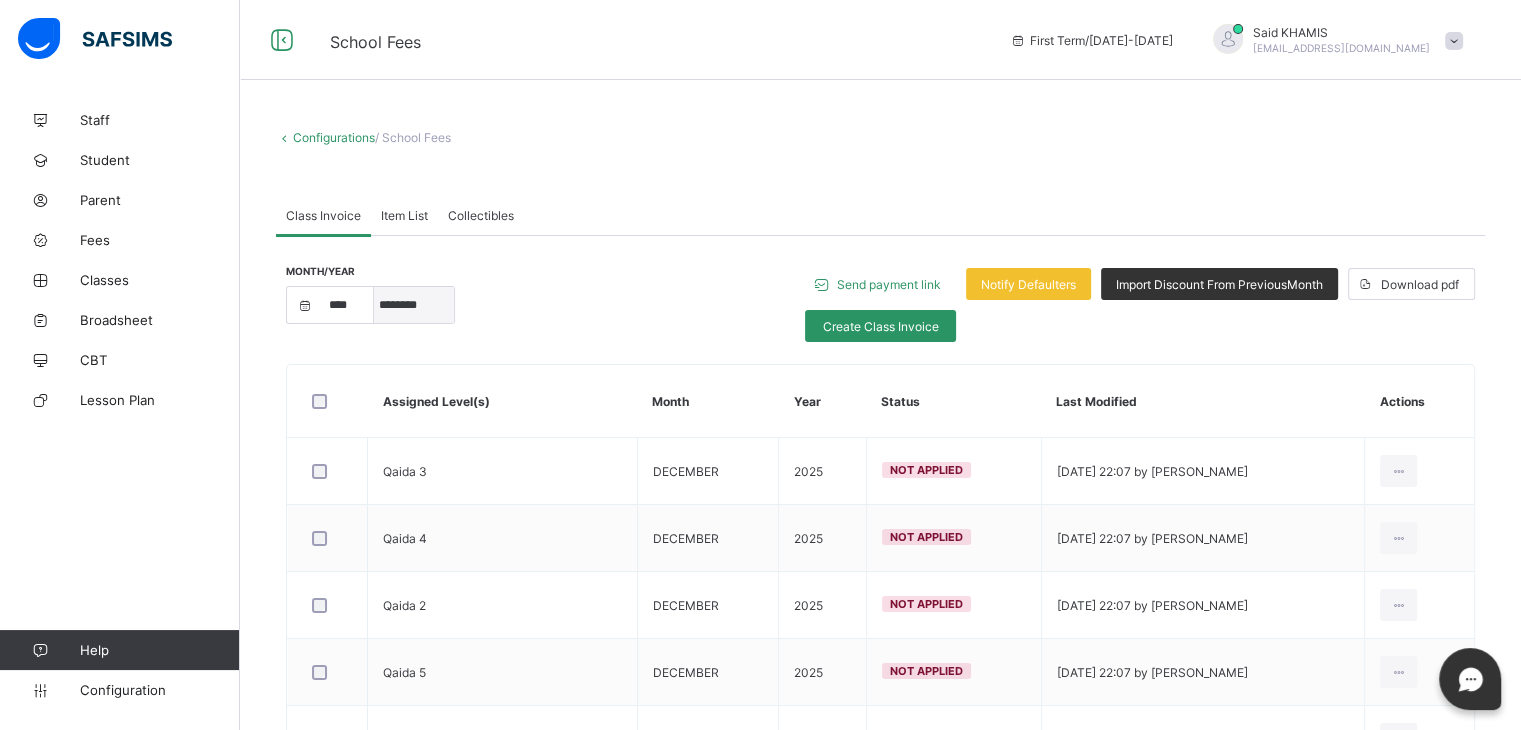 click on "***** ******* ******** ***** ***** *** **** **** ****** ********* ******* ******** ********" at bounding box center (414, 305) 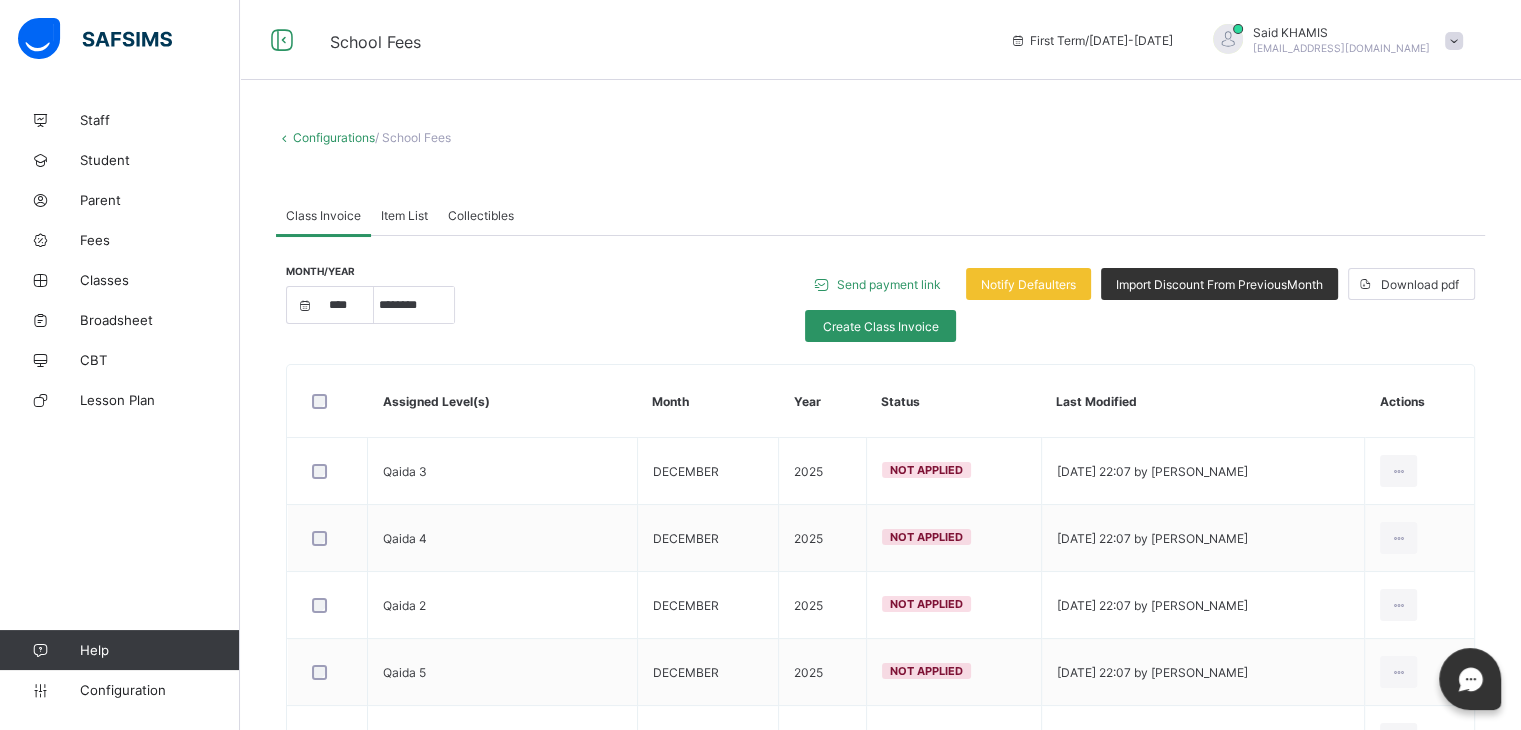 click on "month/year   **** **** **** **** **** **** **** **** **** **** **** **** **** **** **** **** **** **** **** **** **** **** **** **** **** **** **** **** **** **** **** **** **** **** **** **** **** **** **** **** **** **** **** **** **** **** **** **** **** **** **** **** **** **** **** **** **** **** **** **** **** **** **** **** **** **** **** **** **** **** **** **** **** **** **** **** **** **** **** **** **** **** **** **** **** **** **** **** **** **** **** **** **** **** **** **** **** **** **** **** **** **** **** **** **** **** **** **** **** **** **** **** **** **** **** **** **** **** **** **** **** **** **** **** **** **** **** **** **** **** **** ***** ******* ******** ***** ***** *** **** **** ****** ********* ******* ******** ********" at bounding box center [436, 305] 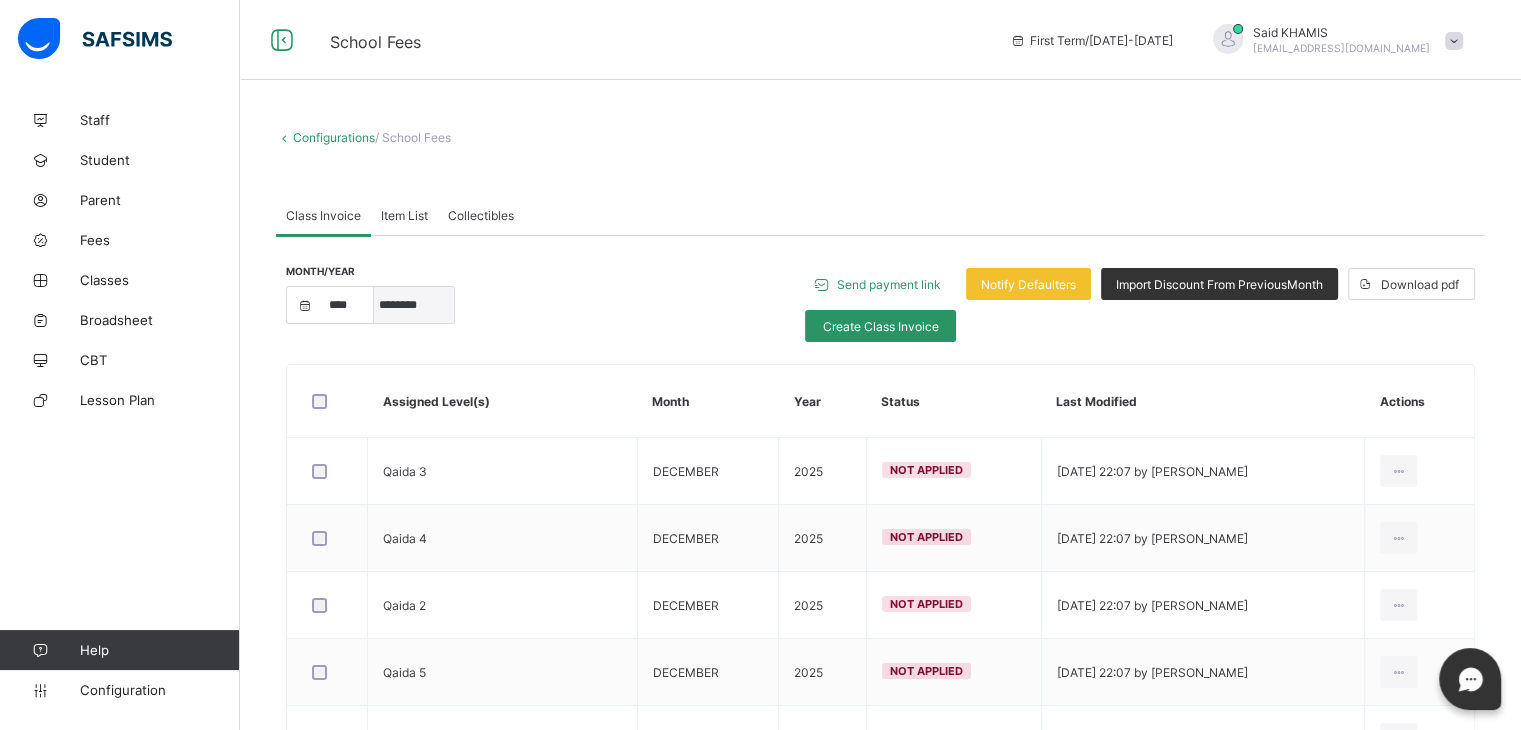 click on "***** ******* ******** ***** ***** *** **** **** ****** ********* ******* ******** ********" at bounding box center [414, 305] 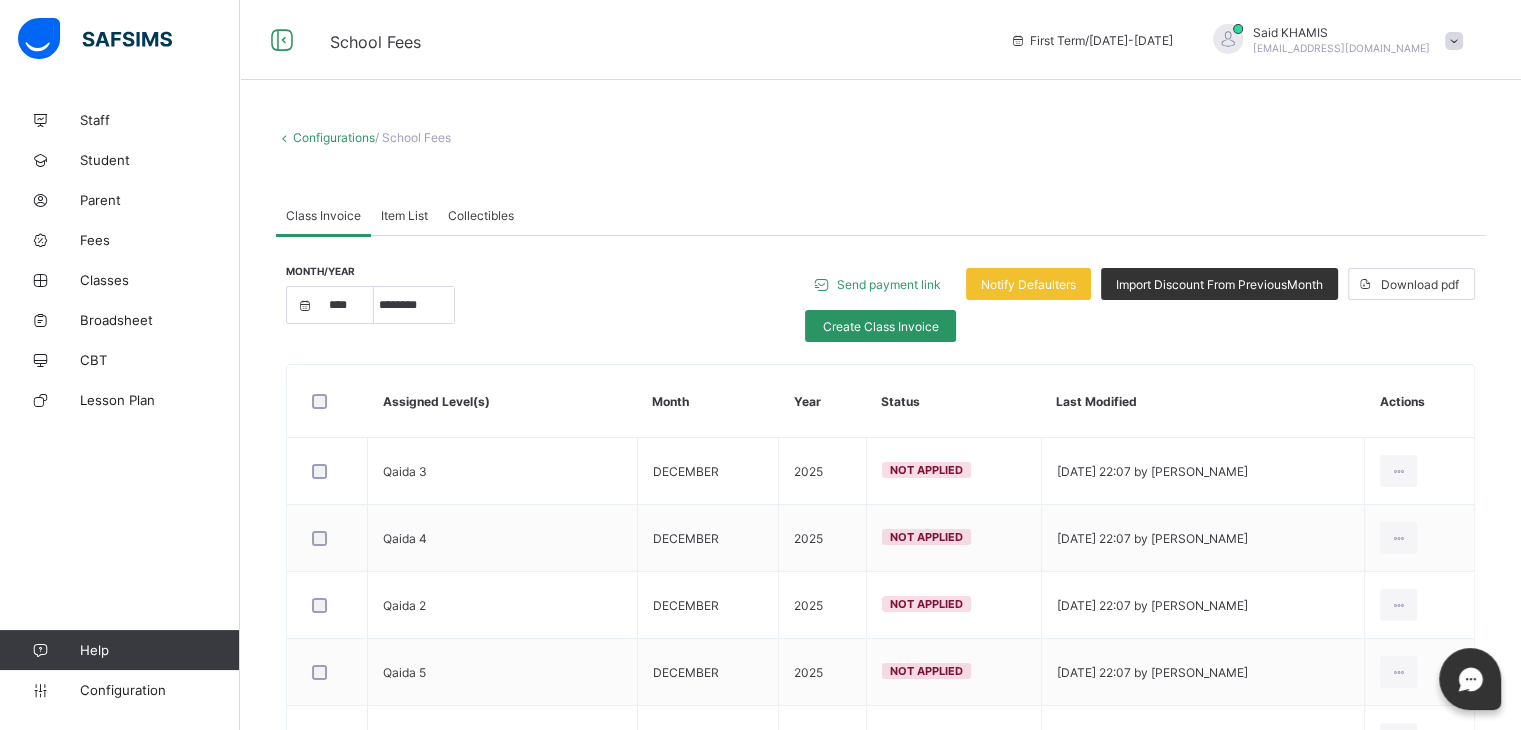 click on "month/year   **** **** **** **** **** **** **** **** **** **** **** **** **** **** **** **** **** **** **** **** **** **** **** **** **** **** **** **** **** **** **** **** **** **** **** **** **** **** **** **** **** **** **** **** **** **** **** **** **** **** **** **** **** **** **** **** **** **** **** **** **** **** **** **** **** **** **** **** **** **** **** **** **** **** **** **** **** **** **** **** **** **** **** **** **** **** **** **** **** **** **** **** **** **** **** **** **** **** **** **** **** **** **** **** **** **** **** **** **** **** **** **** **** **** **** **** **** **** **** **** **** **** **** **** **** **** **** **** **** **** **** ***** ******* ******** ***** ***** *** **** **** ****** ********* ******* ******** ********   Send payment link Notify Defaulters Import Discount From Previous  Month Download pdf Create Class Invoice Assigned Level(s) Month Year Status Last Modified Actions Qaida [DATE] Not Applied [DATE] 22:07 by KHAMIS Said   Apply Invoice Qaida 4 ×" at bounding box center (880, 720) 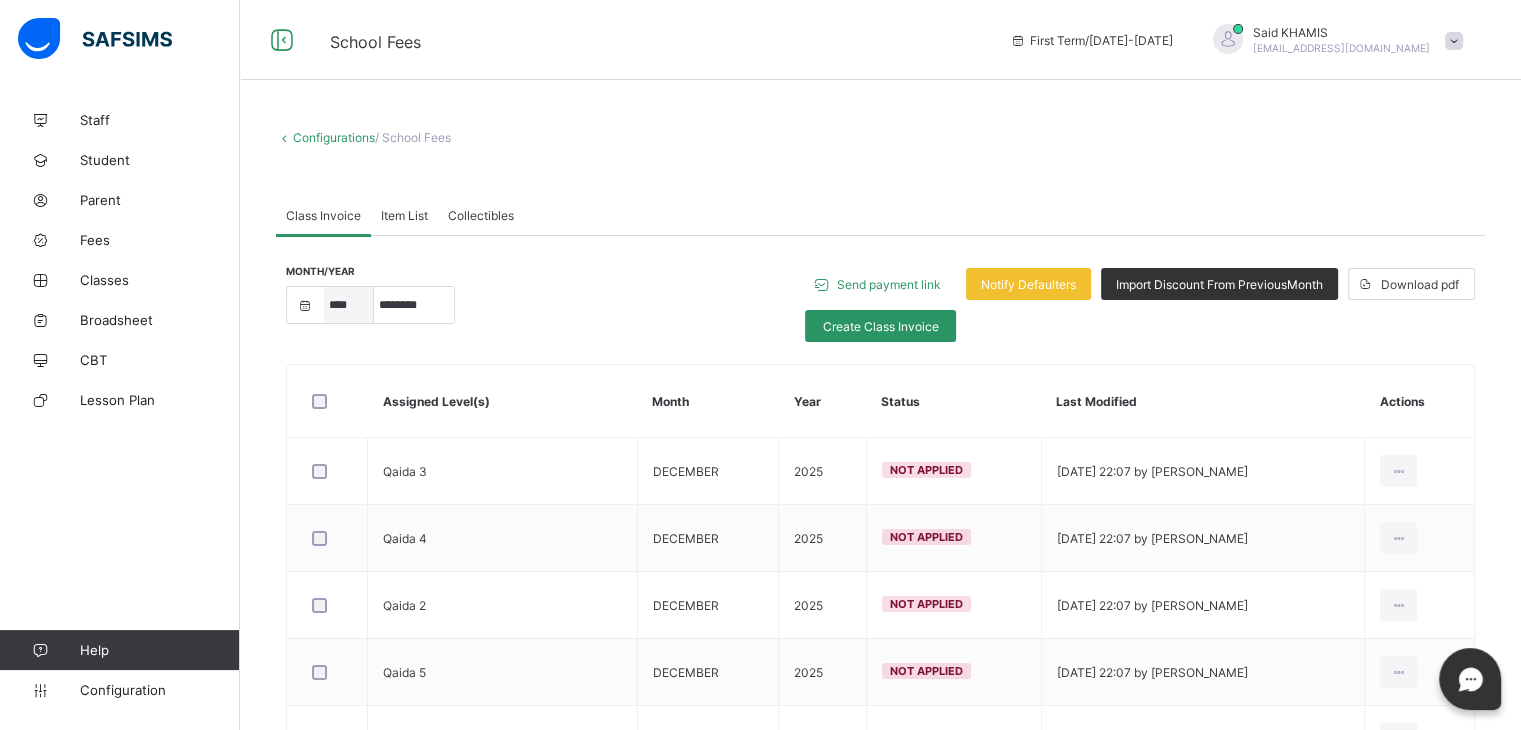click on "**** **** **** **** **** **** **** **** **** **** **** **** **** **** **** **** **** **** **** **** **** **** **** **** **** **** **** **** **** **** **** **** **** **** **** **** **** **** **** **** **** **** **** **** **** **** **** **** **** **** **** **** **** **** **** **** **** **** **** **** **** **** **** **** **** **** **** **** **** **** **** **** **** **** **** **** **** **** **** **** **** **** **** **** **** **** **** **** **** **** **** **** **** **** **** **** **** **** **** **** **** **** **** **** **** **** **** **** **** **** **** **** **** **** **** **** **** **** **** **** **** **** **** **** **** **** **** **** **** **** ****" at bounding box center [349, 305] 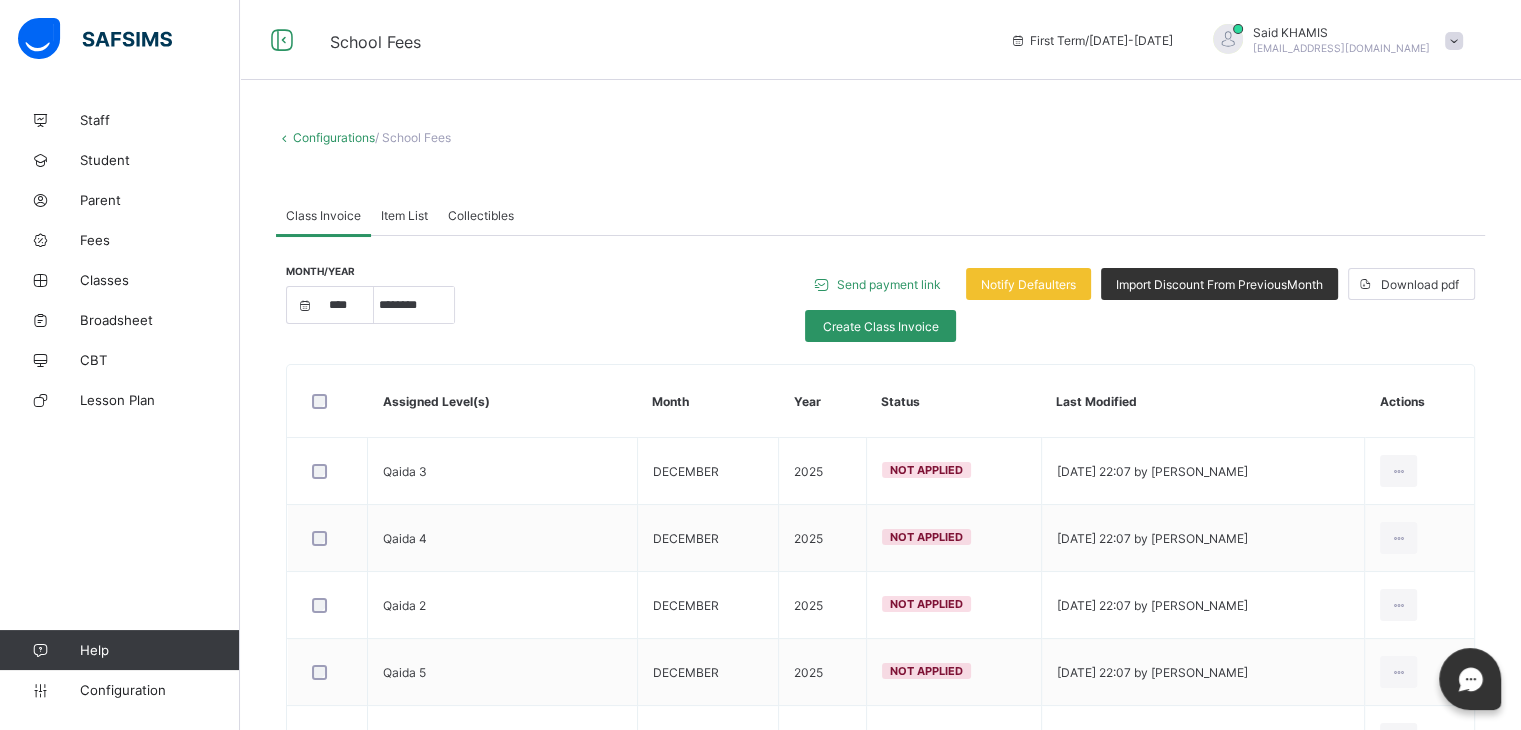 click on "month/year   **** **** **** **** **** **** **** **** **** **** **** **** **** **** **** **** **** **** **** **** **** **** **** **** **** **** **** **** **** **** **** **** **** **** **** **** **** **** **** **** **** **** **** **** **** **** **** **** **** **** **** **** **** **** **** **** **** **** **** **** **** **** **** **** **** **** **** **** **** **** **** **** **** **** **** **** **** **** **** **** **** **** **** **** **** **** **** **** **** **** **** **** **** **** **** **** **** **** **** **** **** **** **** **** **** **** **** **** **** **** **** **** **** **** **** **** **** **** **** **** **** **** **** **** **** **** **** **** **** **** **** ***** ******* ******** ***** ***** *** **** **** ****** ********* ******* ******** ********" at bounding box center [436, 305] 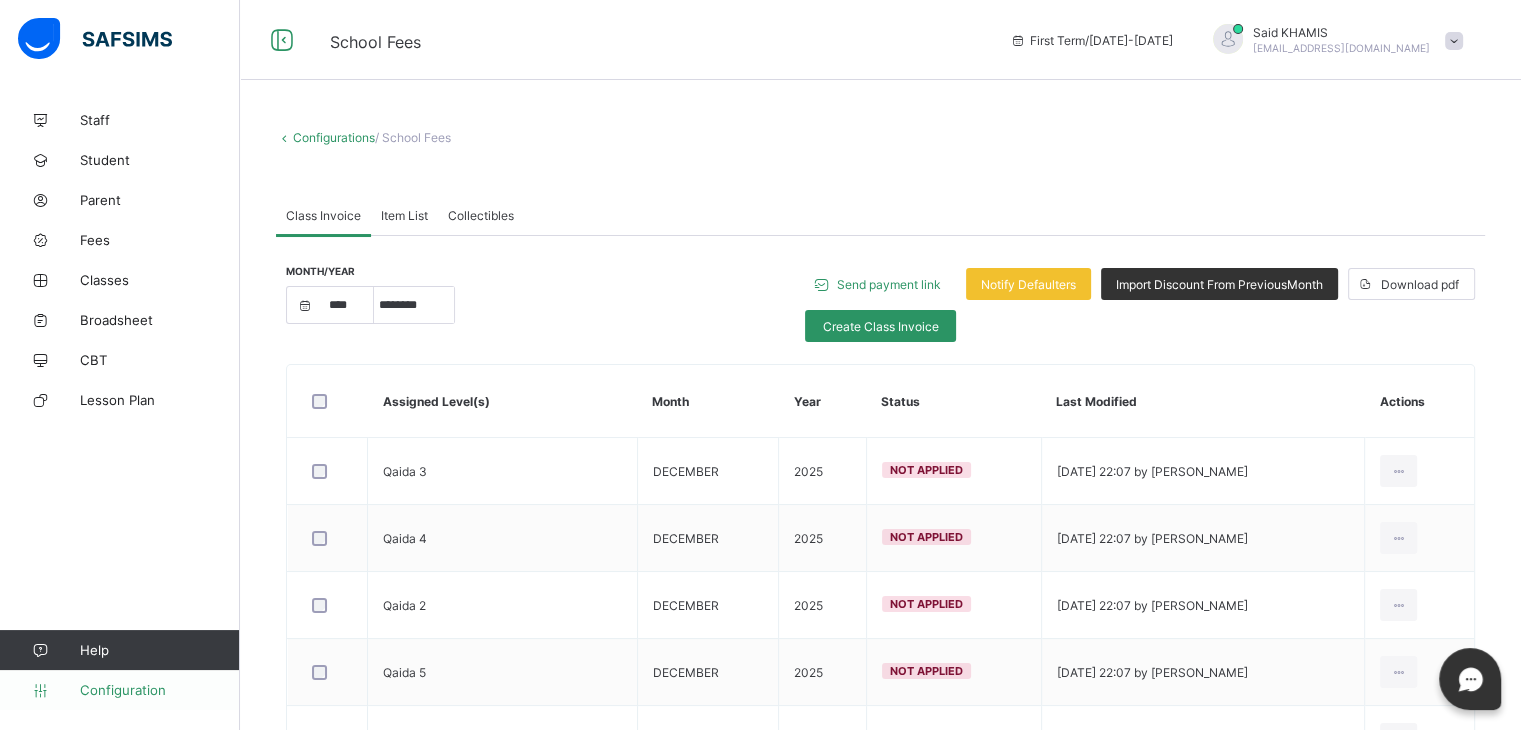 click on "Configuration" at bounding box center (159, 690) 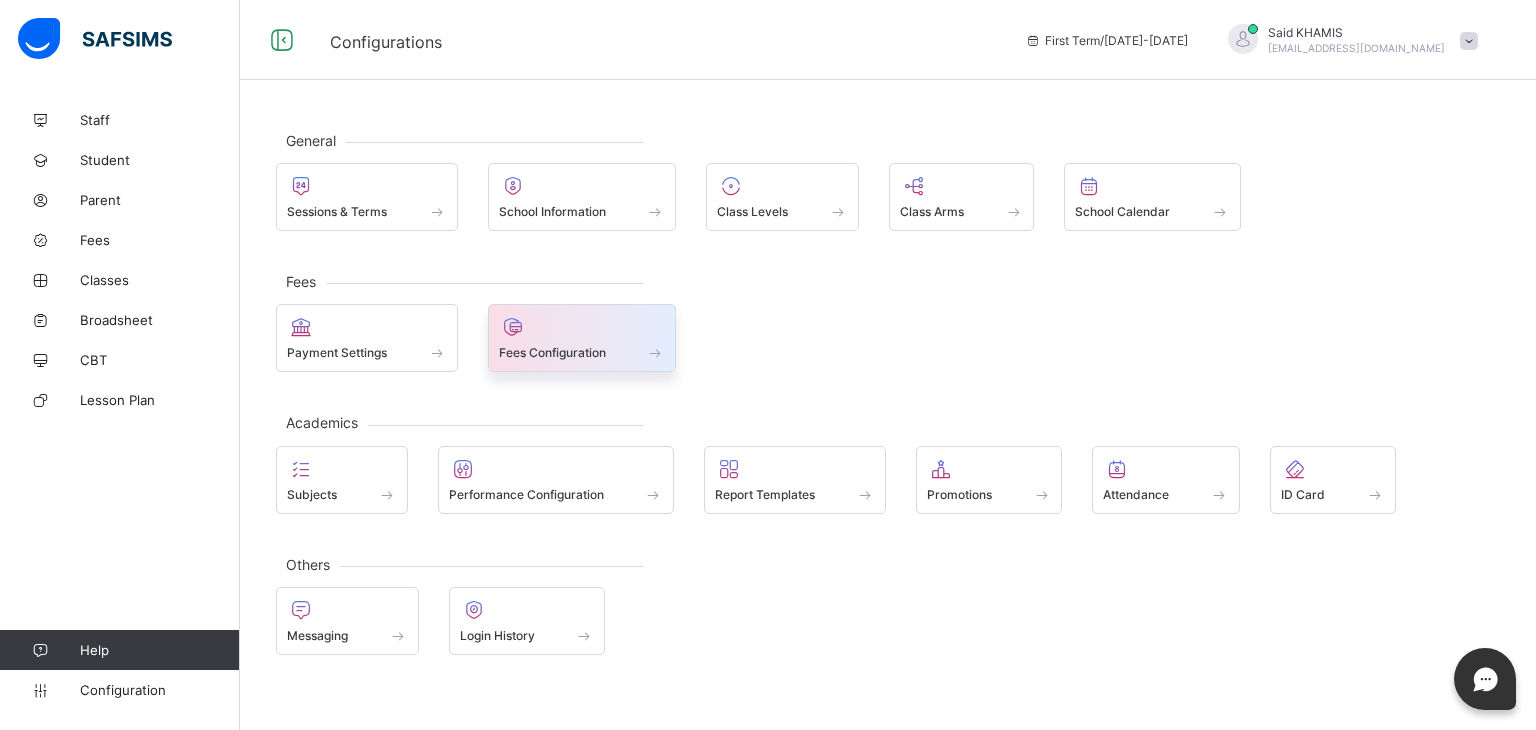 click at bounding box center (582, 327) 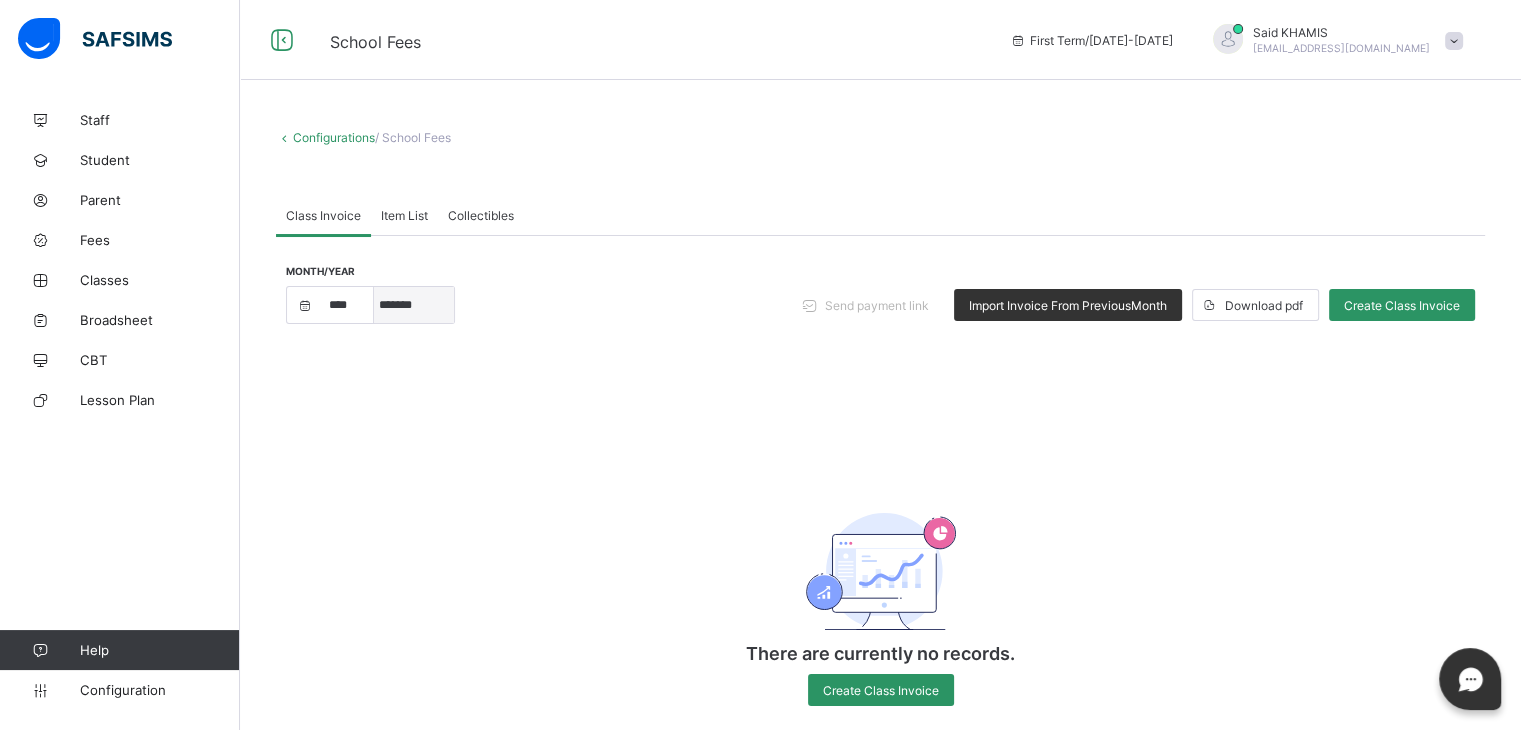 click on "***** ******* ******** ***** ***** *** **** **** ****** ********* ******* ******** ********" at bounding box center [414, 305] 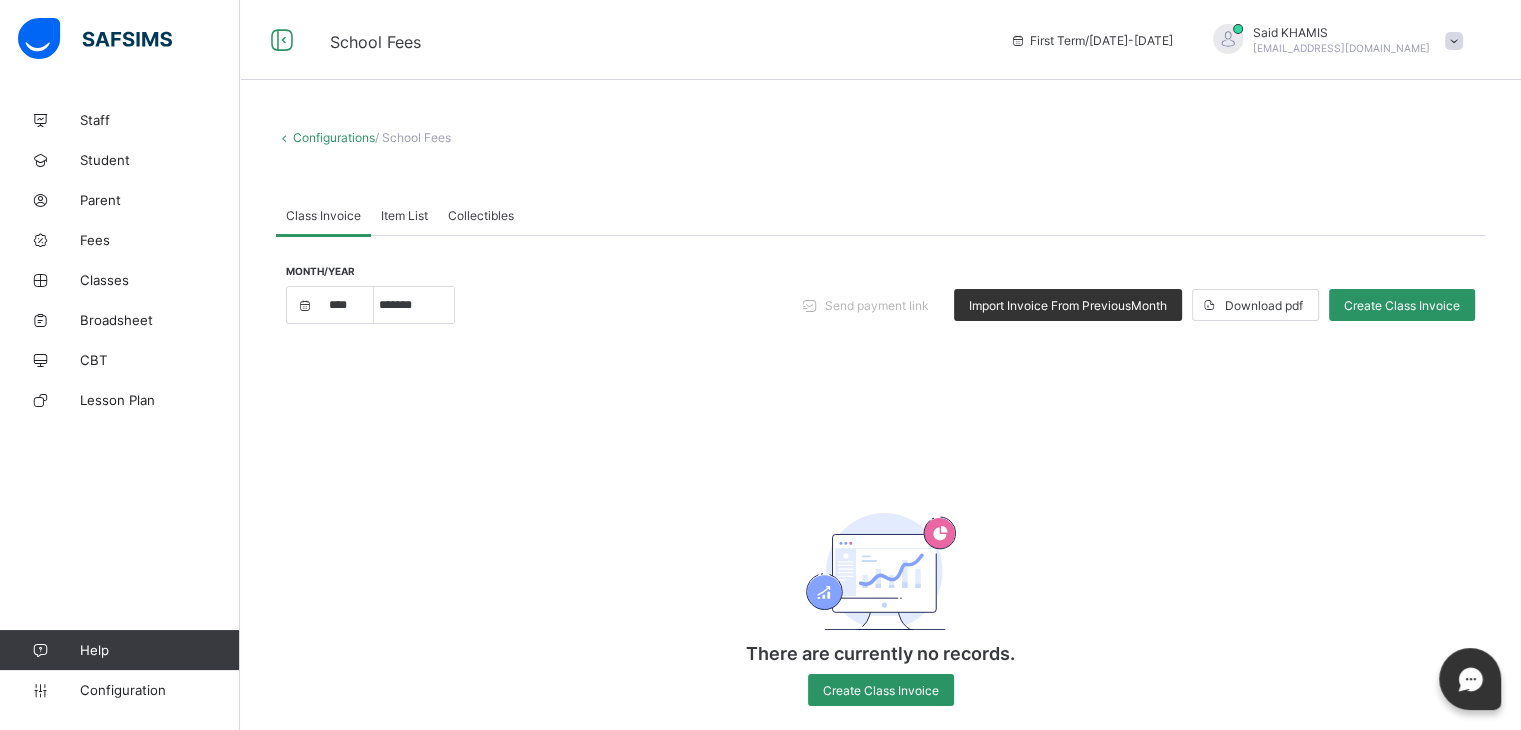 select on "**" 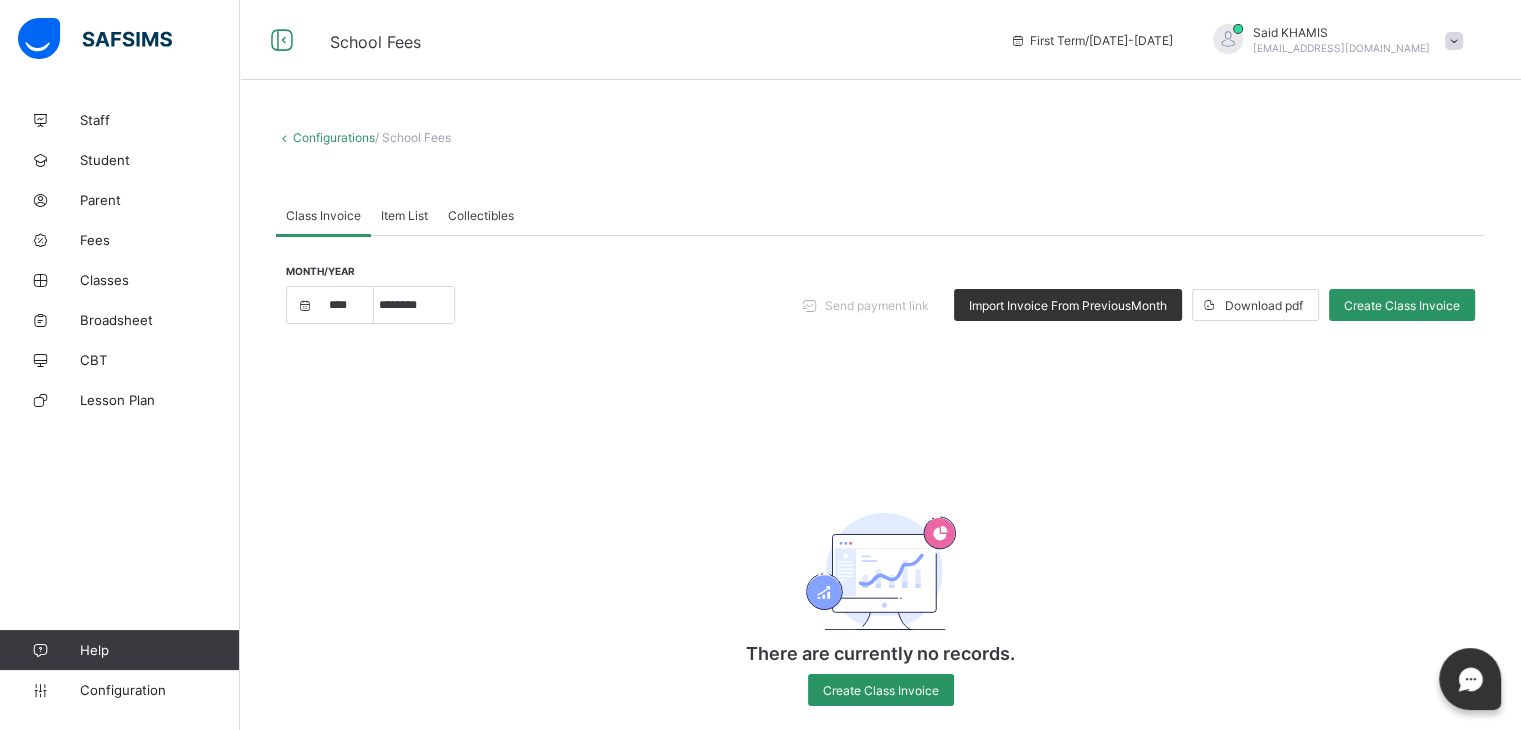 click on "***** ******* ******** ***** ***** *** **** **** ****** ********* ******* ******** ********" at bounding box center [414, 305] 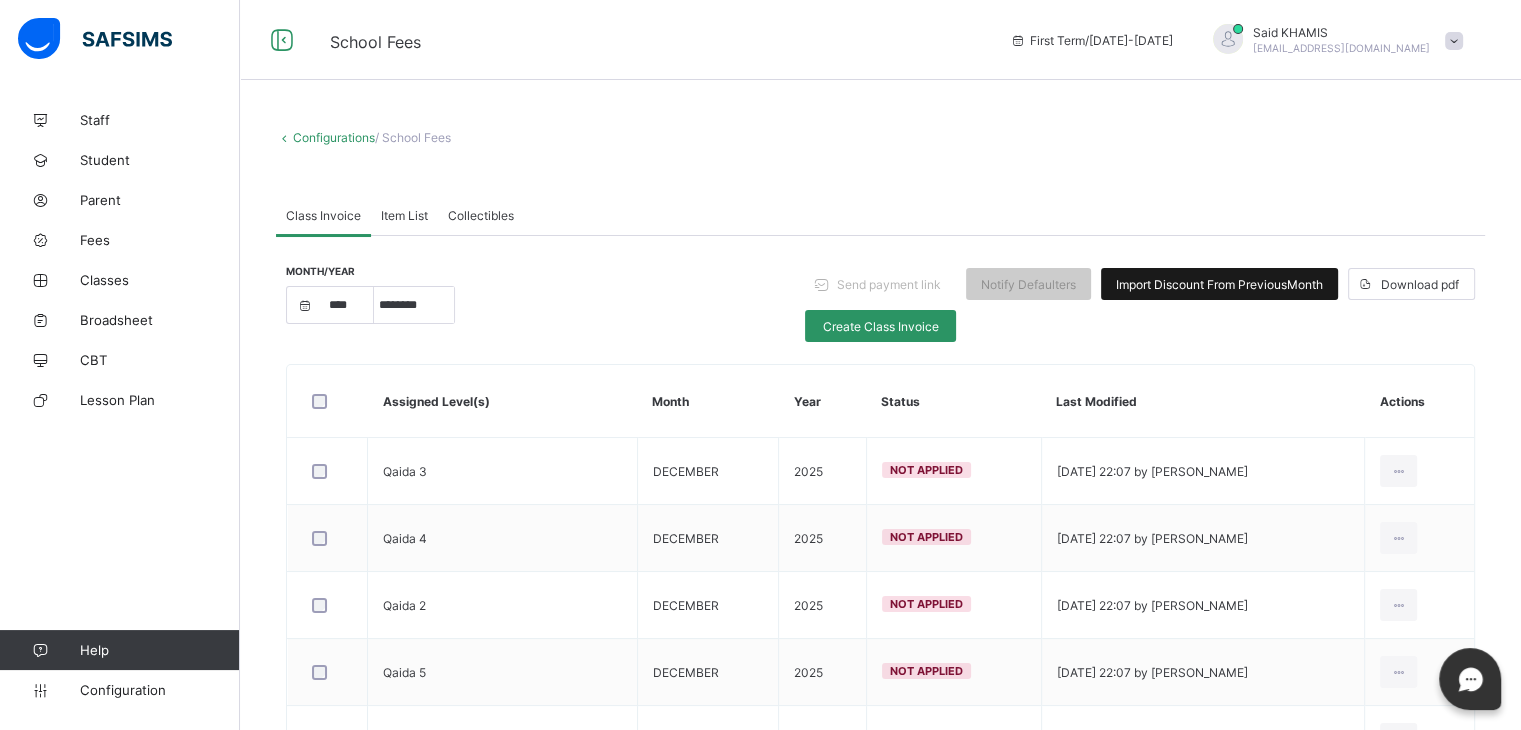 click on "Import Discount From Previous  Month" at bounding box center (1219, 284) 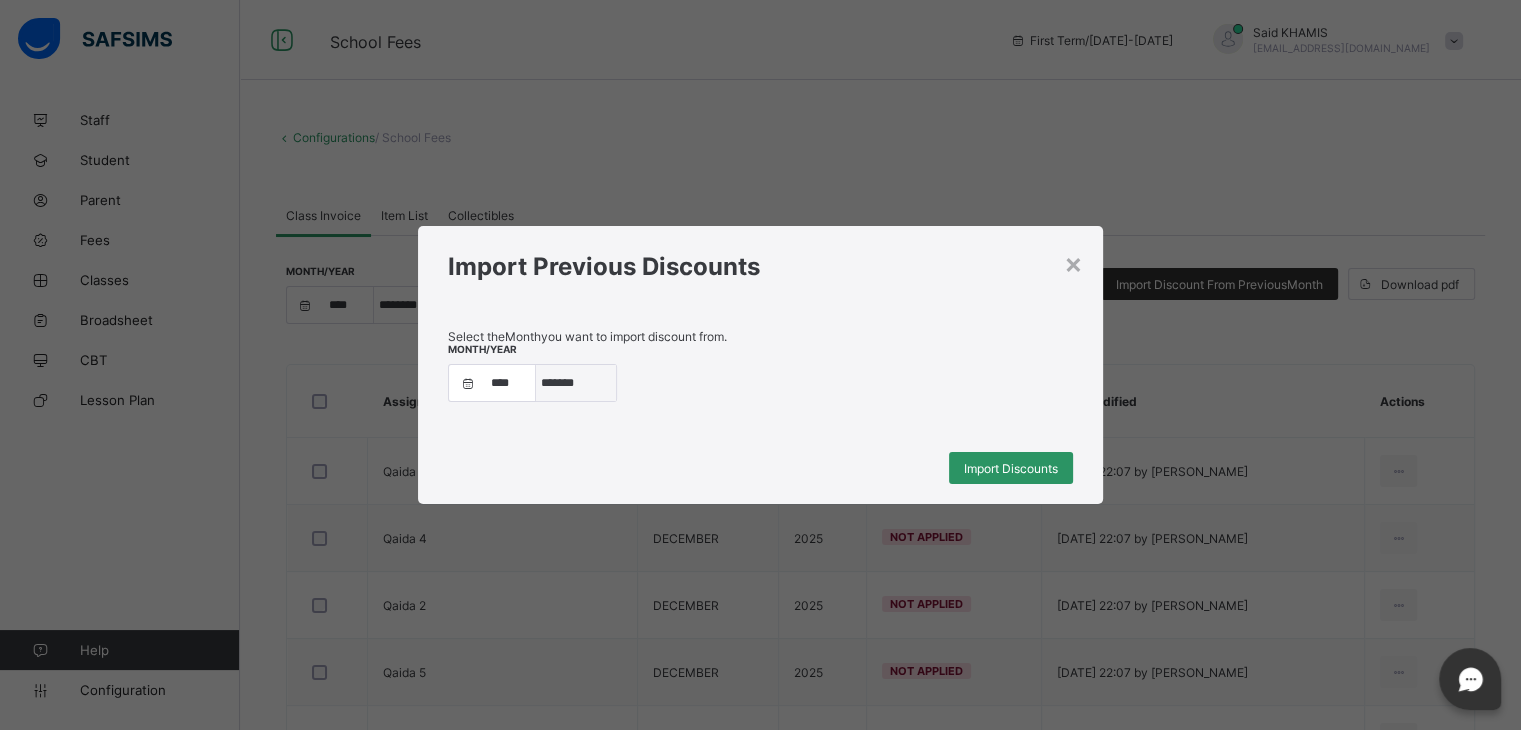 click on "***** ******* ******** ***** ***** *** **** **** ****** ********* ******* ******** ********" at bounding box center (576, 383) 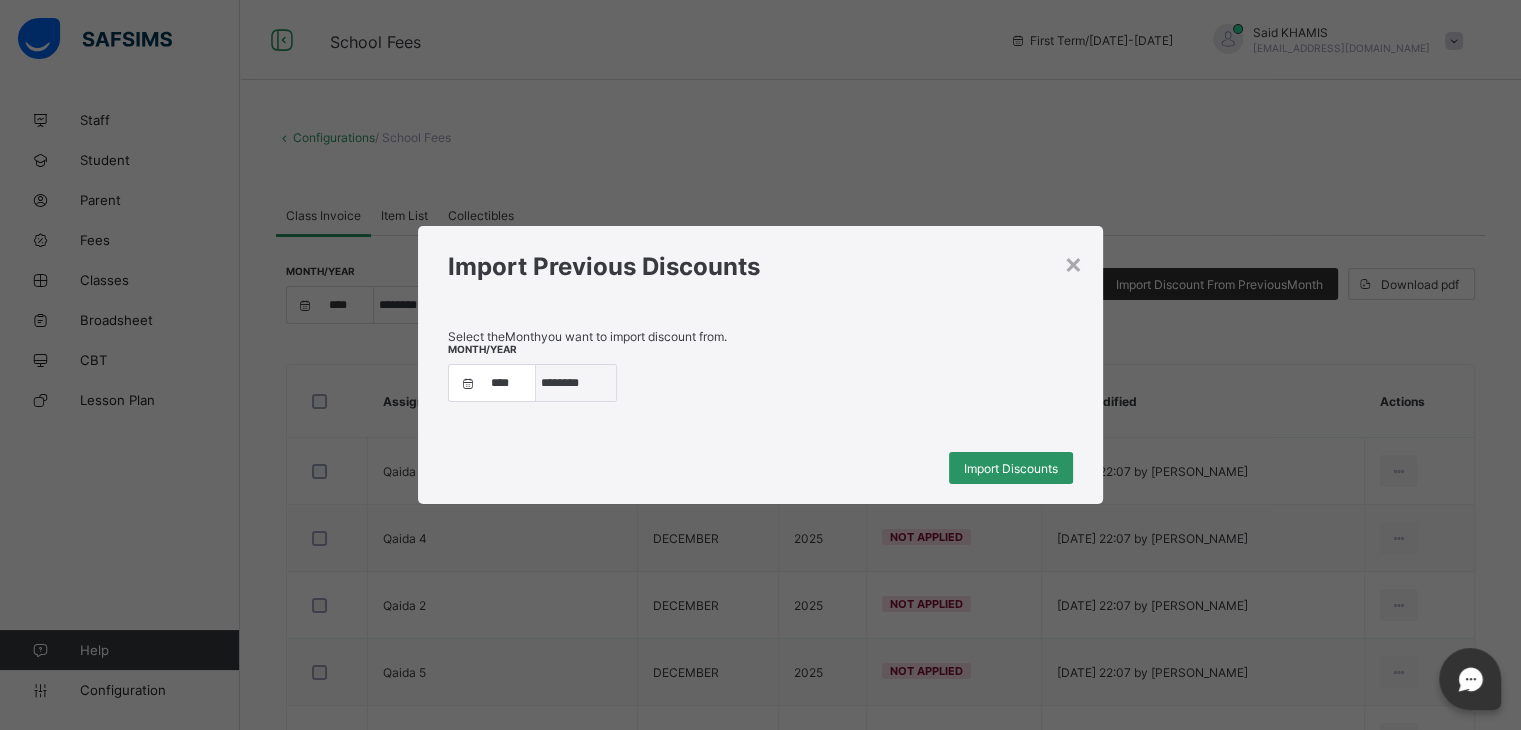 click on "***** ******* ******** ***** ***** *** **** **** ****** ********* ******* ******** ********" at bounding box center (576, 383) 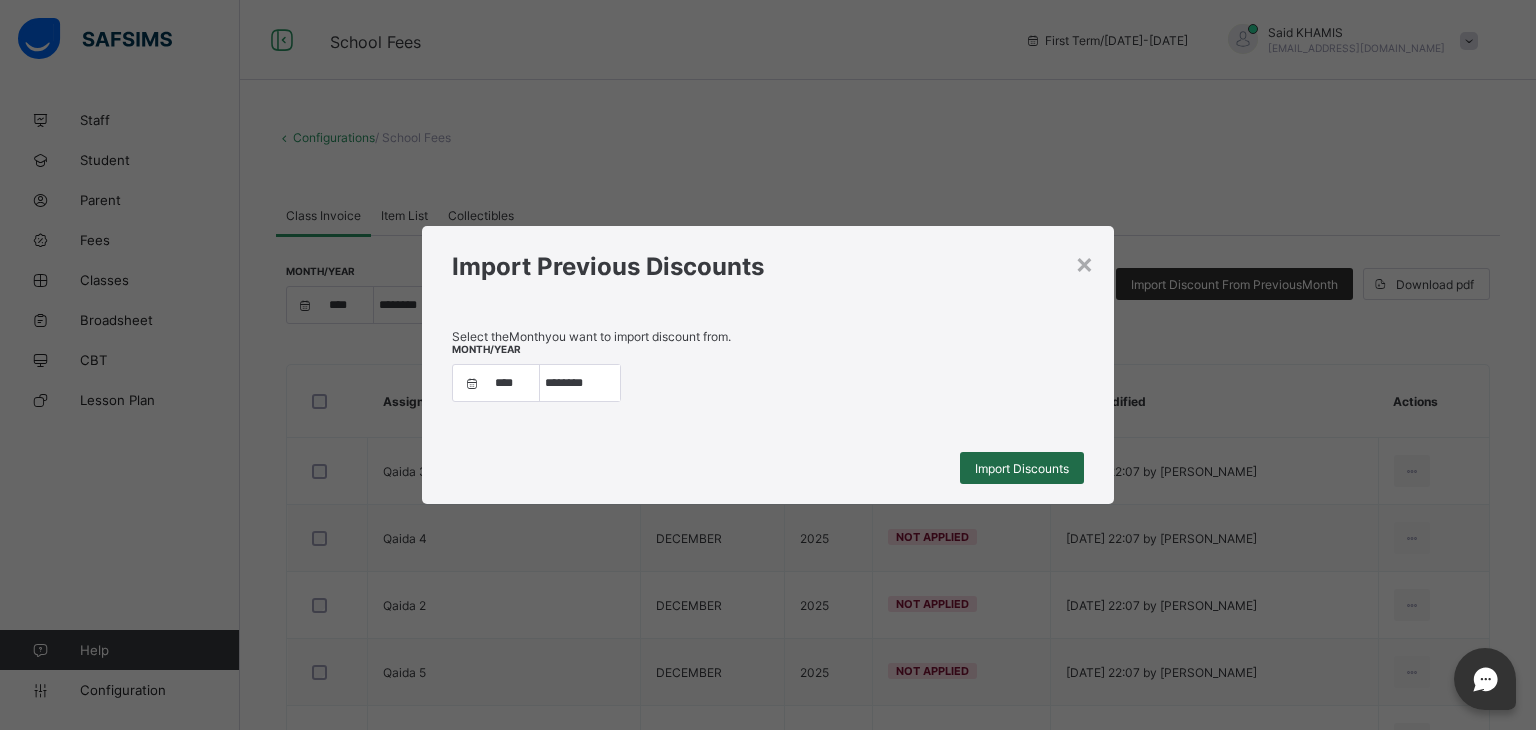 click on "Import Discounts" at bounding box center (1022, 468) 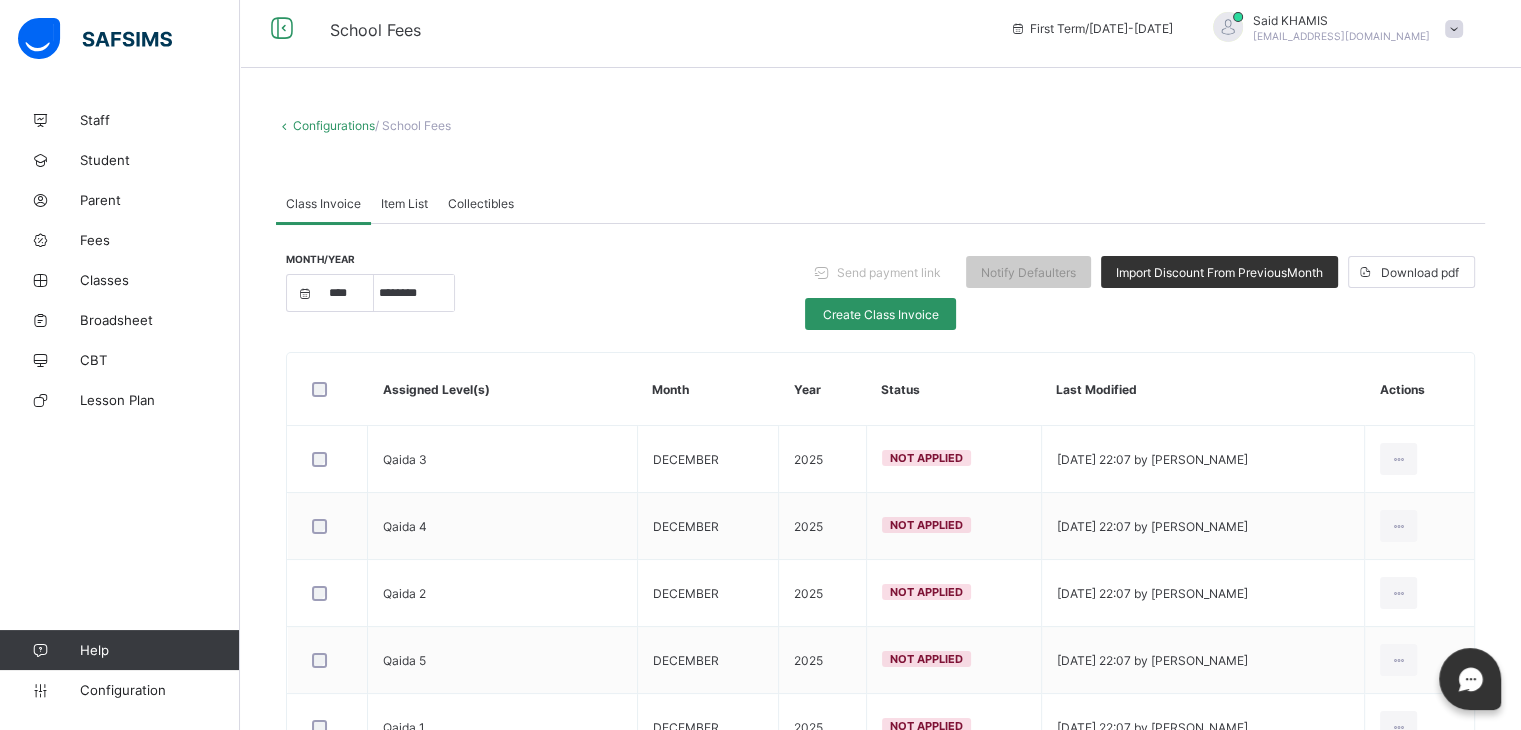 scroll, scrollTop: 0, scrollLeft: 0, axis: both 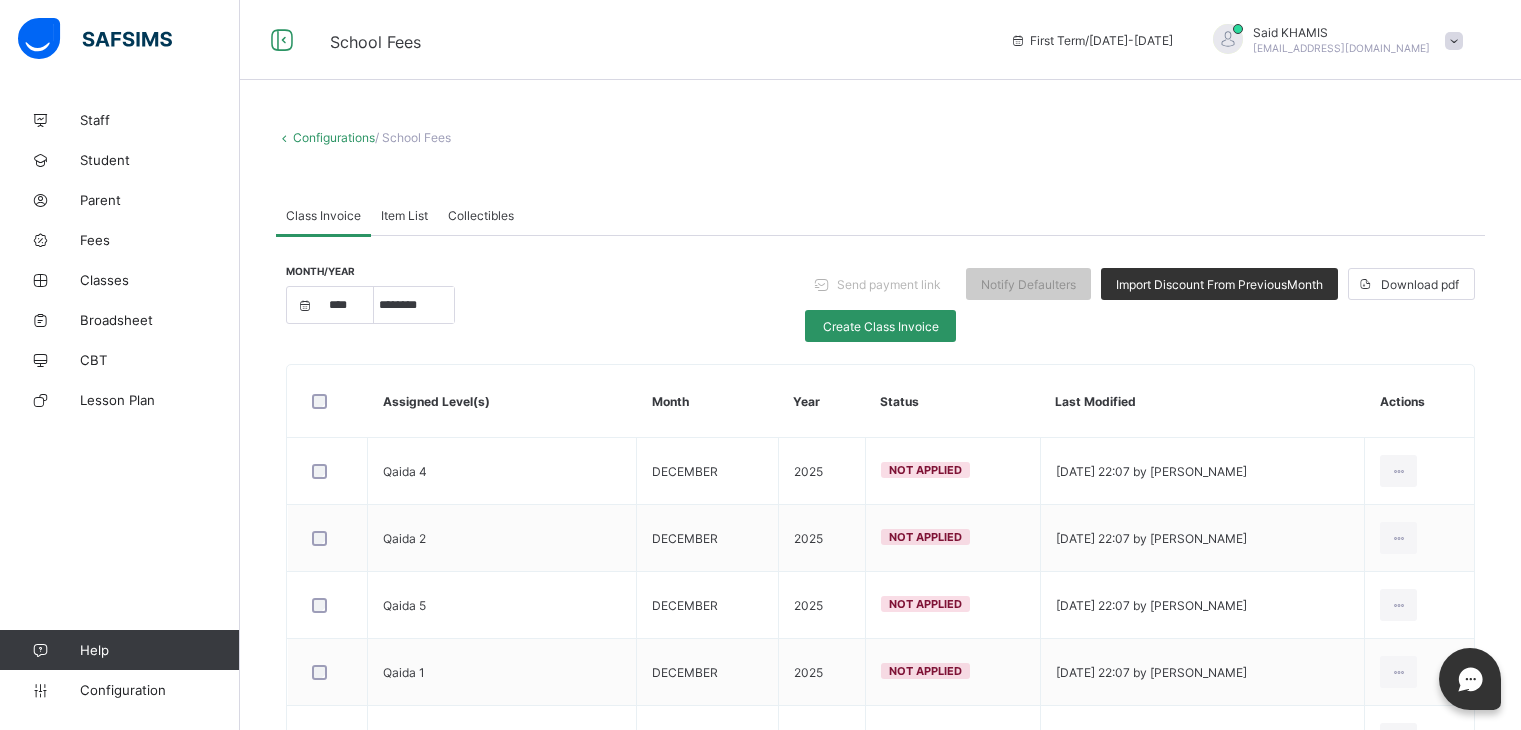 select on "****" 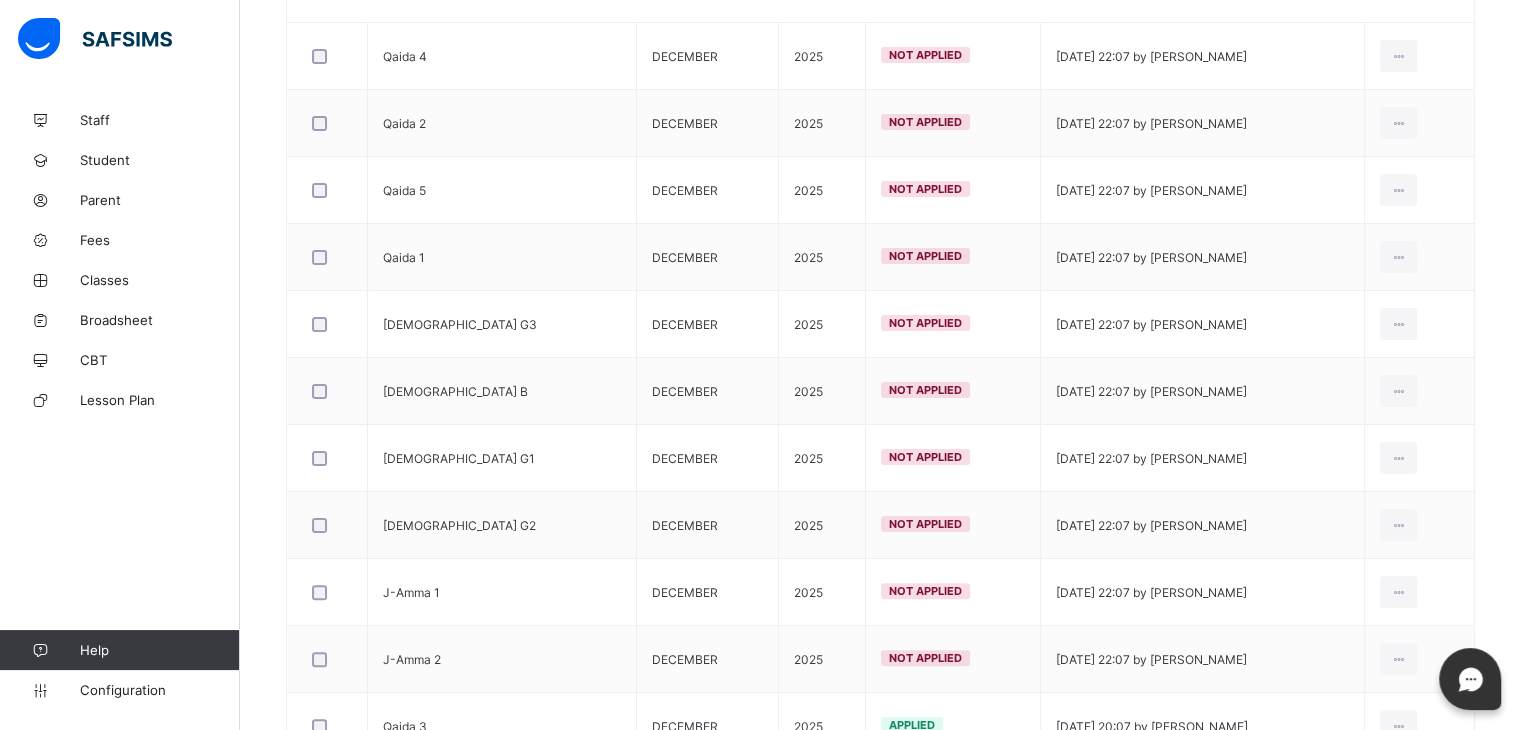scroll, scrollTop: 504, scrollLeft: 0, axis: vertical 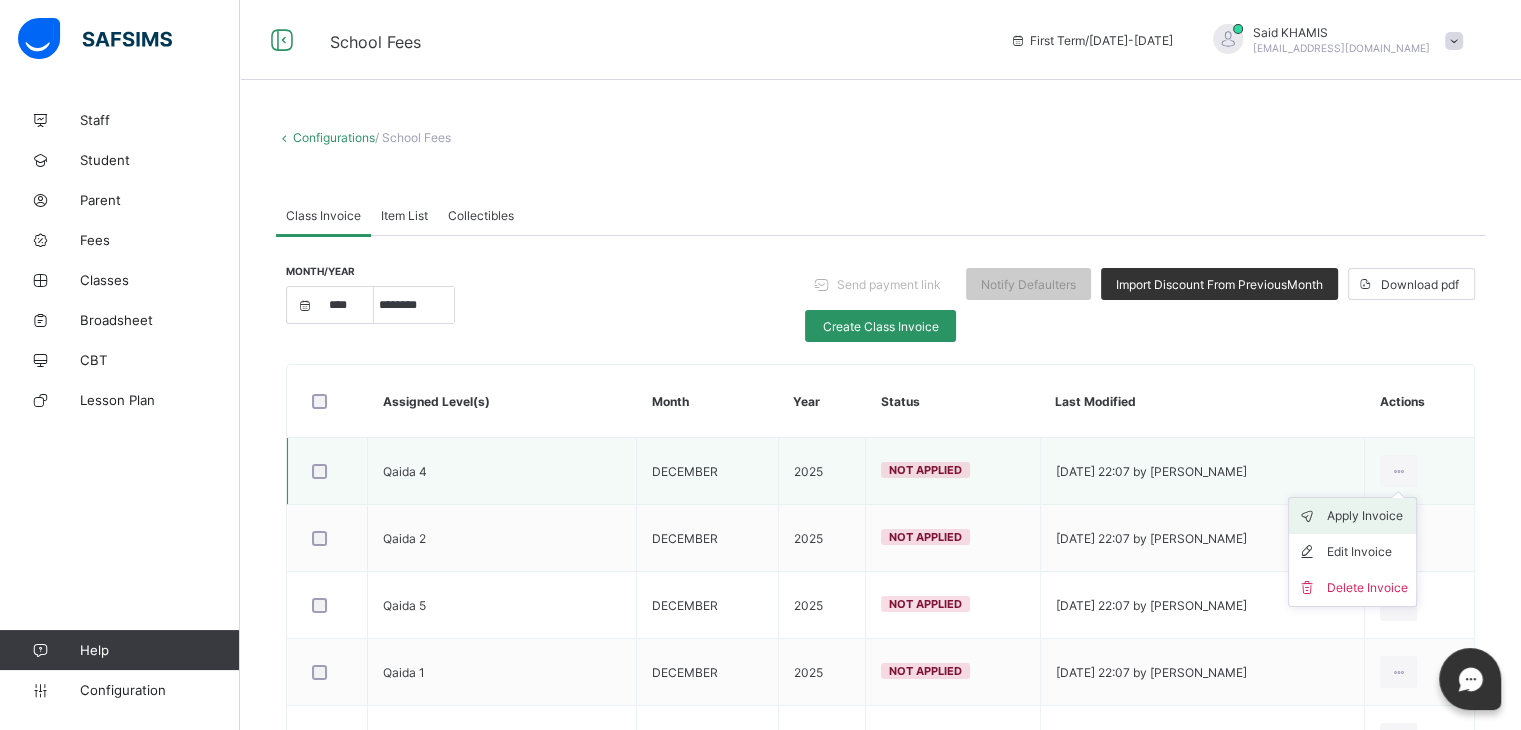 click on "Apply Invoice" at bounding box center [1367, 516] 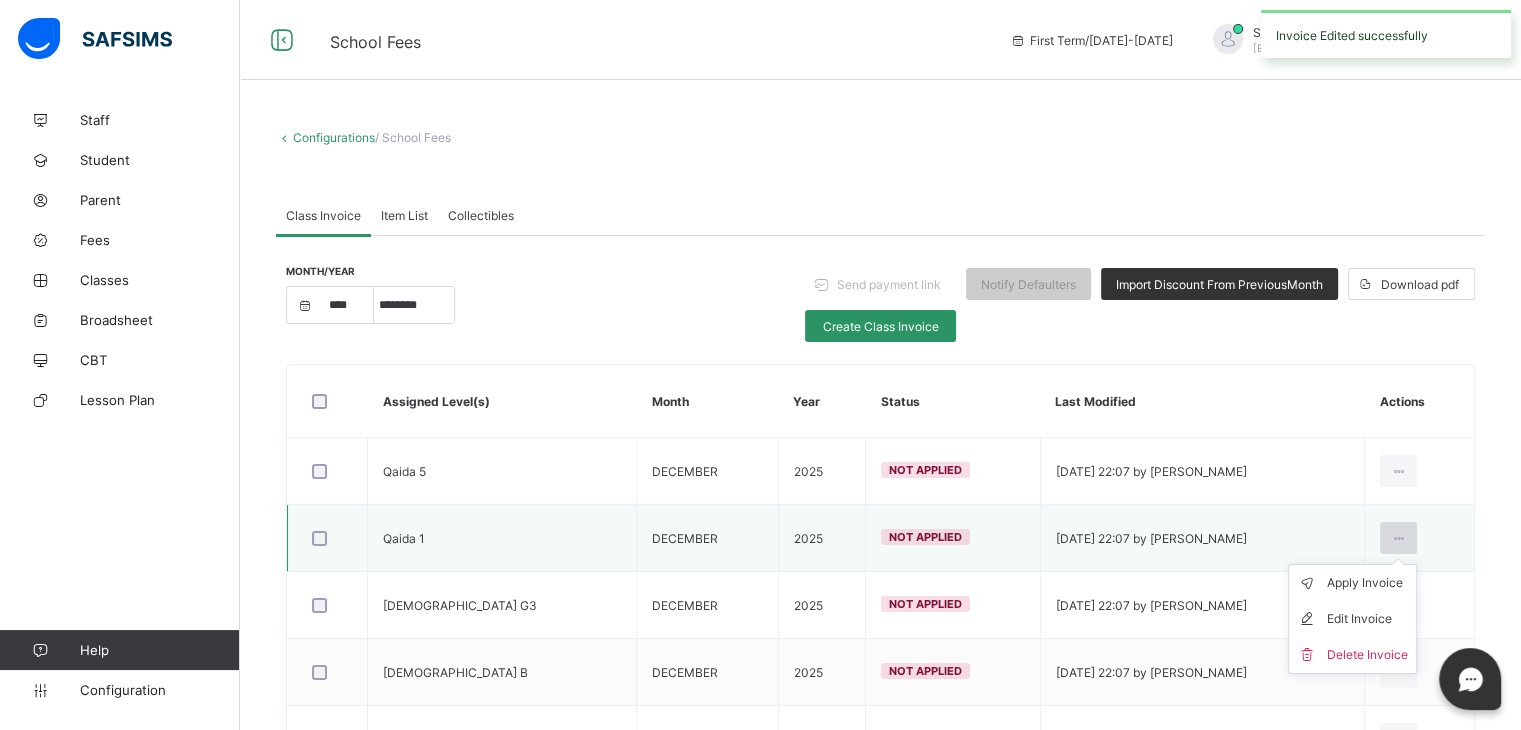 click at bounding box center [1398, 538] 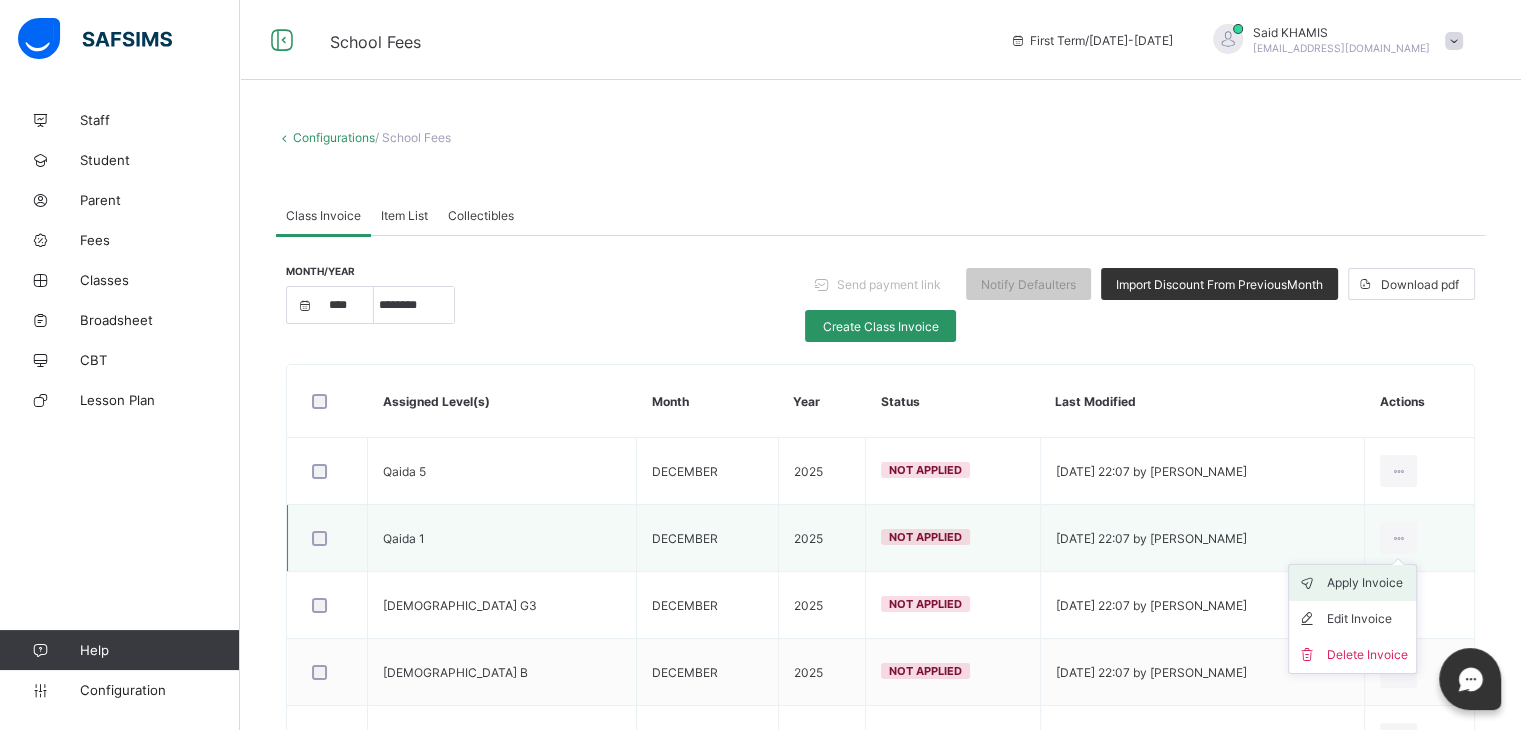 click on "Apply Invoice" at bounding box center [1367, 583] 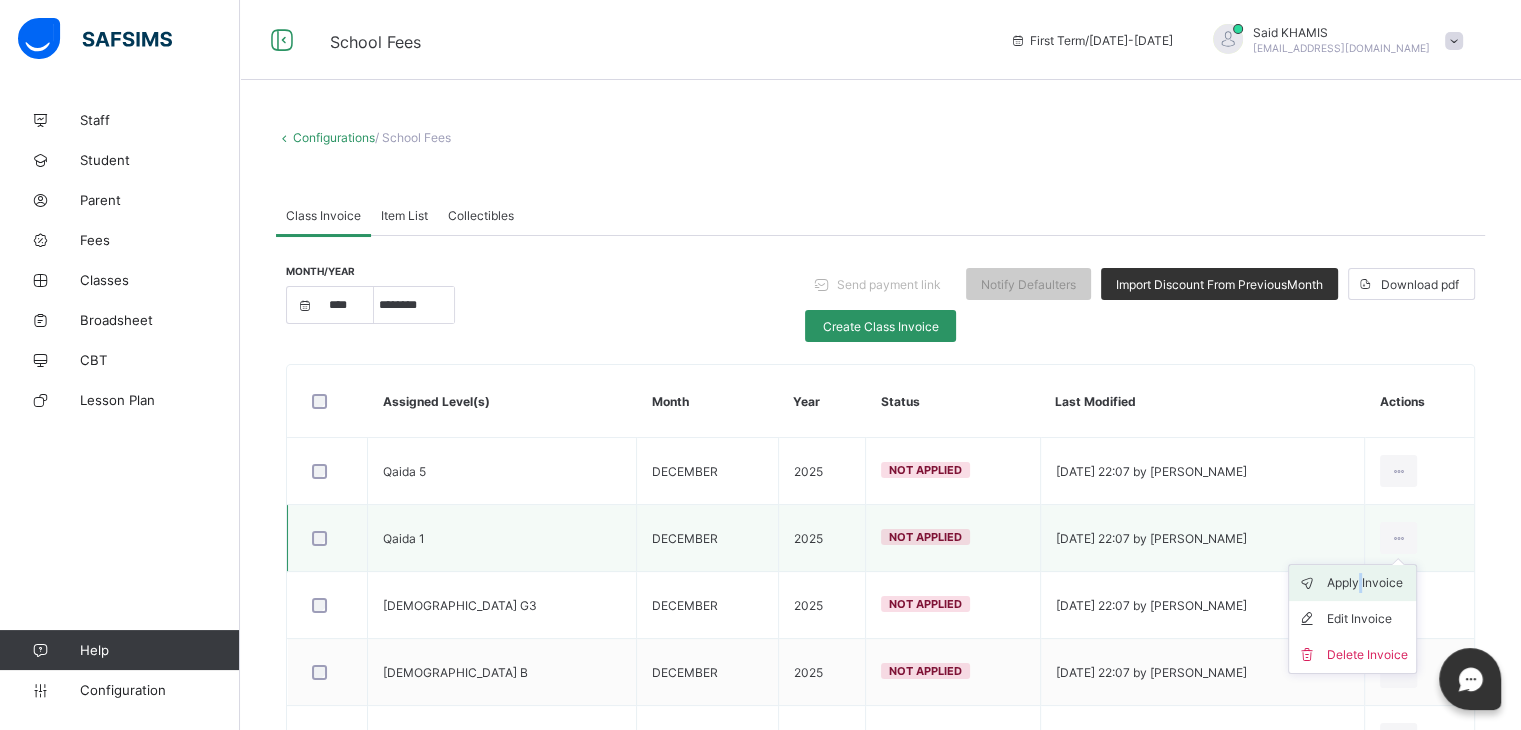 click on "Apply Invoice" at bounding box center (1367, 583) 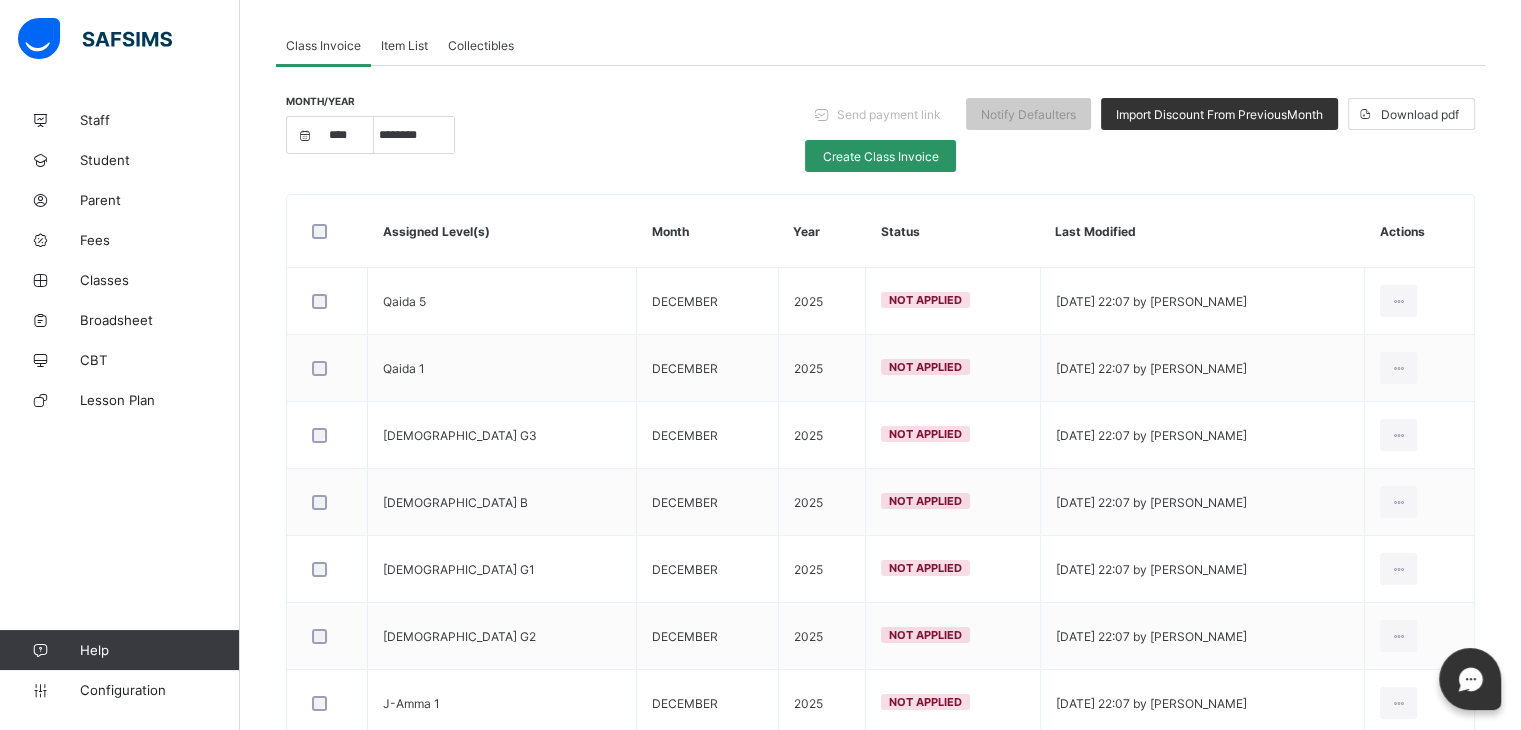 scroll, scrollTop: 172, scrollLeft: 0, axis: vertical 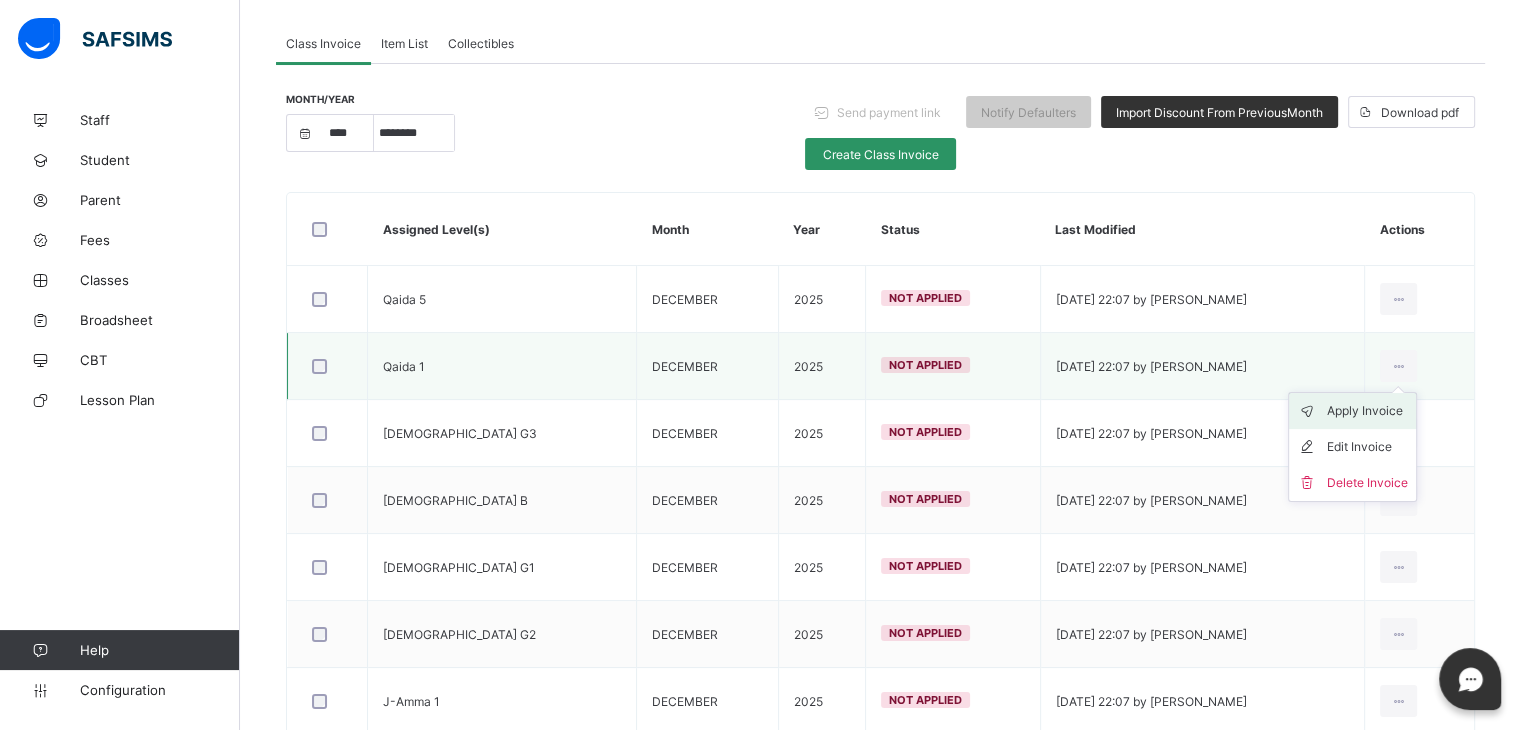 click on "Apply Invoice" at bounding box center [1367, 411] 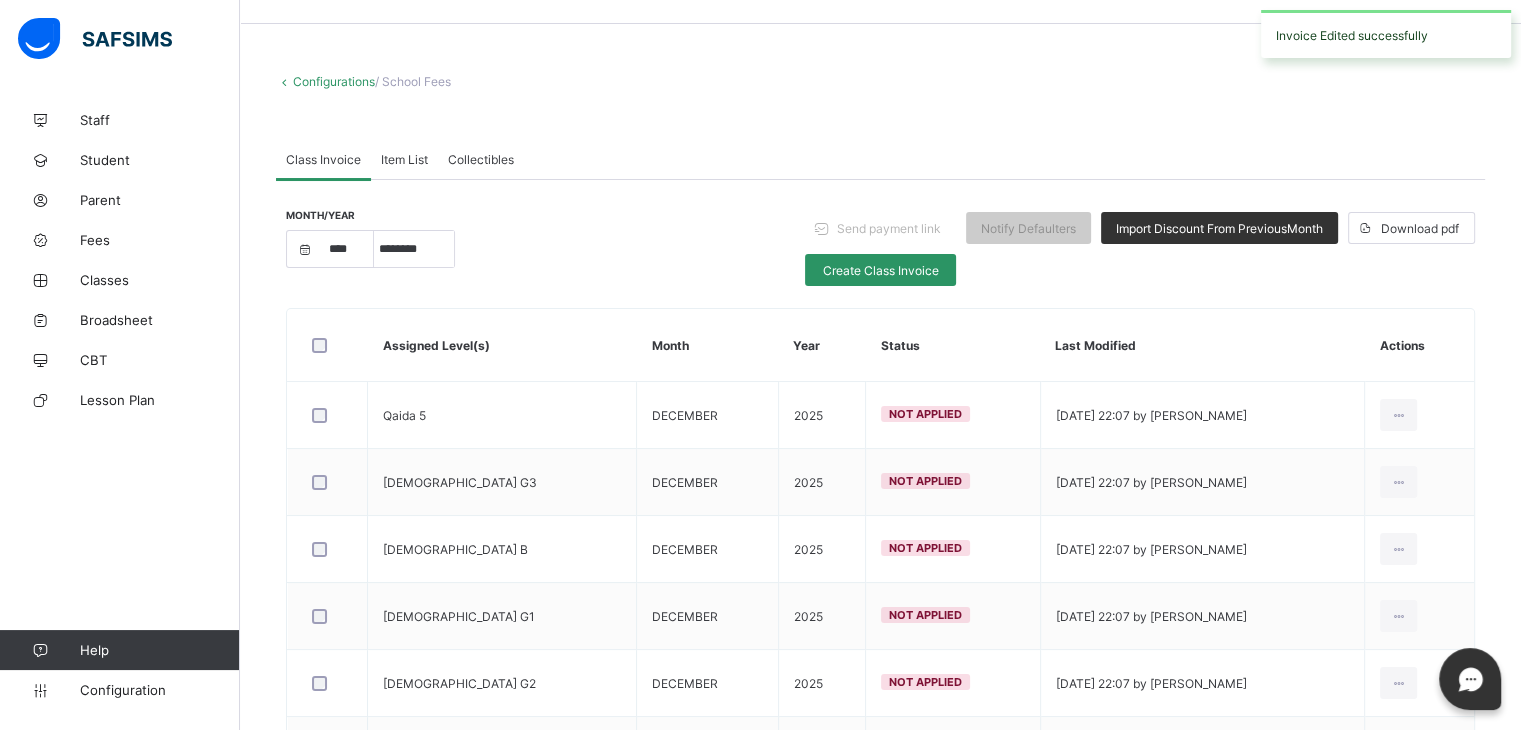 scroll, scrollTop: 172, scrollLeft: 0, axis: vertical 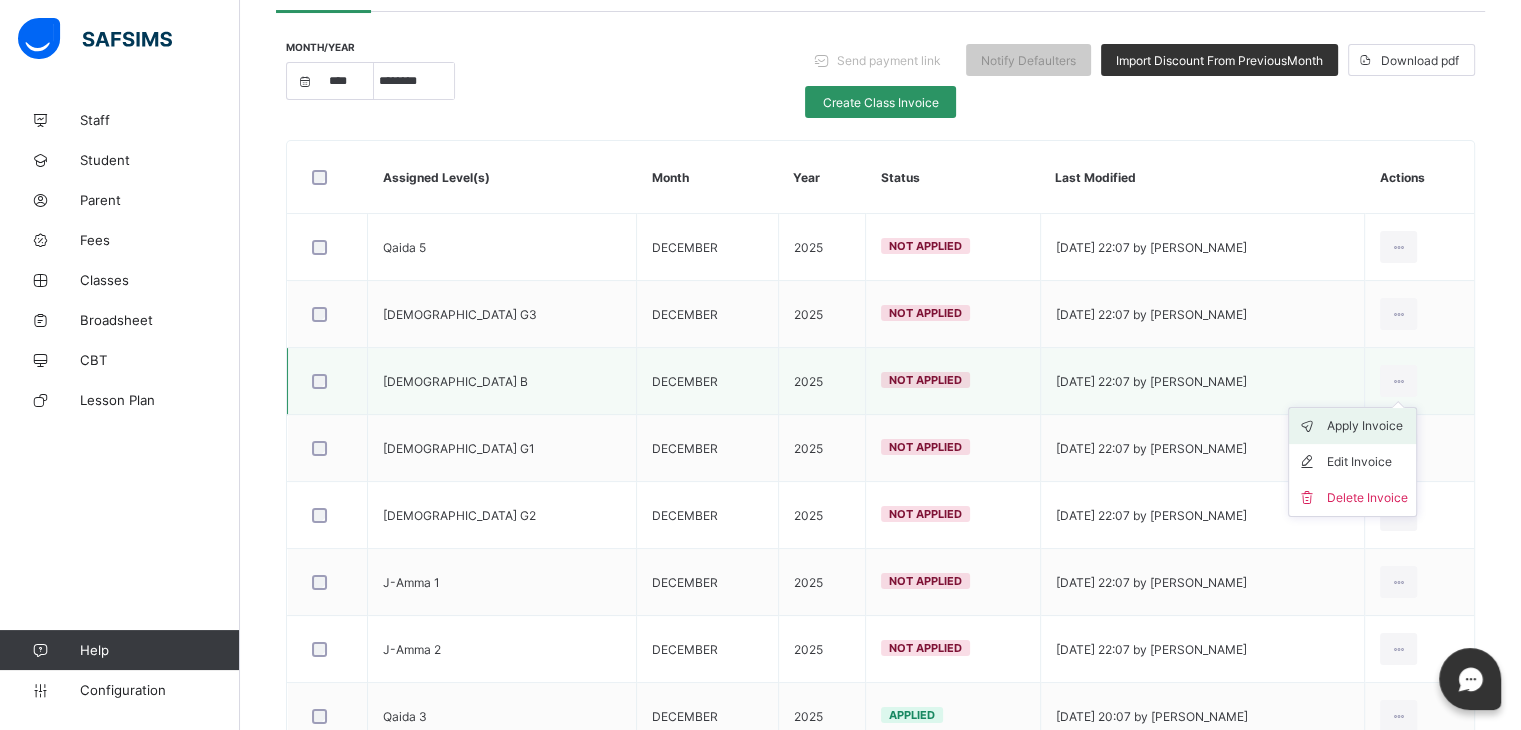 click on "Apply Invoice" at bounding box center (1367, 426) 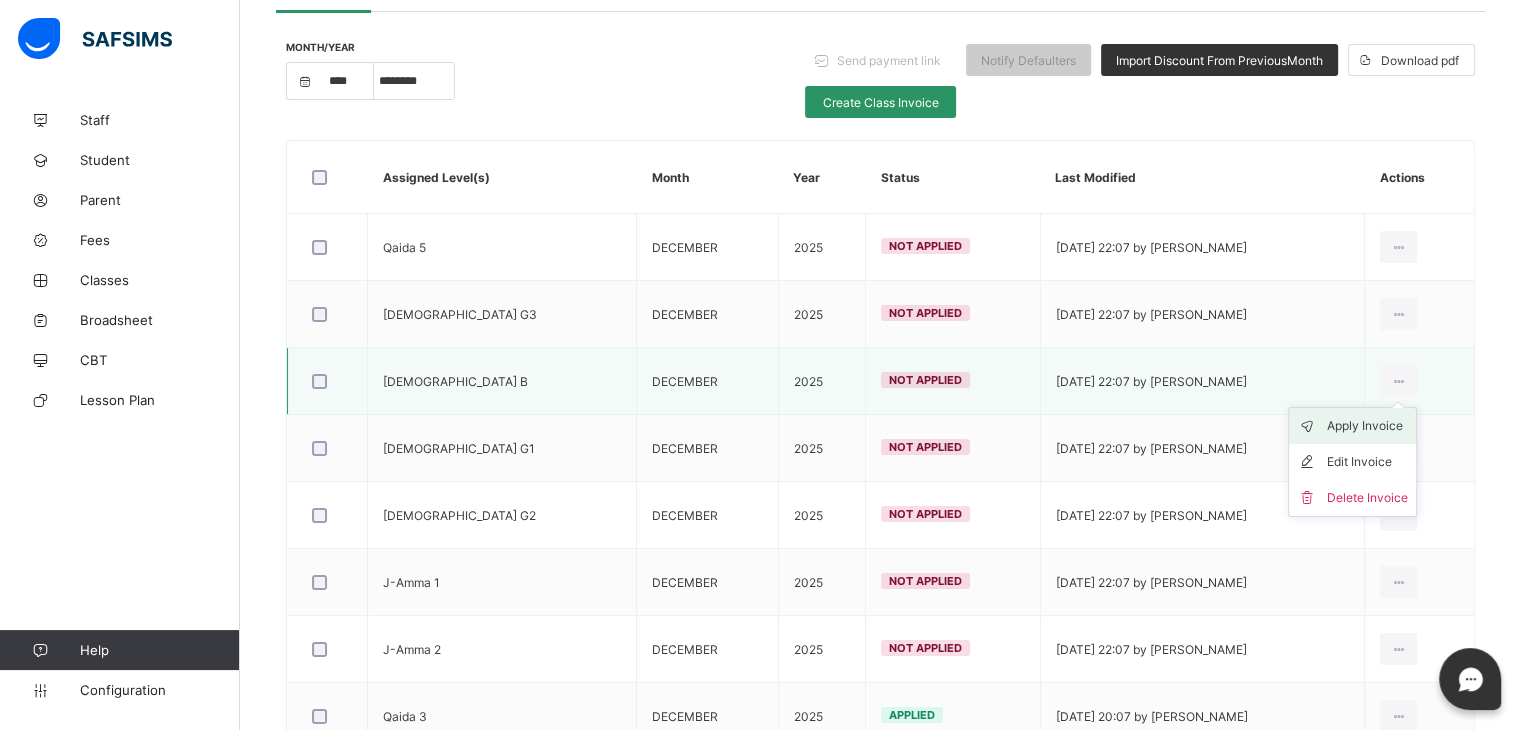 click on "Apply Invoice" at bounding box center (1367, 426) 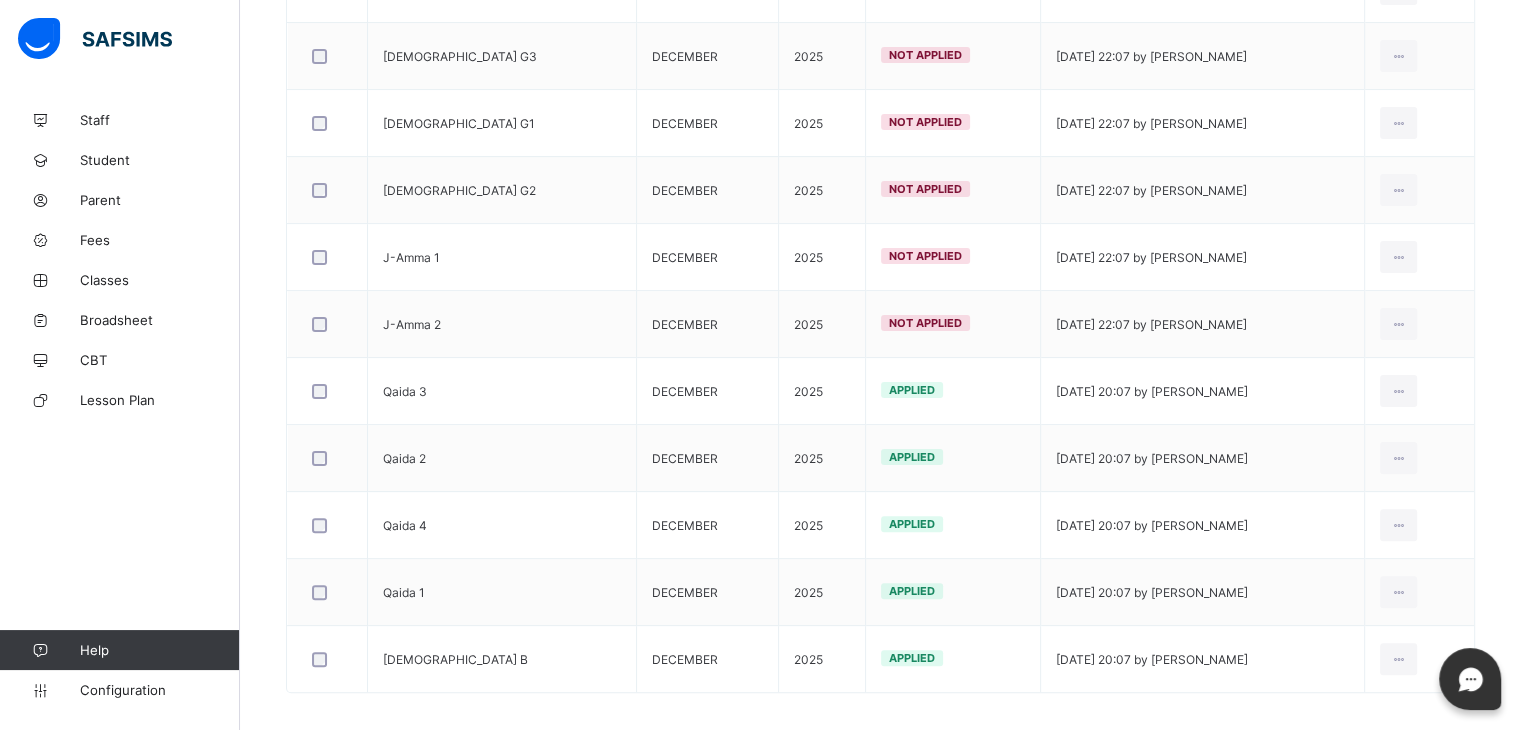 scroll, scrollTop: 480, scrollLeft: 0, axis: vertical 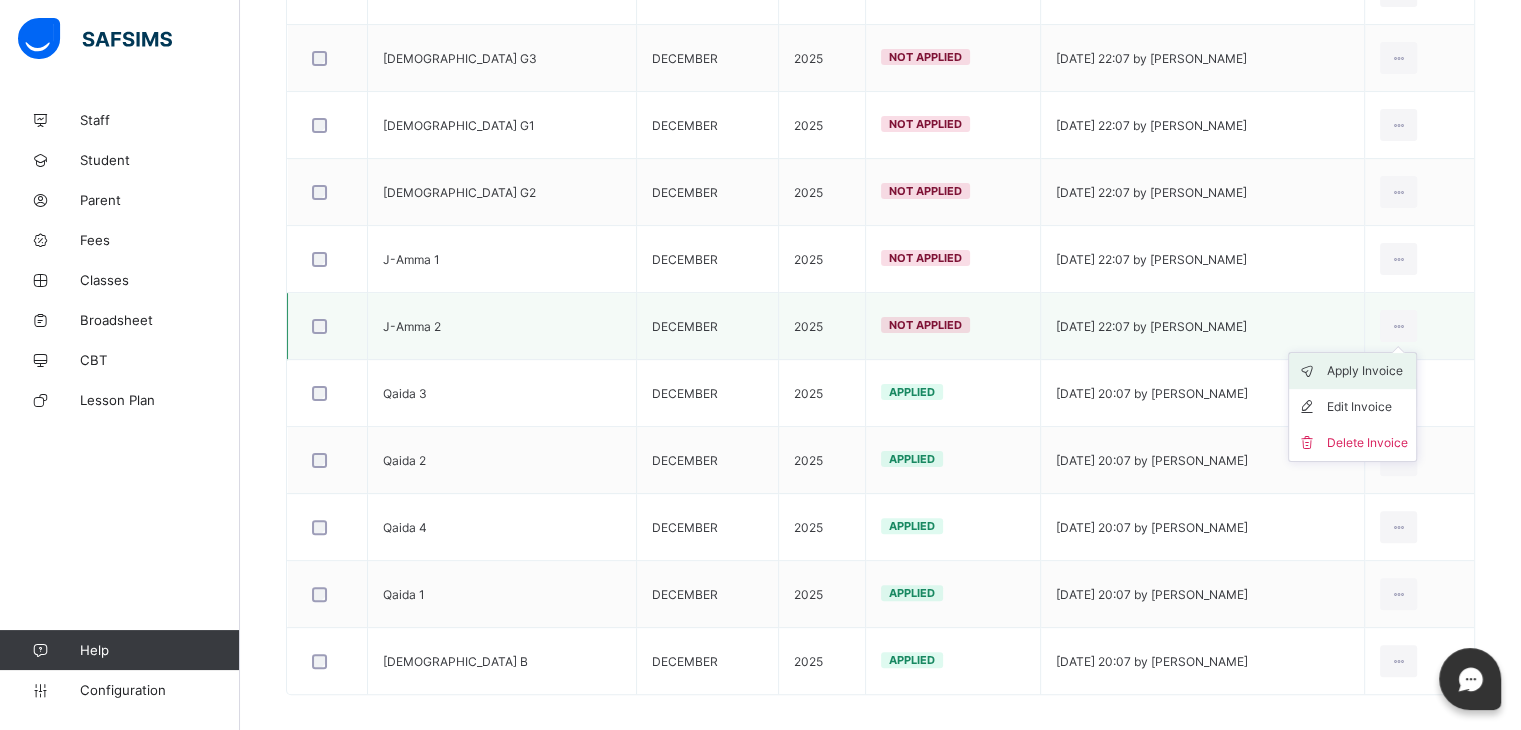 click on "Apply Invoice" at bounding box center (1367, 371) 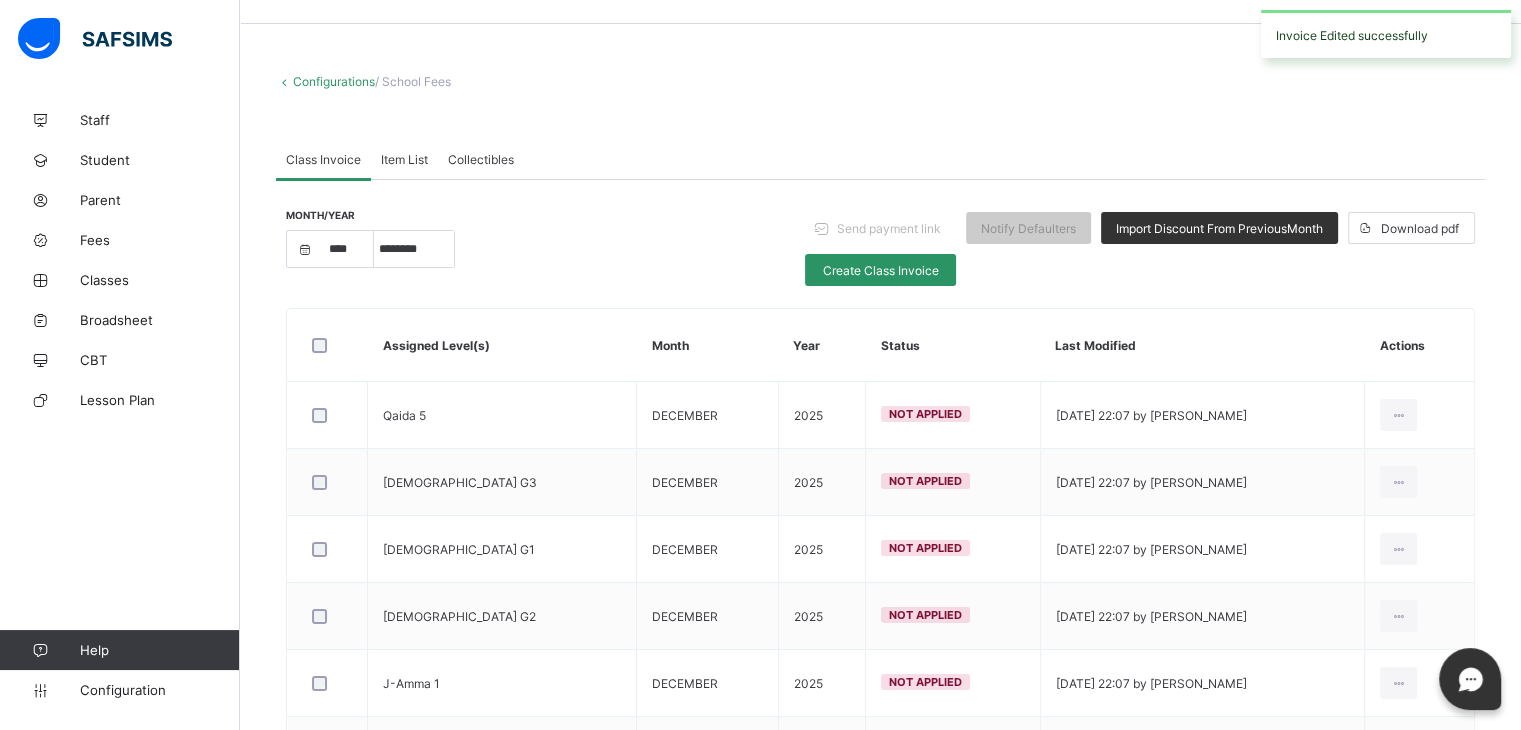 scroll, scrollTop: 480, scrollLeft: 0, axis: vertical 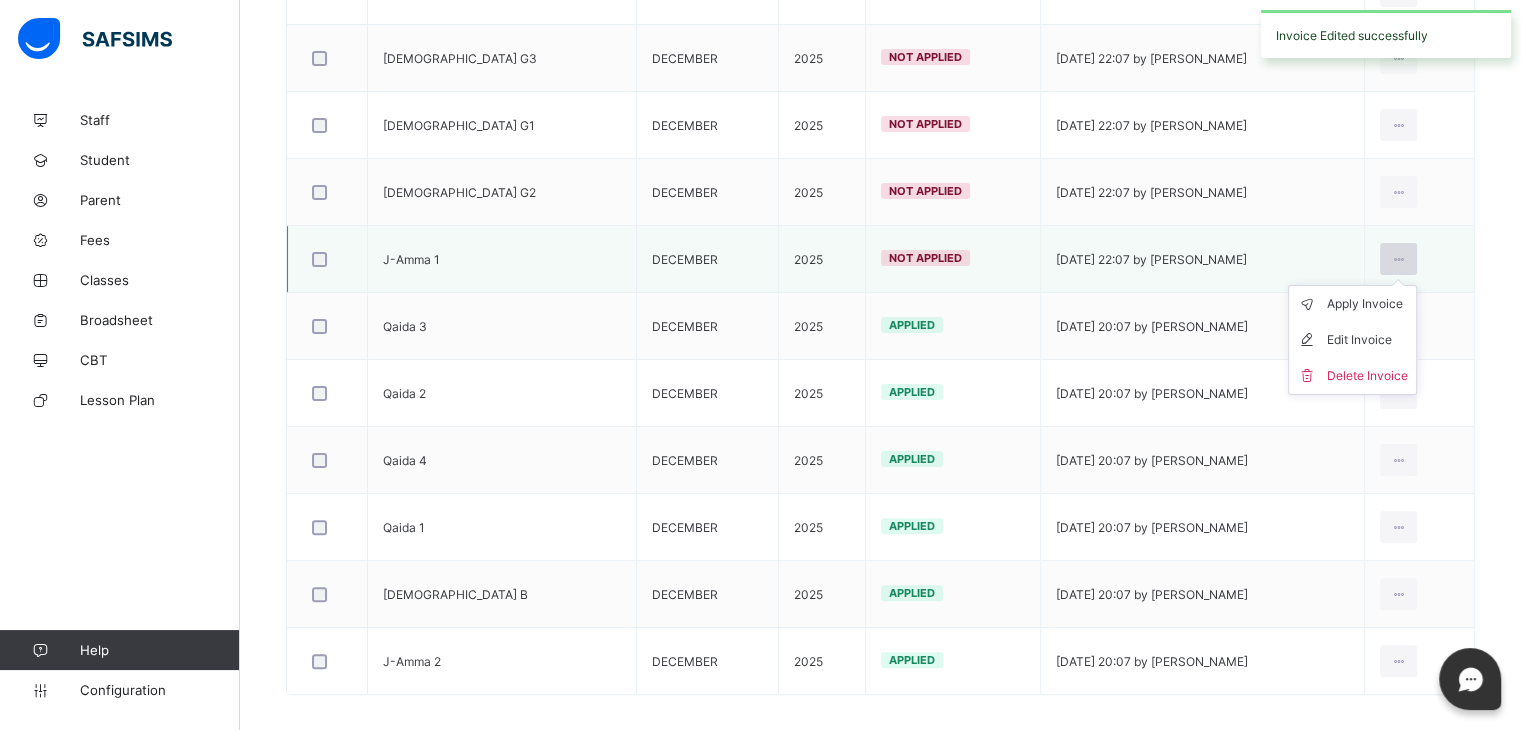 click at bounding box center (1398, 259) 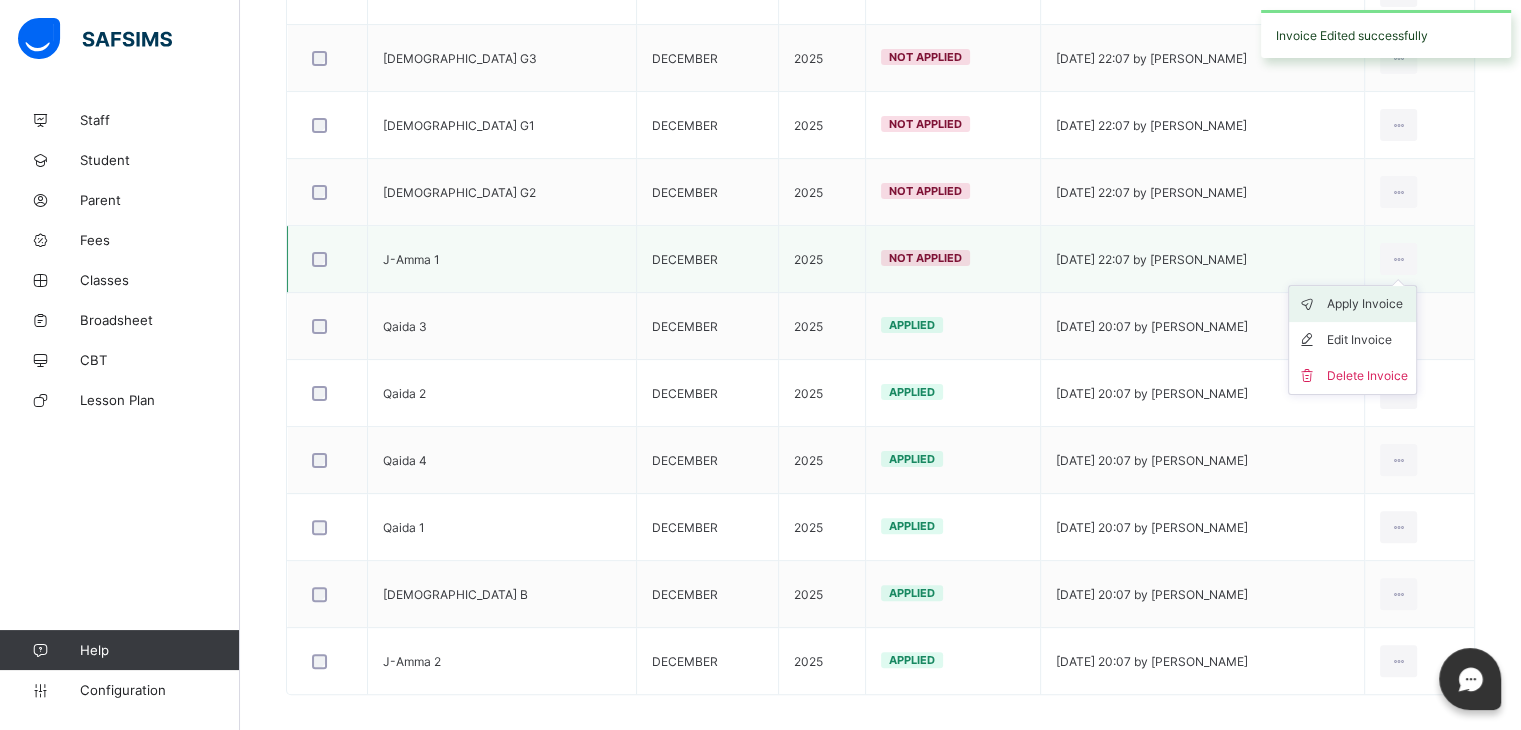 click on "Apply Invoice" at bounding box center [1367, 304] 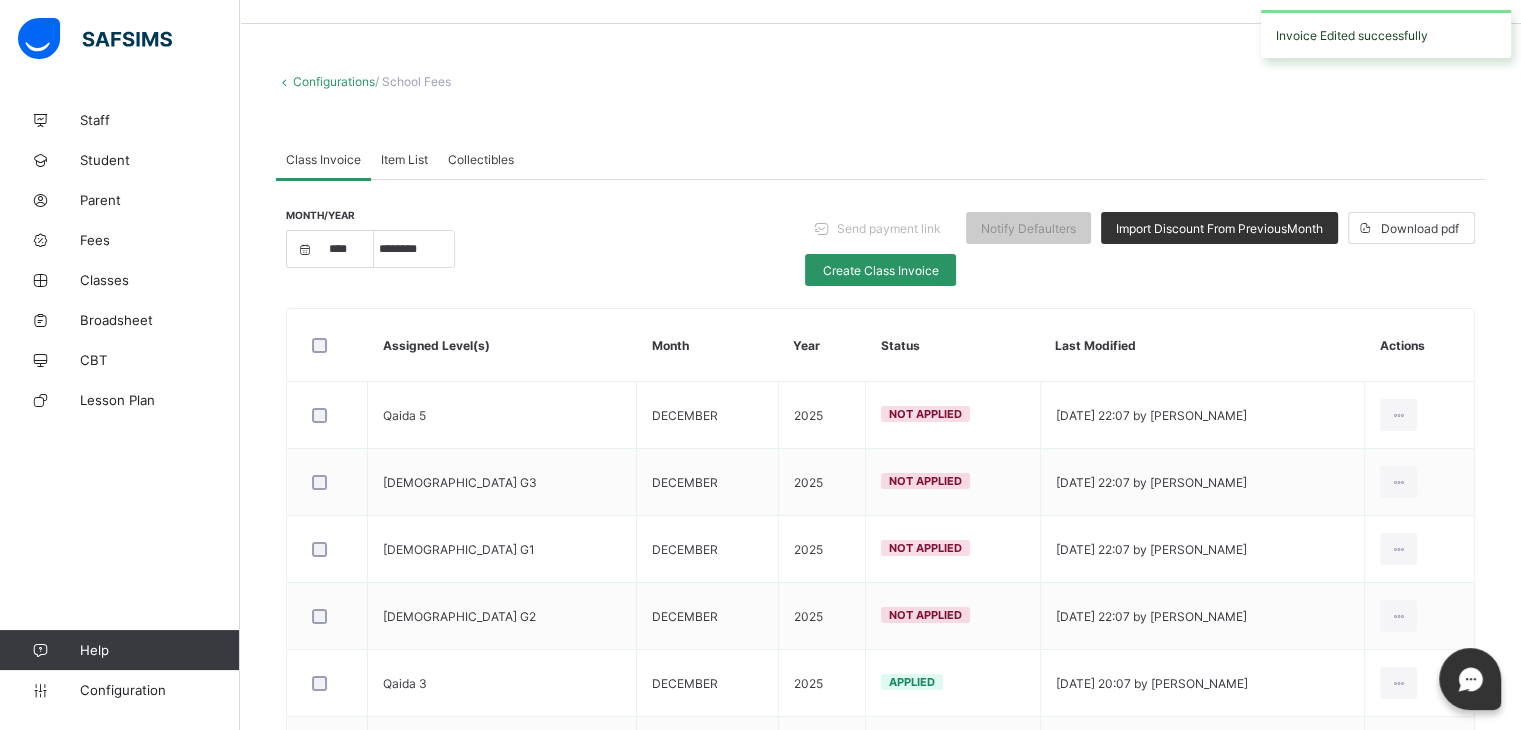 scroll, scrollTop: 480, scrollLeft: 0, axis: vertical 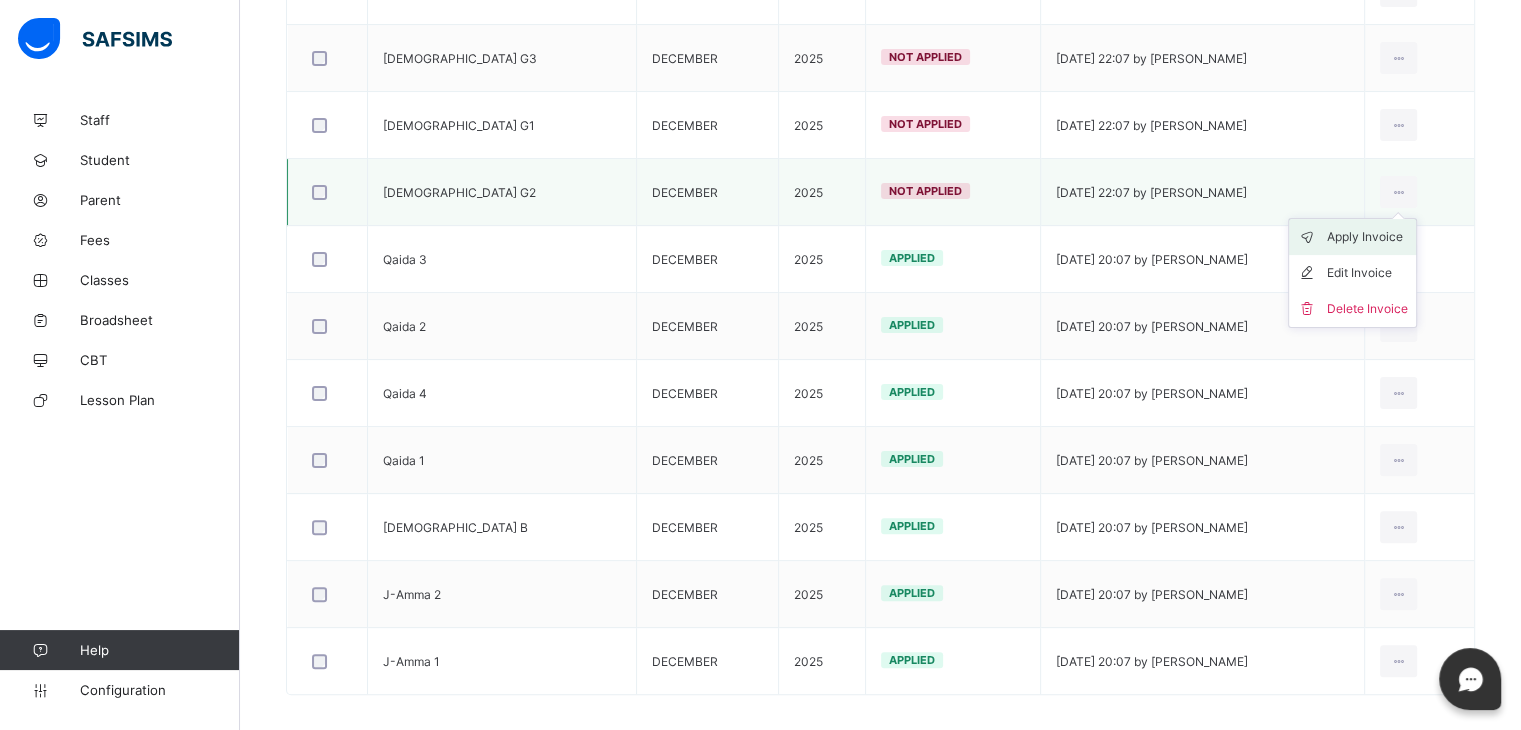 click on "Apply Invoice" at bounding box center [1367, 237] 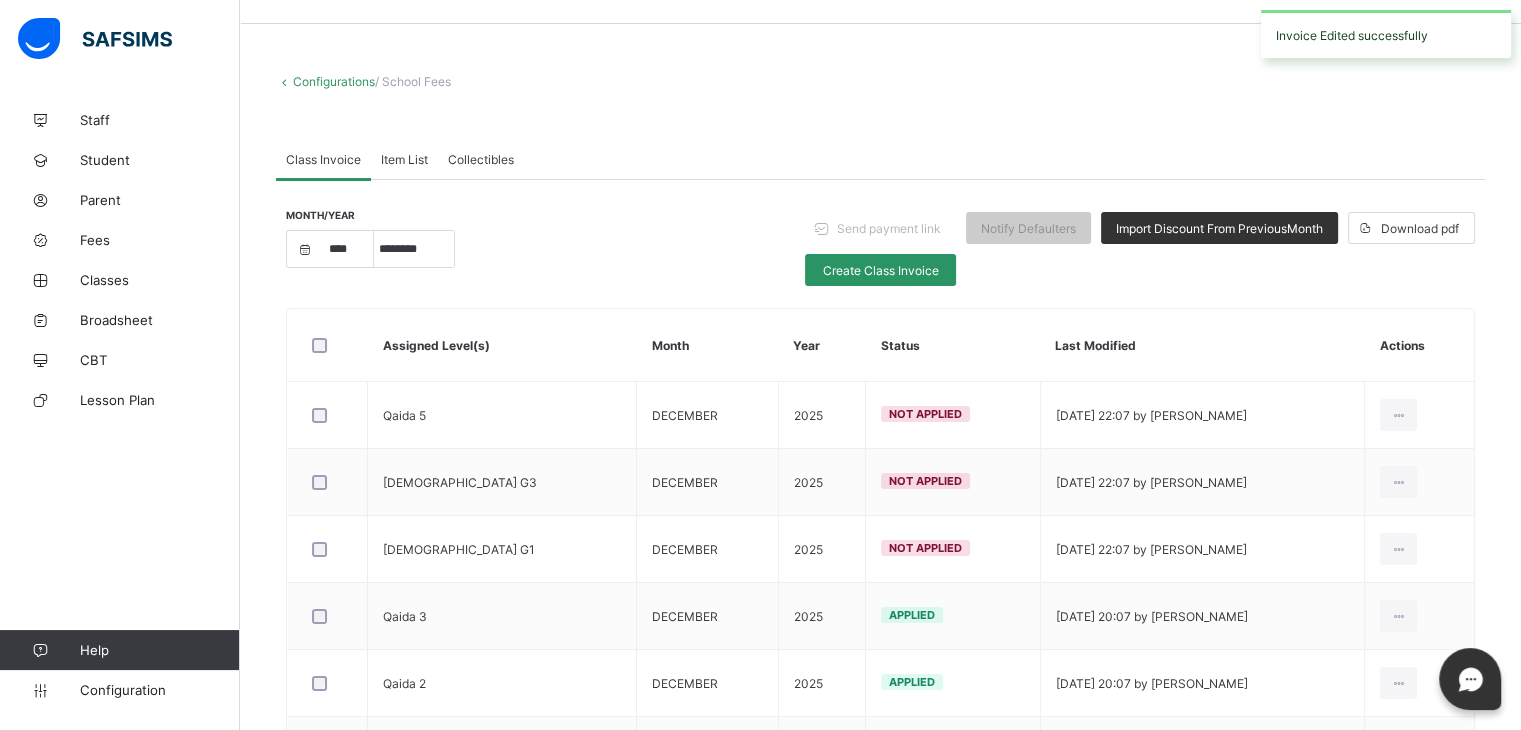 scroll, scrollTop: 480, scrollLeft: 0, axis: vertical 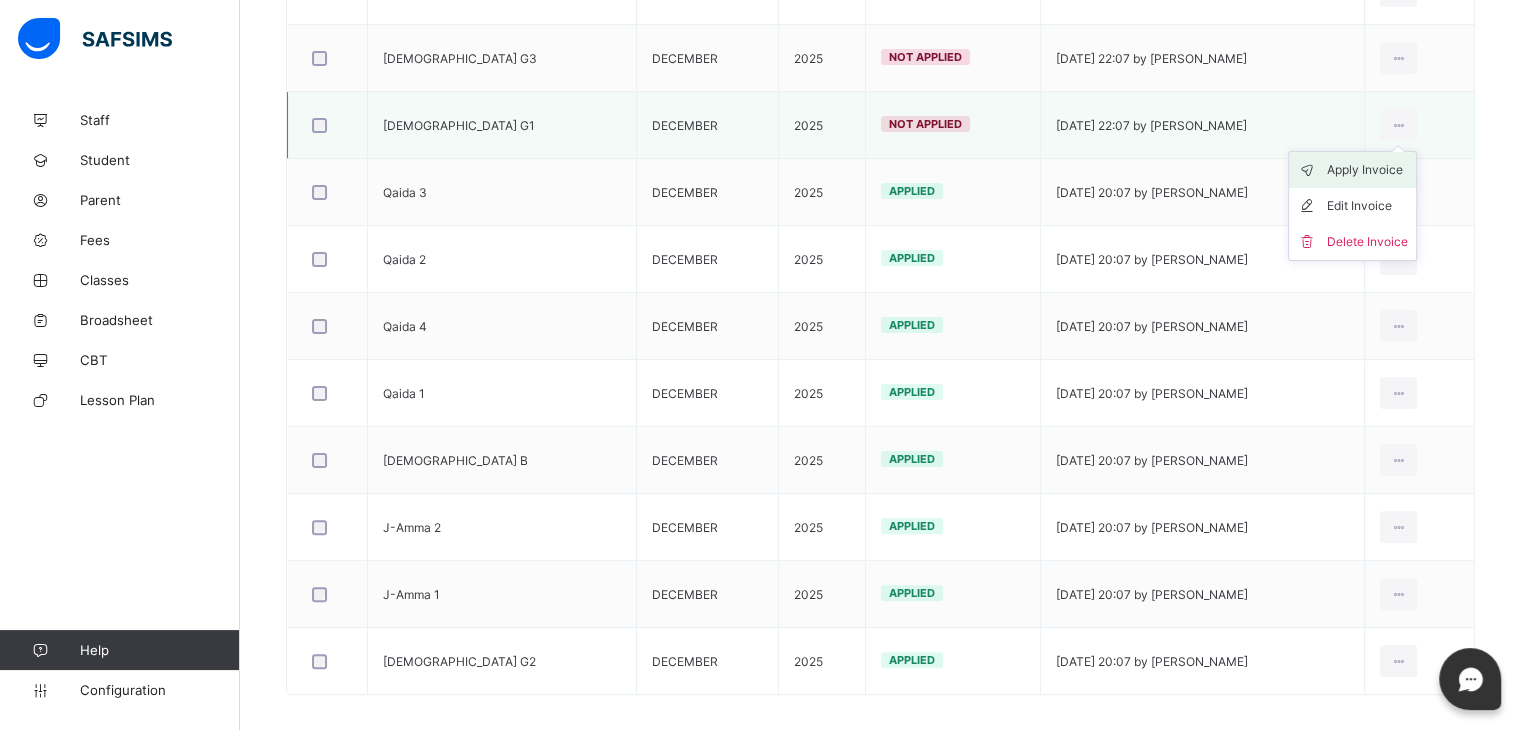 click on "Apply Invoice" at bounding box center (1367, 170) 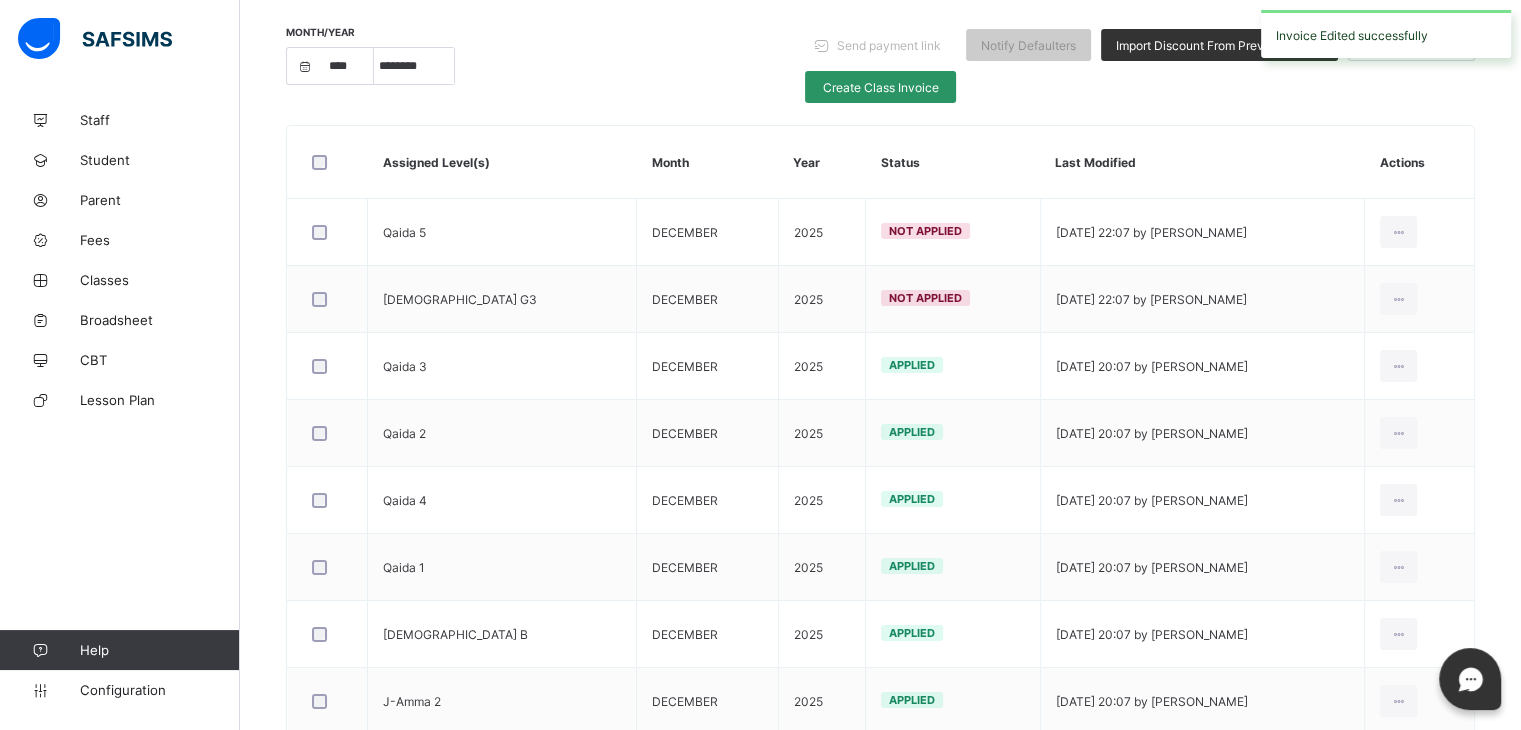 scroll, scrollTop: 237, scrollLeft: 0, axis: vertical 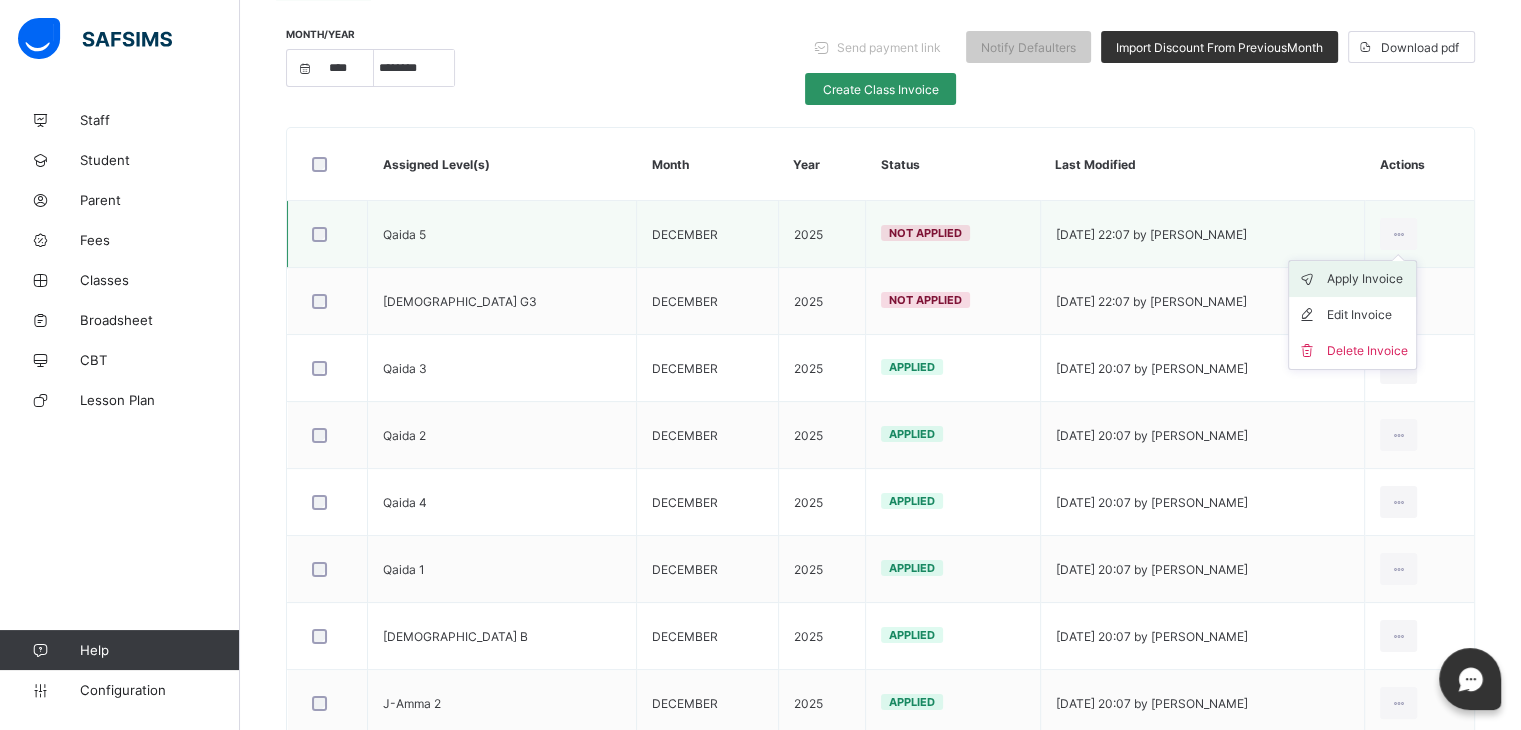 click on "Apply Invoice" at bounding box center (1367, 279) 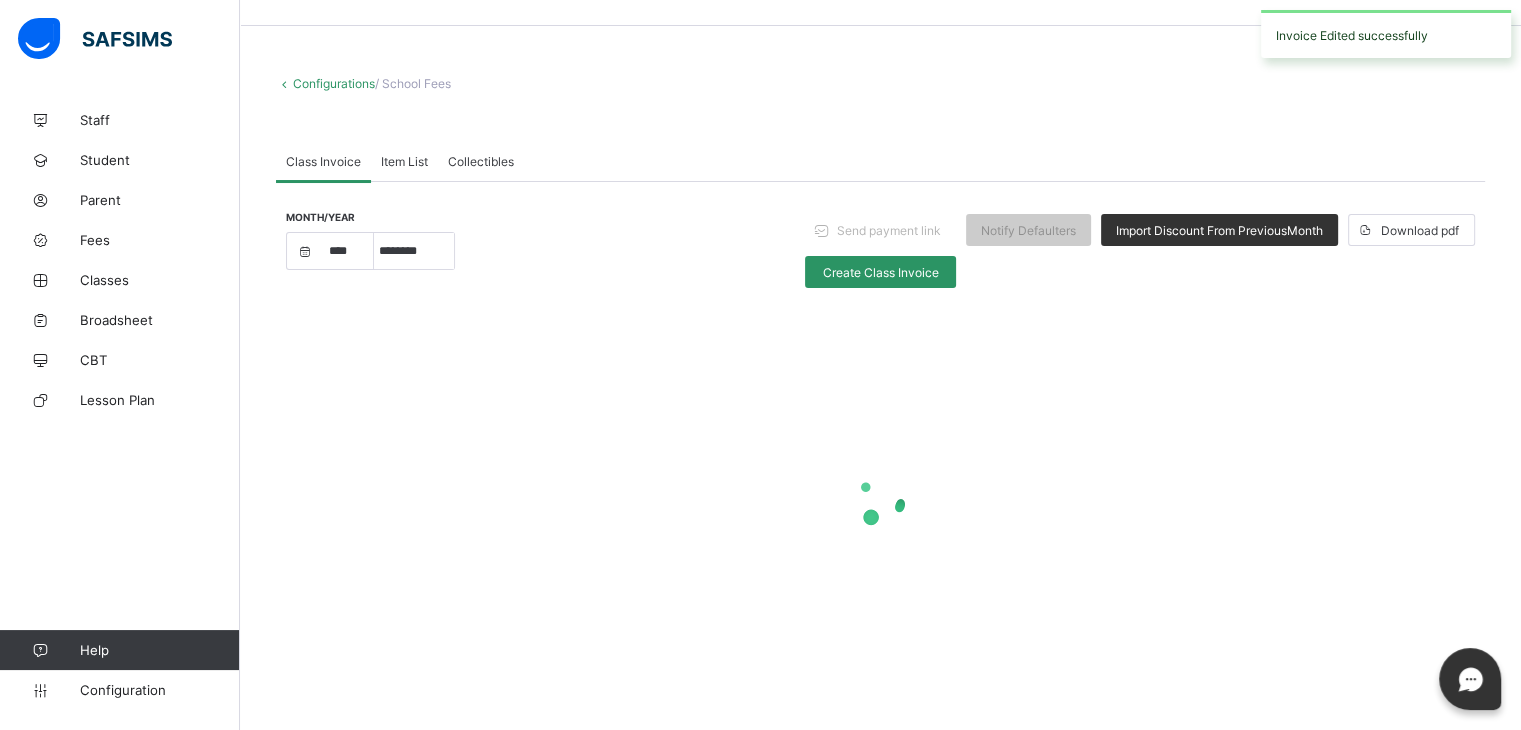 scroll, scrollTop: 237, scrollLeft: 0, axis: vertical 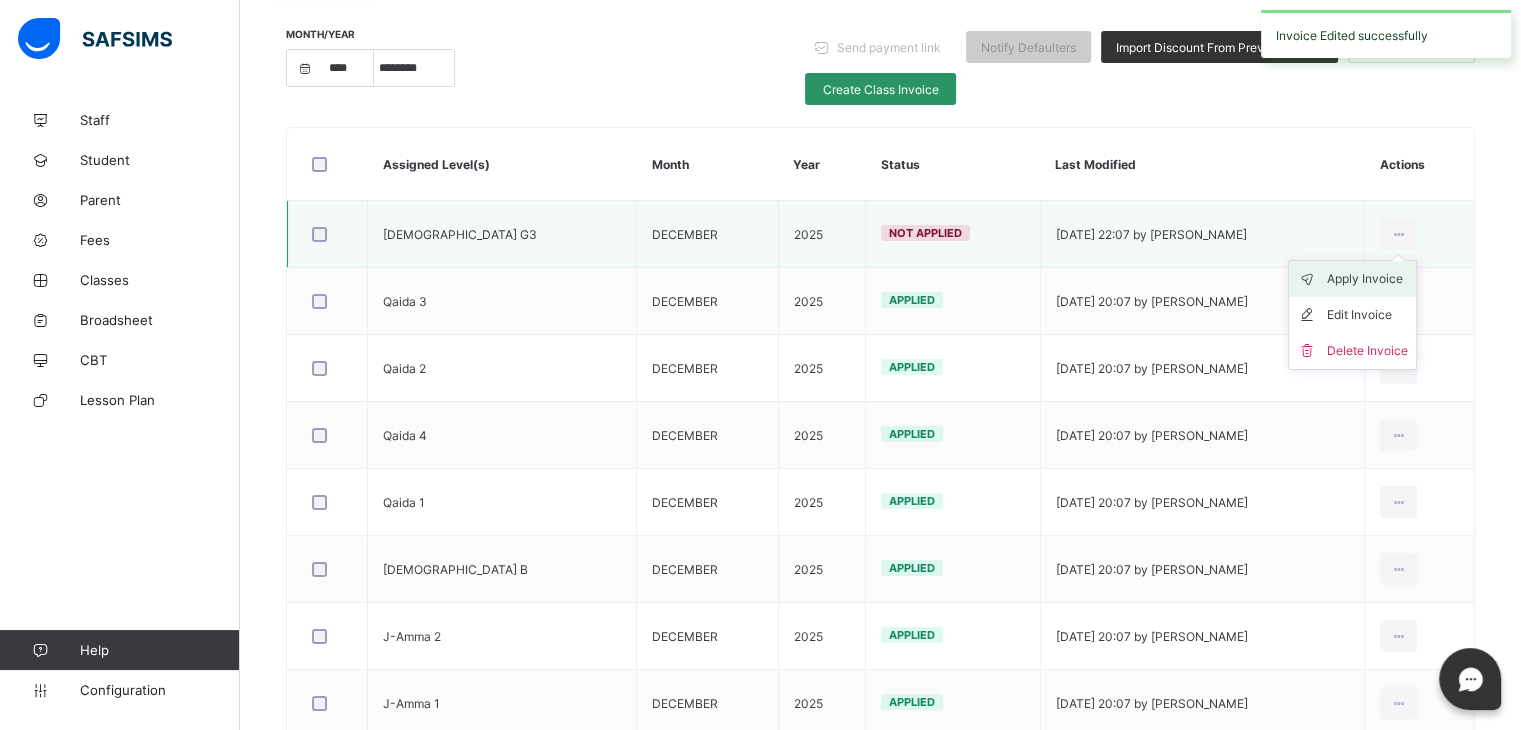 click on "Apply Invoice" at bounding box center [1367, 279] 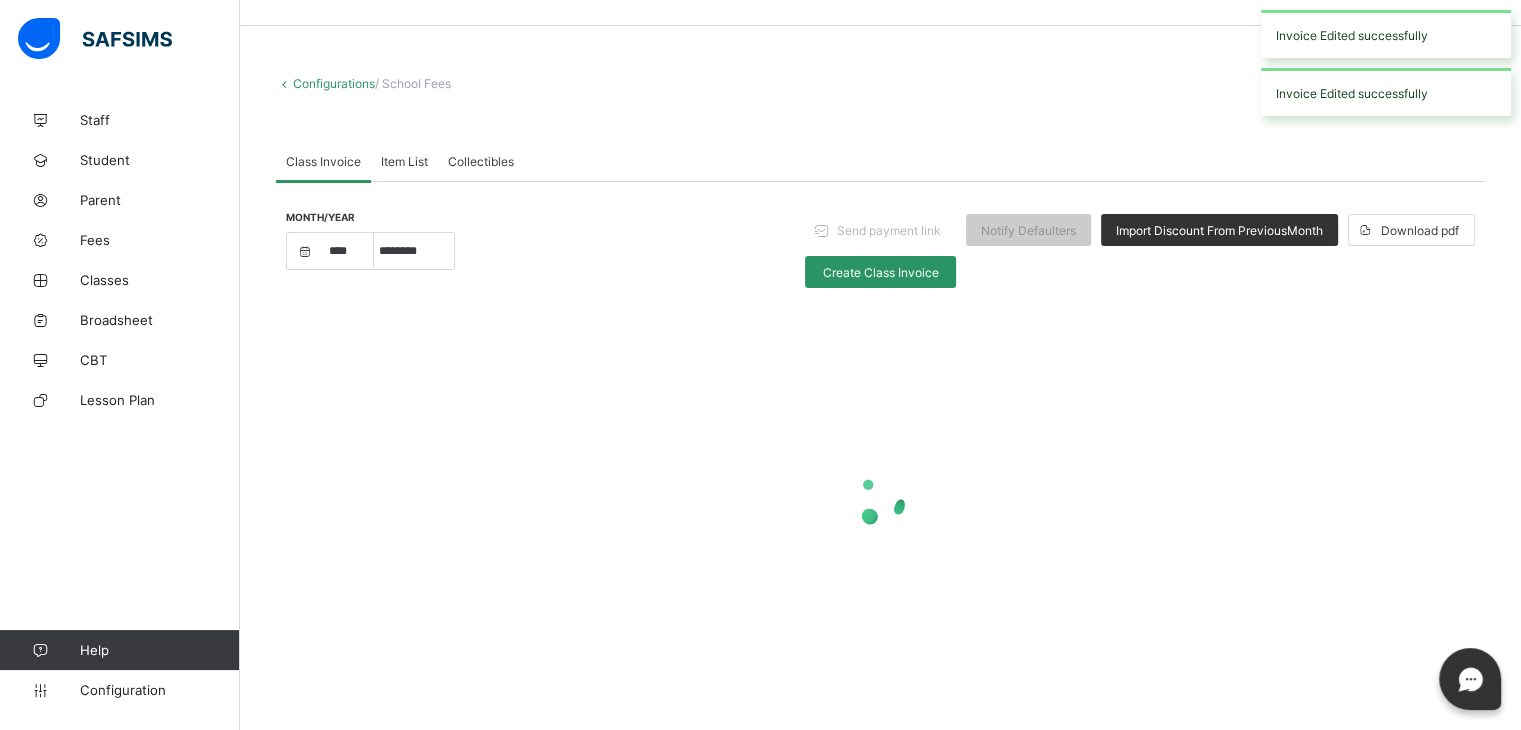 scroll, scrollTop: 237, scrollLeft: 0, axis: vertical 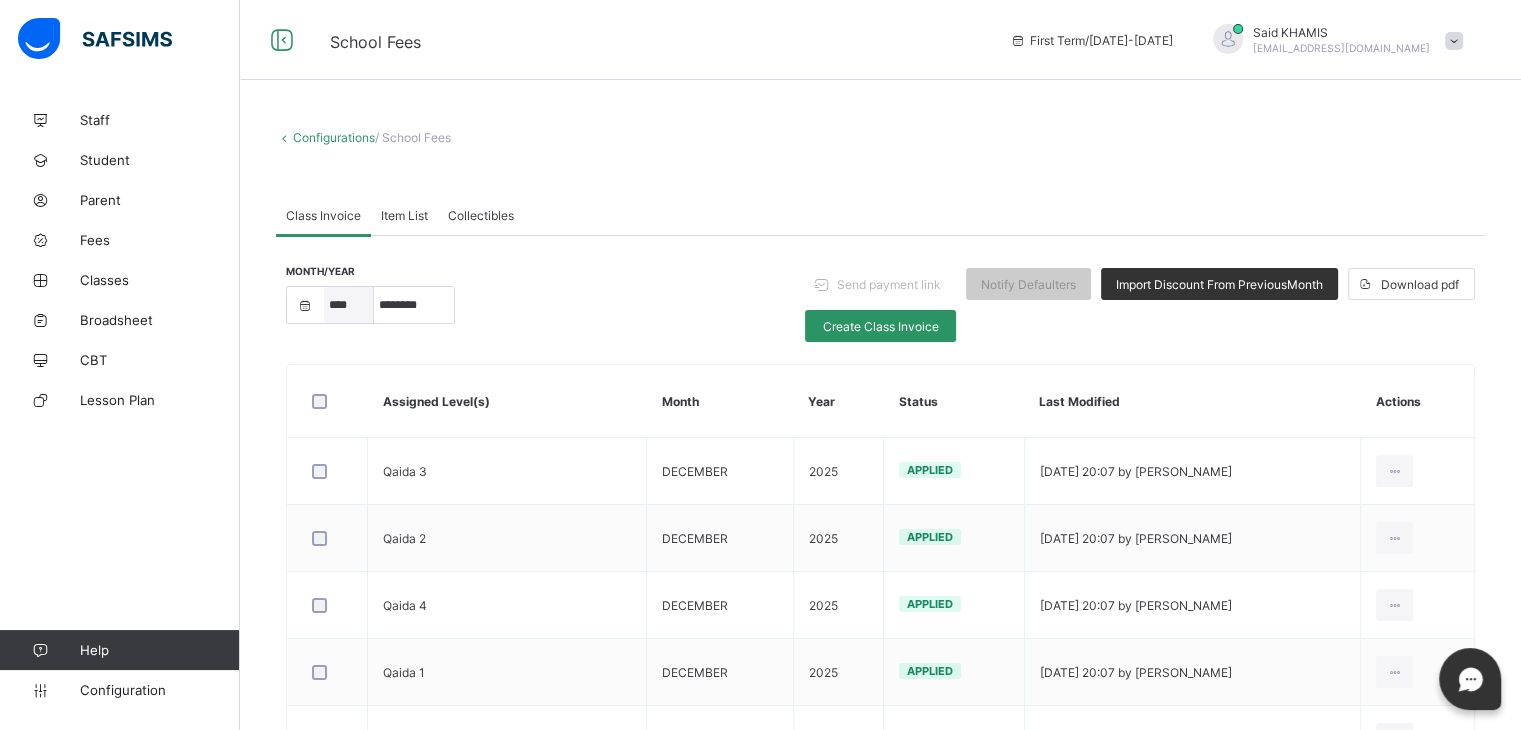 click on "**** **** **** **** **** **** **** **** **** **** **** **** **** **** **** **** **** **** **** **** **** **** **** **** **** **** **** **** **** **** **** **** **** **** **** **** **** **** **** **** **** **** **** **** **** **** **** **** **** **** **** **** **** **** **** **** **** **** **** **** **** **** **** **** **** **** **** **** **** **** **** **** **** **** **** **** **** **** **** **** **** **** **** **** **** **** **** **** **** **** **** **** **** **** **** **** **** **** **** **** **** **** **** **** **** **** **** **** **** **** **** **** **** **** **** **** **** **** **** **** **** **** **** **** **** **** **** **** **** **** ****" at bounding box center (349, 305) 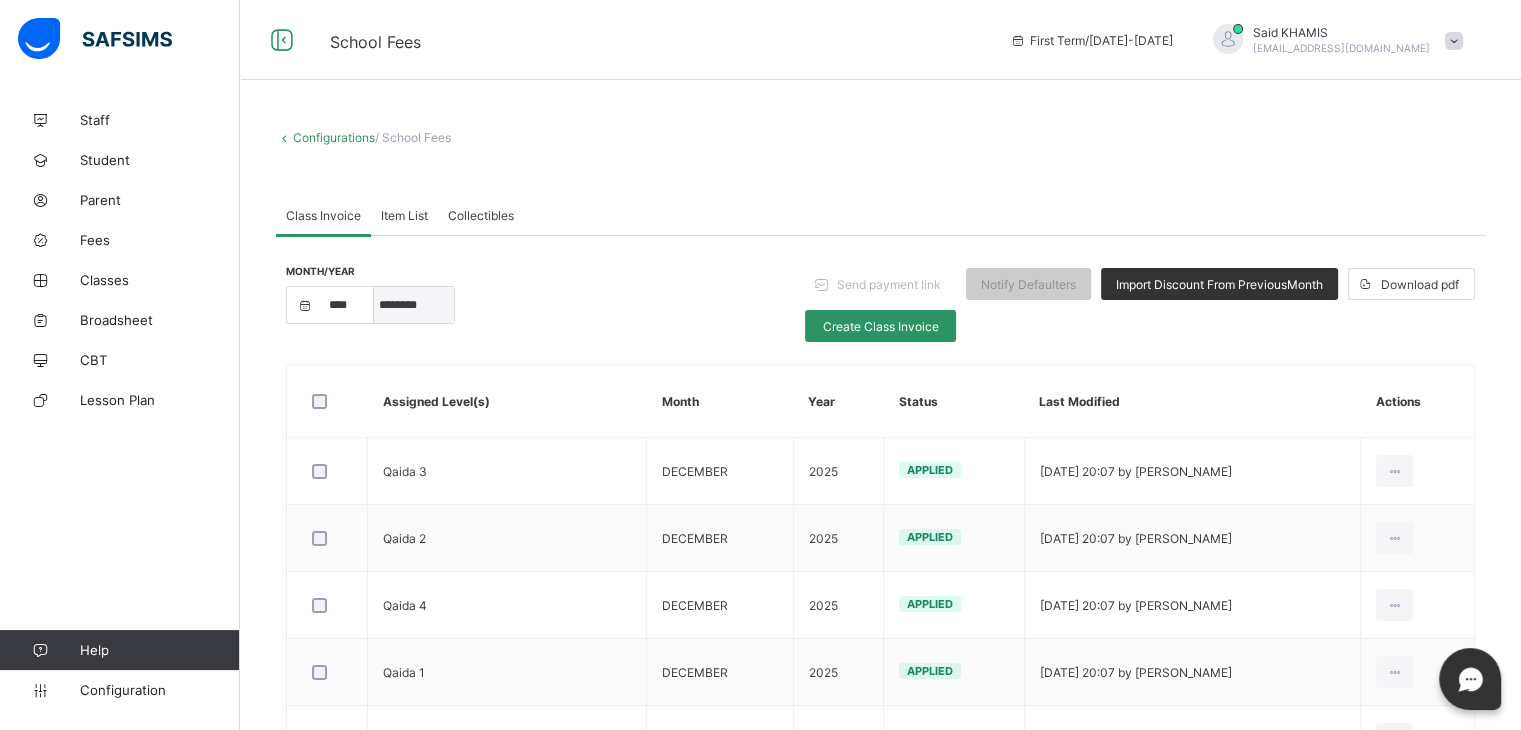 click on "***** ******* ******** ***** ***** *** **** **** ****** ********* ******* ******** ********" at bounding box center [414, 305] 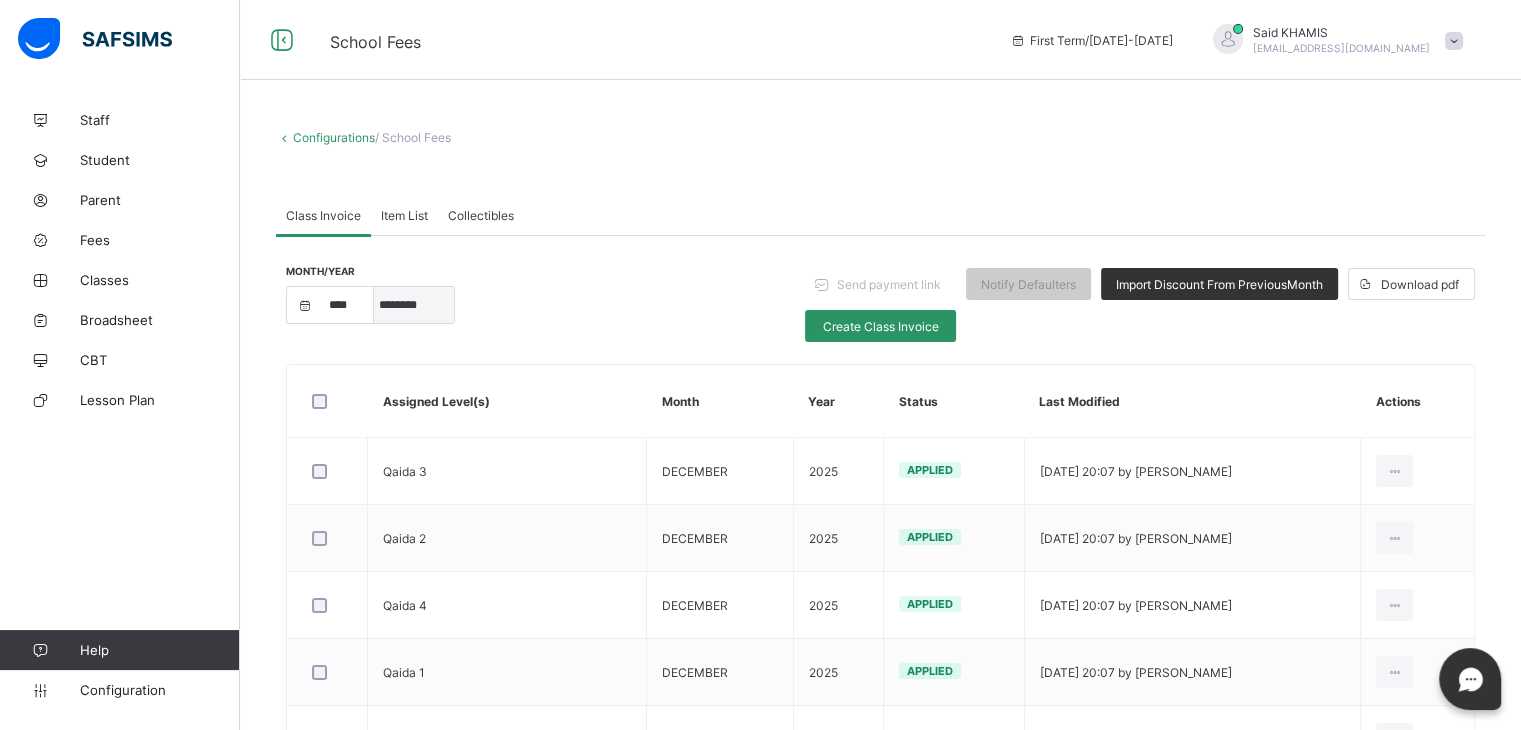 select on "*" 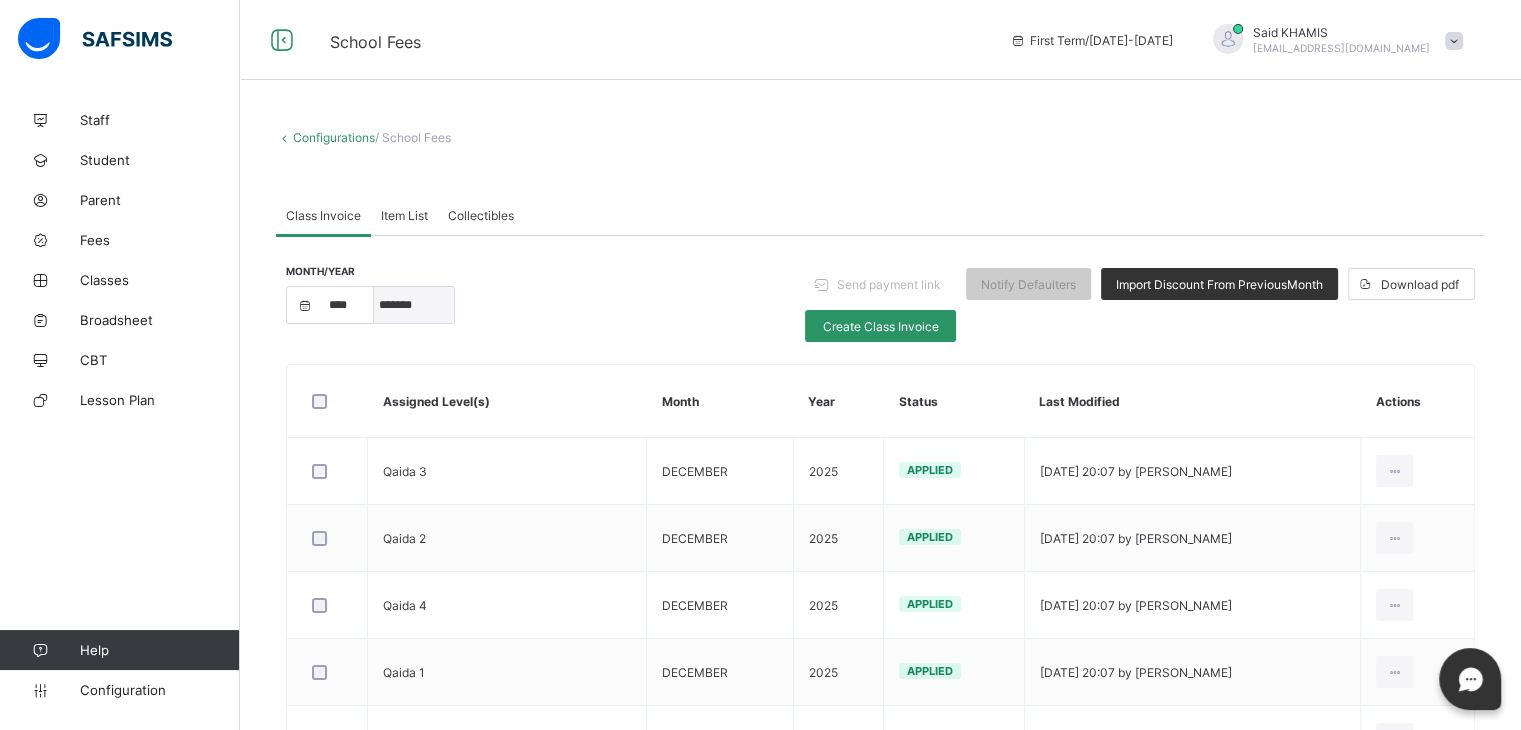 click on "***** ******* ******** ***** ***** *** **** **** ****** ********* ******* ******** ********" at bounding box center [414, 305] 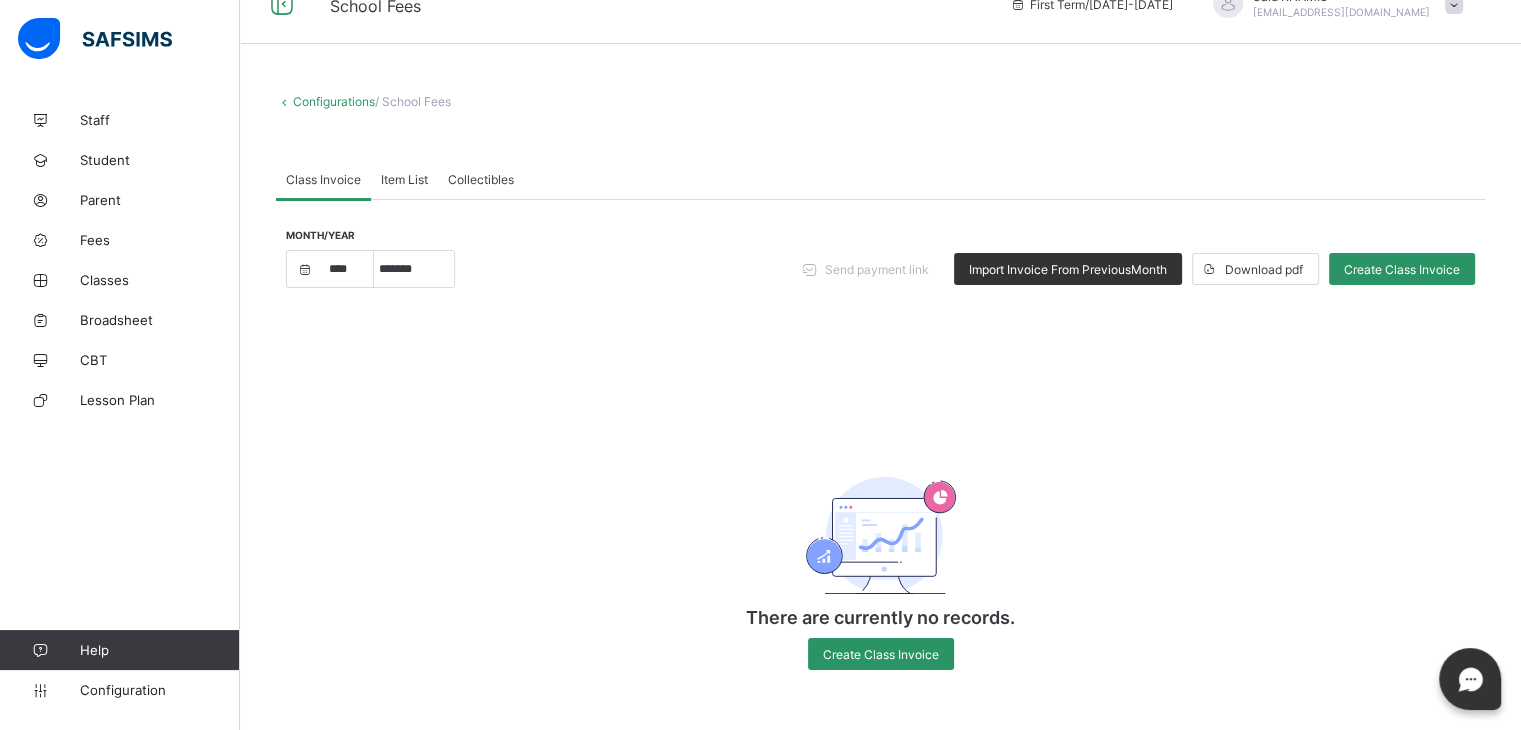 scroll, scrollTop: 0, scrollLeft: 0, axis: both 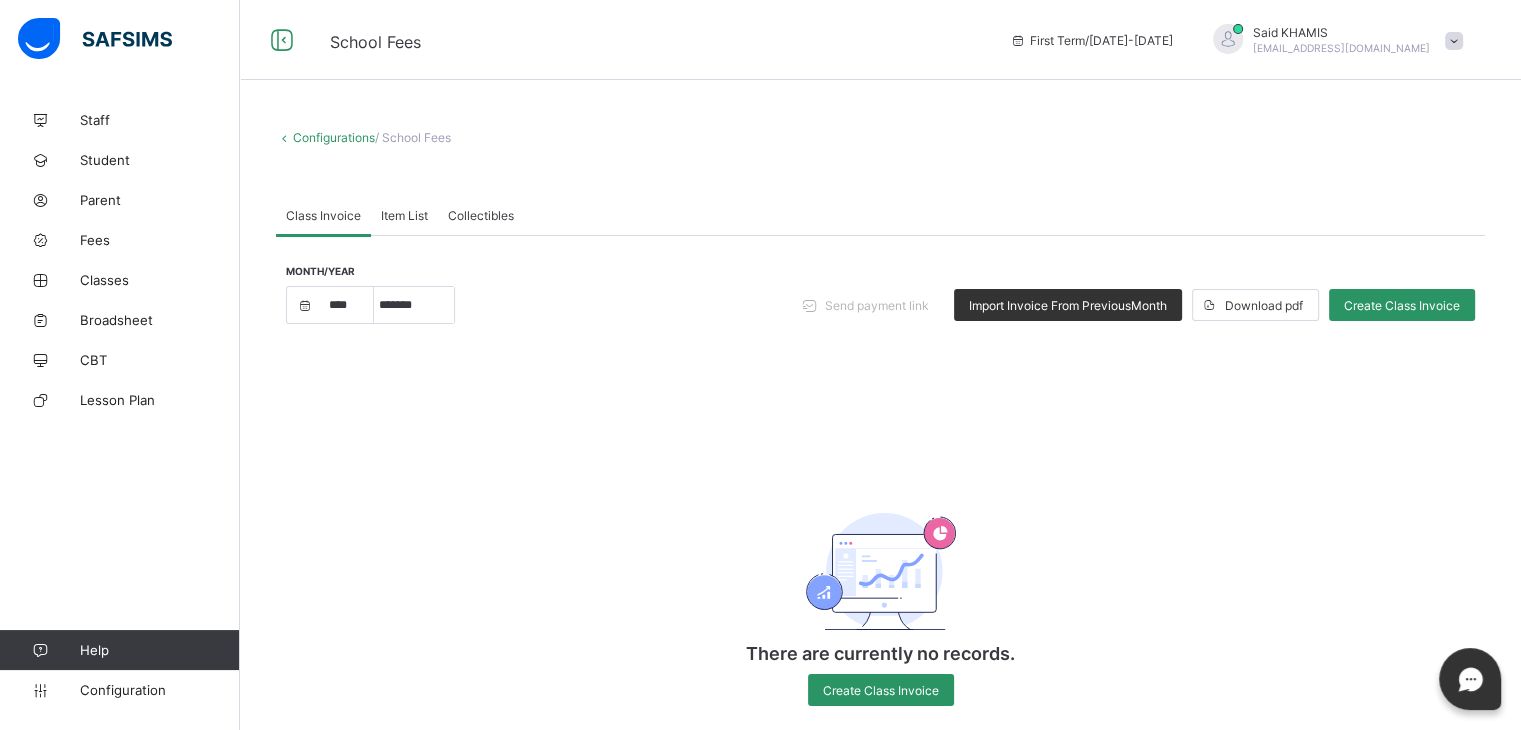 click on "month/year   **** **** **** **** **** **** **** **** **** **** **** **** **** **** **** **** **** **** **** **** **** **** **** **** **** **** **** **** **** **** **** **** **** **** **** **** **** **** **** **** **** **** **** **** **** **** **** **** **** **** **** **** **** **** **** **** **** **** **** **** **** **** **** **** **** **** **** **** **** **** **** **** **** **** **** **** **** **** **** **** **** **** **** **** **** **** **** **** **** **** **** **** **** **** **** **** **** **** **** **** **** **** **** **** **** **** **** **** **** **** **** **** **** **** **** **** **** **** **** **** **** **** **** **** **** **** **** **** **** **** **** ***** ******* ******** ***** ***** *** **** **** ****** ********* ******* ******** ********   Send payment link Import Invoice From Previous  Month Download pdf Create Class Invoice There are currently no records. Create Class Invoice × Delete Invoice This action would delete this invoice from the system.  Are you sure you want to carry on? Cancel ×" at bounding box center [880, 486] 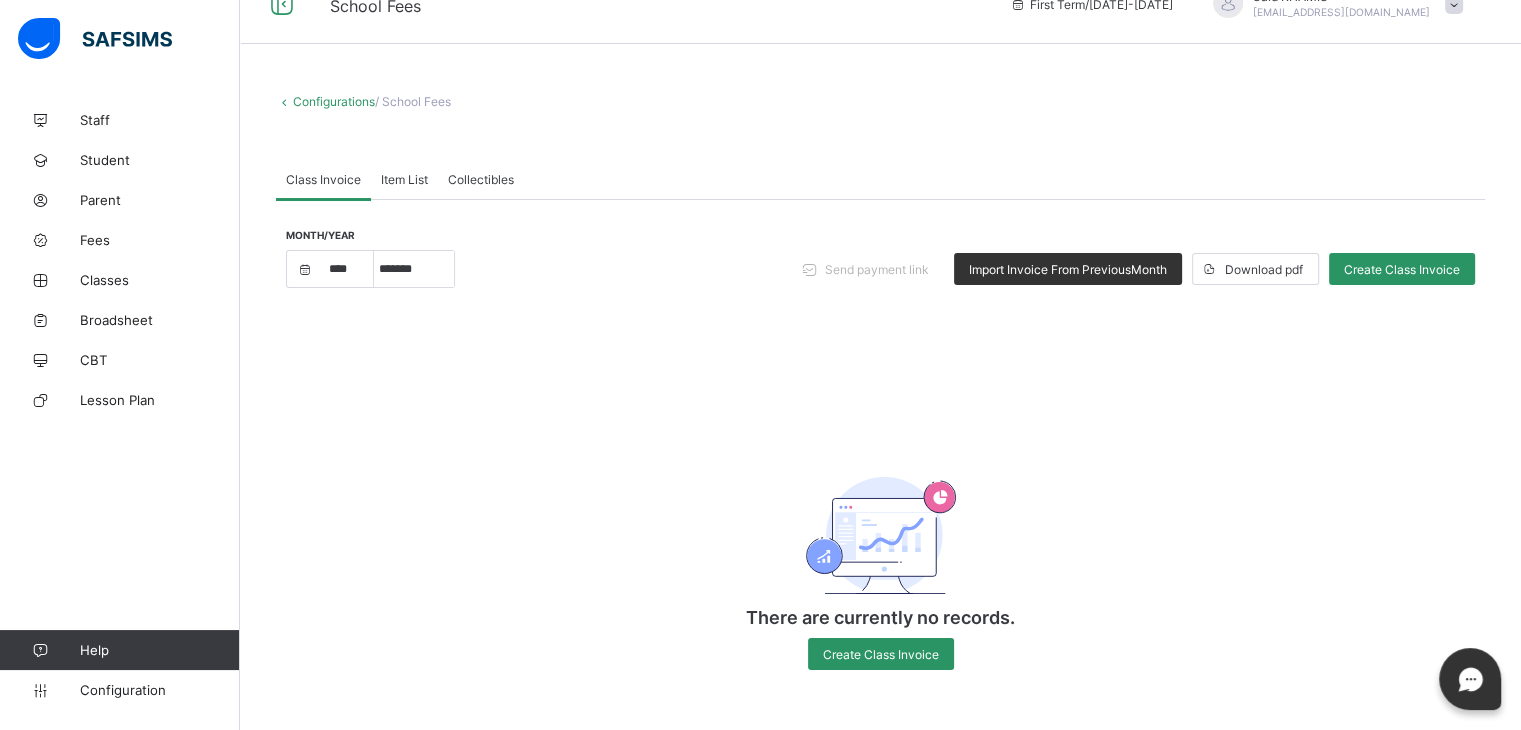 scroll, scrollTop: 0, scrollLeft: 0, axis: both 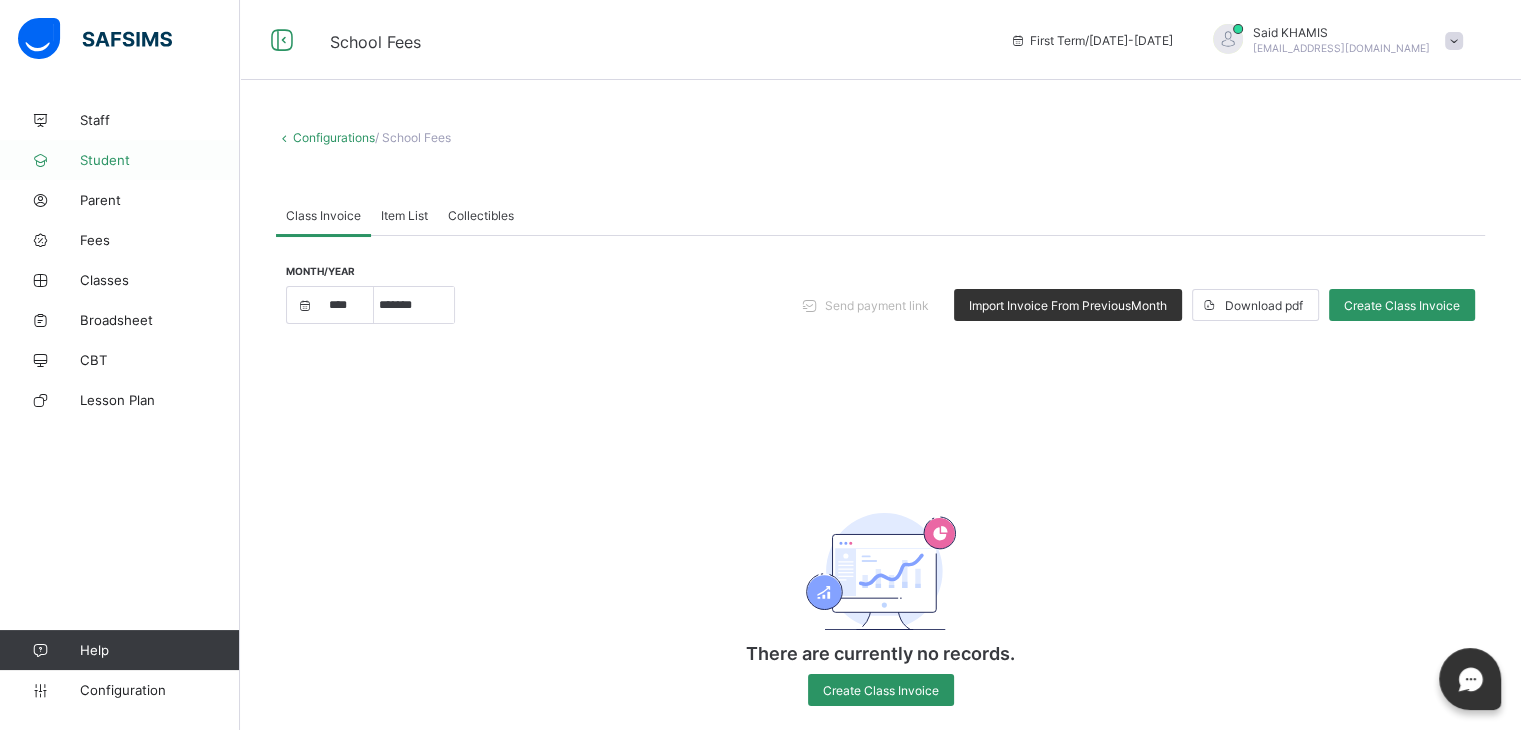 click on "Student" at bounding box center [160, 160] 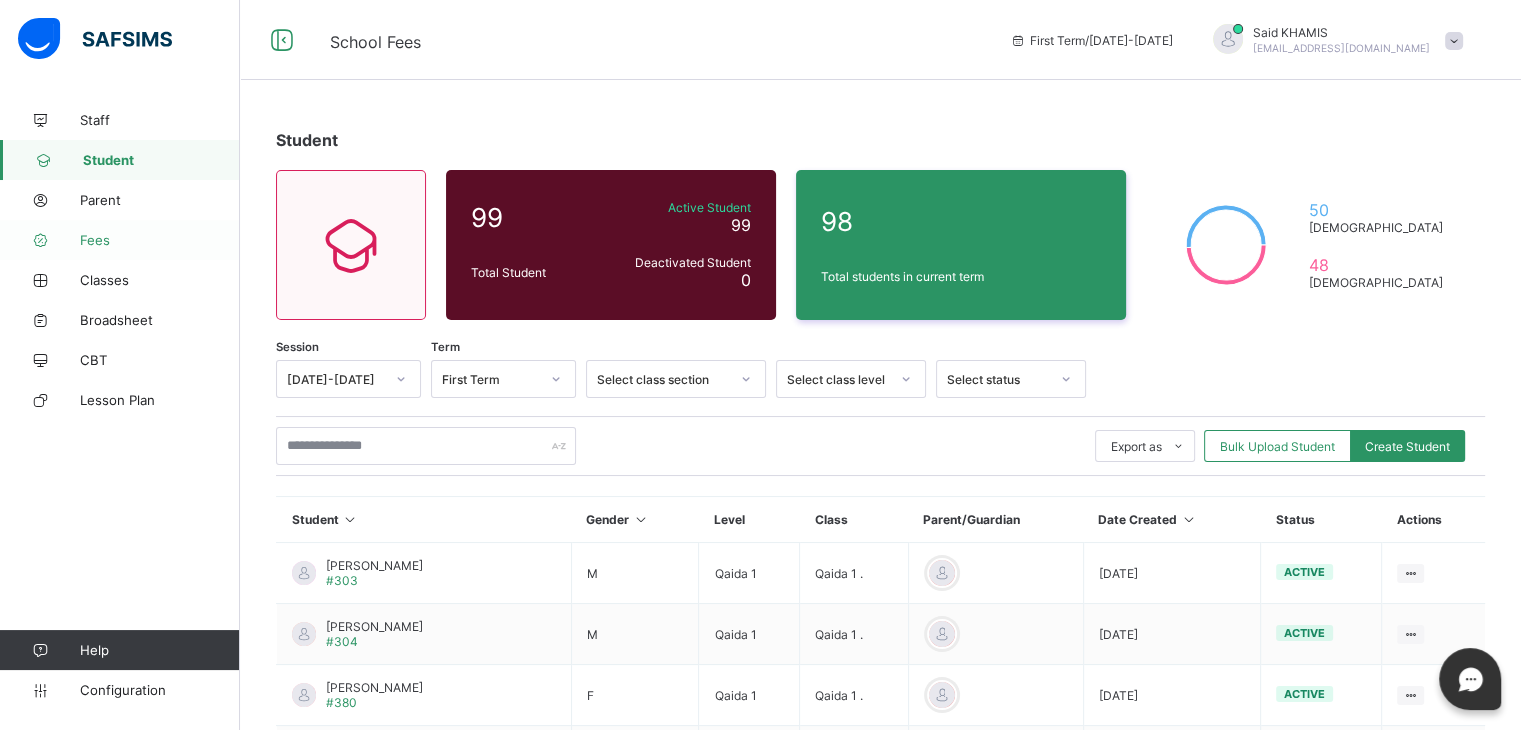 click on "Fees" at bounding box center [160, 240] 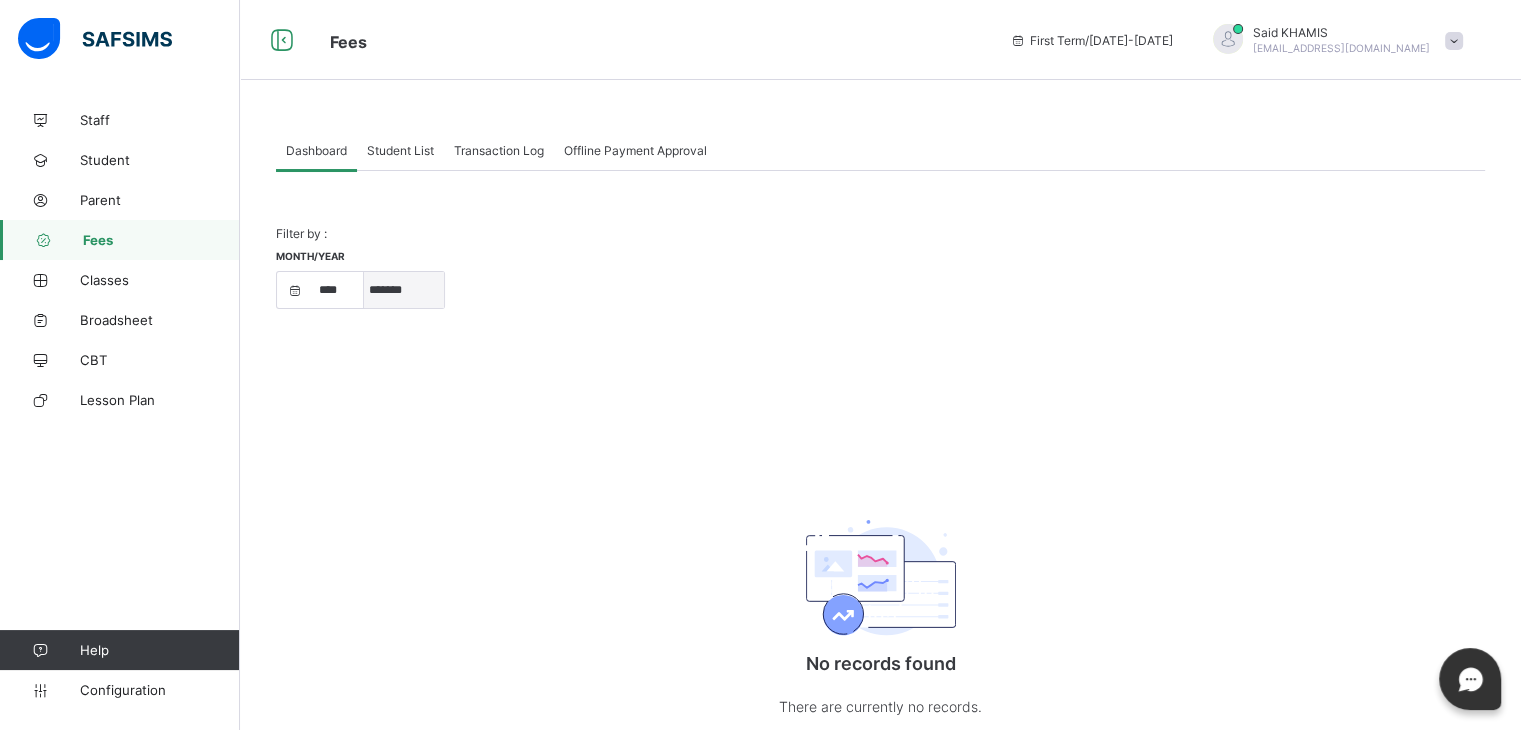 click on "***** ******* ******** ***** ***** *** **** **** ****** ********* ******* ******** ********" at bounding box center (404, 290) 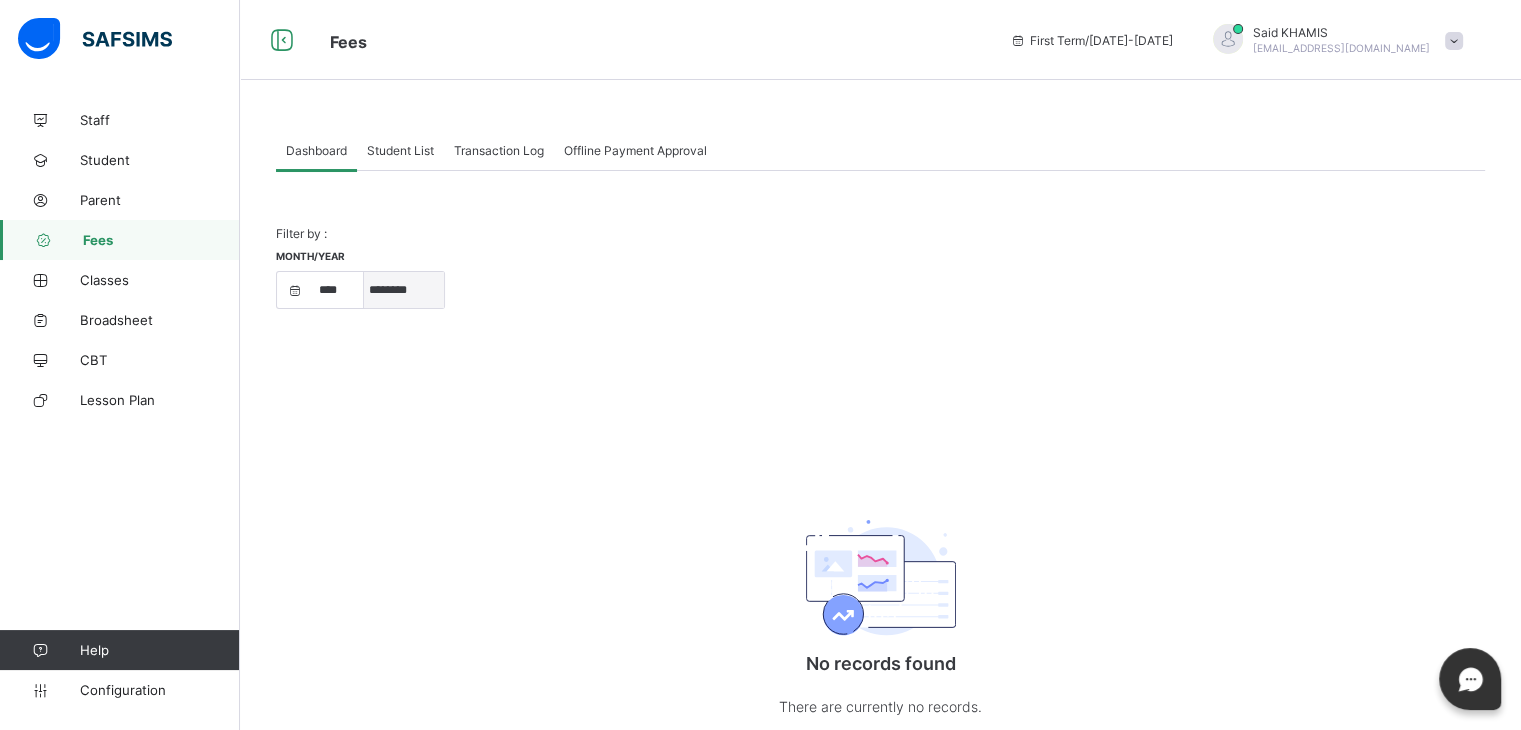 click on "***** ******* ******** ***** ***** *** **** **** ****** ********* ******* ******** ********" at bounding box center (404, 290) 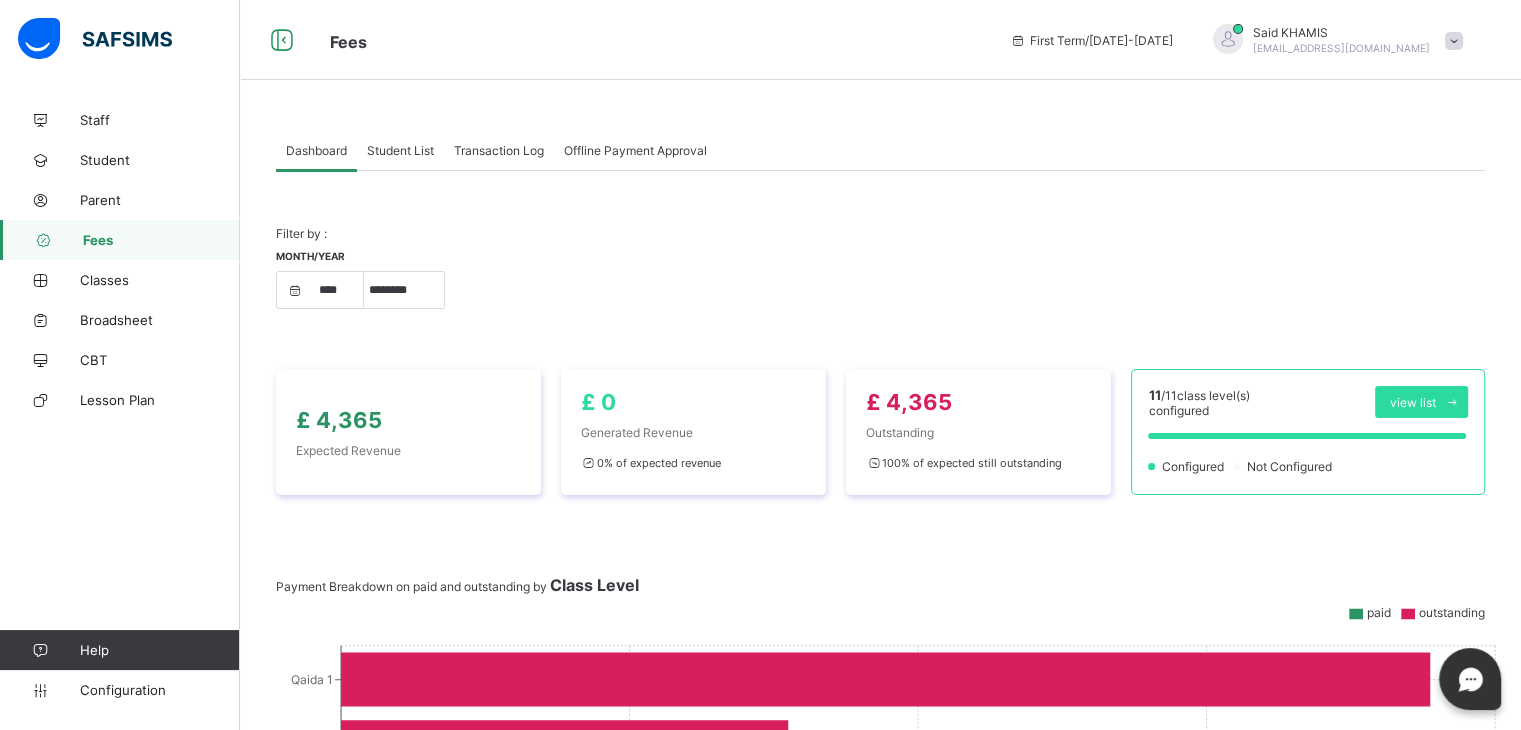 click on "Student List" at bounding box center (400, 150) 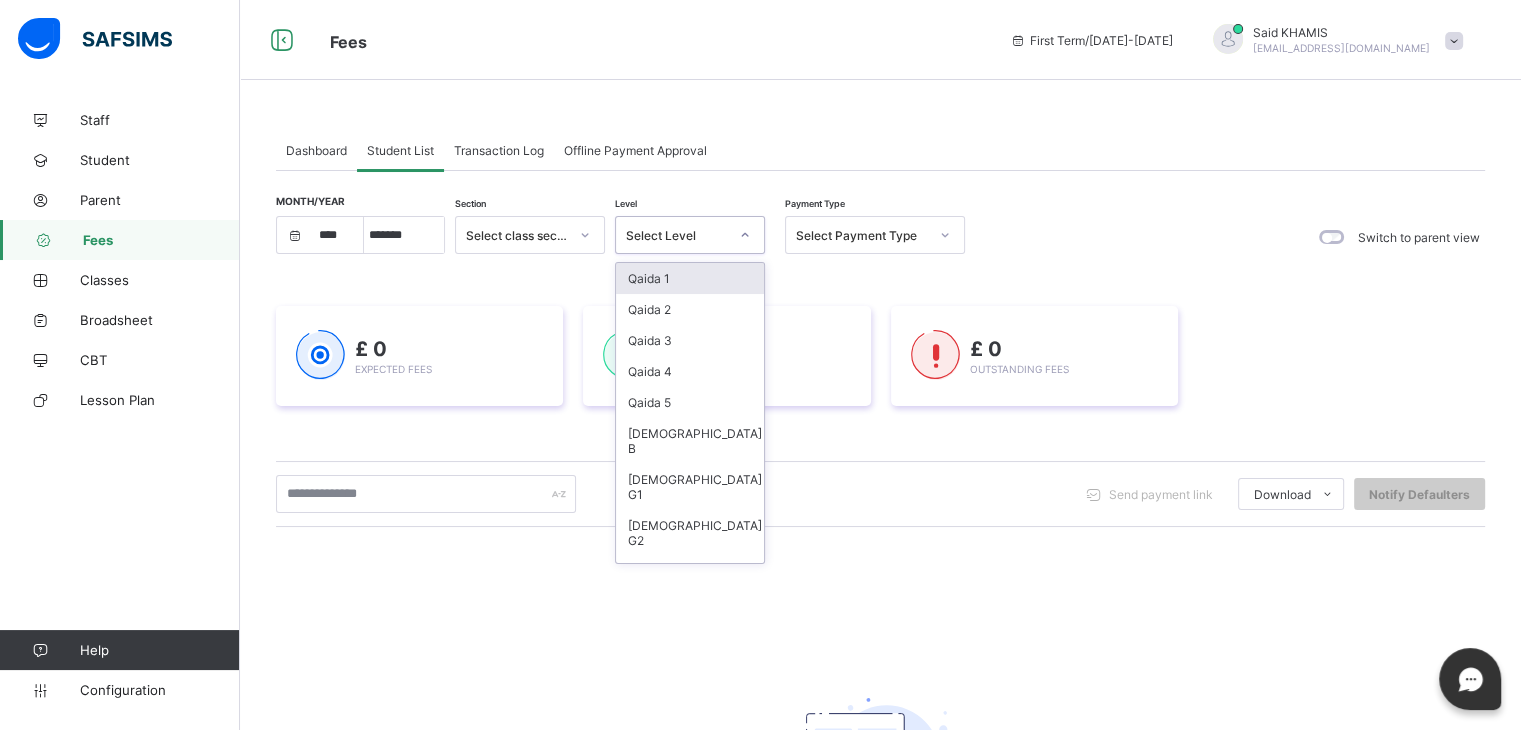click on "Select Level" at bounding box center [677, 235] 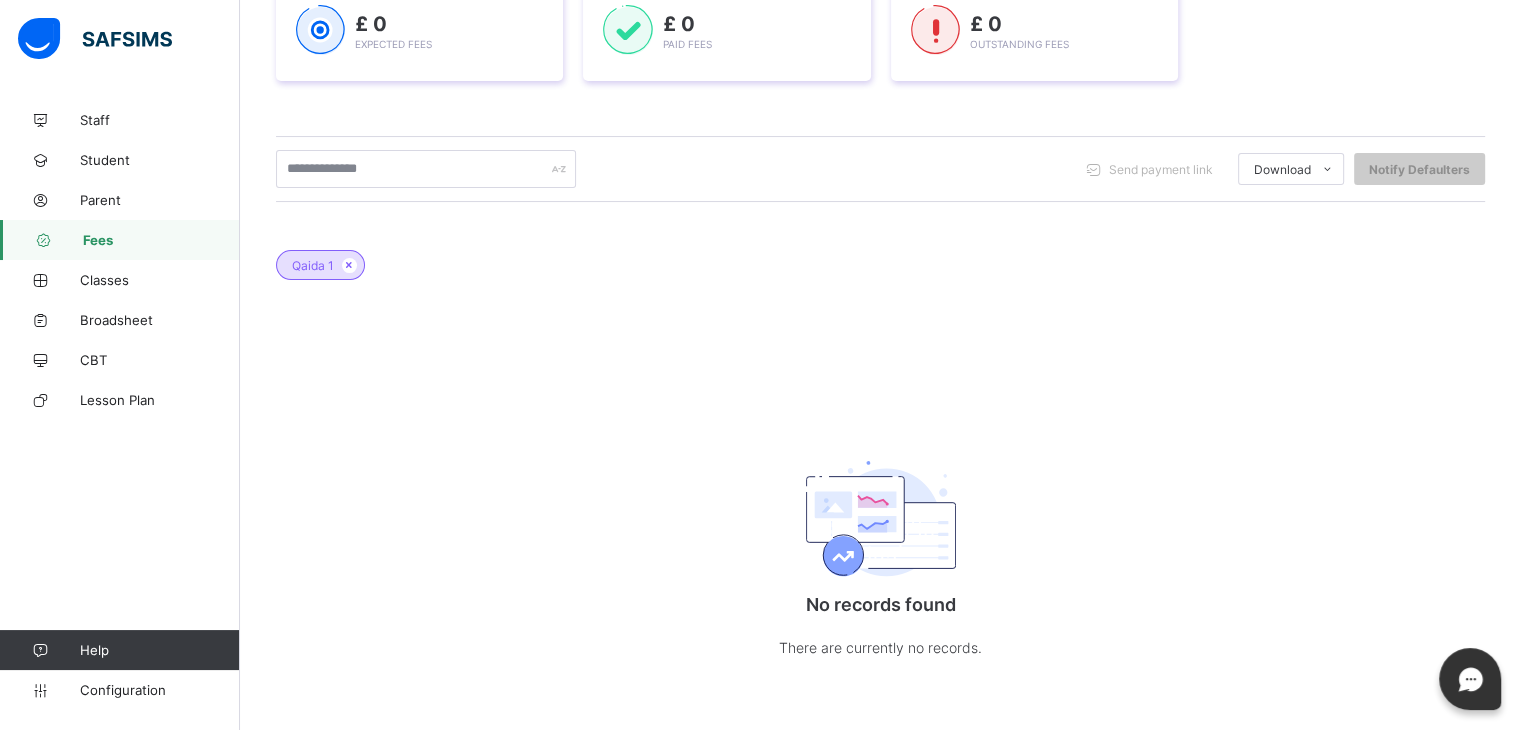 scroll, scrollTop: 0, scrollLeft: 0, axis: both 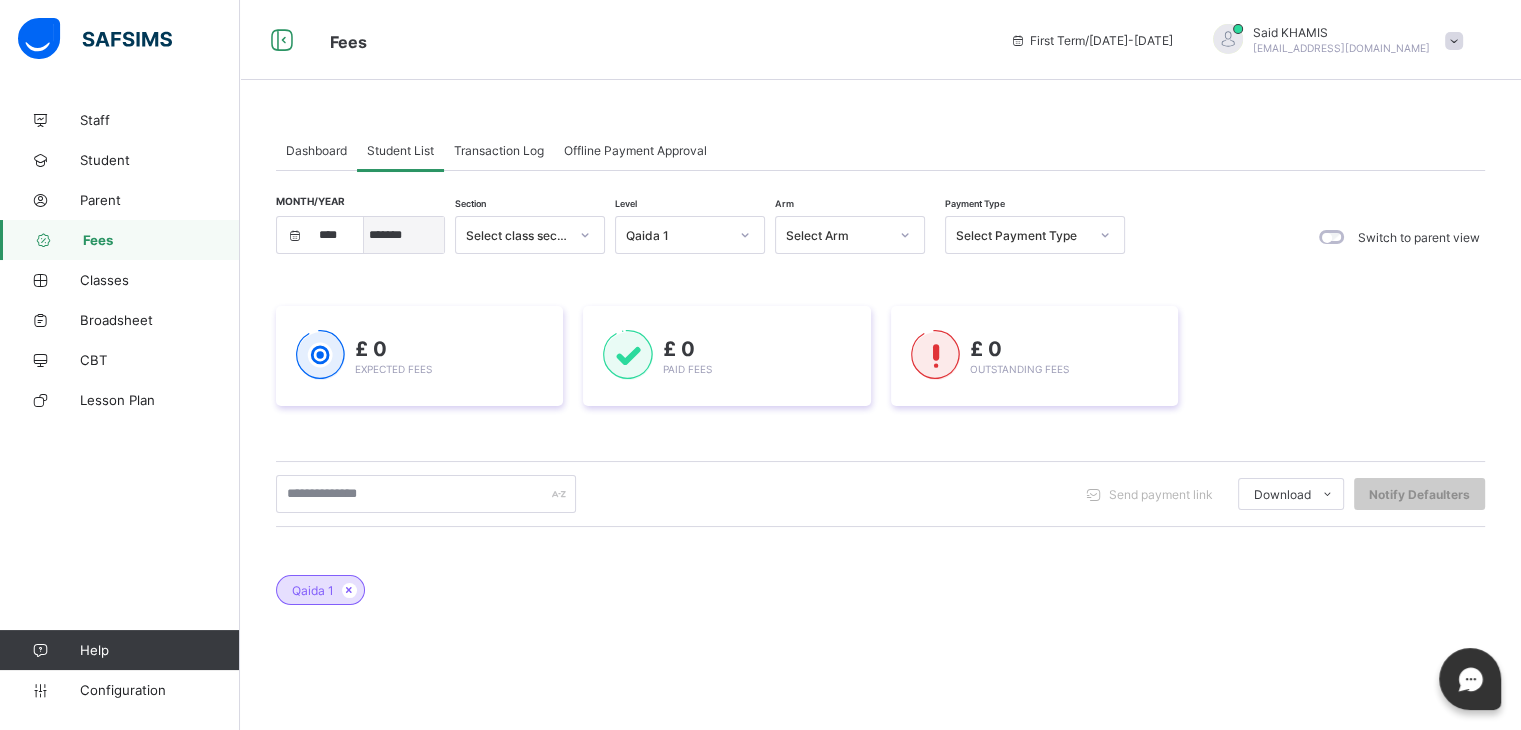 click on "***** ******* ******** ***** ***** *** **** **** ****** ********* ******* ******** ********" at bounding box center [404, 235] 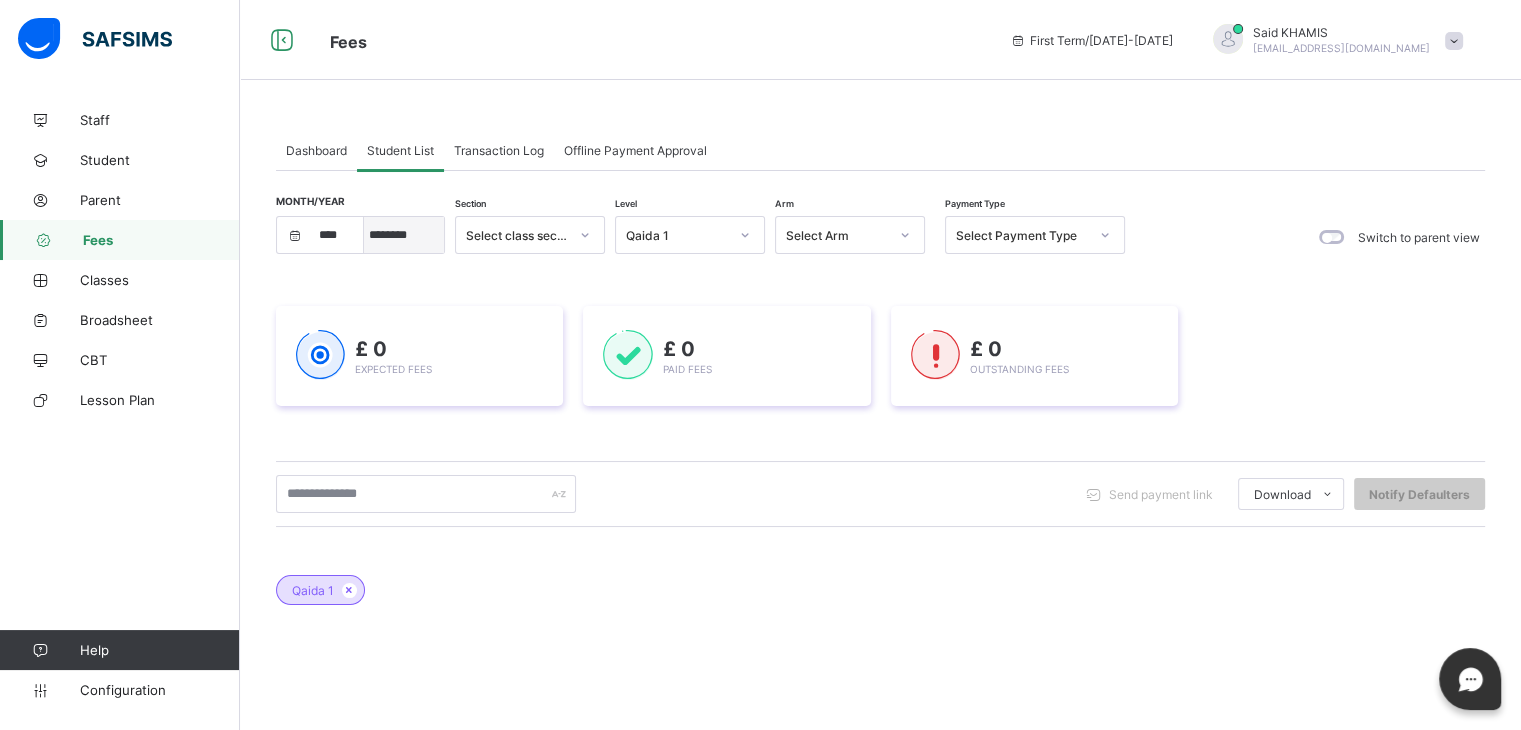 click on "***** ******* ******** ***** ***** *** **** **** ****** ********* ******* ******** ********" at bounding box center [404, 235] 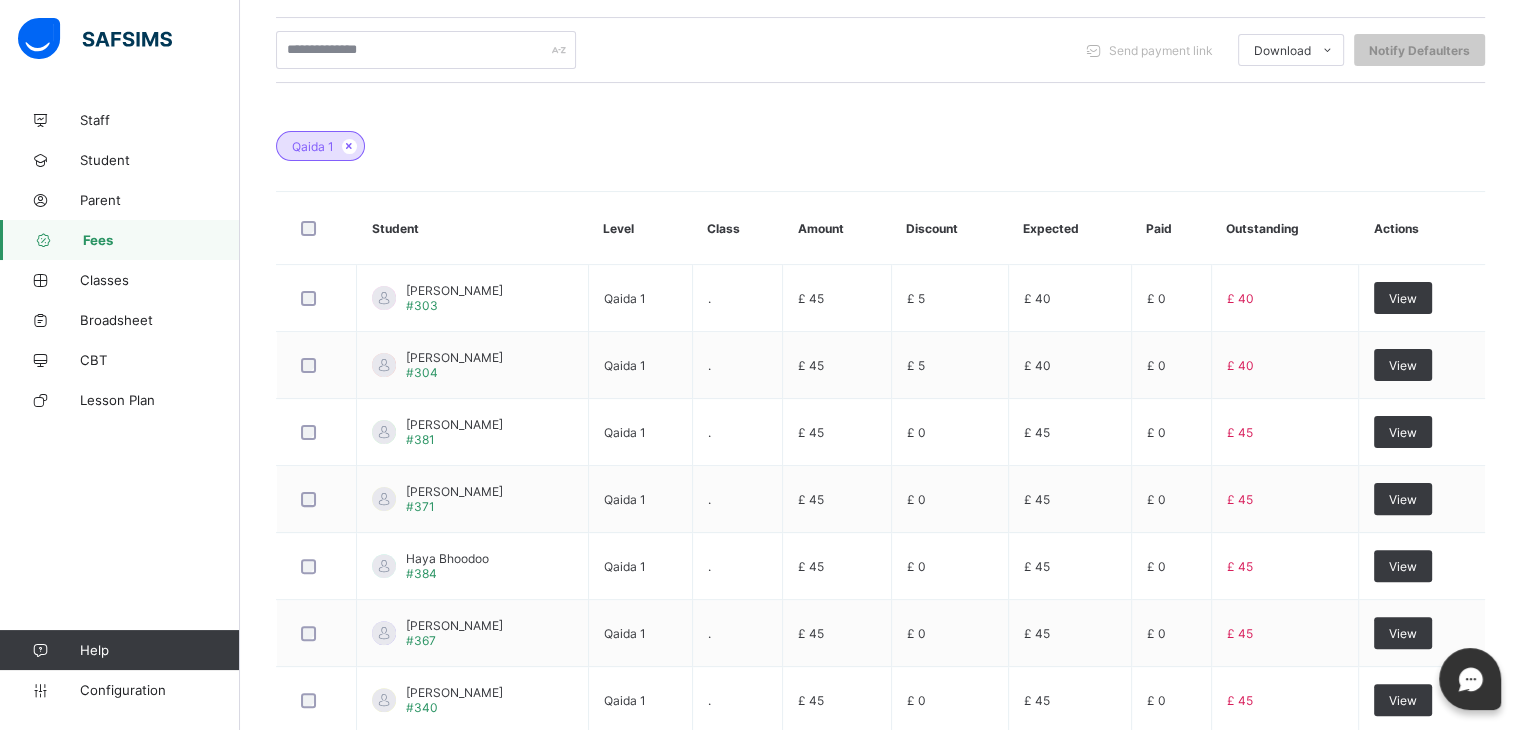 scroll, scrollTop: 438, scrollLeft: 0, axis: vertical 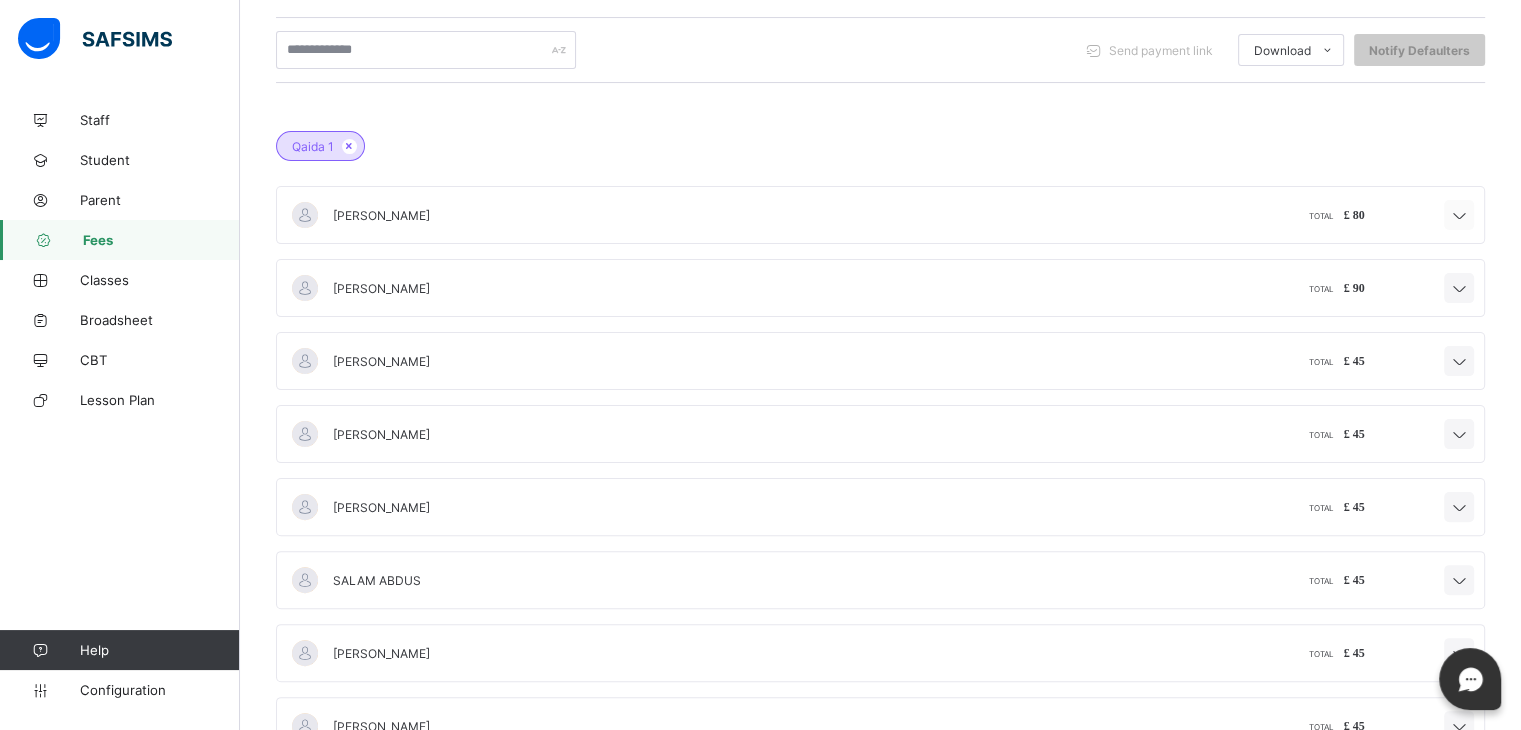 click at bounding box center [1459, 216] 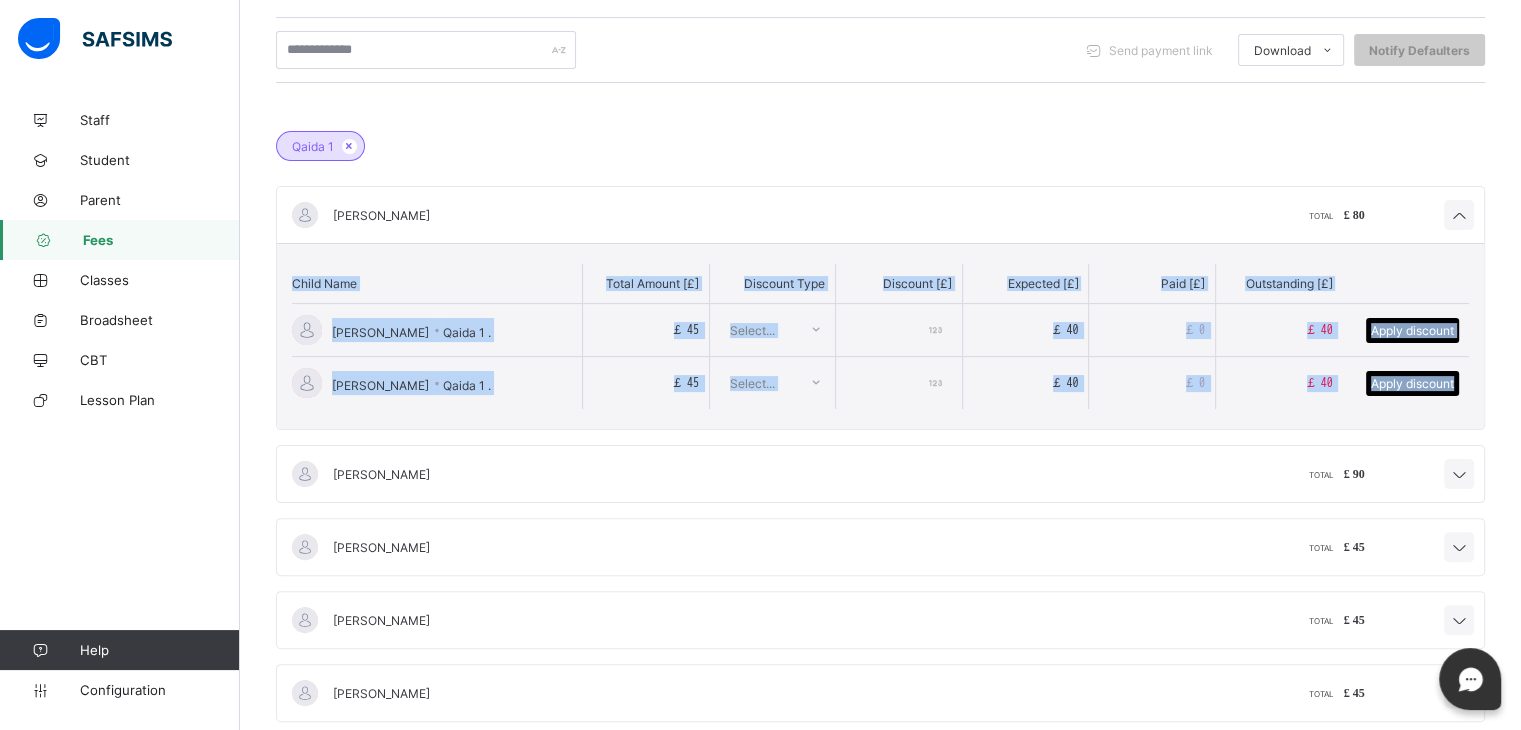 drag, startPoint x: 1468, startPoint y: 204, endPoint x: 1535, endPoint y: 390, distance: 197.69926 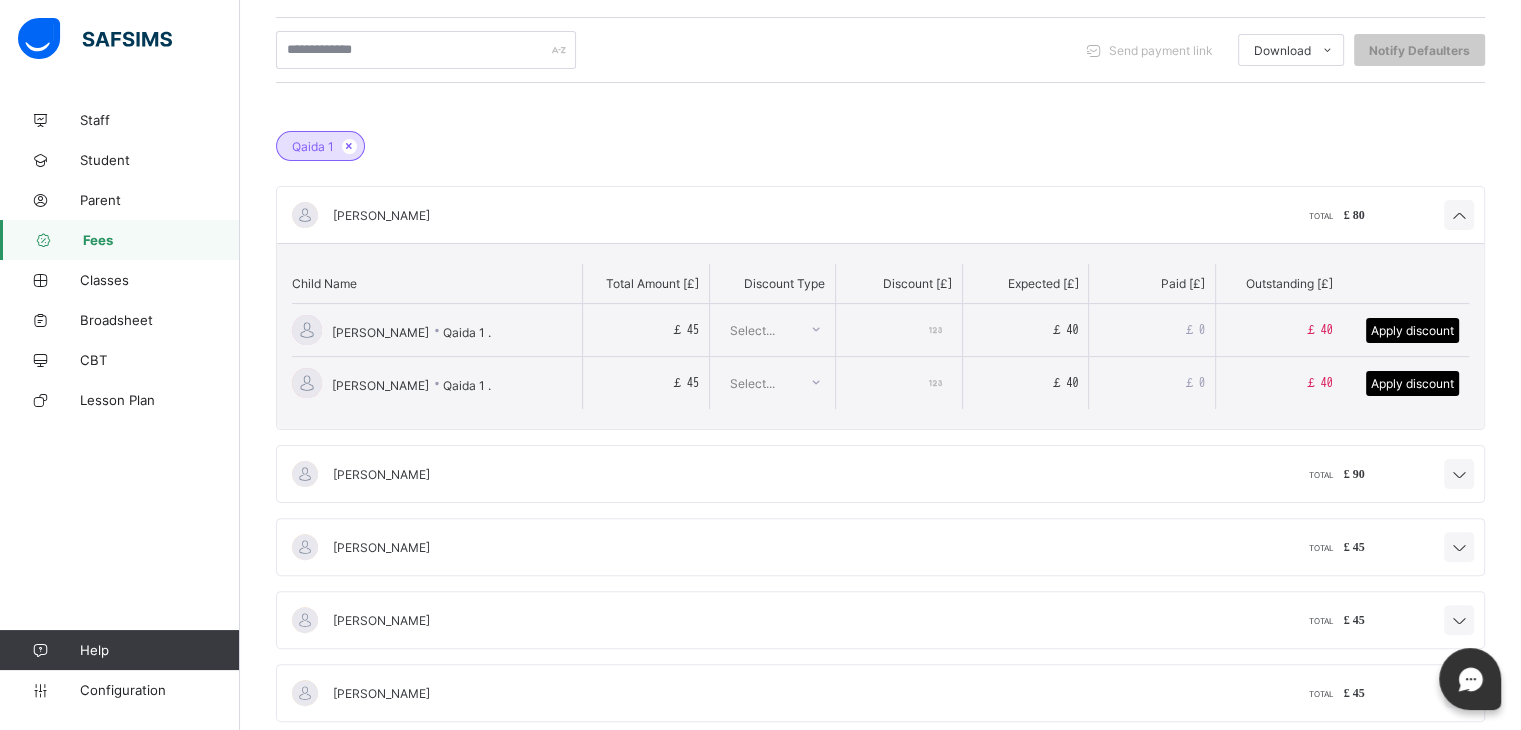 click on "Mohammed Hasiya  TOTAL £ 45" at bounding box center (880, 547) 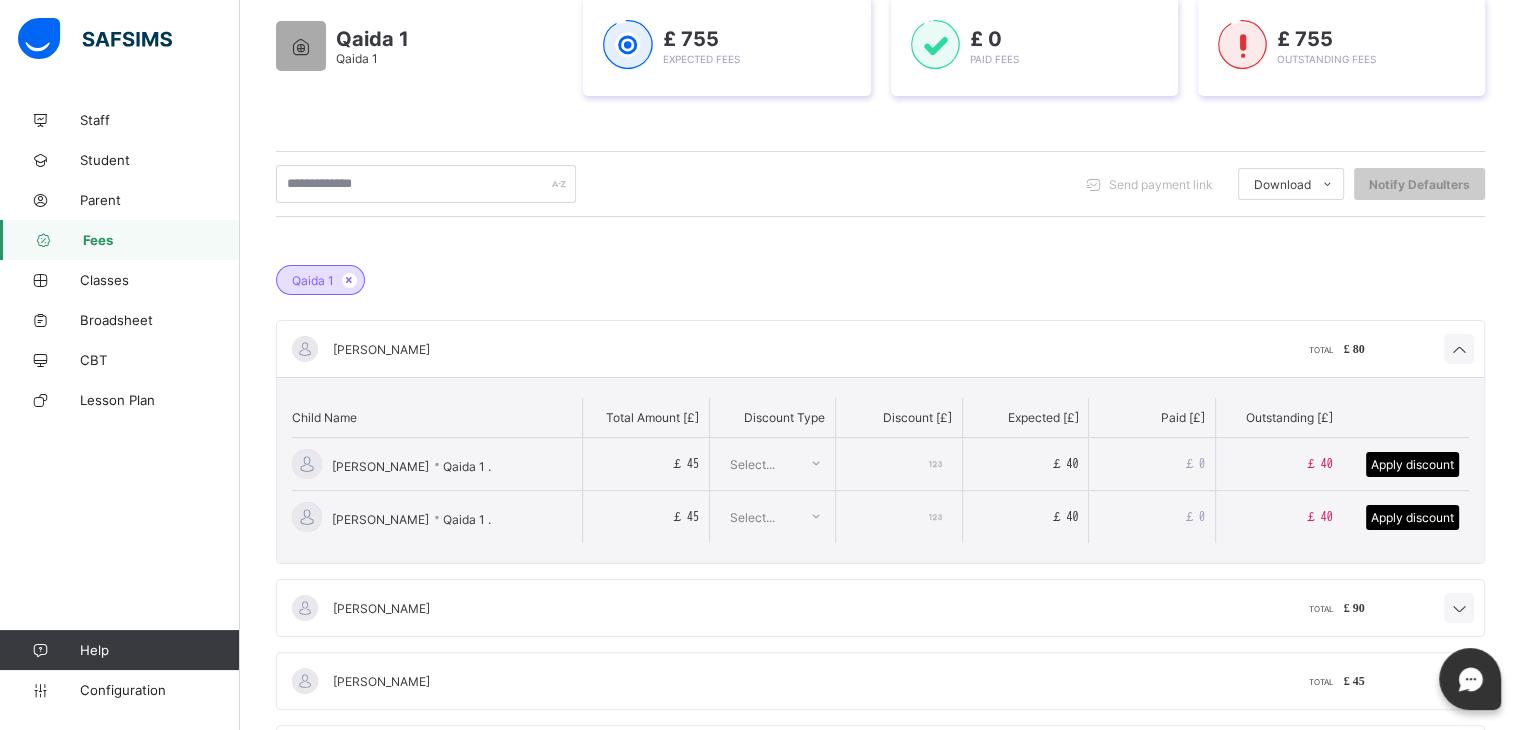 scroll, scrollTop: 0, scrollLeft: 0, axis: both 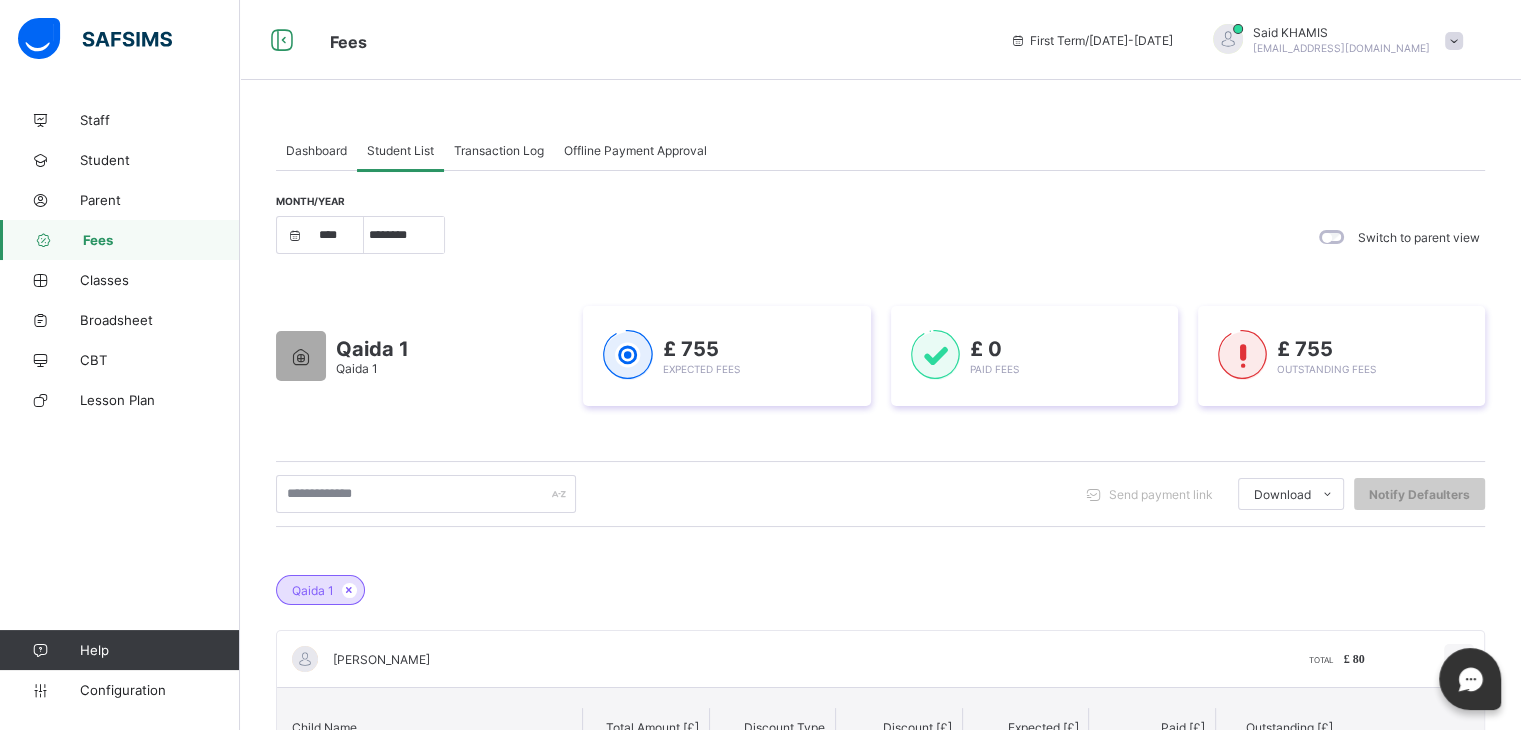 click on "Fees   First Term  /  2025-2026   Said   KHAMIS said.khamis@alsalaam.co.uk" at bounding box center (760, 40) 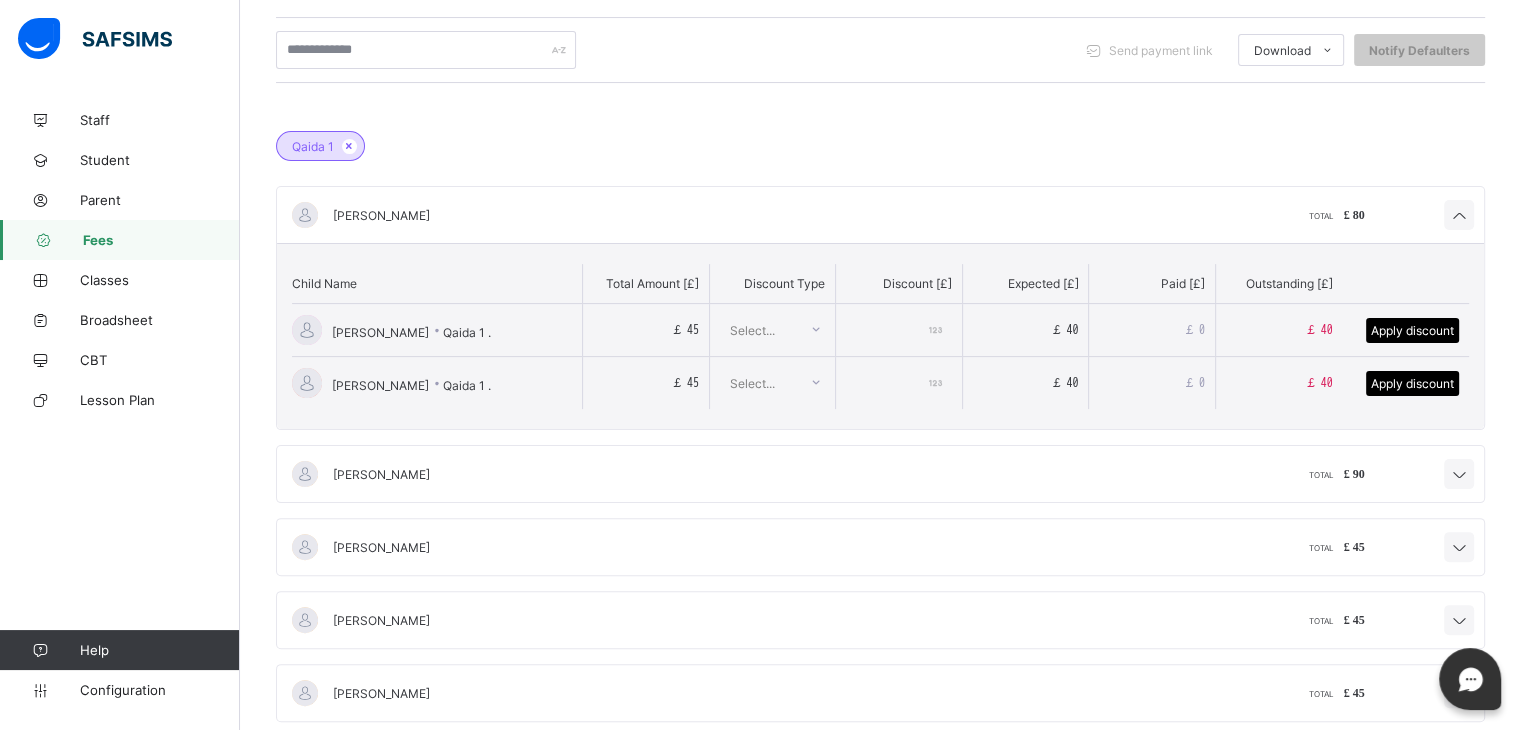 scroll, scrollTop: 0, scrollLeft: 0, axis: both 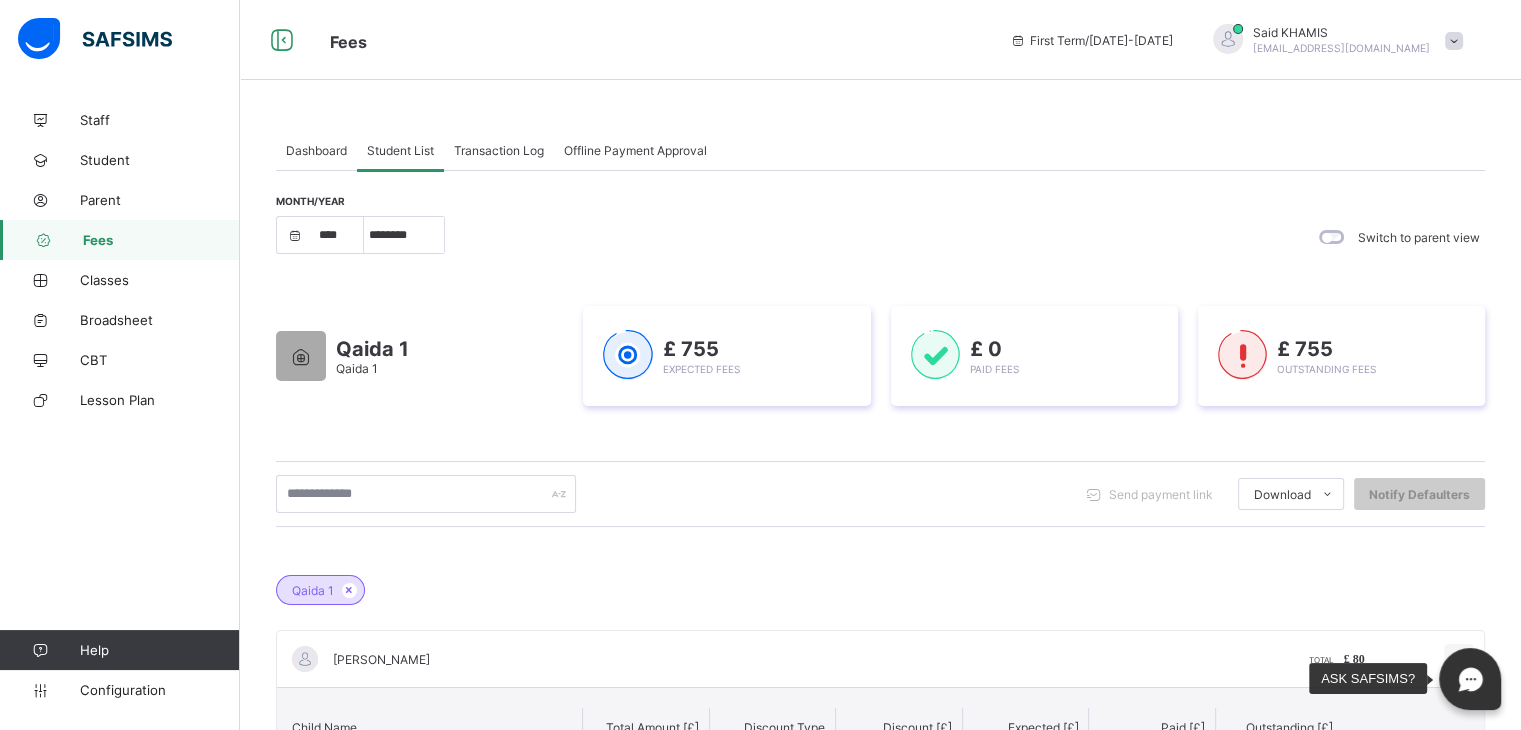 click 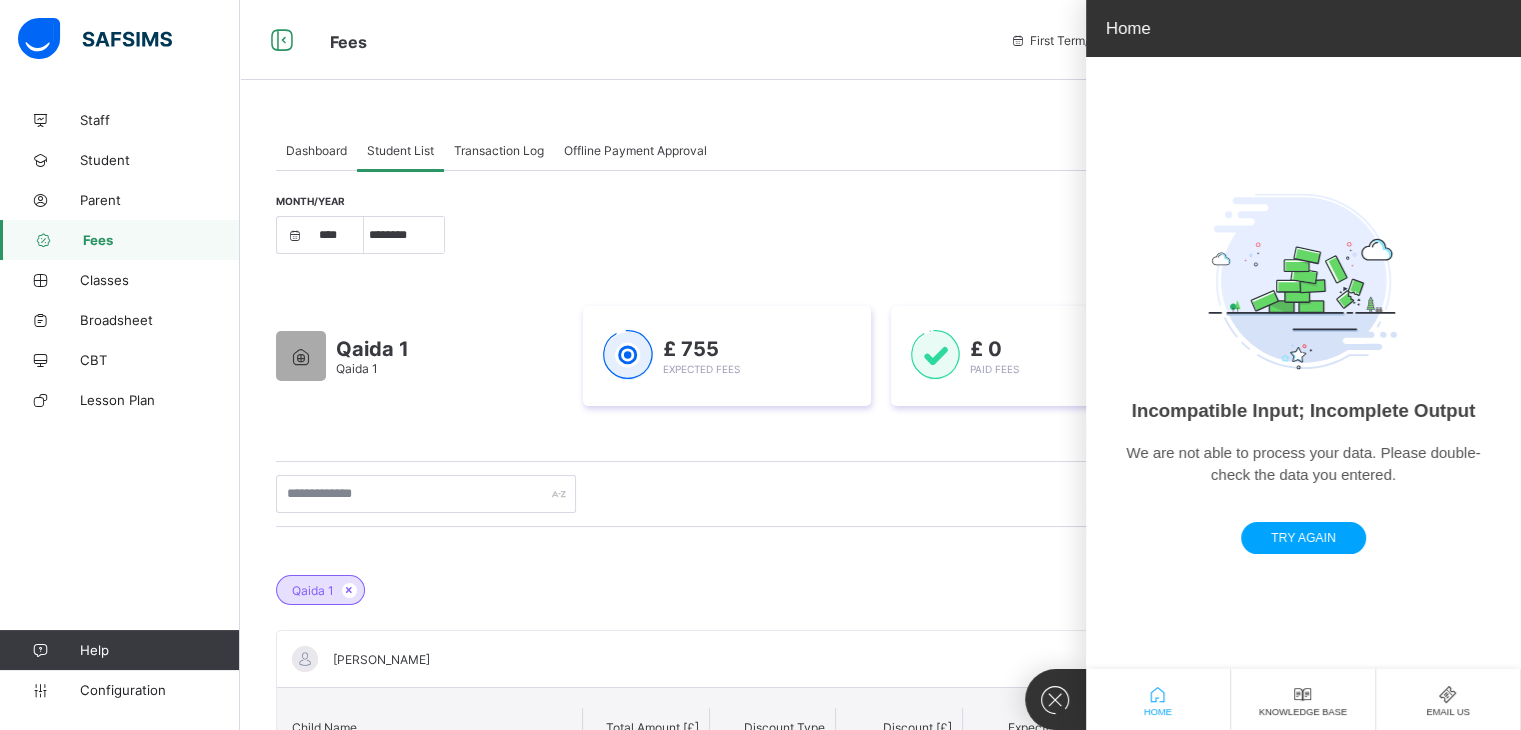 click on "Send payment link Download  Students Payment Students Payment Status Students Yearly Payment Status Student Items Report Student Discount Report   Notify Defaulters" at bounding box center [880, 494] 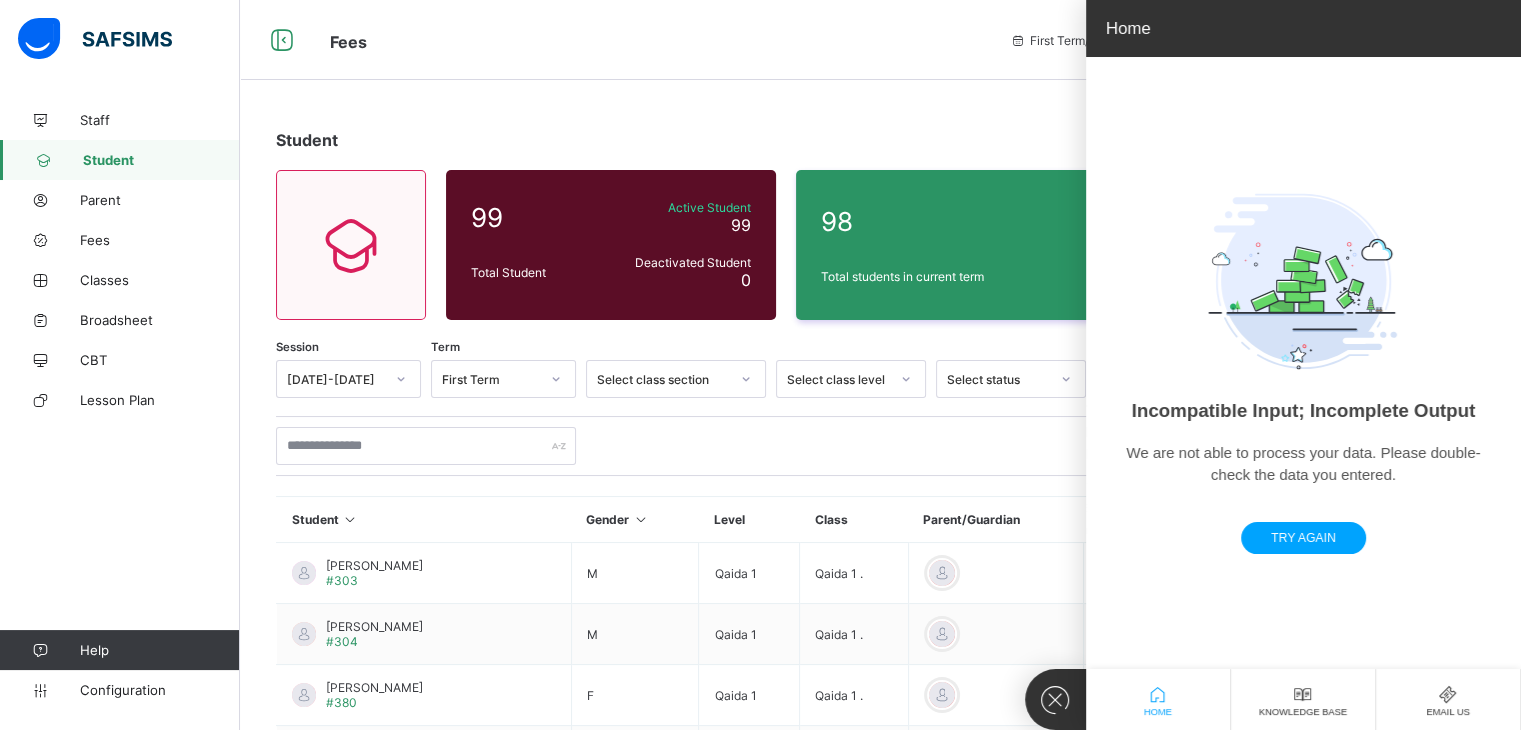 click on "Fees   First Term  /  2025-2026   Said   KHAMIS said.khamis@alsalaam.co.uk" at bounding box center (760, 40) 